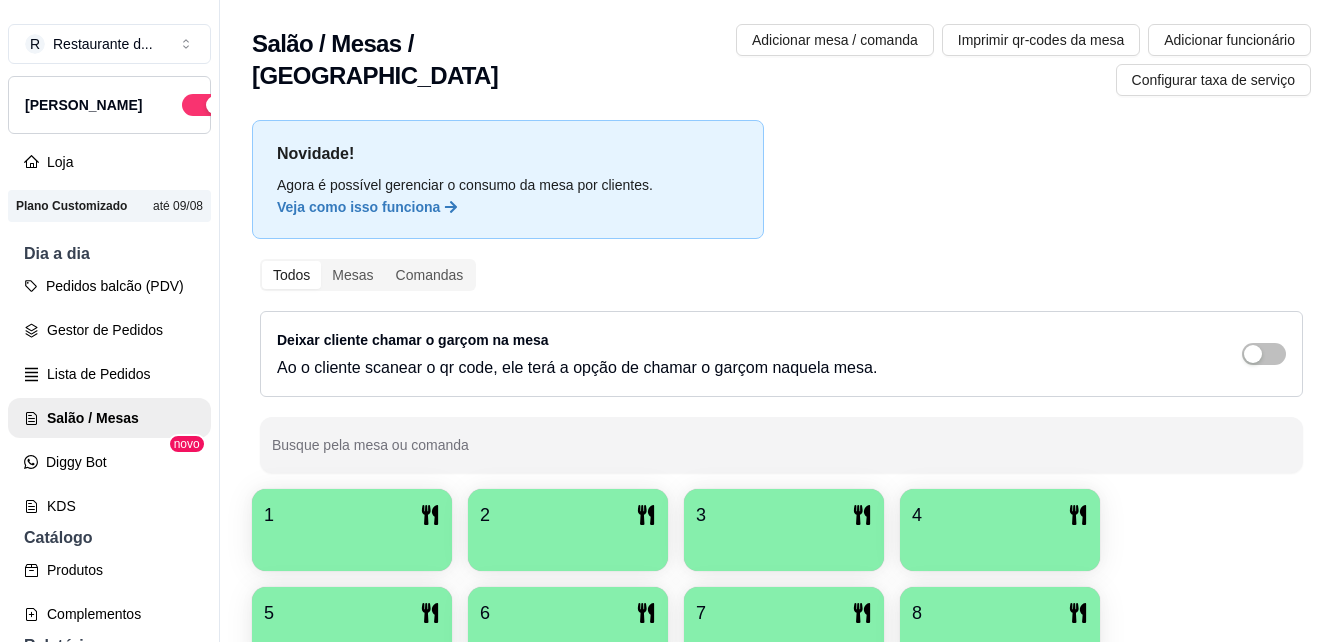 scroll, scrollTop: 32, scrollLeft: 0, axis: vertical 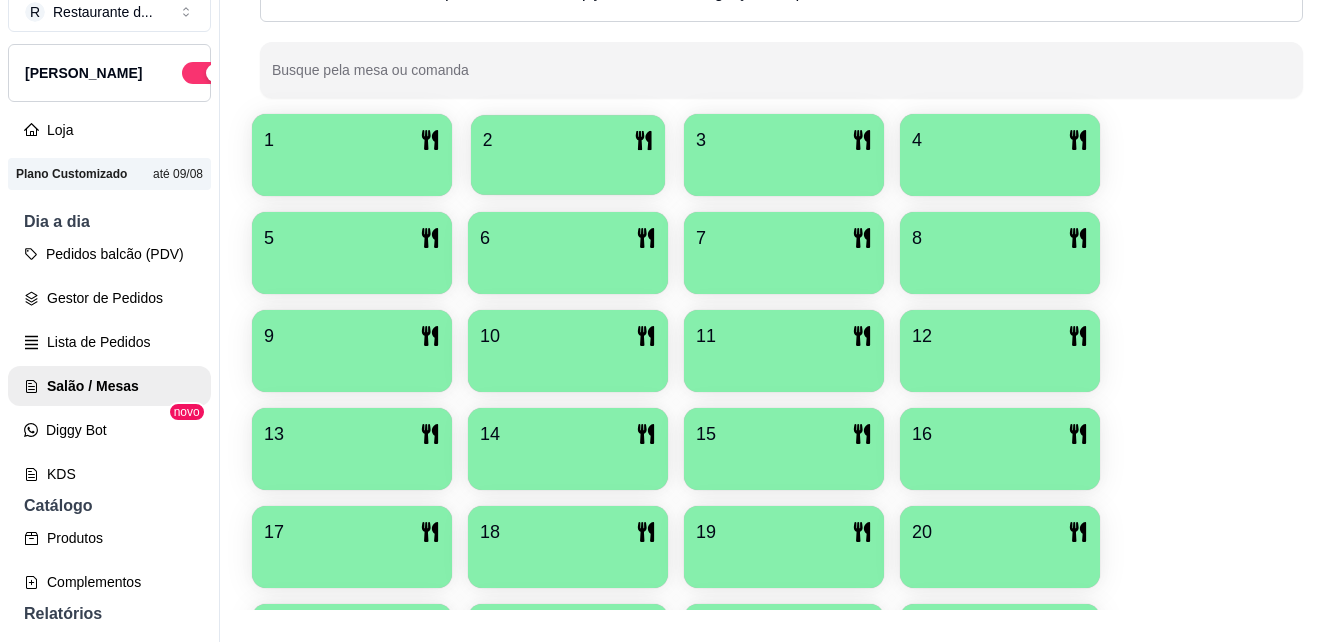 click on "2" at bounding box center [568, 155] 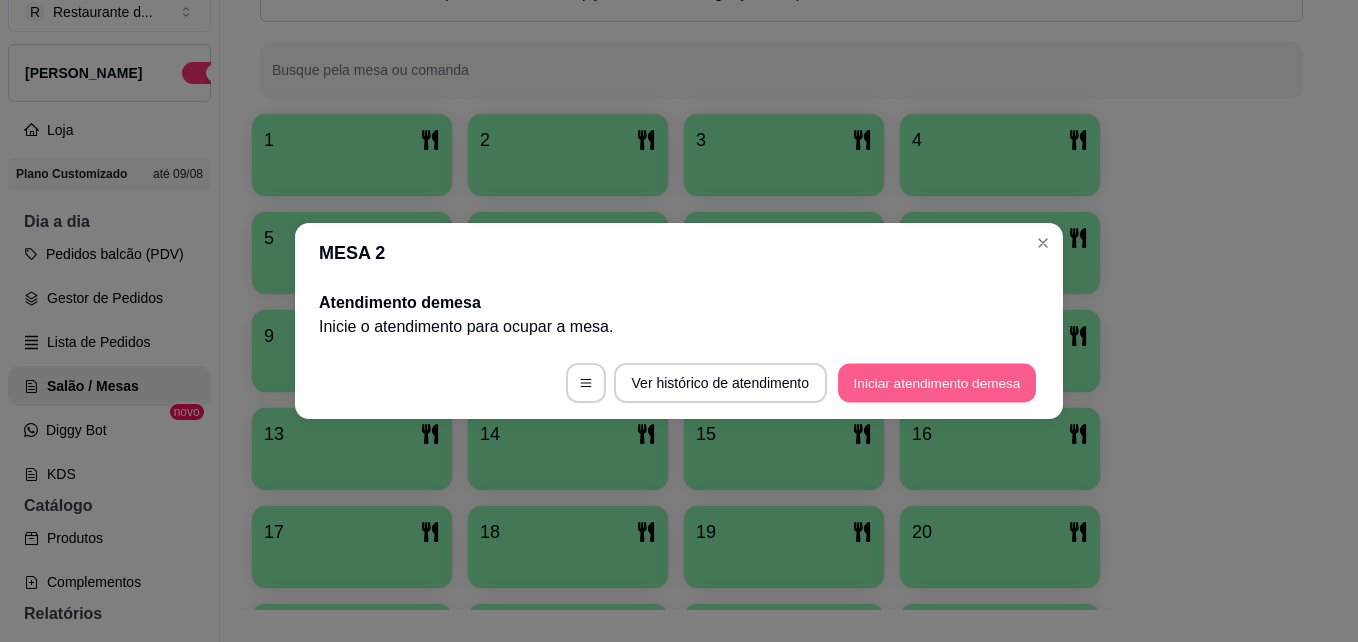 click on "Iniciar atendimento de  mesa" at bounding box center (937, 383) 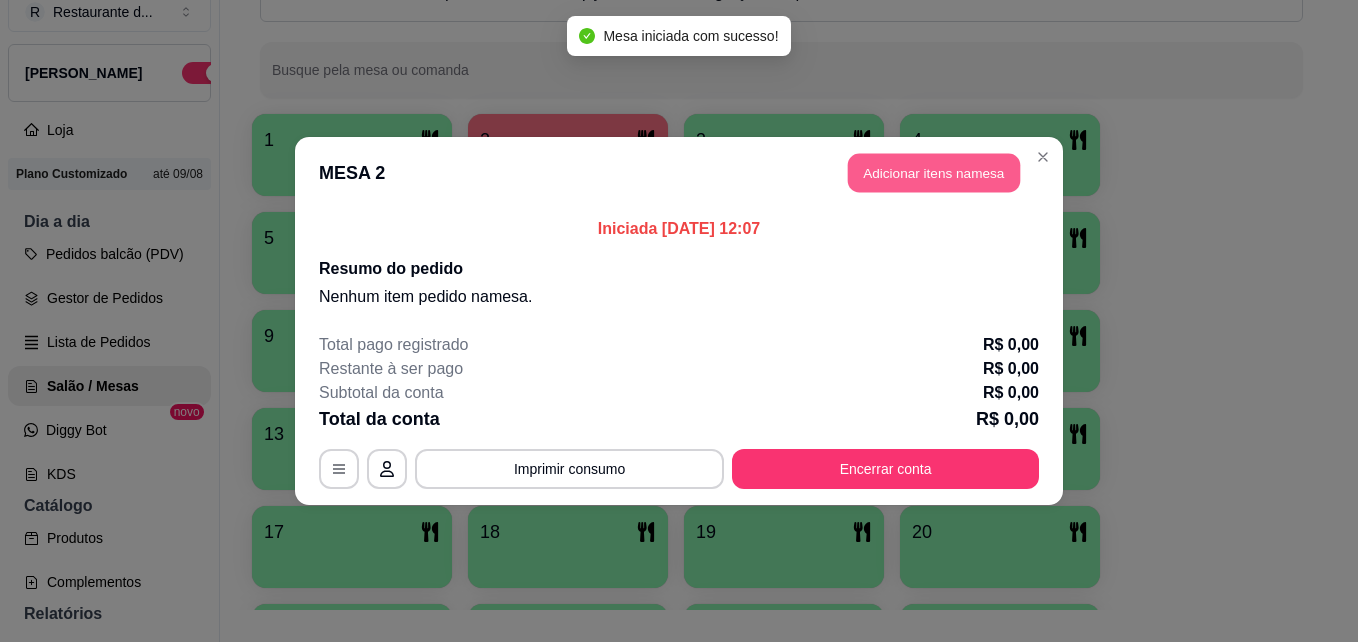 click on "Adicionar itens na  mesa" at bounding box center [934, 173] 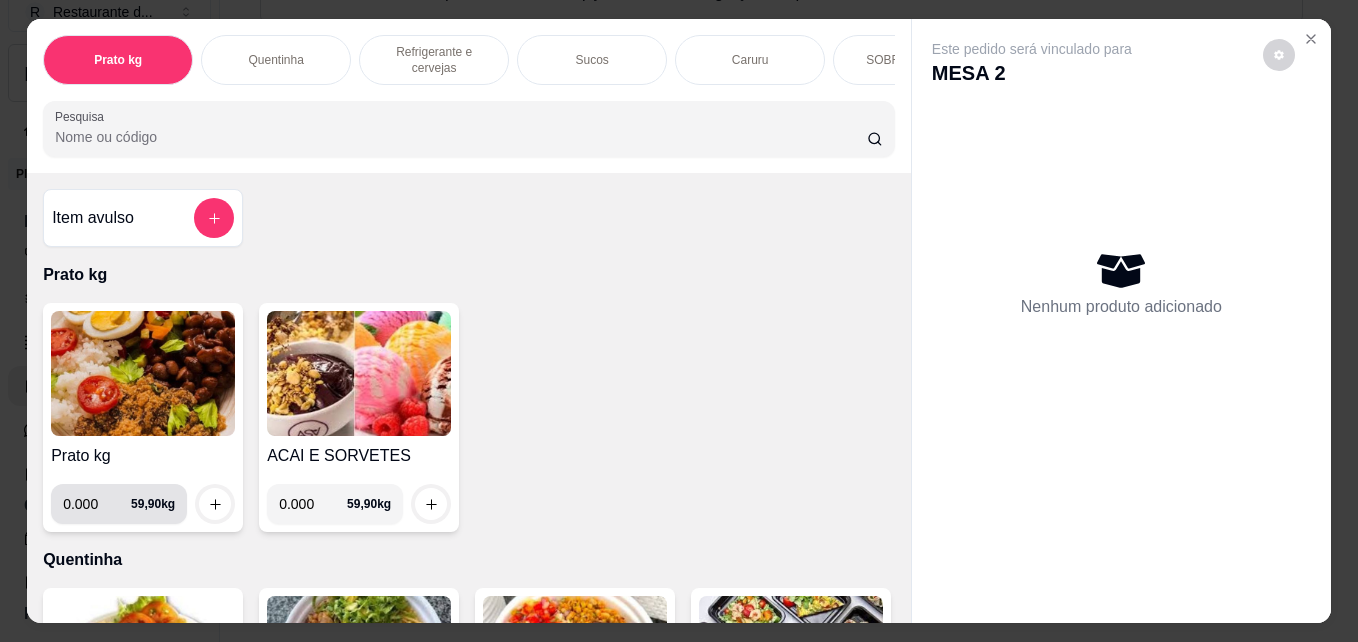 click on "0.000" at bounding box center (97, 504) 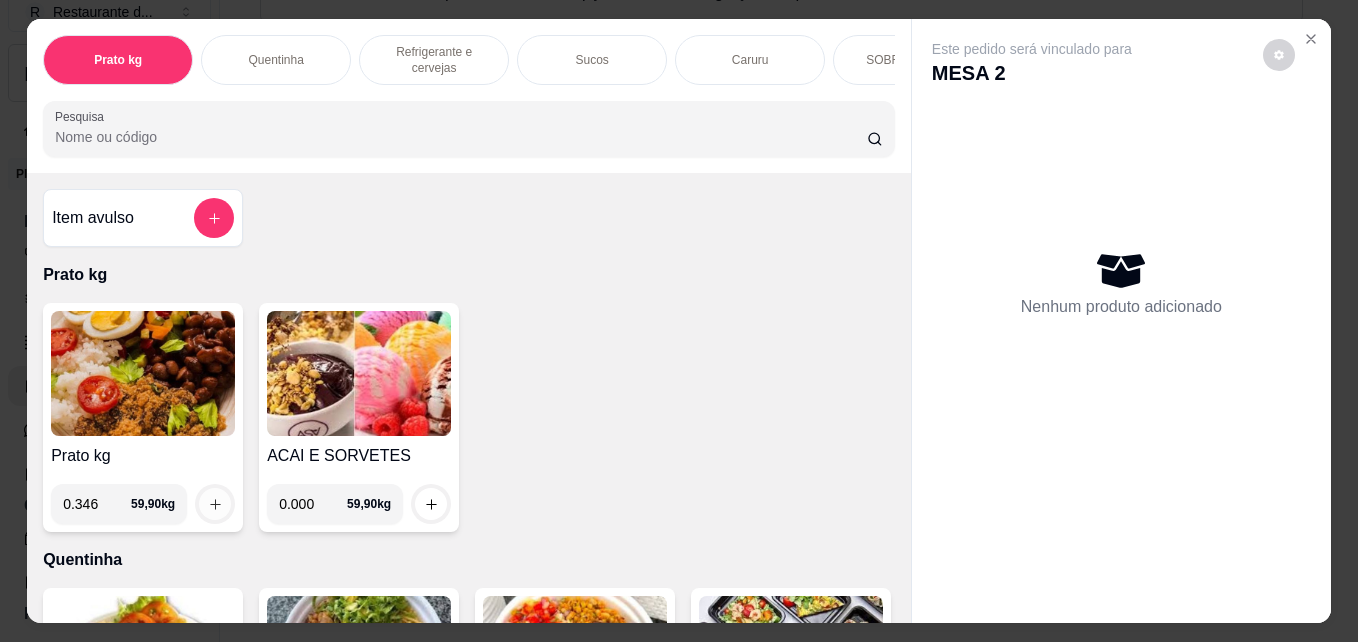 type on "0.346" 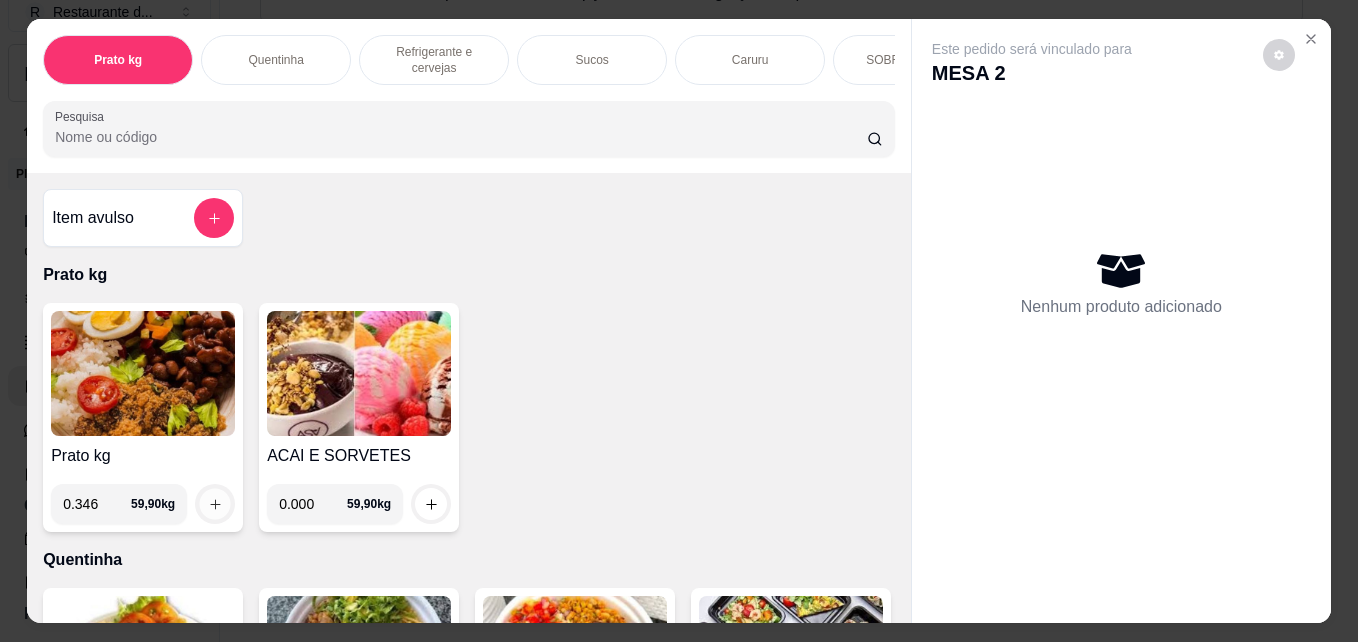 click 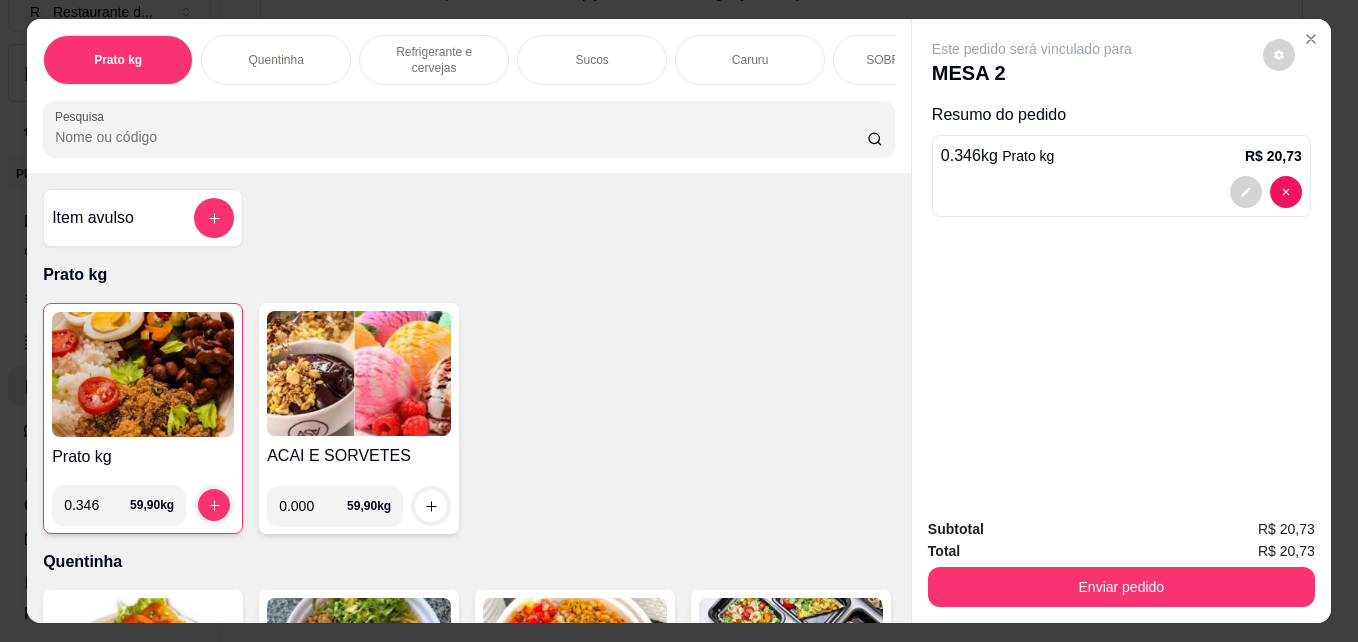 click on "Refrigerante e cervejas" at bounding box center [434, 60] 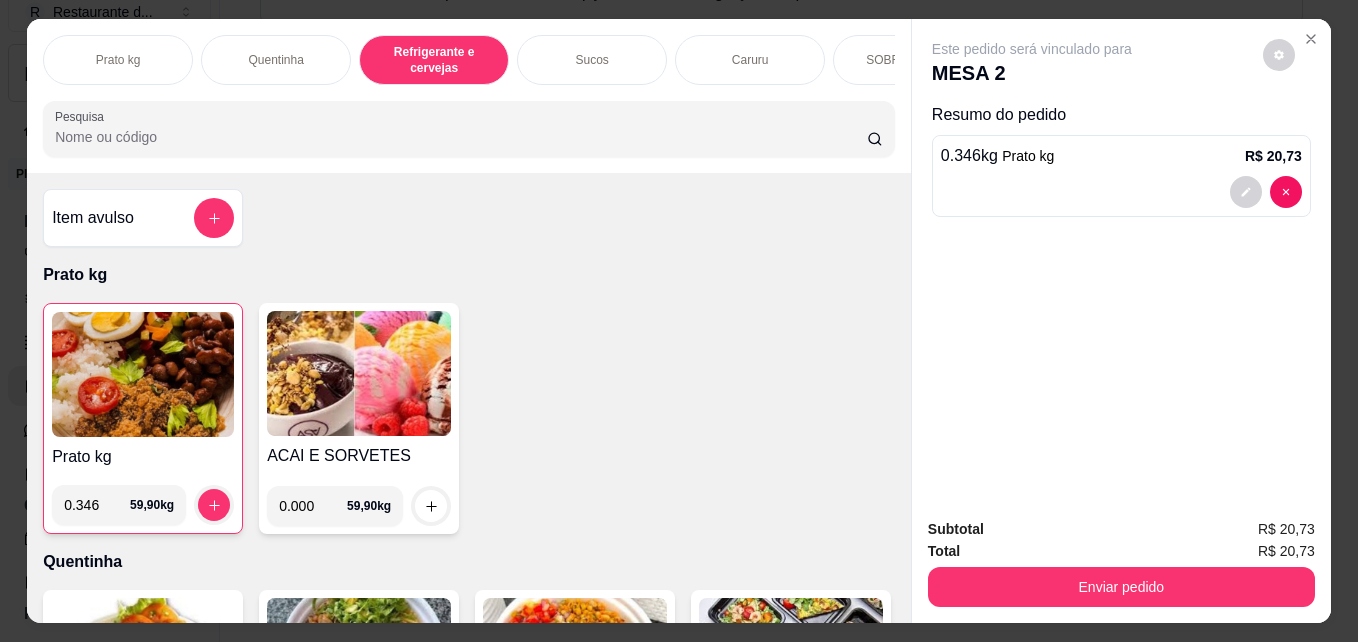 scroll, scrollTop: 987, scrollLeft: 0, axis: vertical 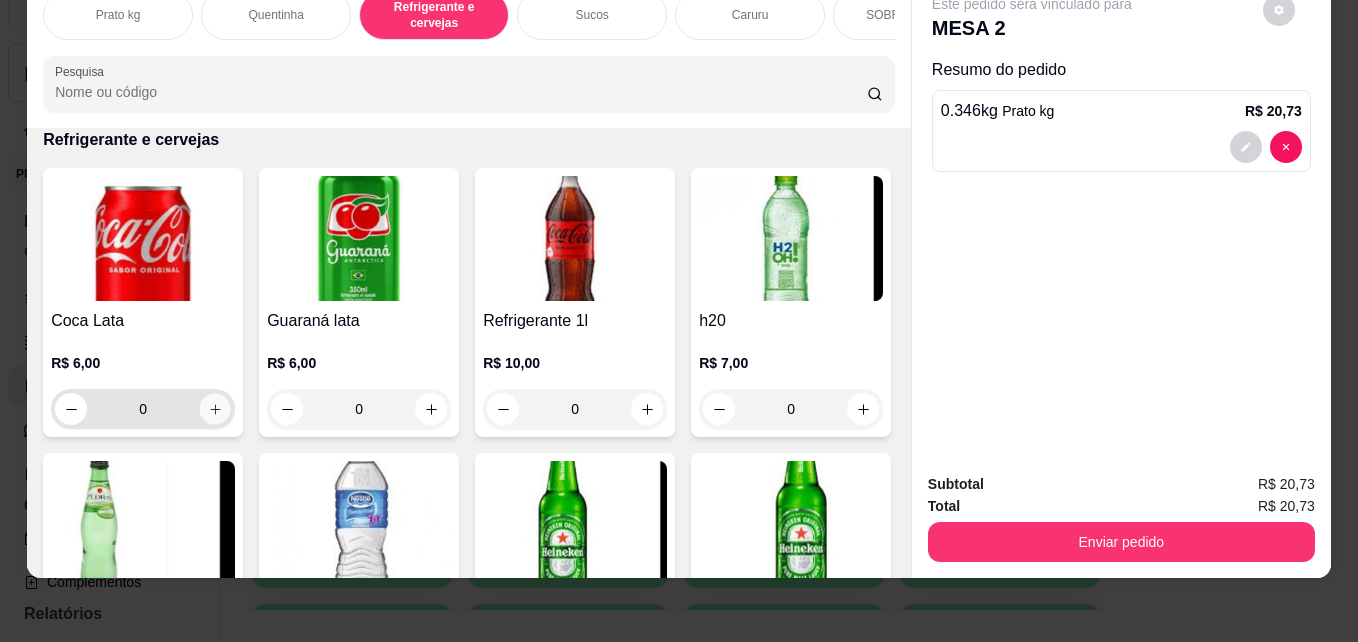 click at bounding box center [215, 409] 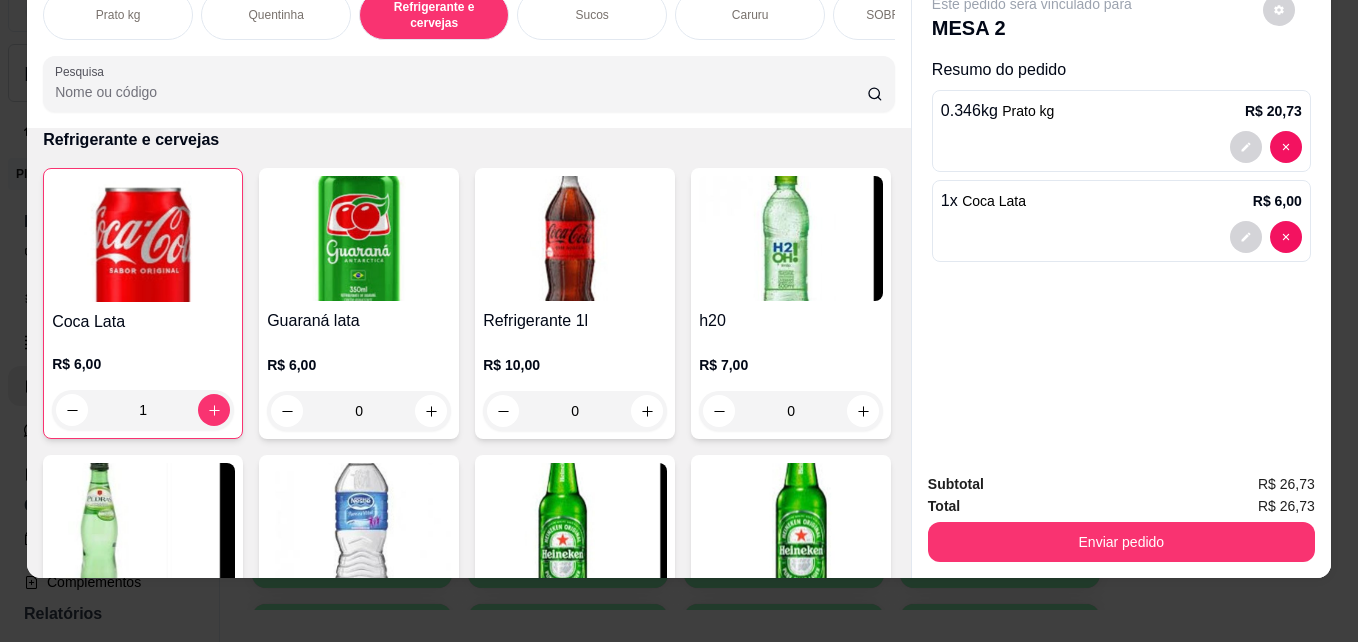 click on "Sucos" at bounding box center (591, 15) 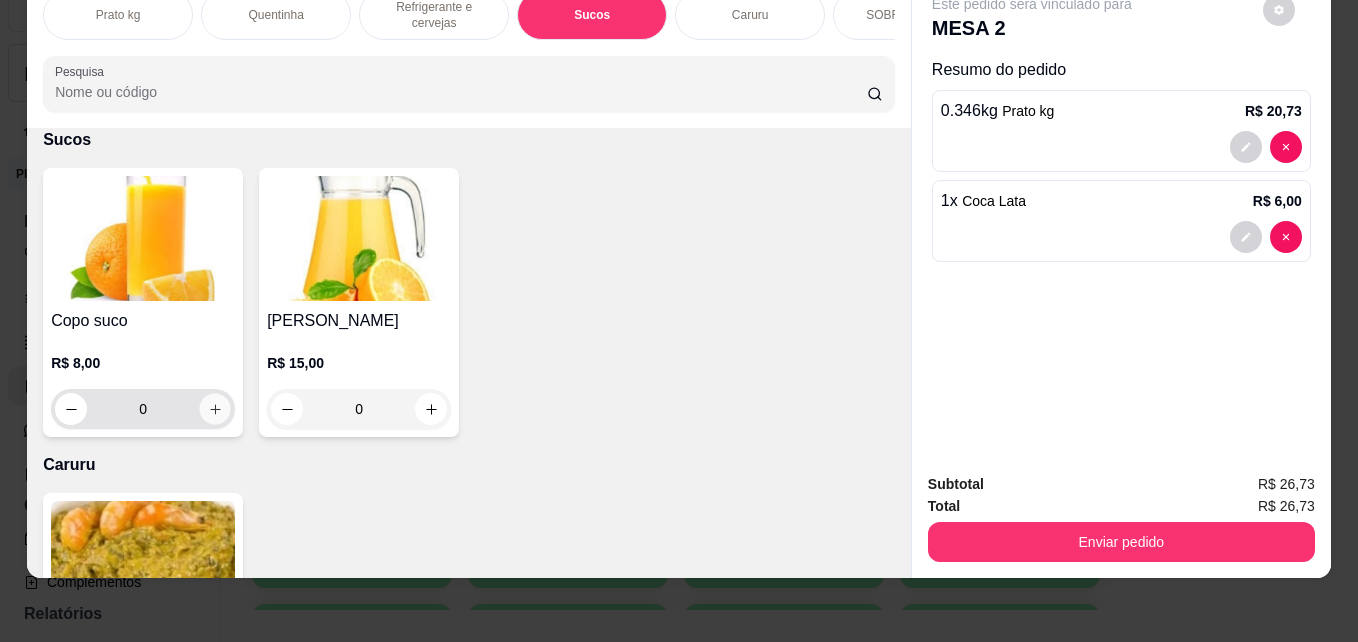 click 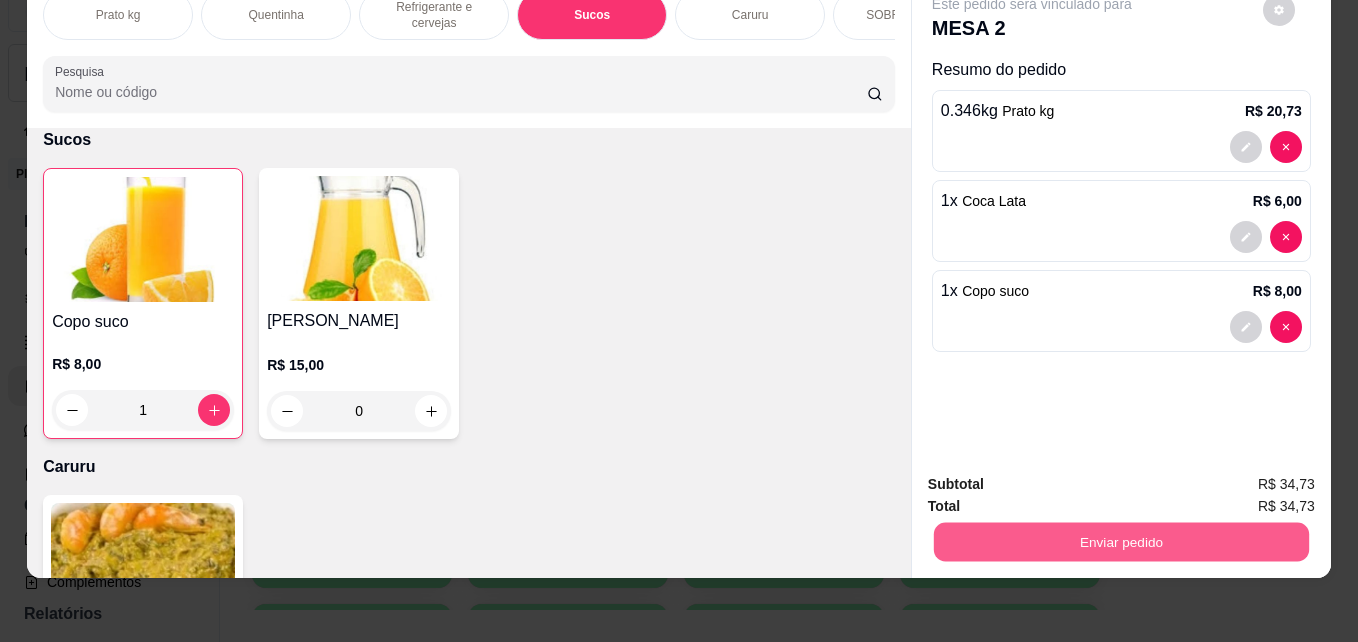 click on "Enviar pedido" at bounding box center [1121, 541] 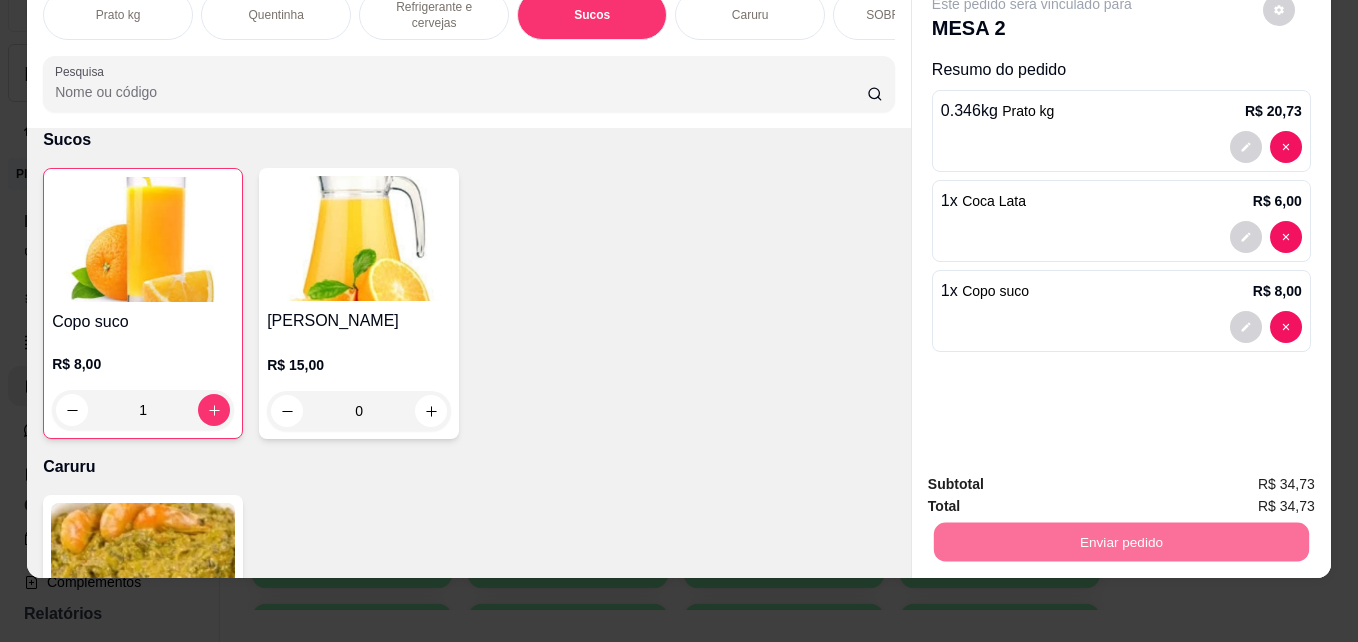 click on "Não registrar e enviar pedido" at bounding box center (1055, 477) 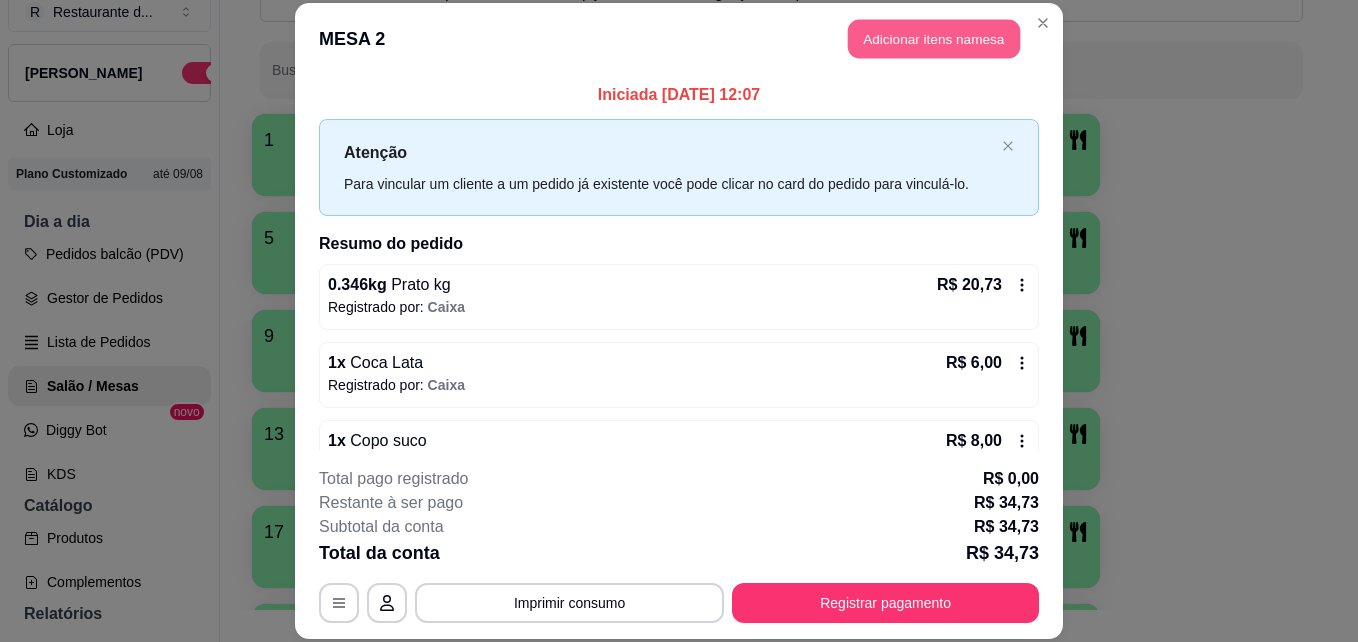 click on "Adicionar itens na  mesa" at bounding box center (934, 39) 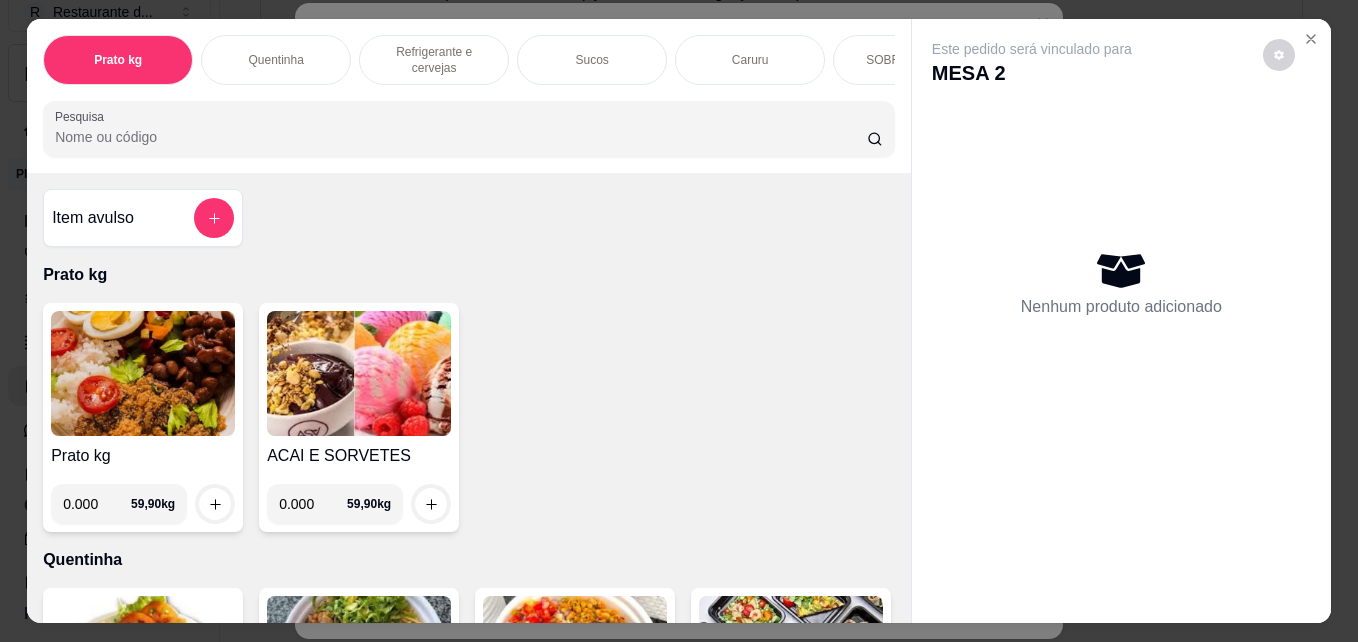 click on "0.000" at bounding box center (97, 504) 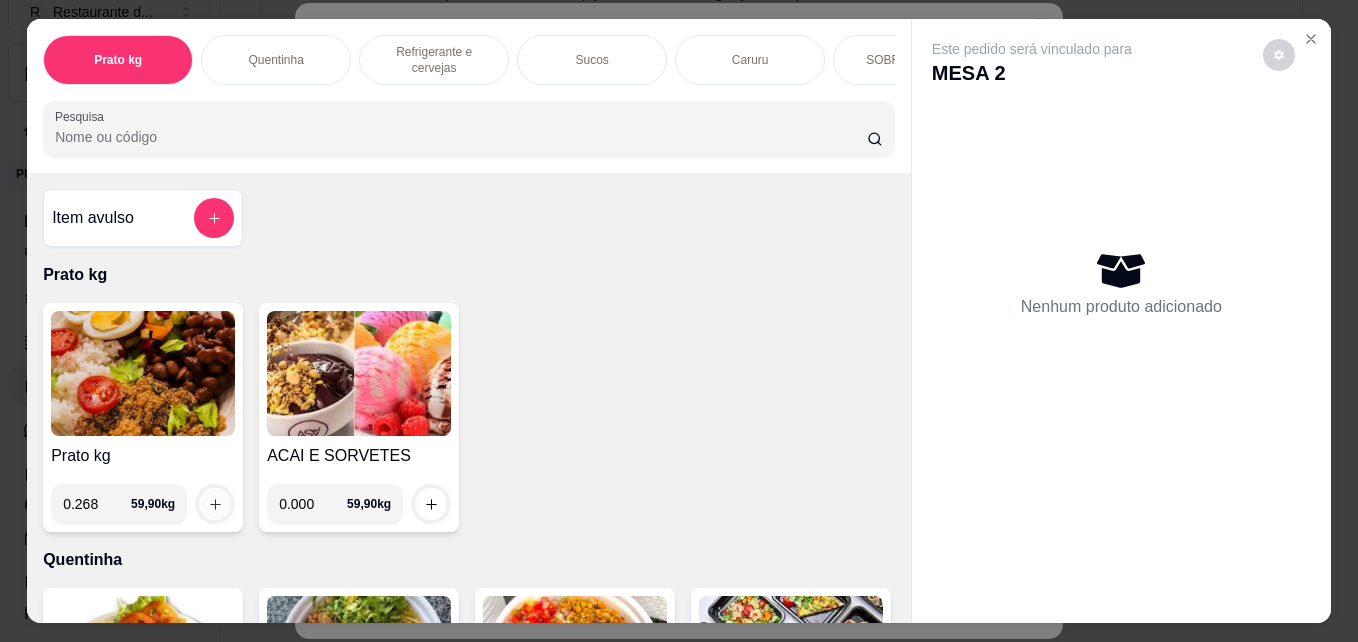 type on "0.268" 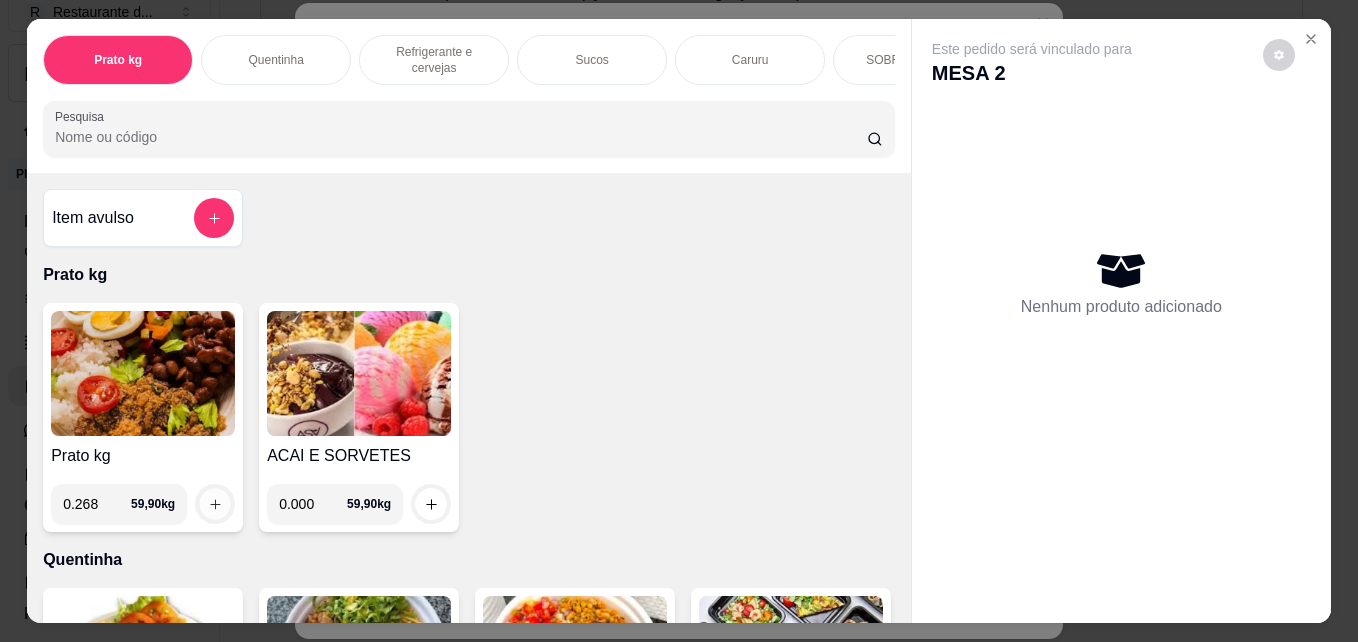 click 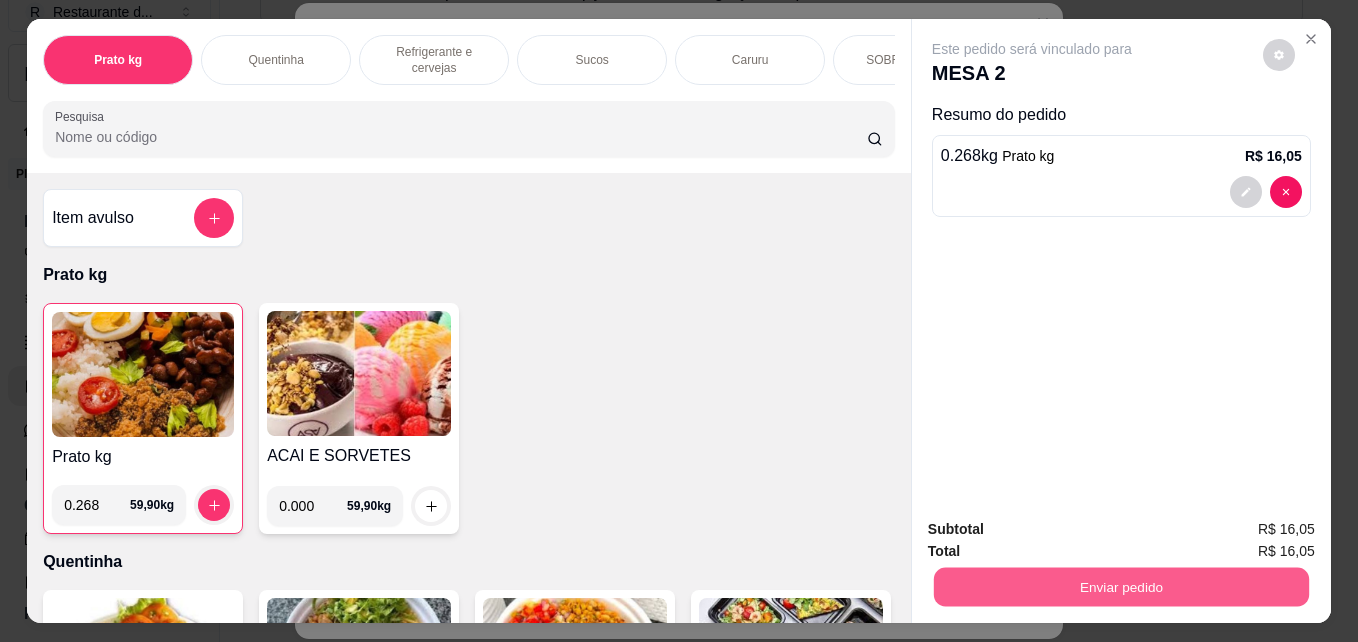 click on "Enviar pedido" at bounding box center (1121, 586) 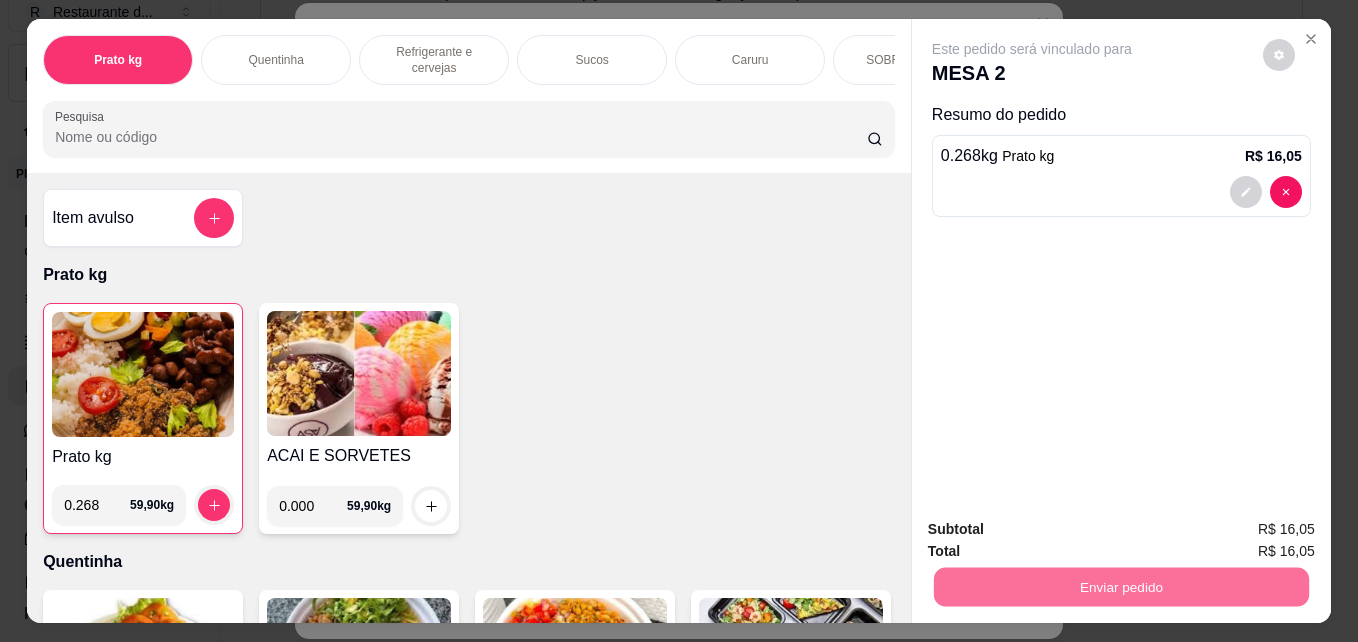 click on "Não registrar e enviar pedido" at bounding box center (1055, 529) 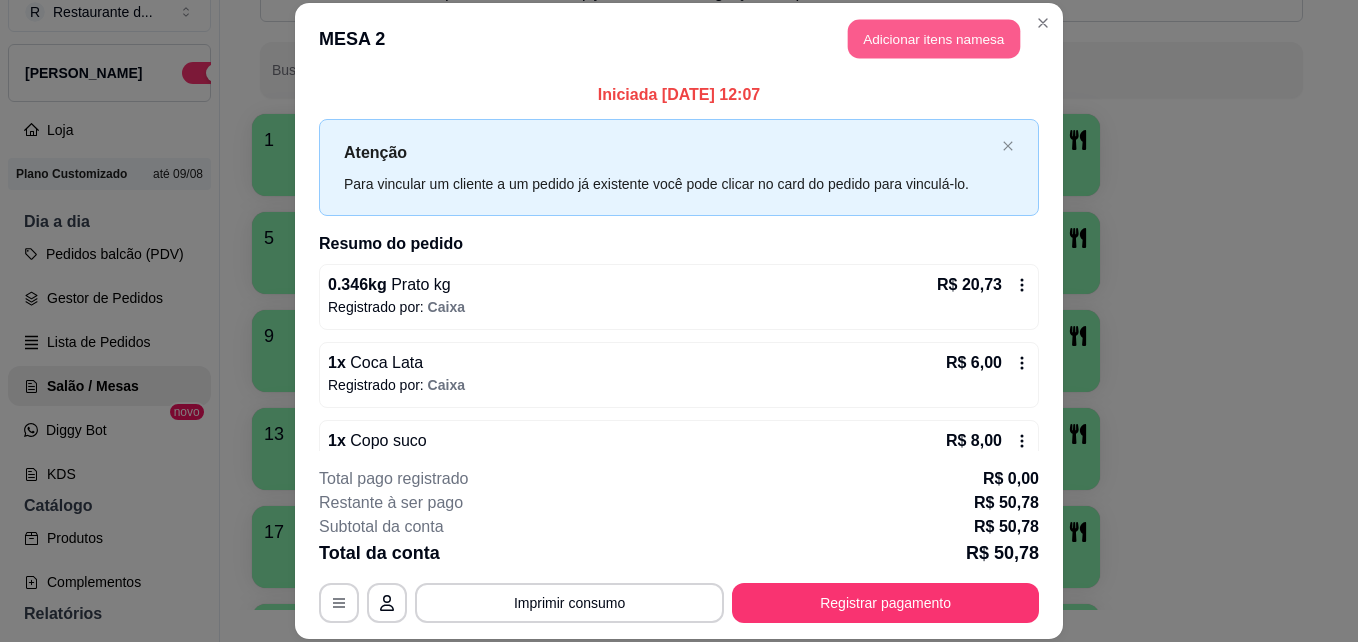 click on "Adicionar itens na  mesa" at bounding box center [934, 39] 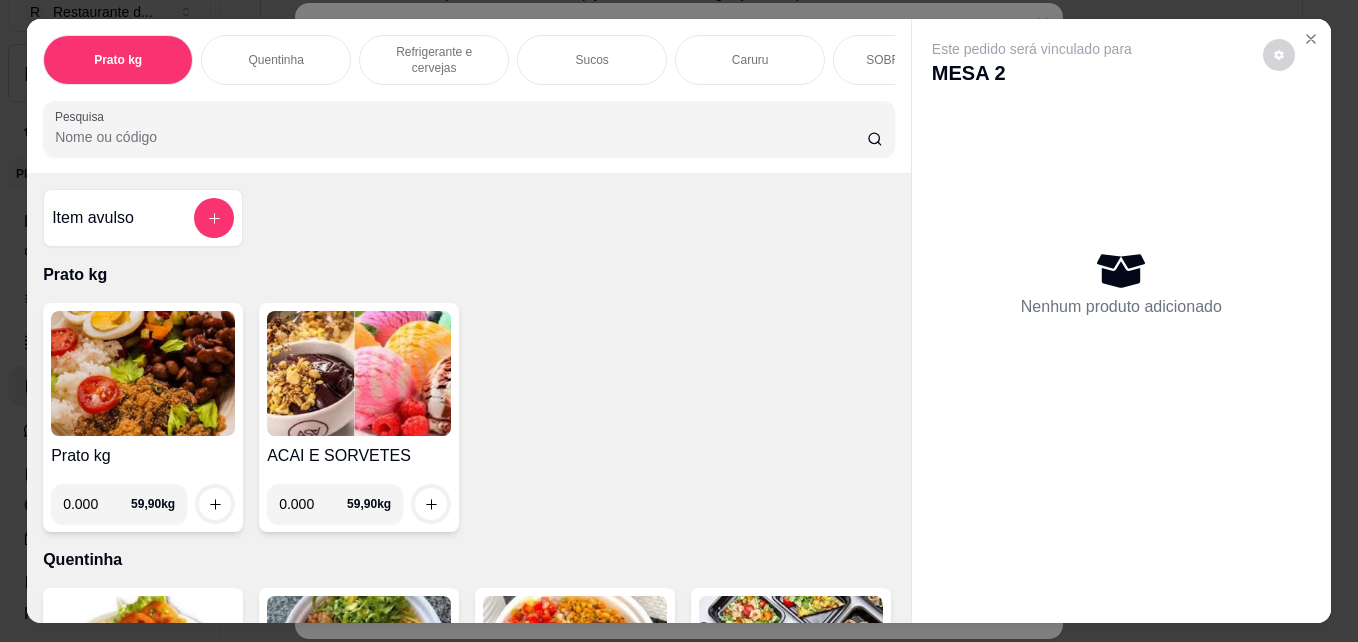 click on "0.000" at bounding box center (97, 504) 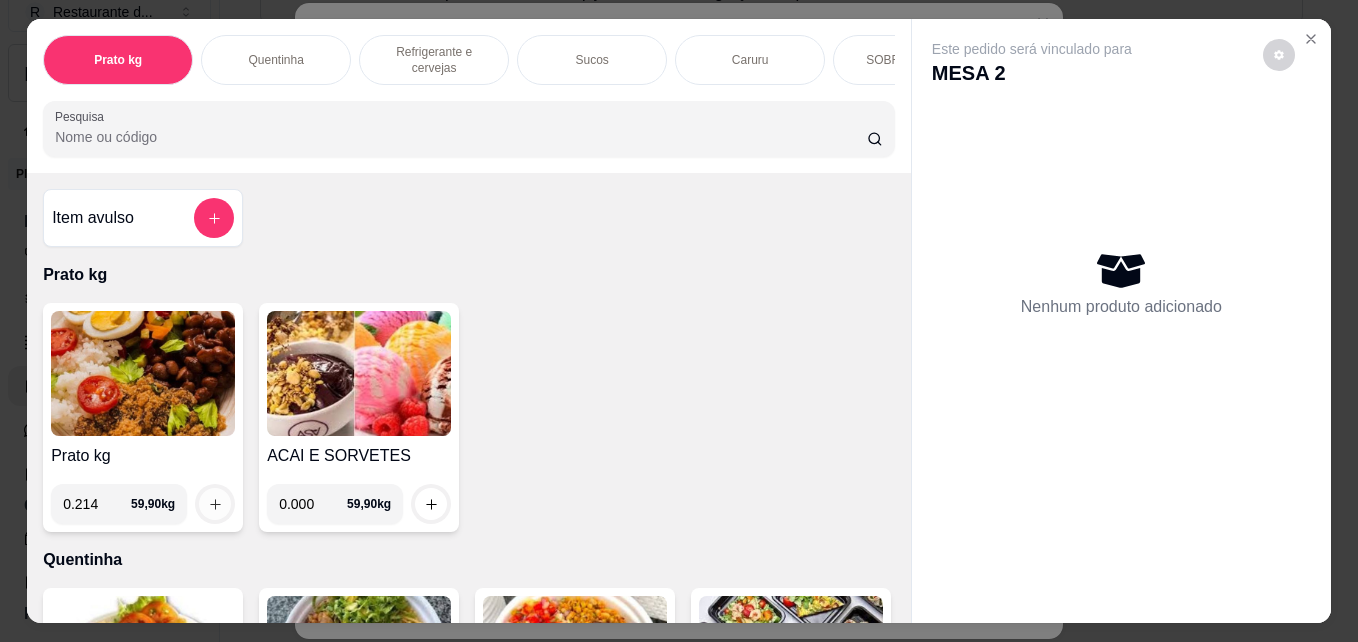 type on "0.214" 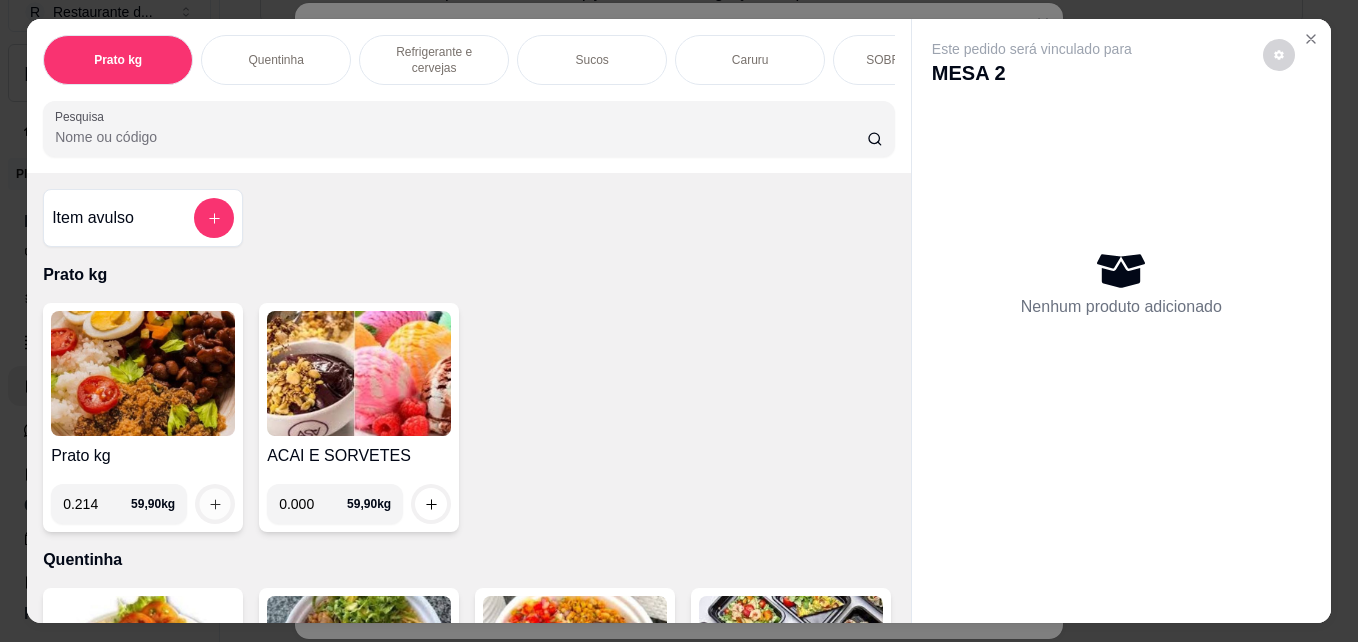 click 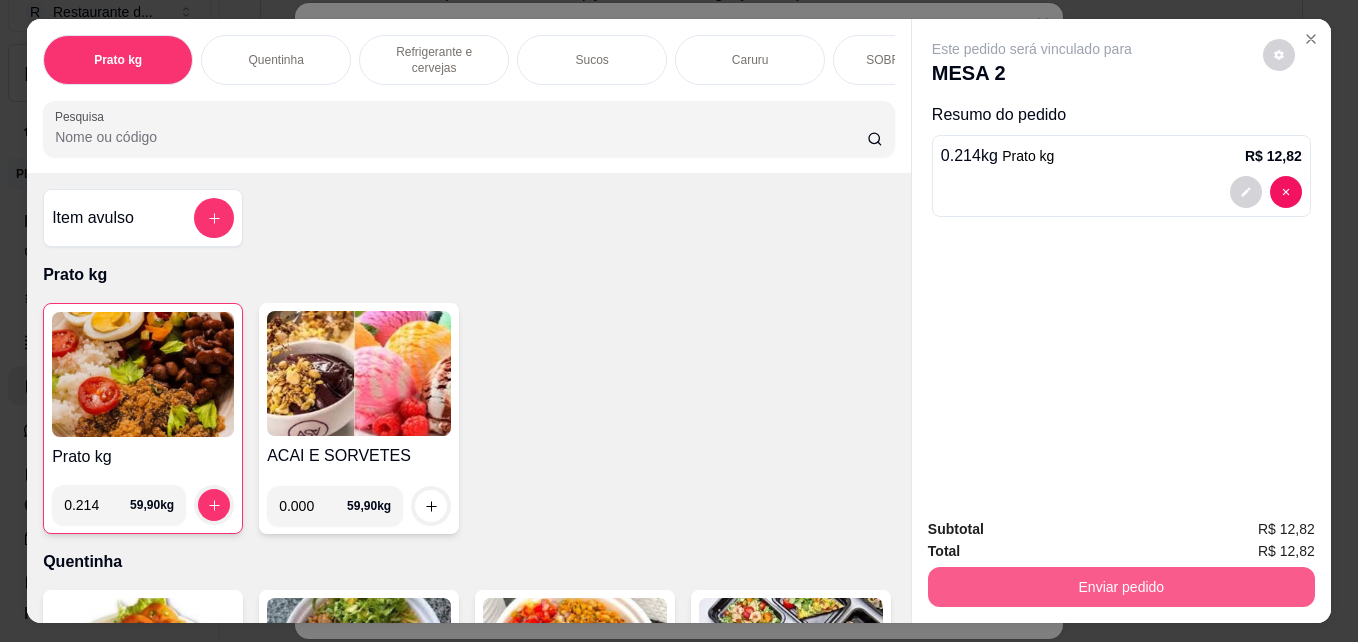 click on "Enviar pedido" at bounding box center [1121, 587] 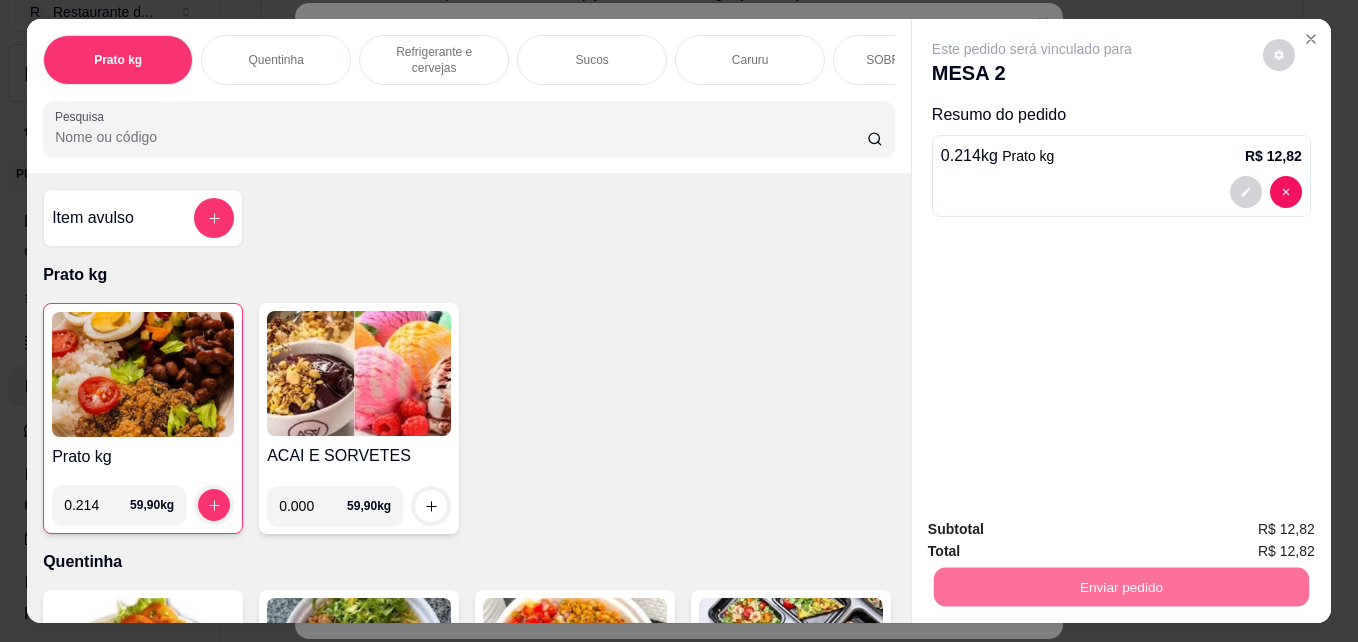 click on "Não registrar e enviar pedido" at bounding box center [1055, 529] 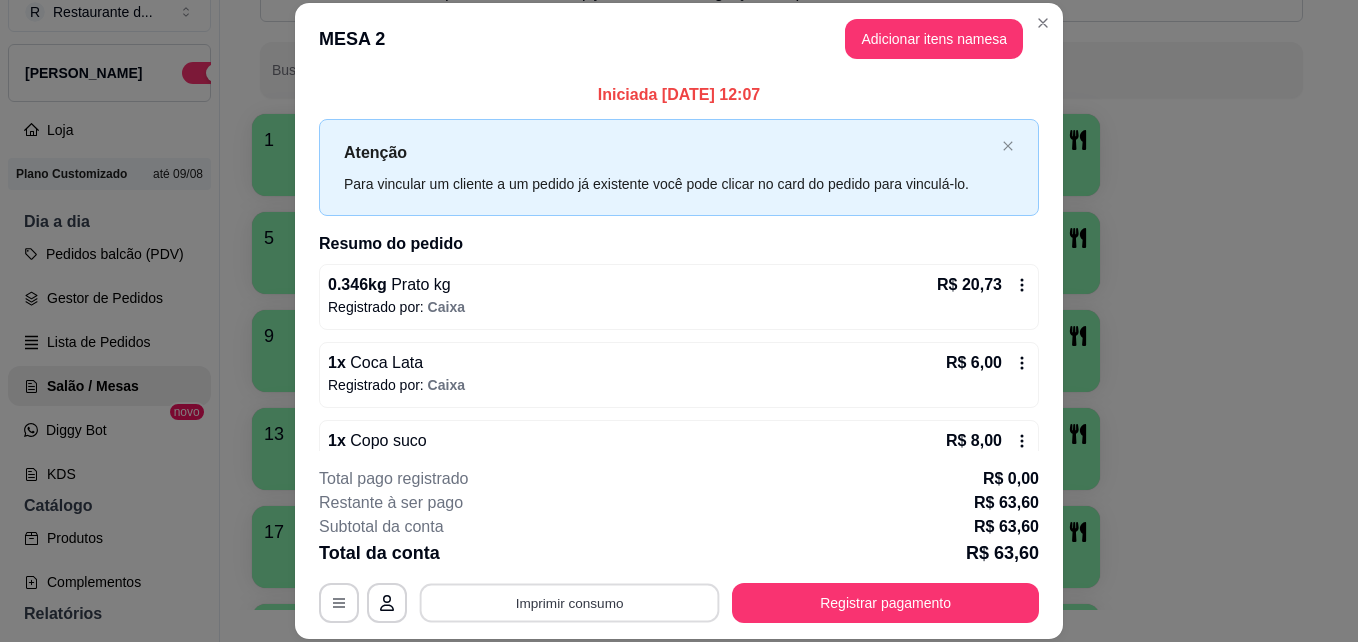 click on "Imprimir consumo" at bounding box center [570, 602] 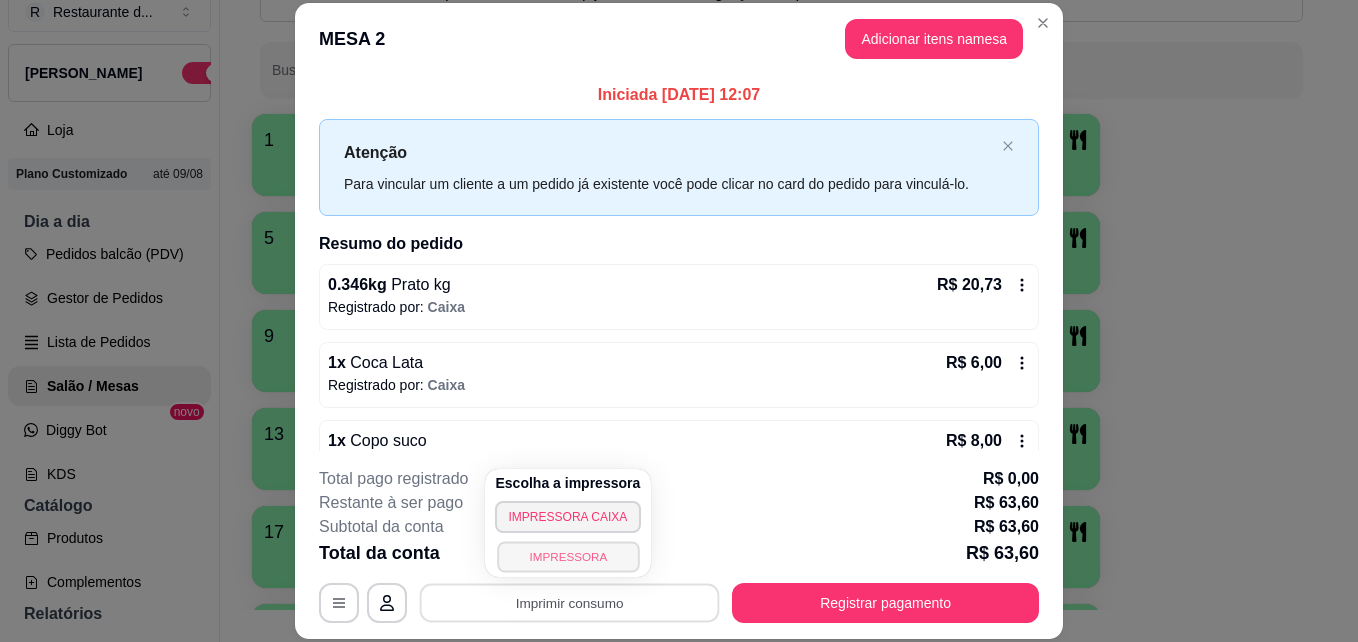 click on "IMPRESSORA" at bounding box center (568, 556) 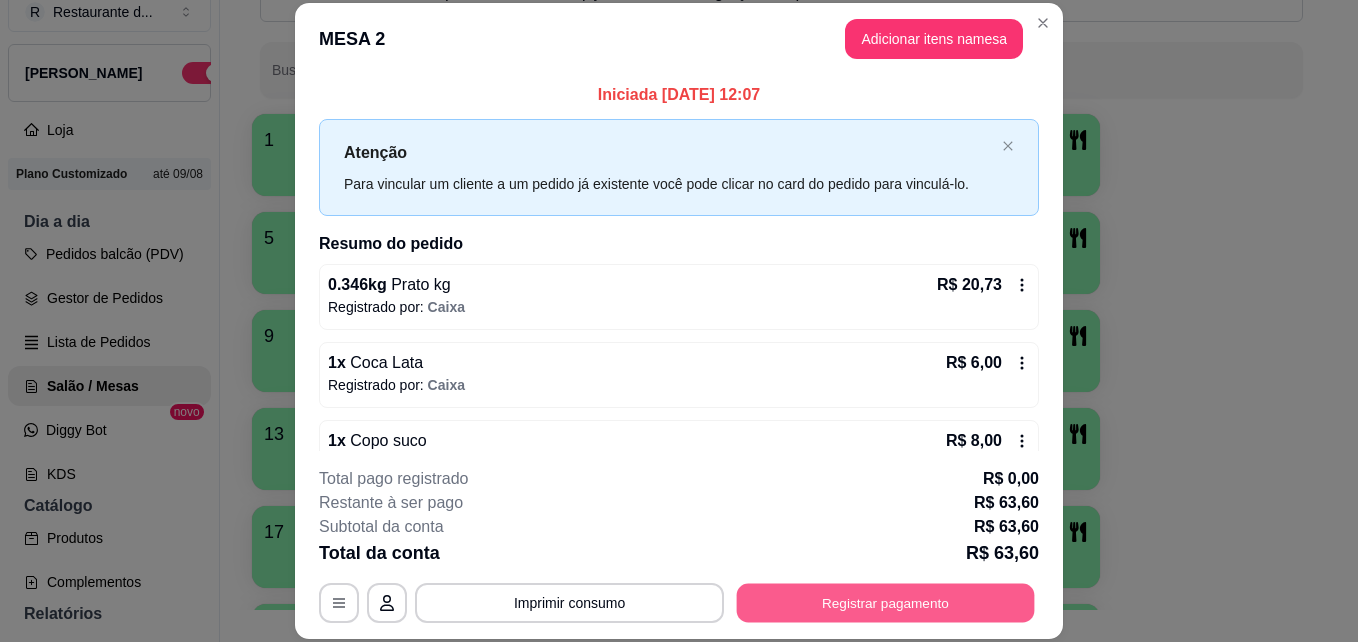 click on "Registrar pagamento" at bounding box center (886, 602) 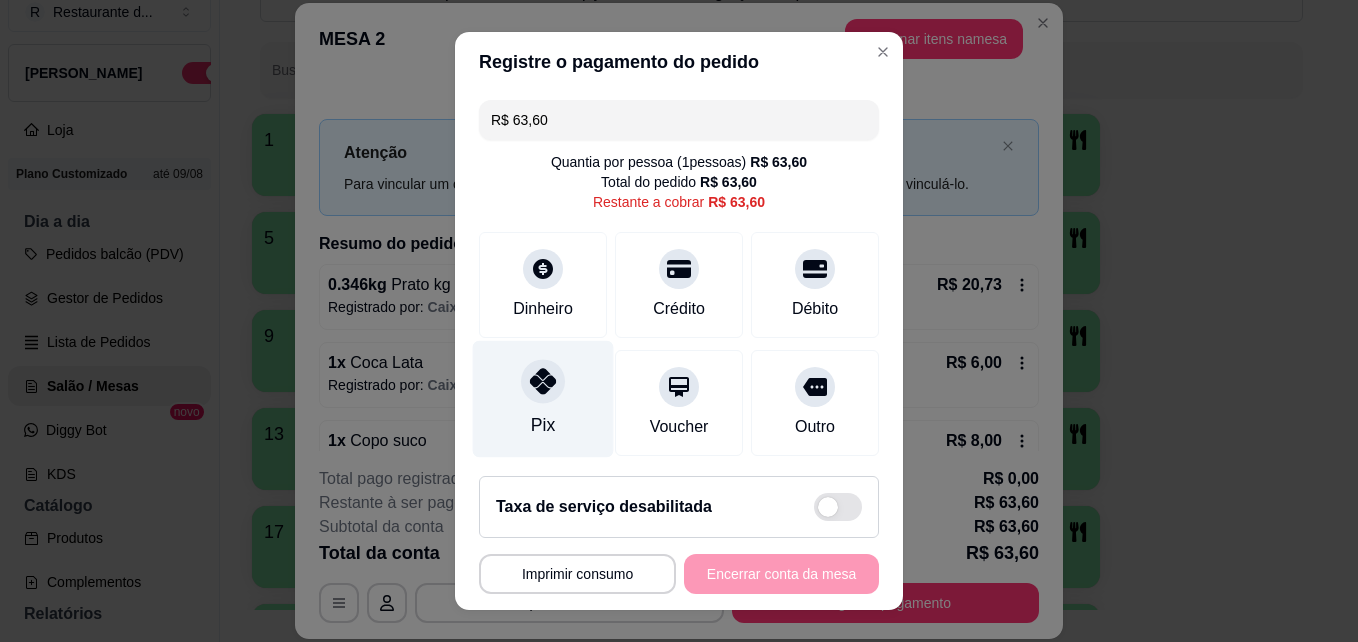 click 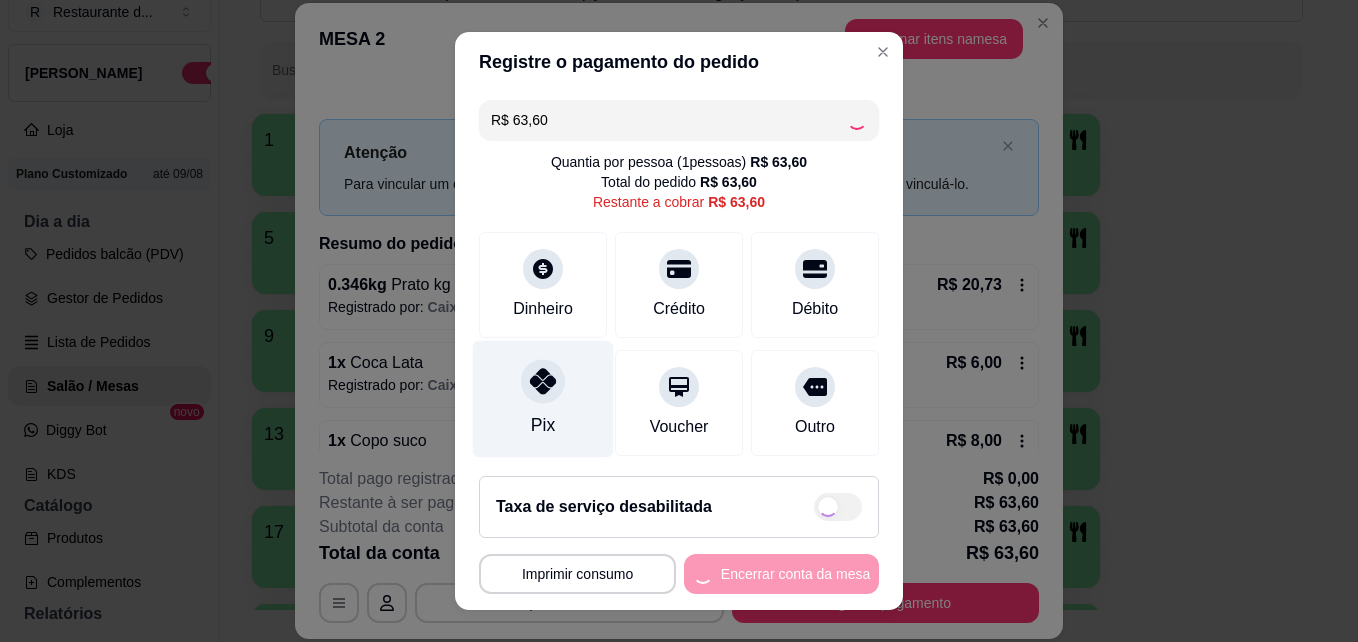 type on "R$ 0,00" 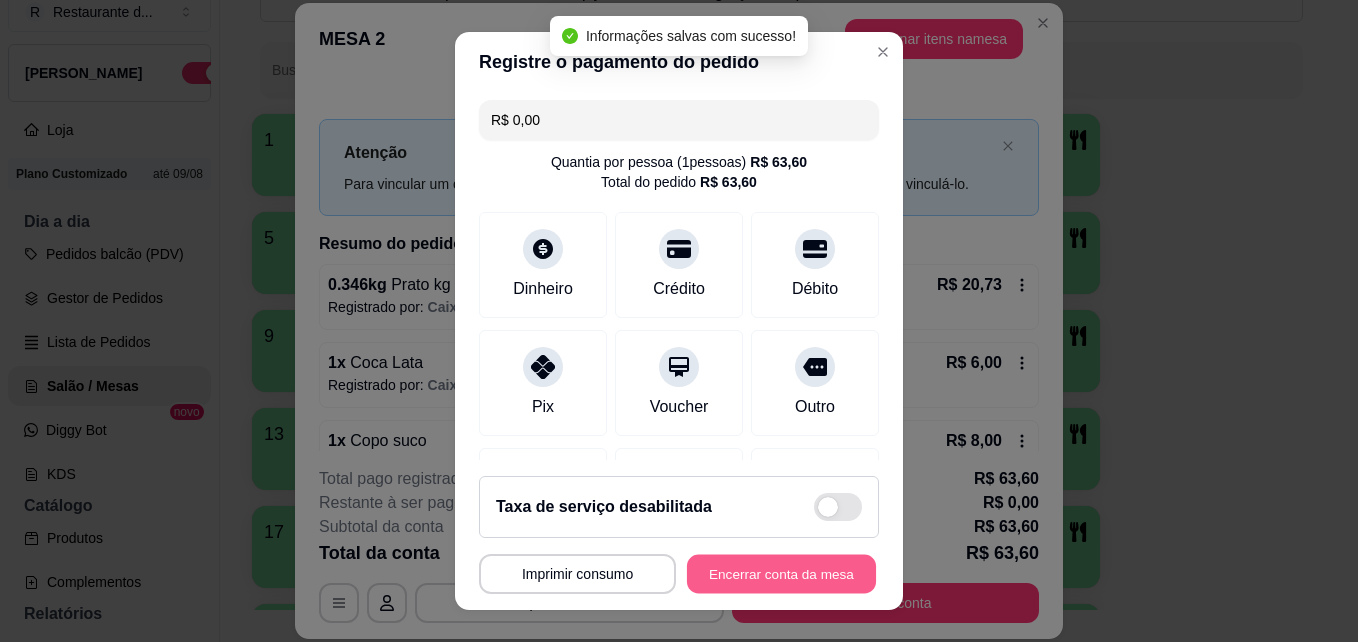 click on "Encerrar conta da mesa" at bounding box center (781, 574) 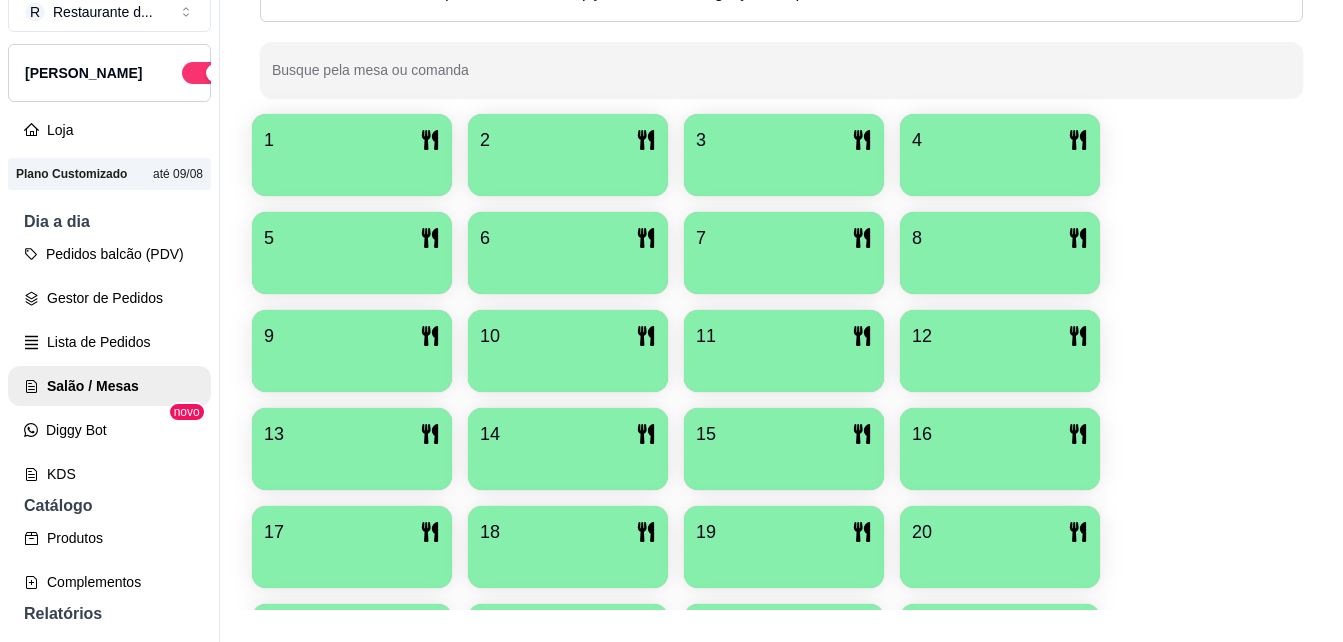 click on "1 2 3 4 5 6 7 8 9 10 11 12 13 14 15 16 17 18 19 20 21 22 23 24 25 26 27 28 29 30 31 32 33 34 35 36 37 38 39 40" at bounding box center [781, 596] 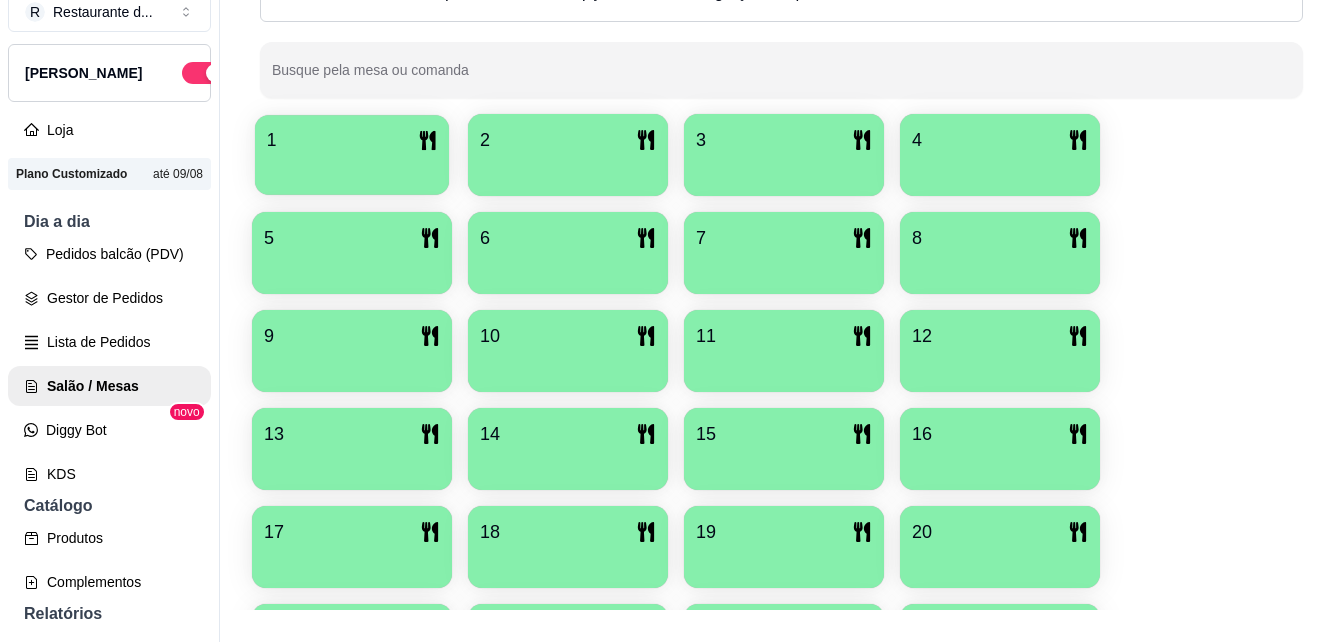 click at bounding box center (352, 168) 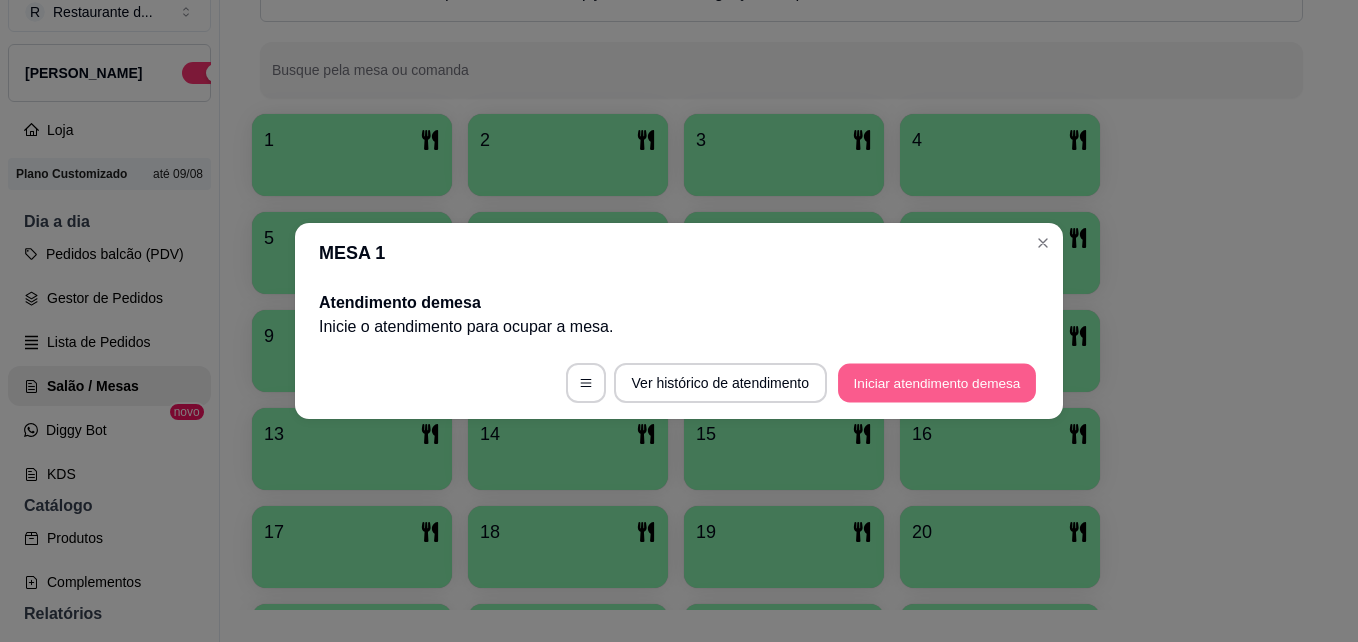 click on "Iniciar atendimento de  mesa" at bounding box center (937, 383) 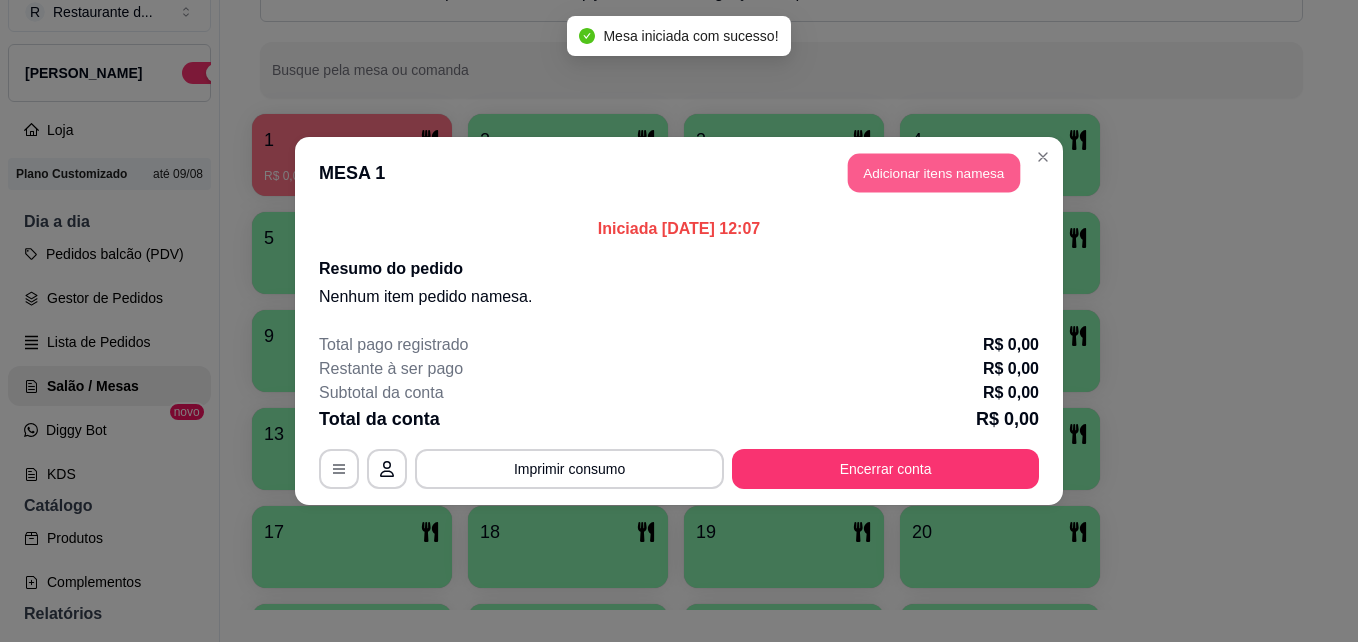click on "Adicionar itens na  mesa" at bounding box center [934, 173] 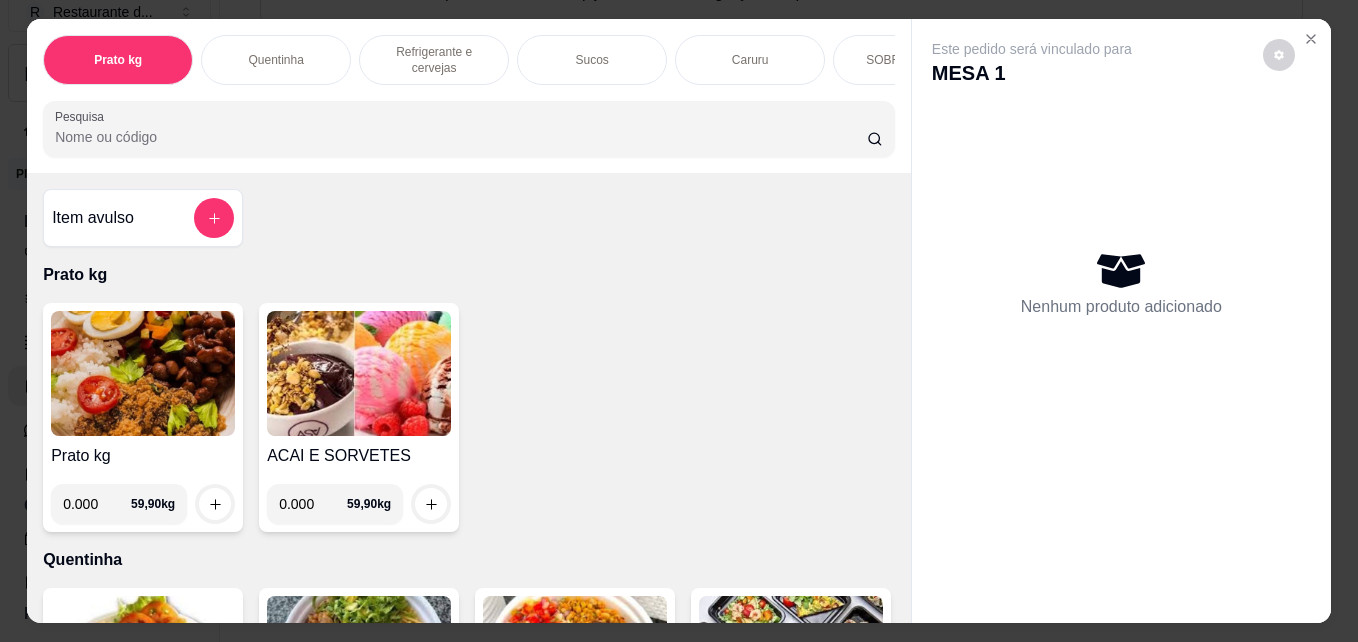 click on "0.000" at bounding box center (97, 504) 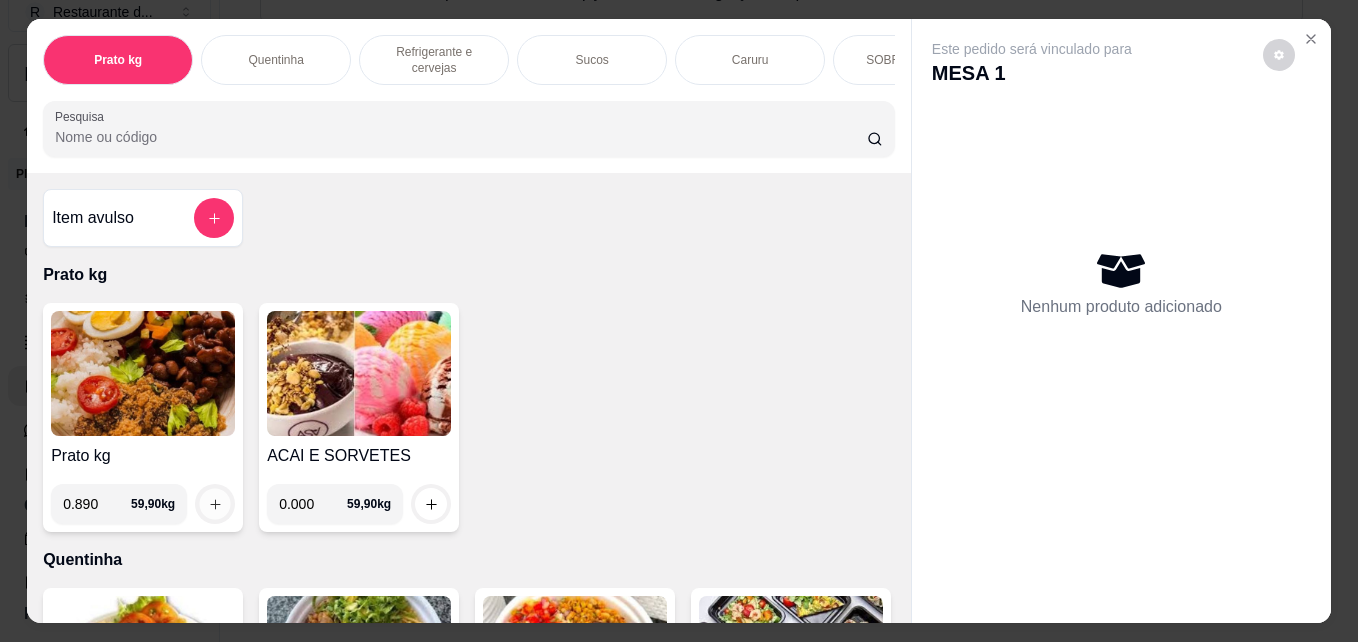 click 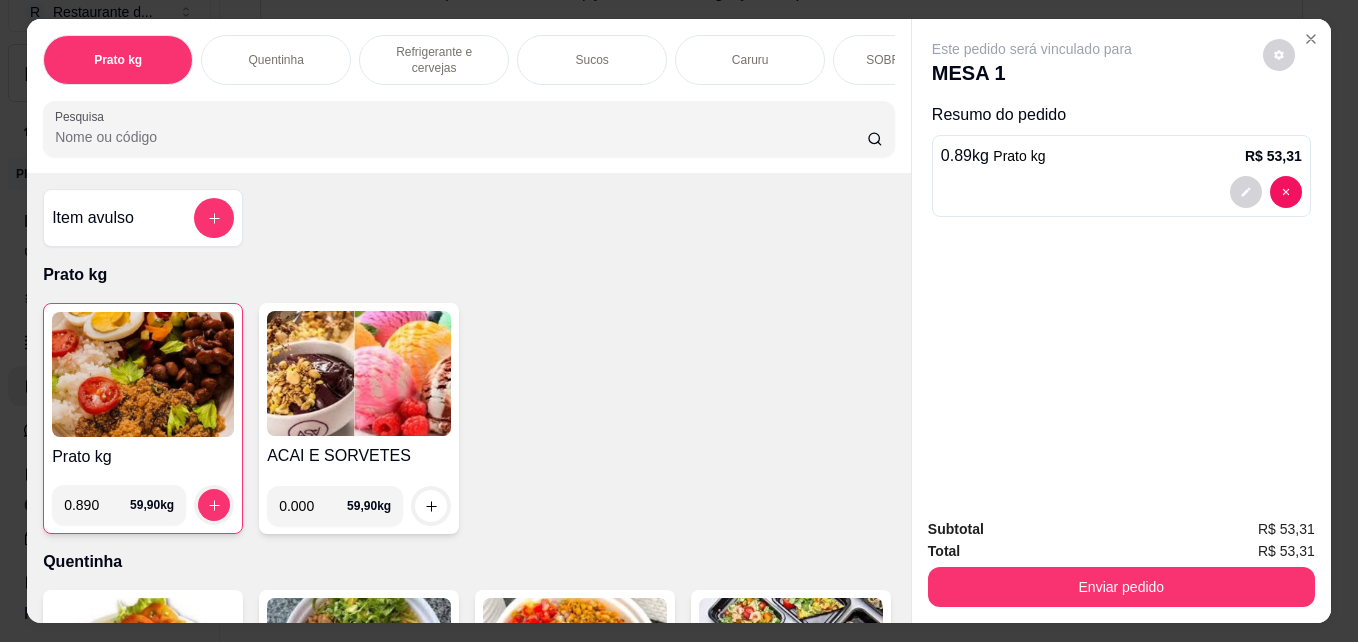 click on "0.890" at bounding box center [97, 505] 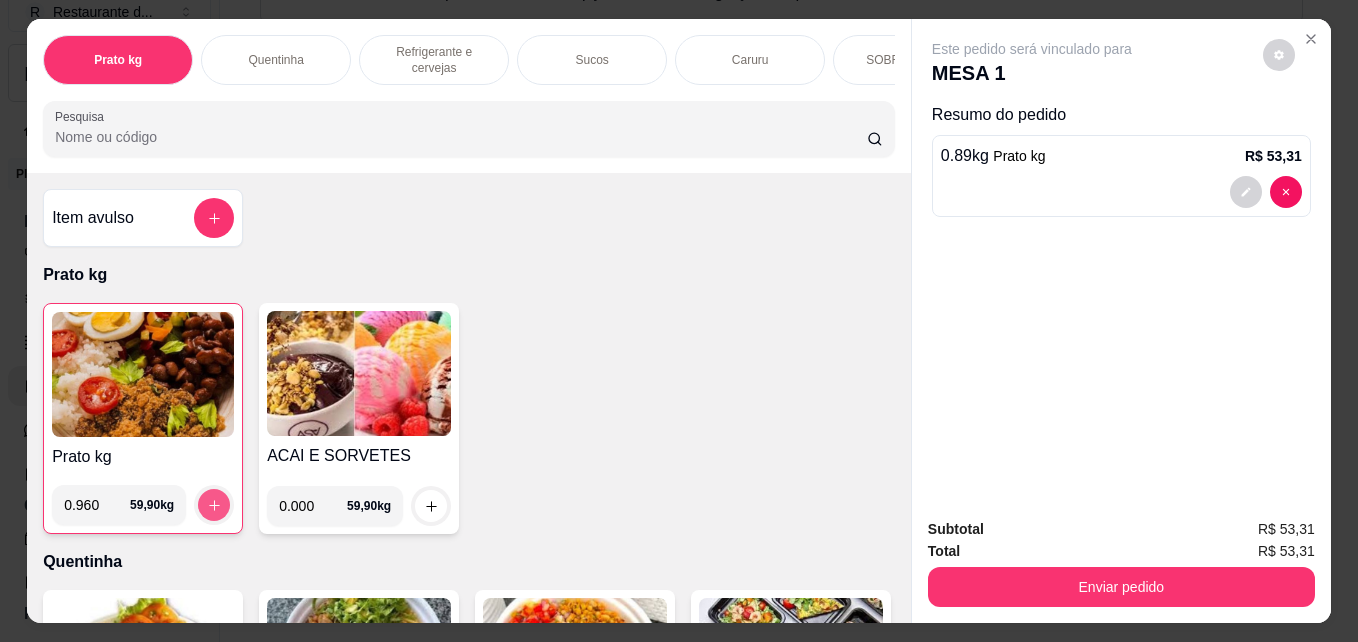 type on "0.960" 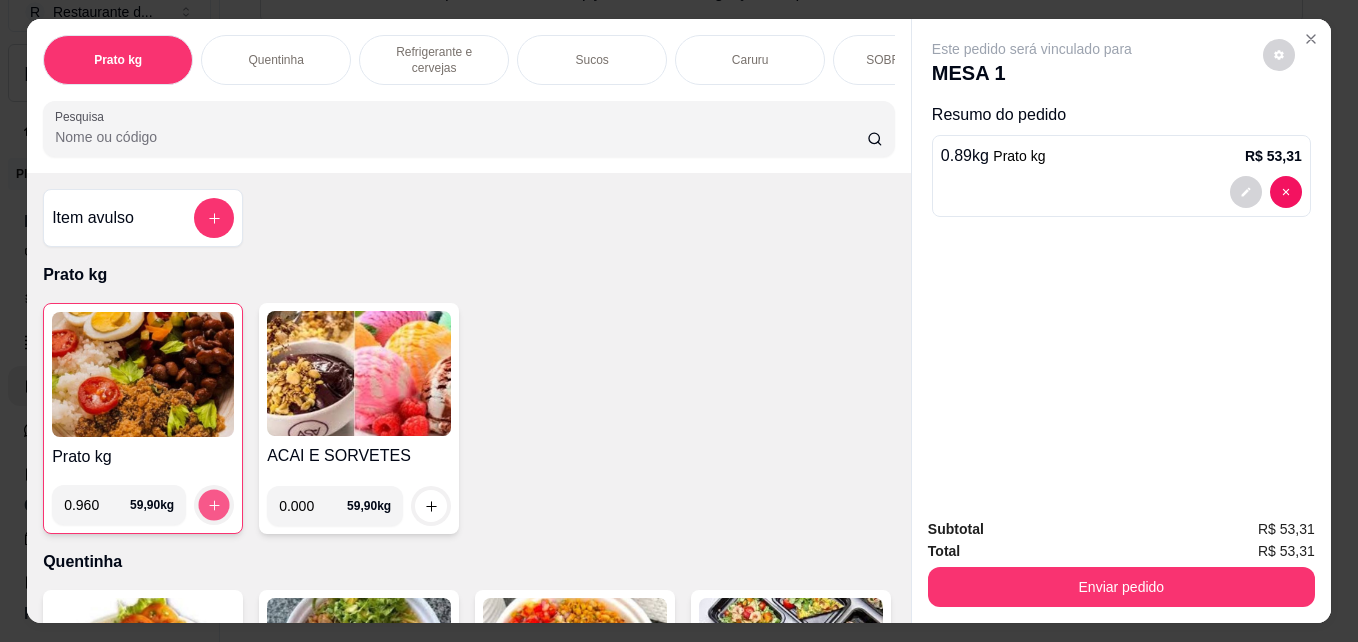 click 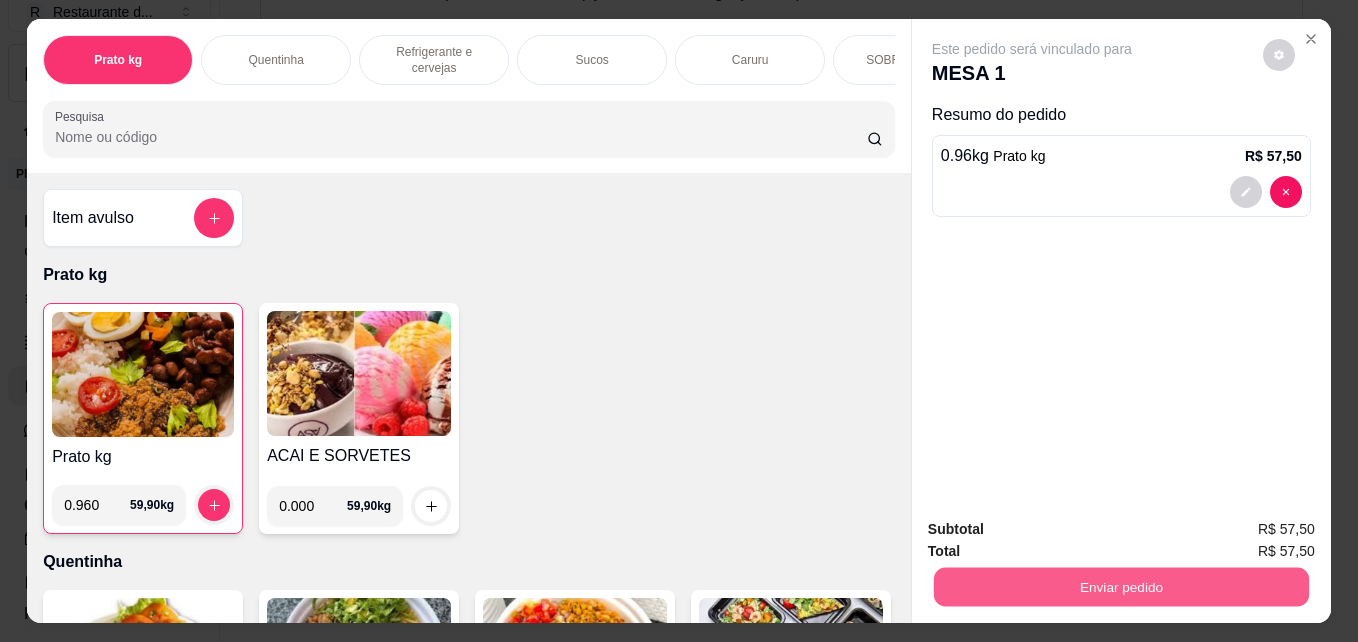 click on "Enviar pedido" at bounding box center (1121, 586) 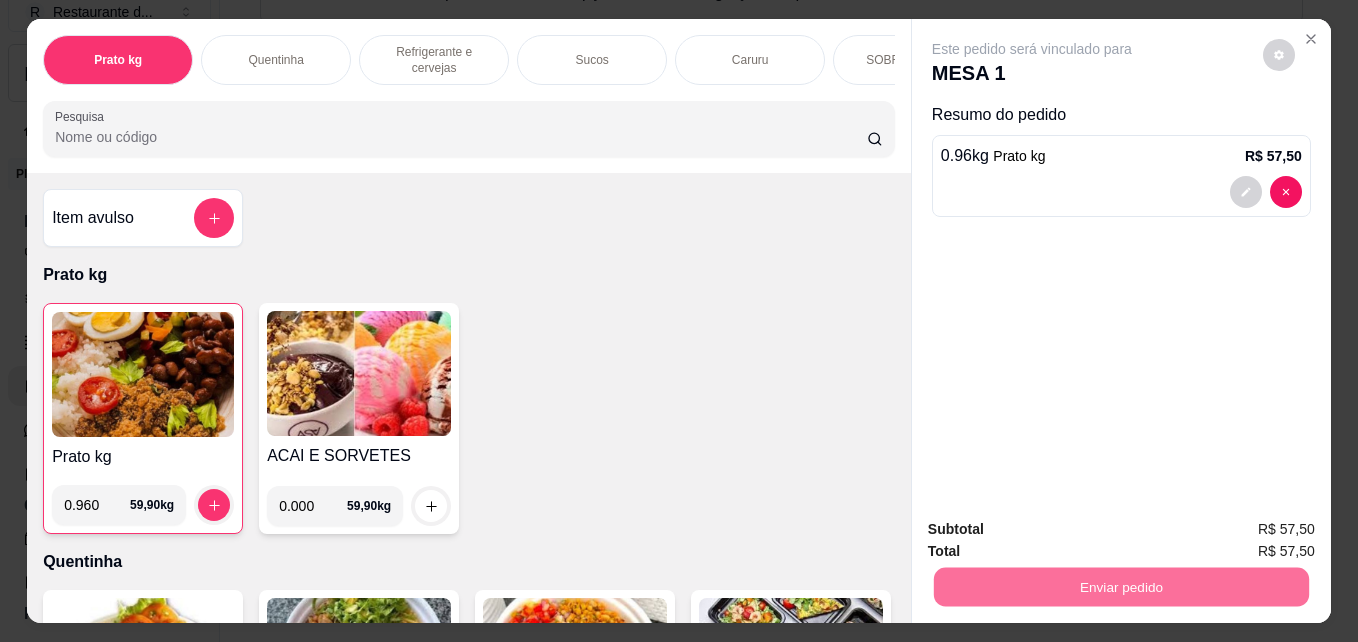 click on "Não registrar e enviar pedido" at bounding box center [1055, 529] 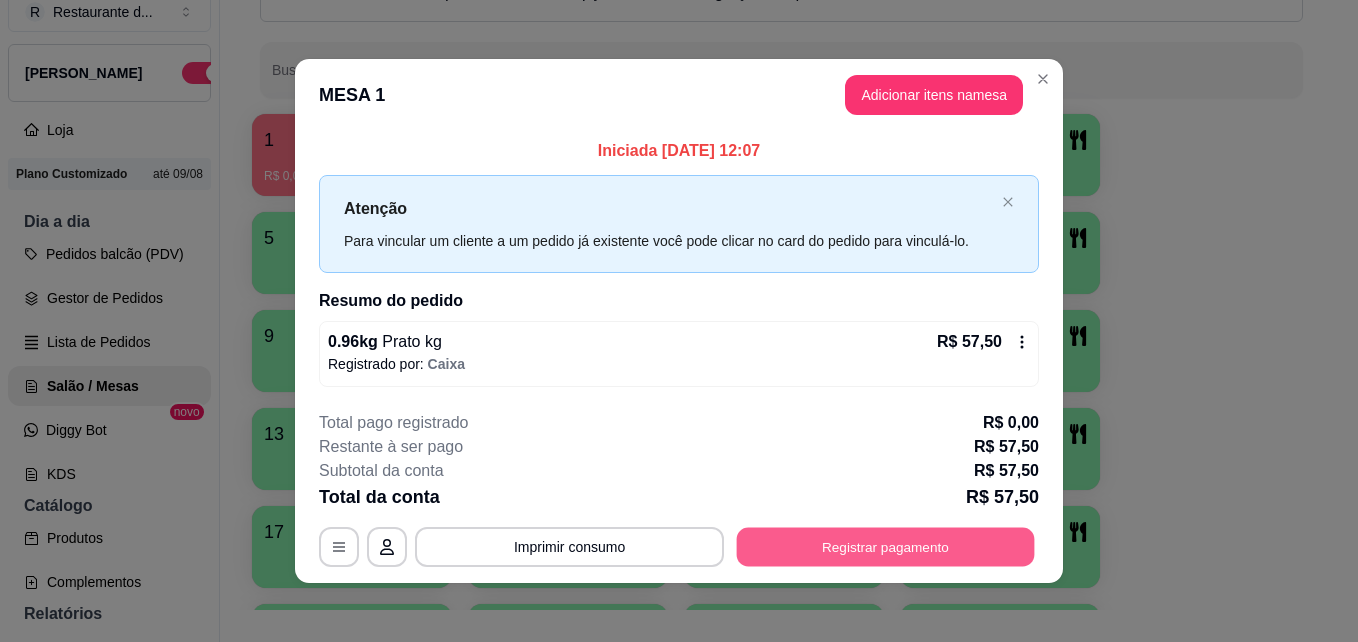 click on "Registrar pagamento" at bounding box center [886, 546] 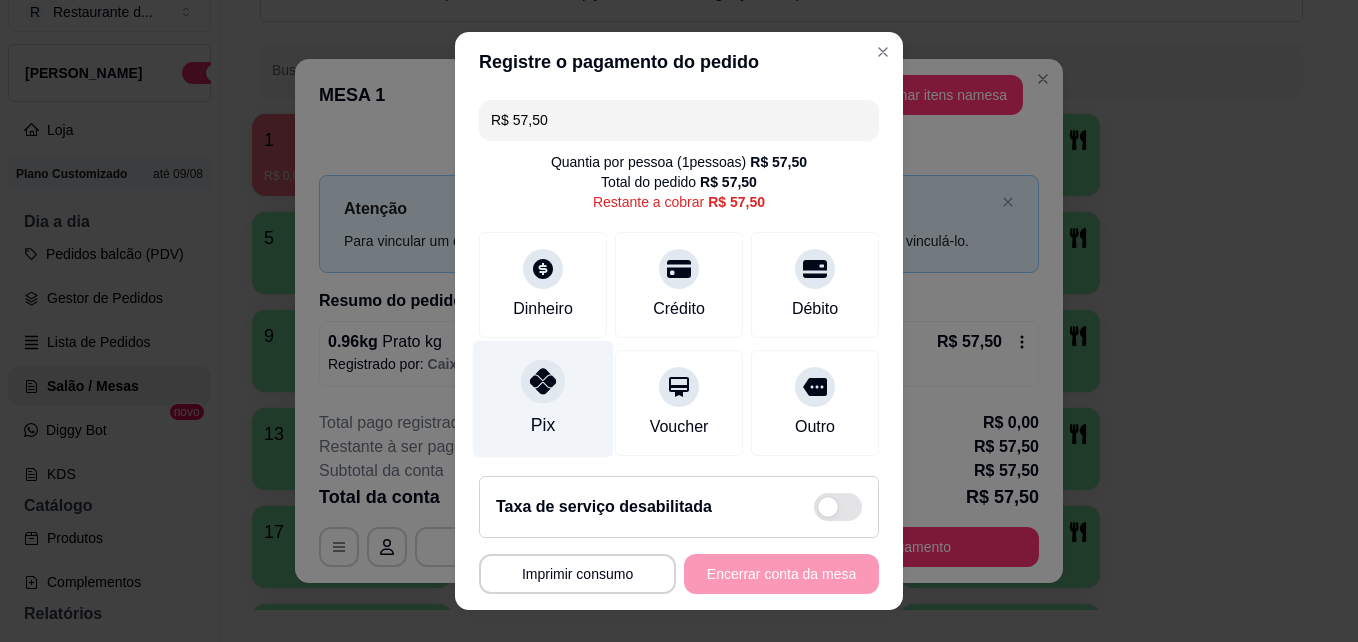 click at bounding box center [543, 382] 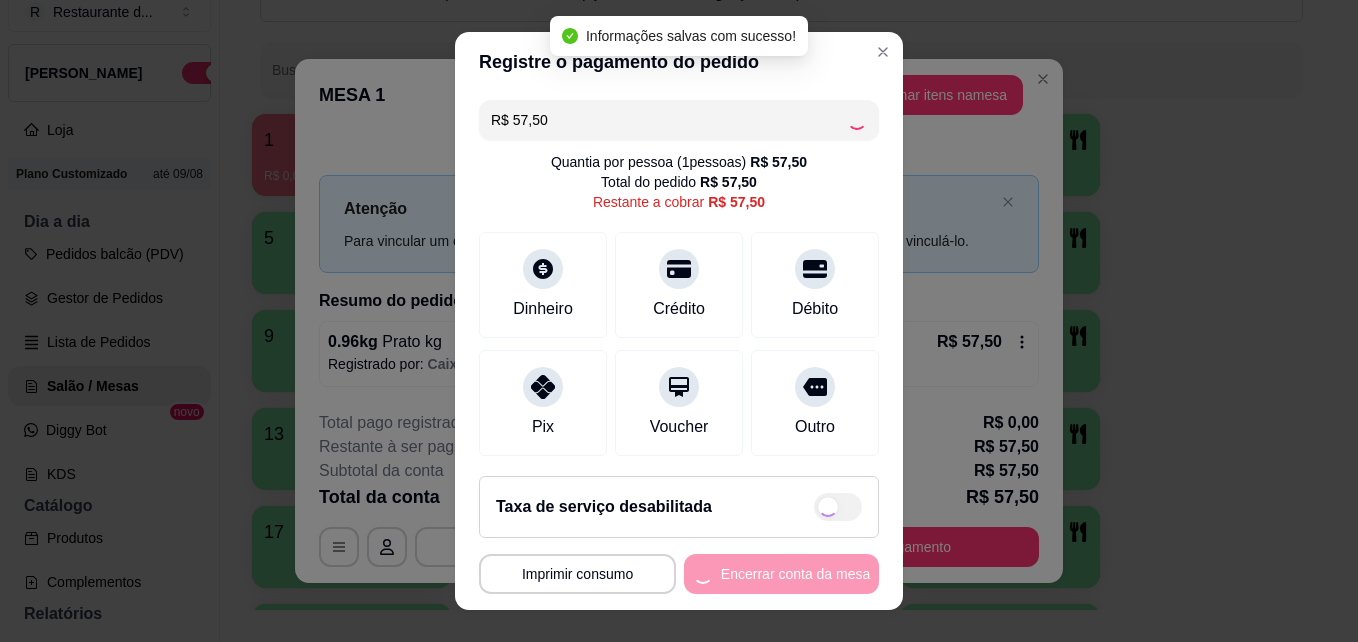 type on "R$ 0,00" 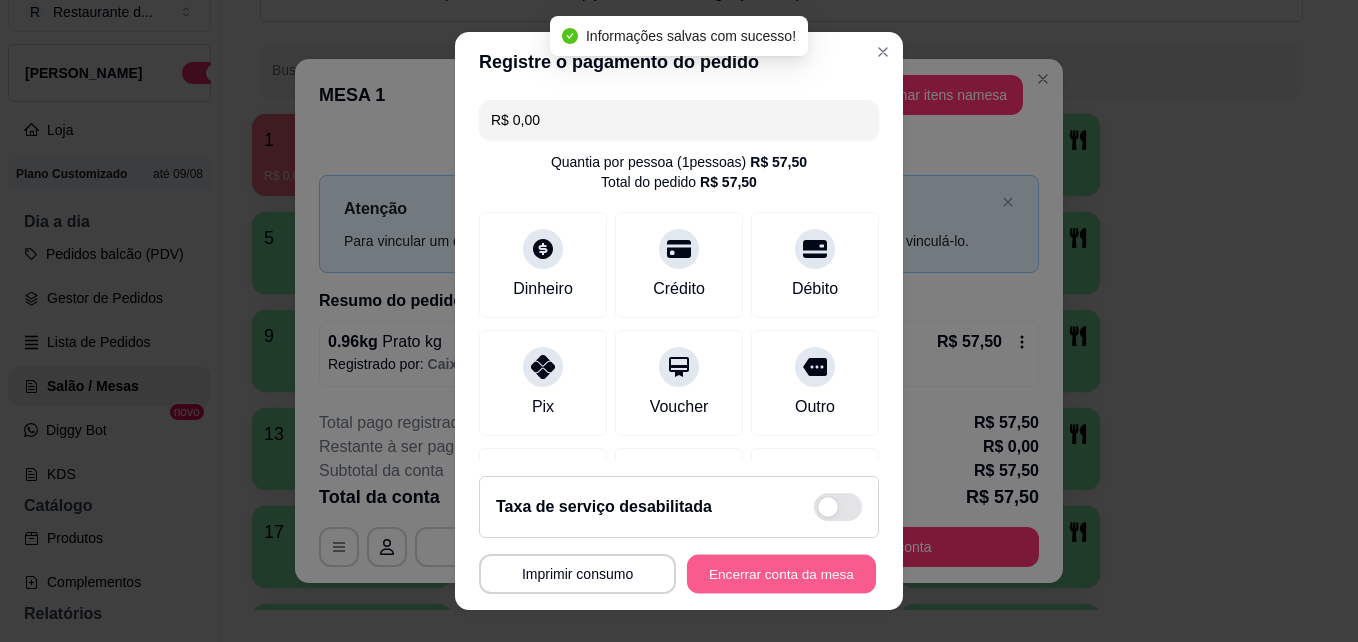 click on "Encerrar conta da mesa" at bounding box center (781, 574) 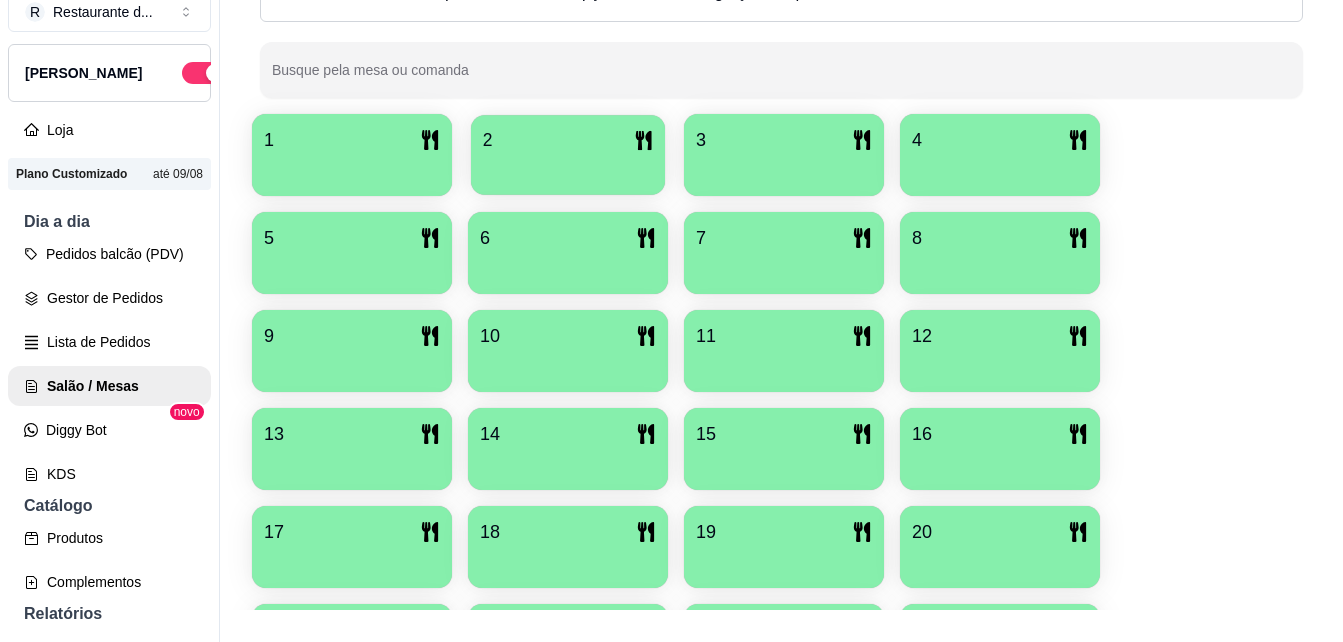 click on "2" at bounding box center (568, 140) 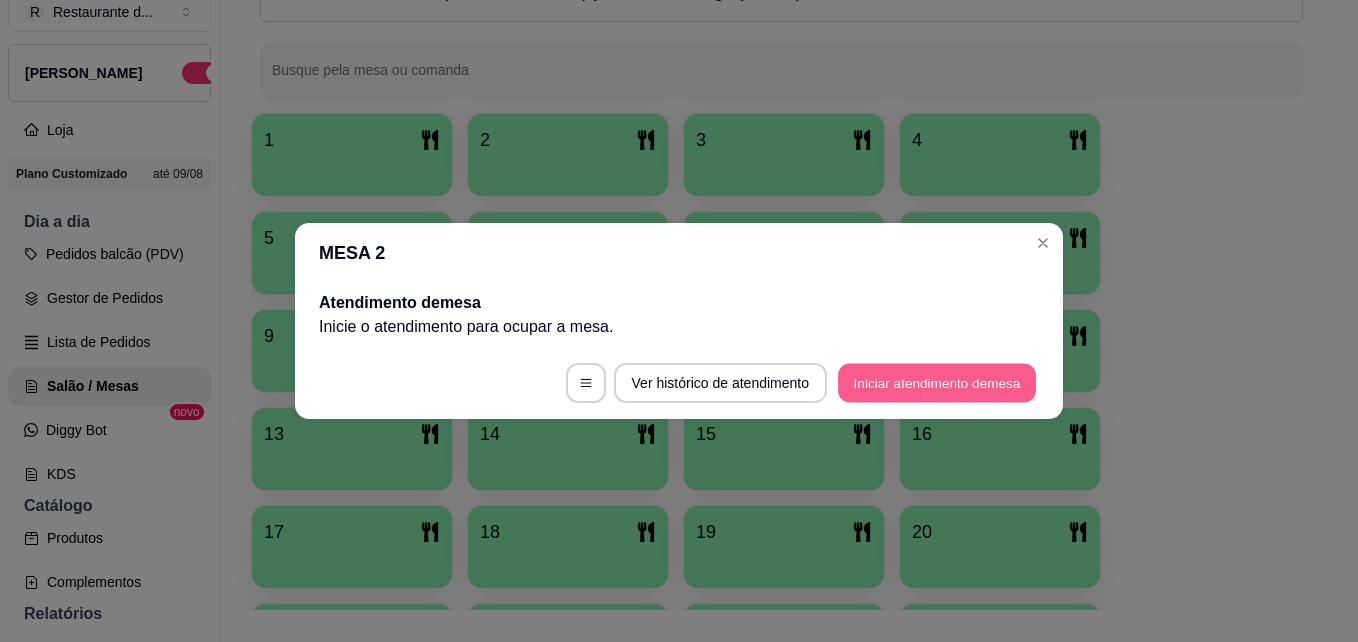 click on "Iniciar atendimento de  mesa" at bounding box center (937, 383) 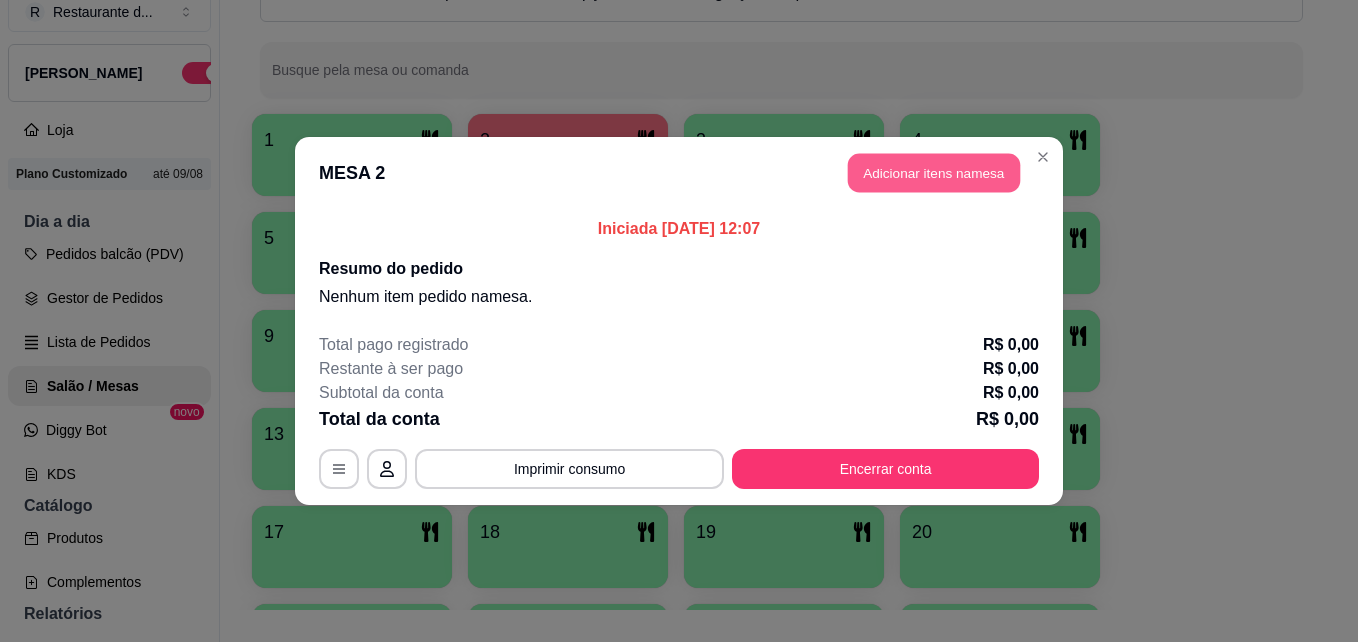 click on "Adicionar itens na  mesa" at bounding box center (934, 173) 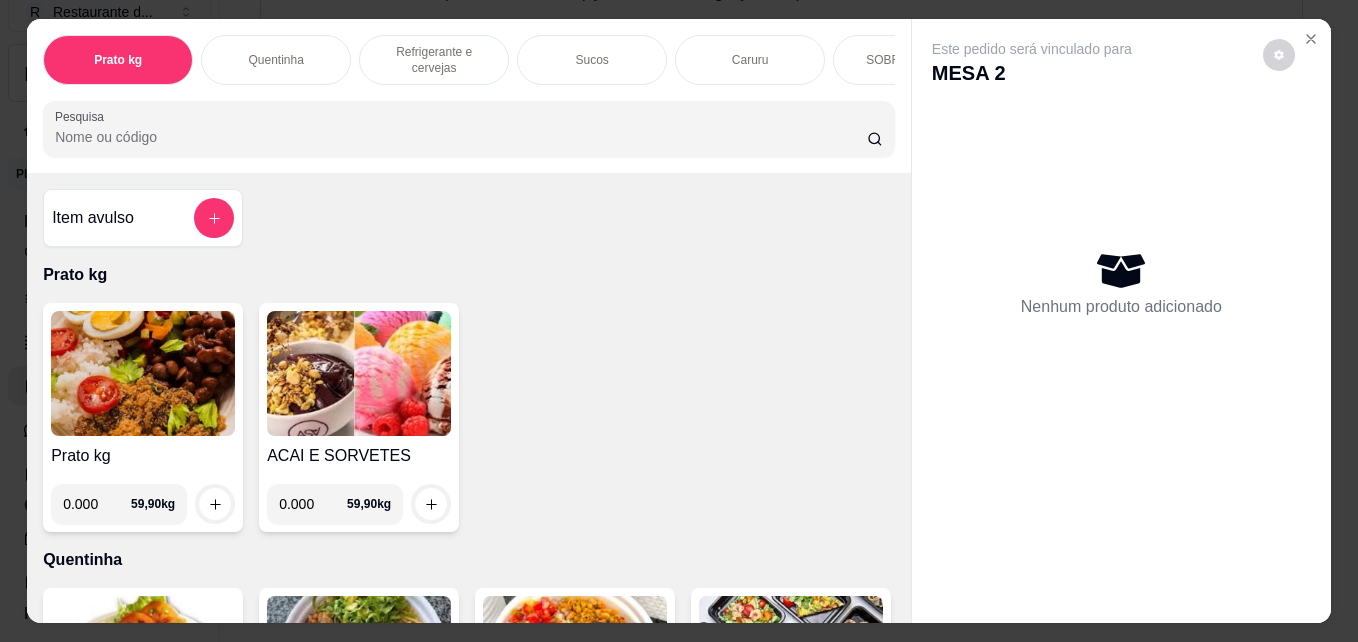 click on "0.000" at bounding box center (97, 504) 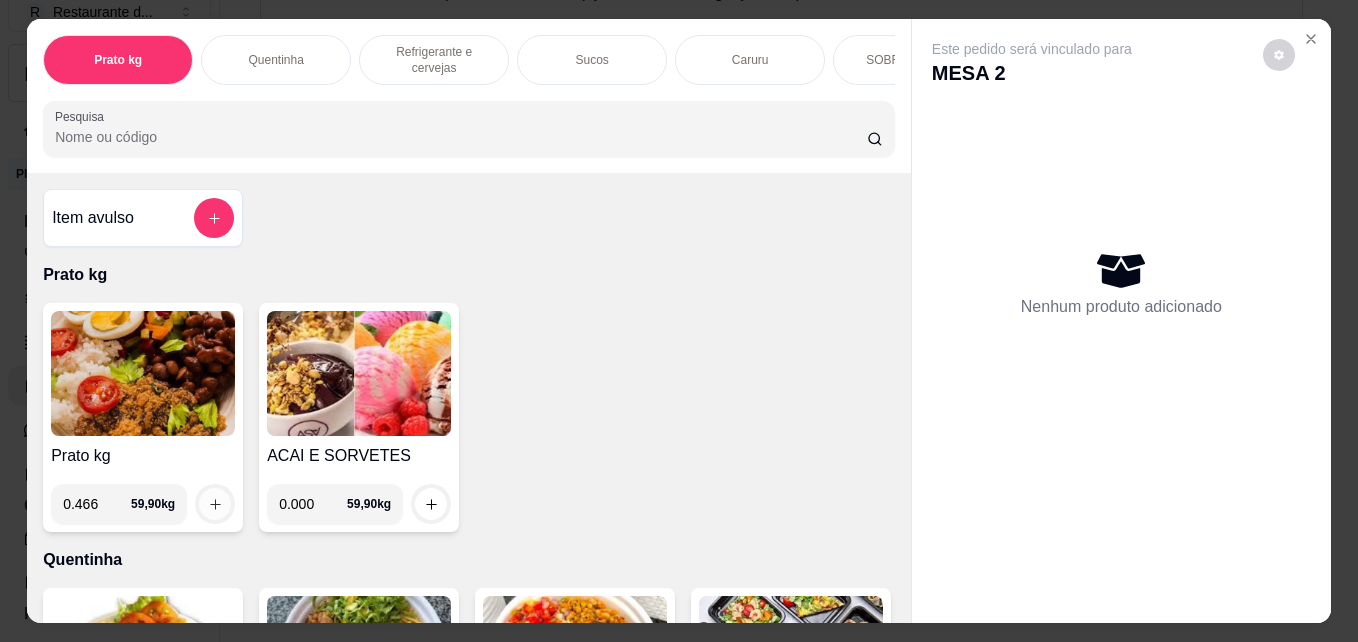 type on "0.466" 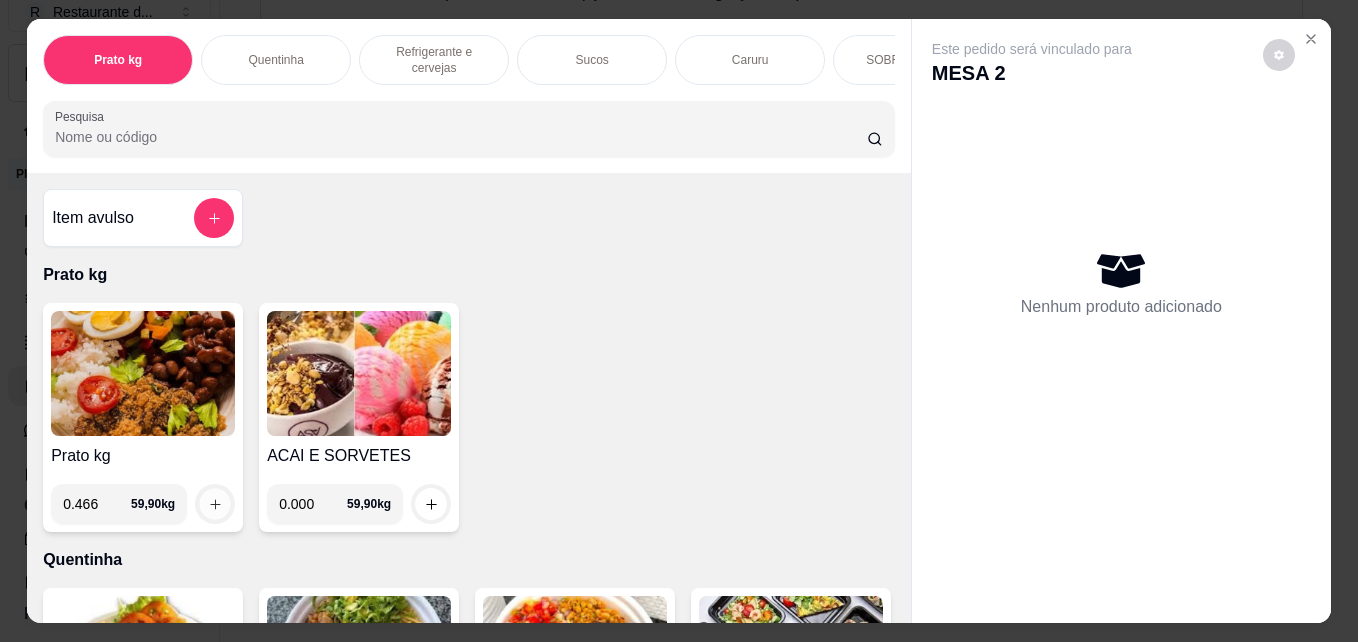 click at bounding box center [215, 504] 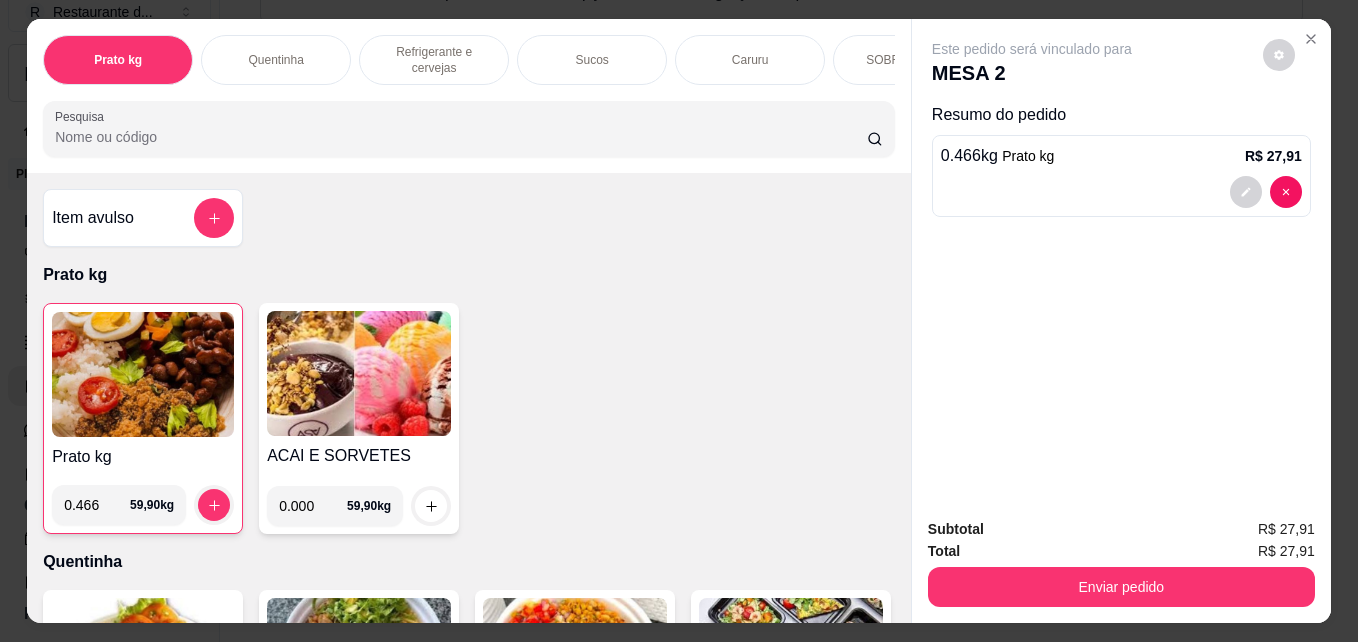 click on "Refrigerante e cervejas" at bounding box center [434, 60] 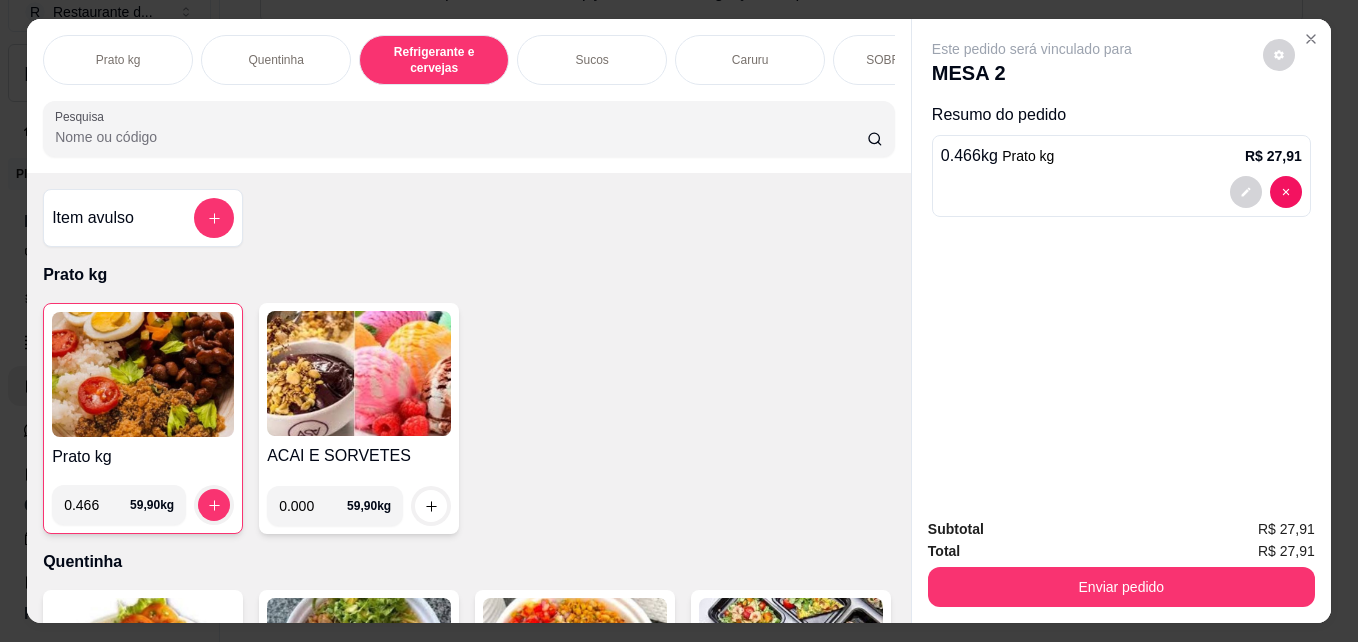 scroll, scrollTop: 987, scrollLeft: 0, axis: vertical 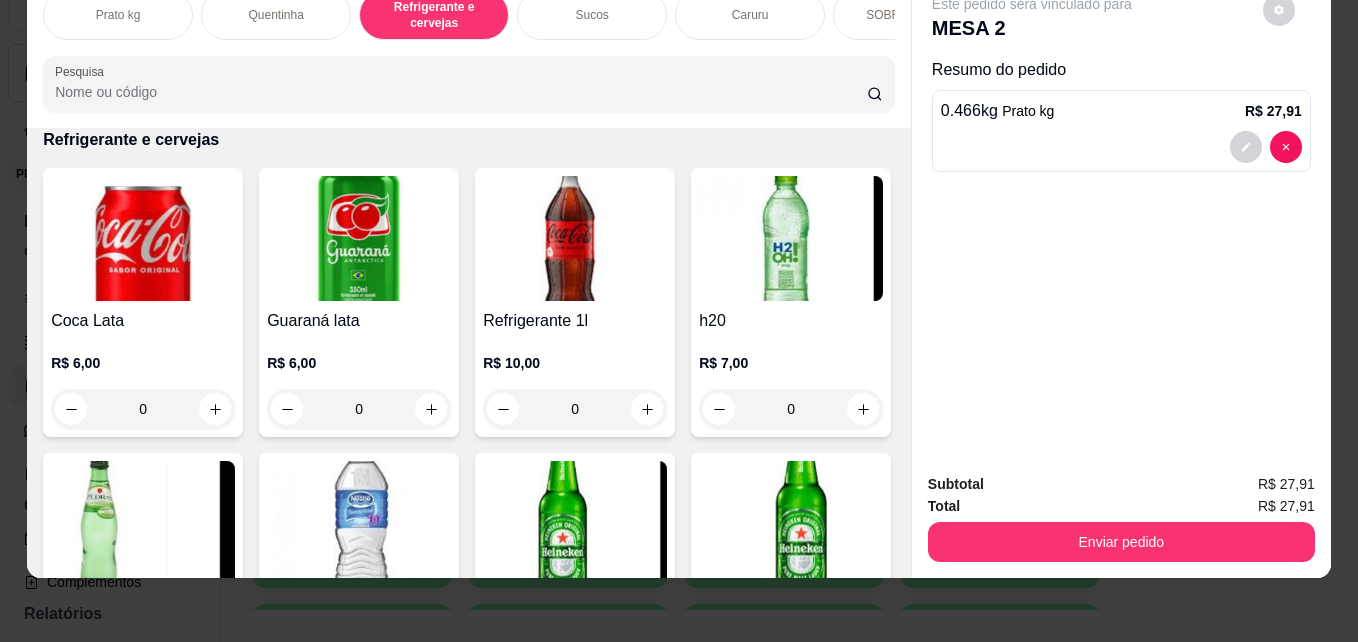 click at bounding box center [143, 523] 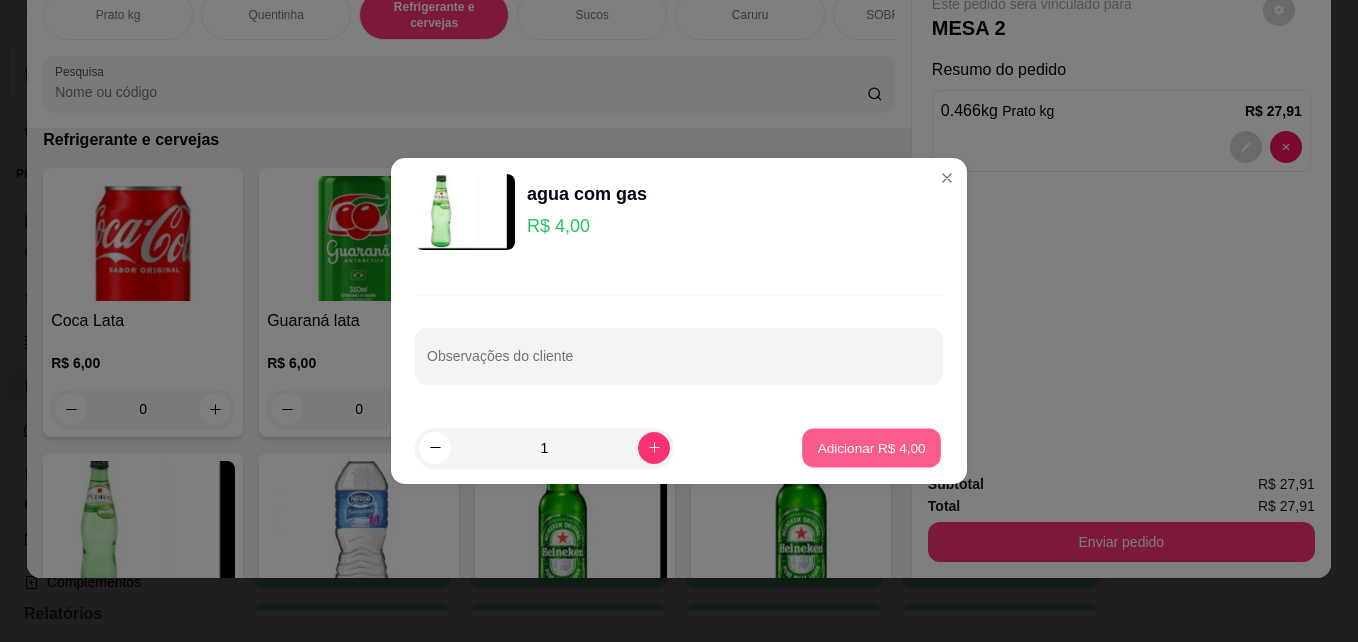 click on "Adicionar   R$ 4,00" at bounding box center [871, 447] 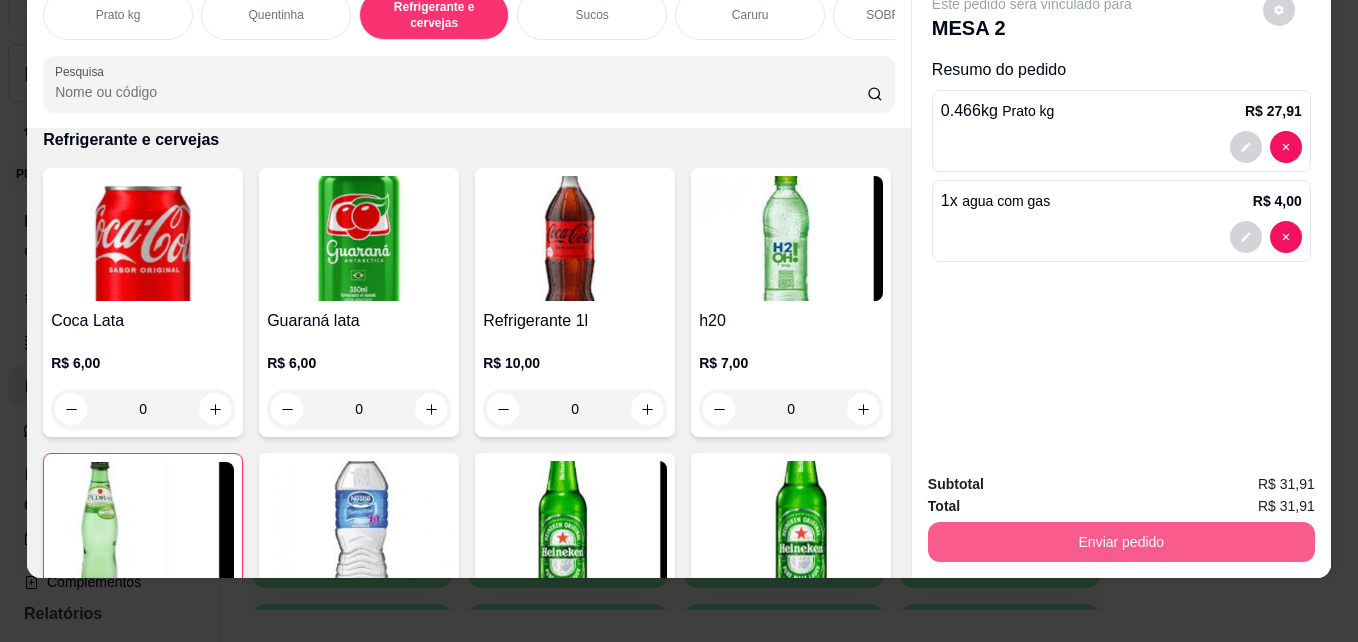 click on "Enviar pedido" at bounding box center [1121, 542] 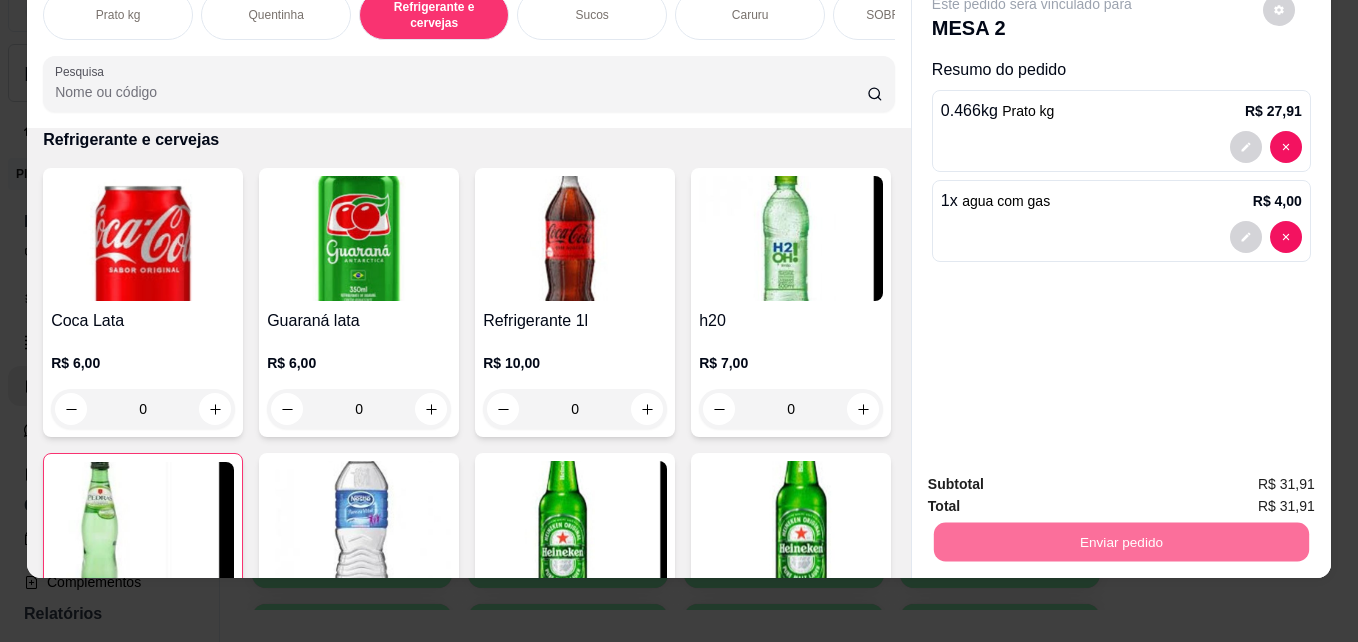 click on "Não registrar e enviar pedido" at bounding box center [1055, 477] 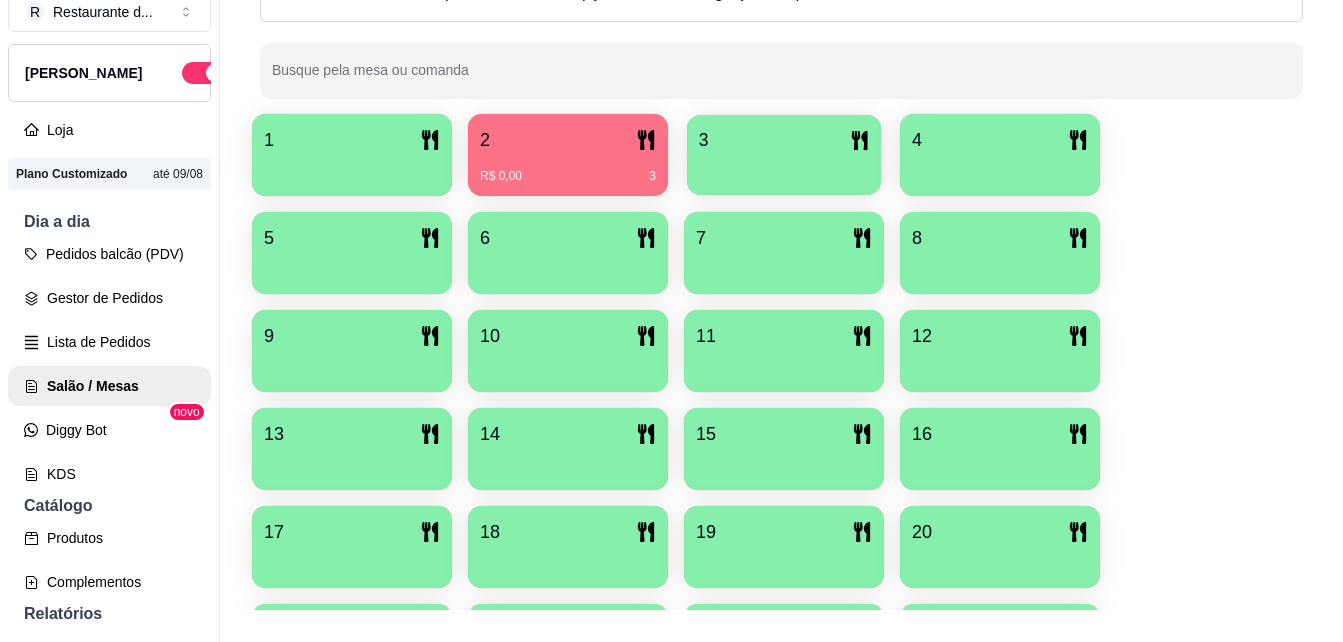 click on "3" at bounding box center [784, 140] 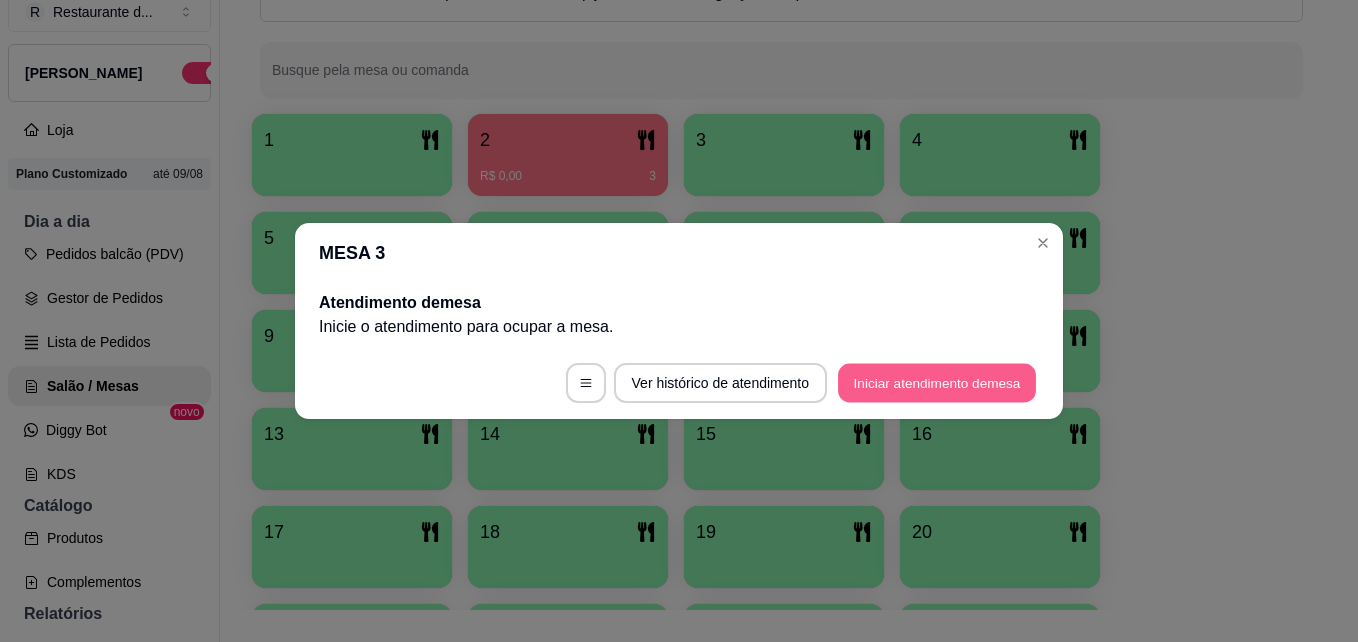 click on "Iniciar atendimento de  mesa" at bounding box center (937, 383) 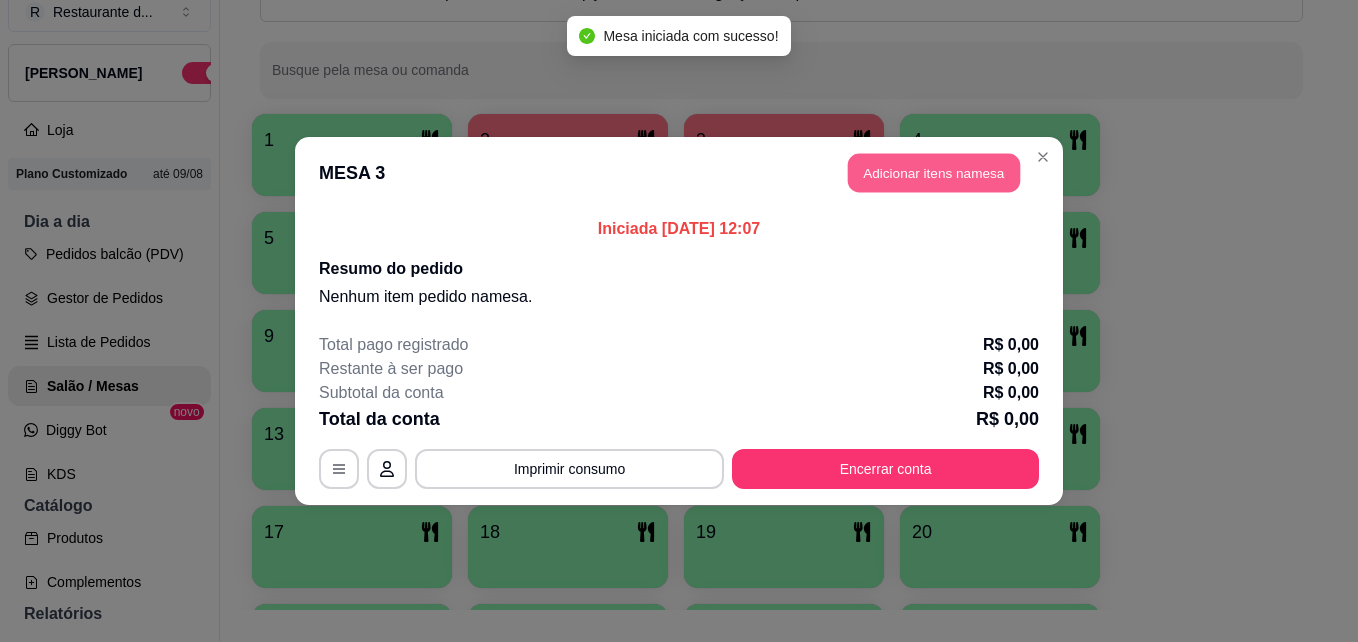 click on "Adicionar itens na  mesa" at bounding box center [934, 173] 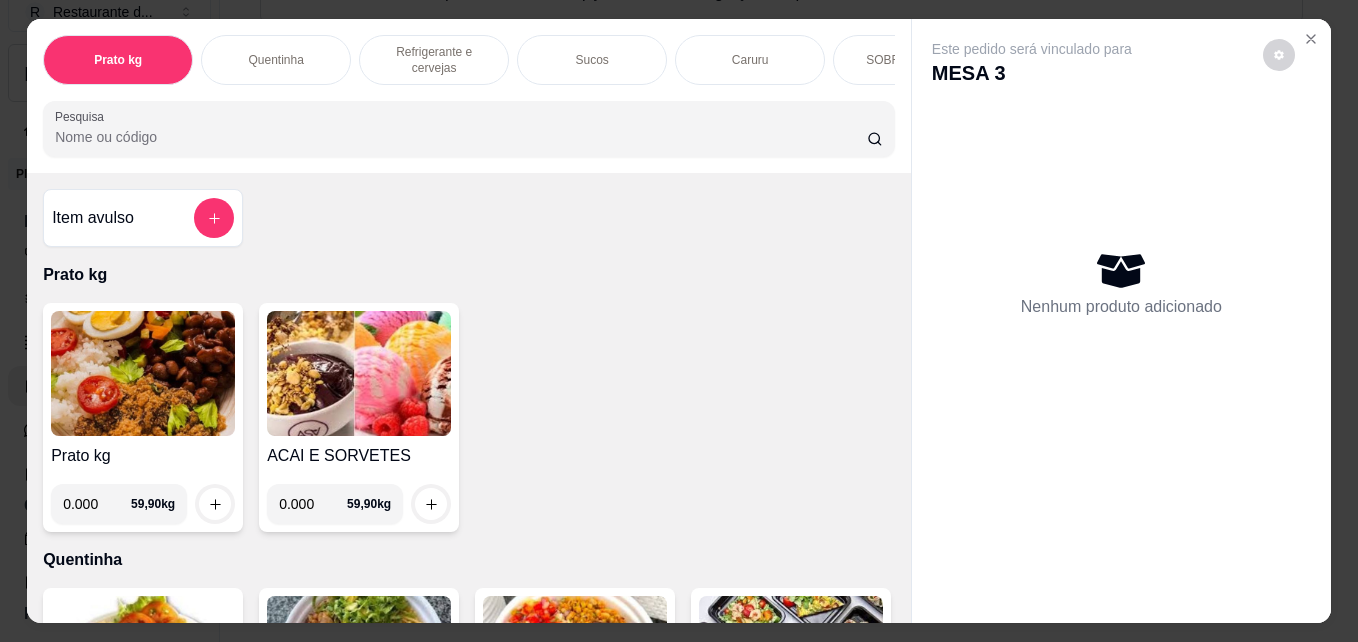 click on "0.000" at bounding box center (97, 504) 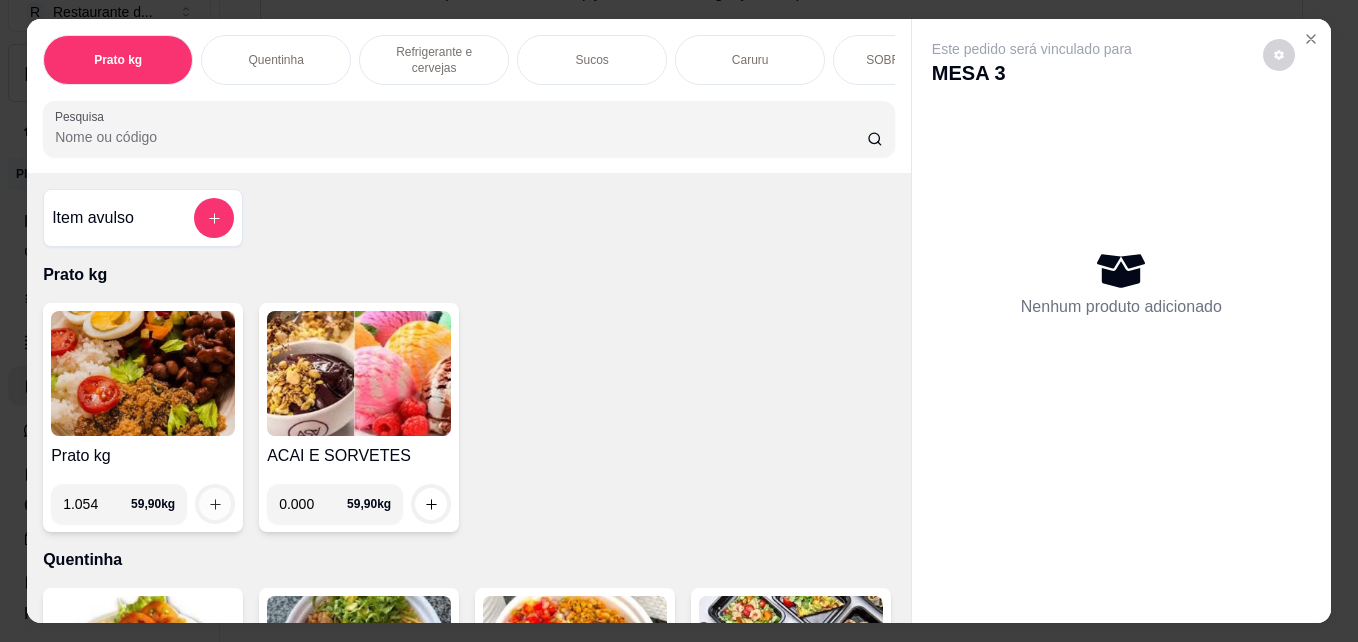 type on "1.054" 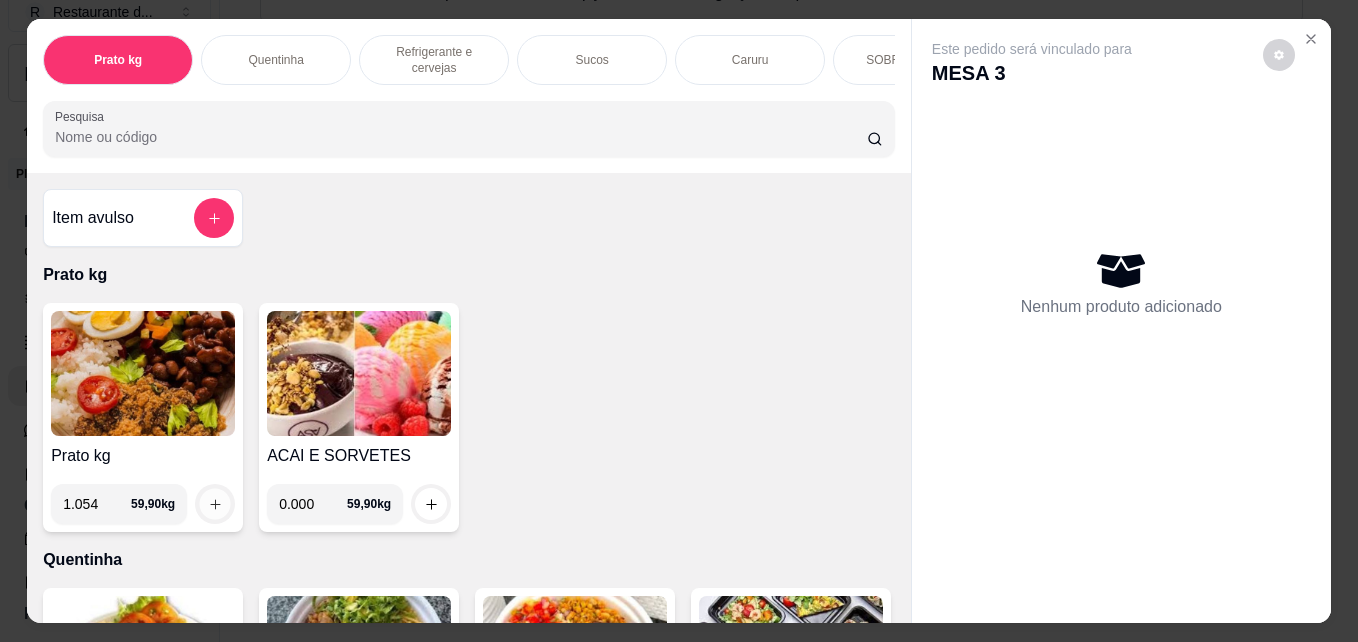 click 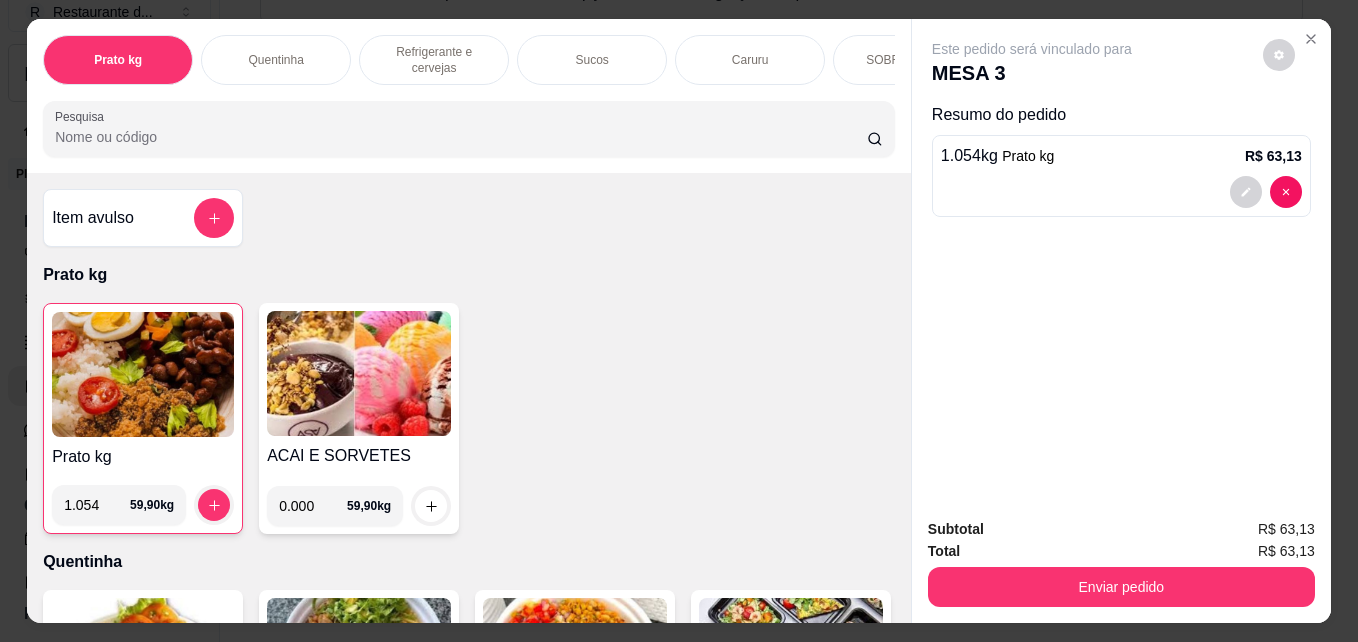 click on "Refrigerante e cervejas" at bounding box center (434, 60) 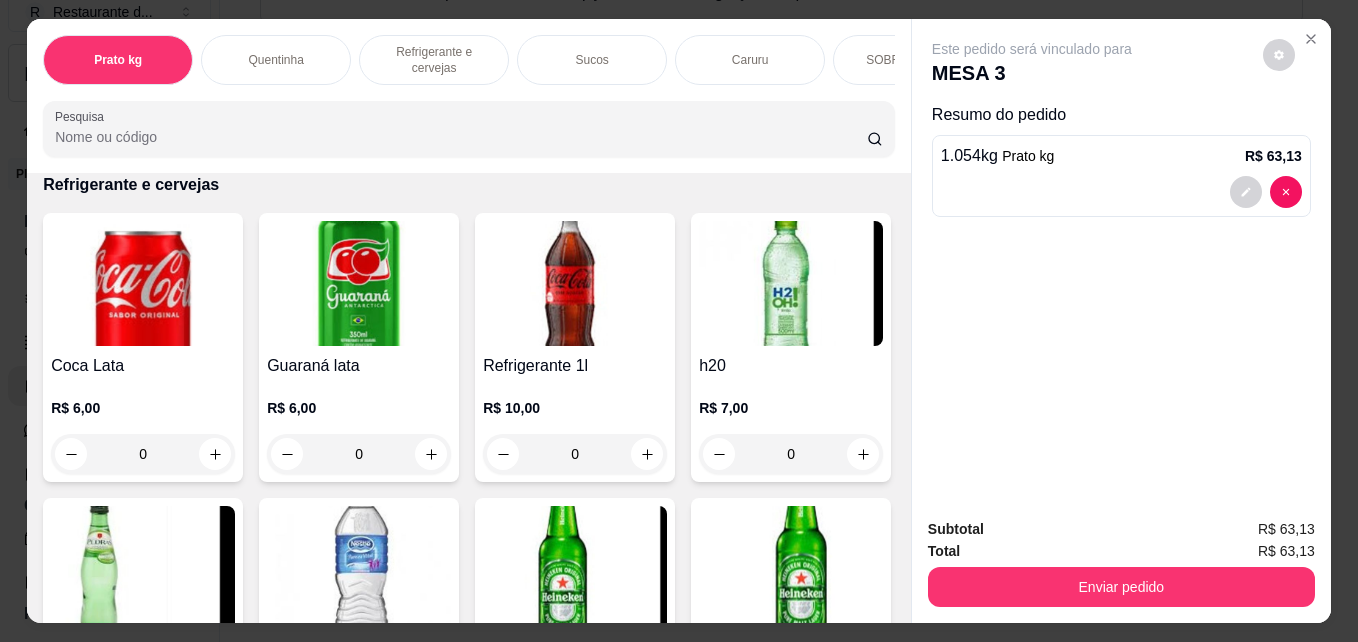 scroll, scrollTop: 52, scrollLeft: 0, axis: vertical 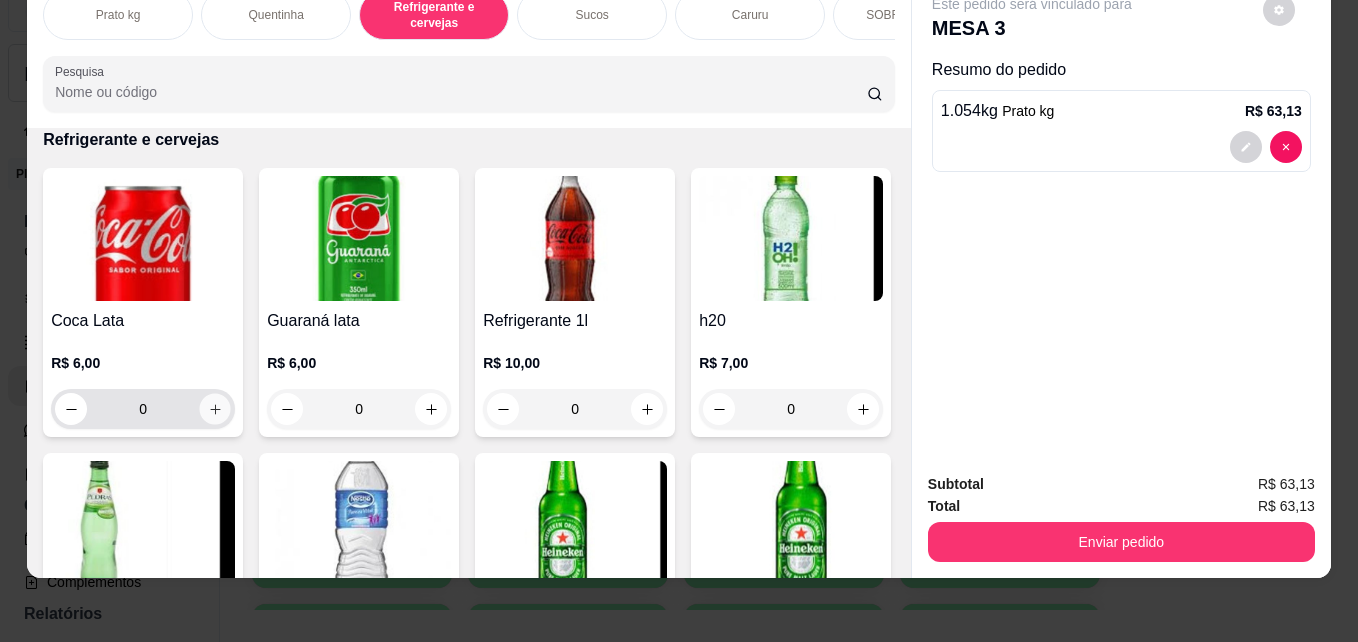 click 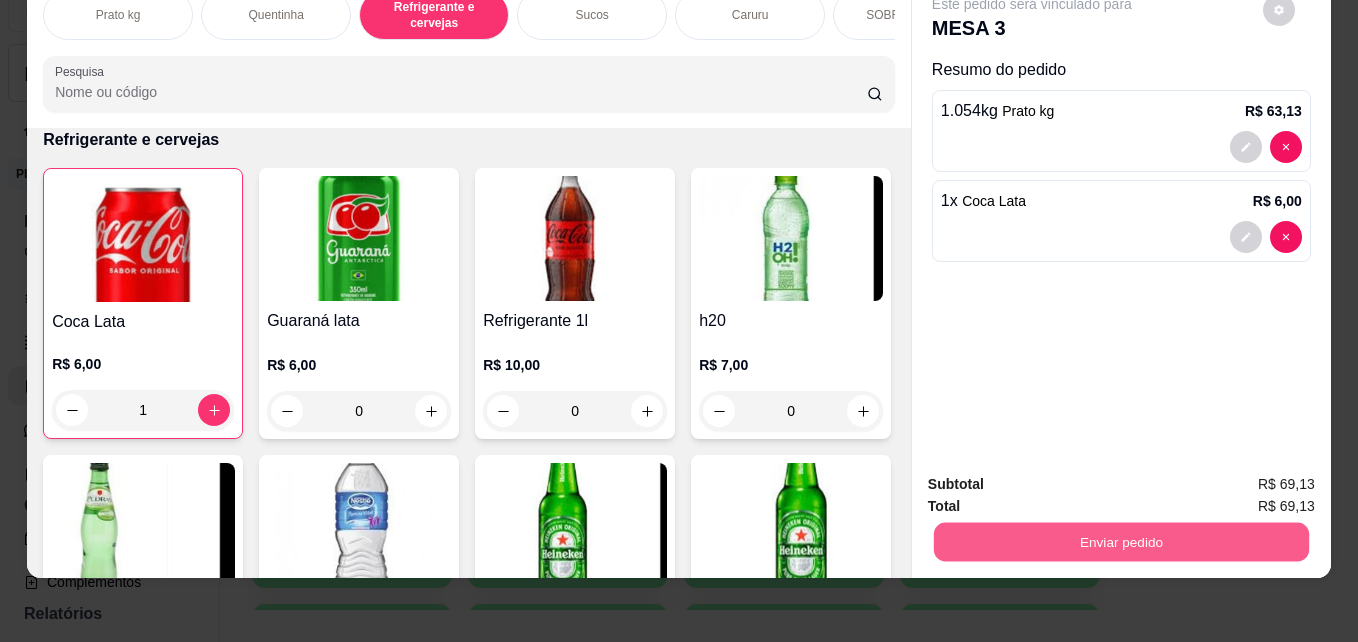 click on "Enviar pedido" at bounding box center (1121, 541) 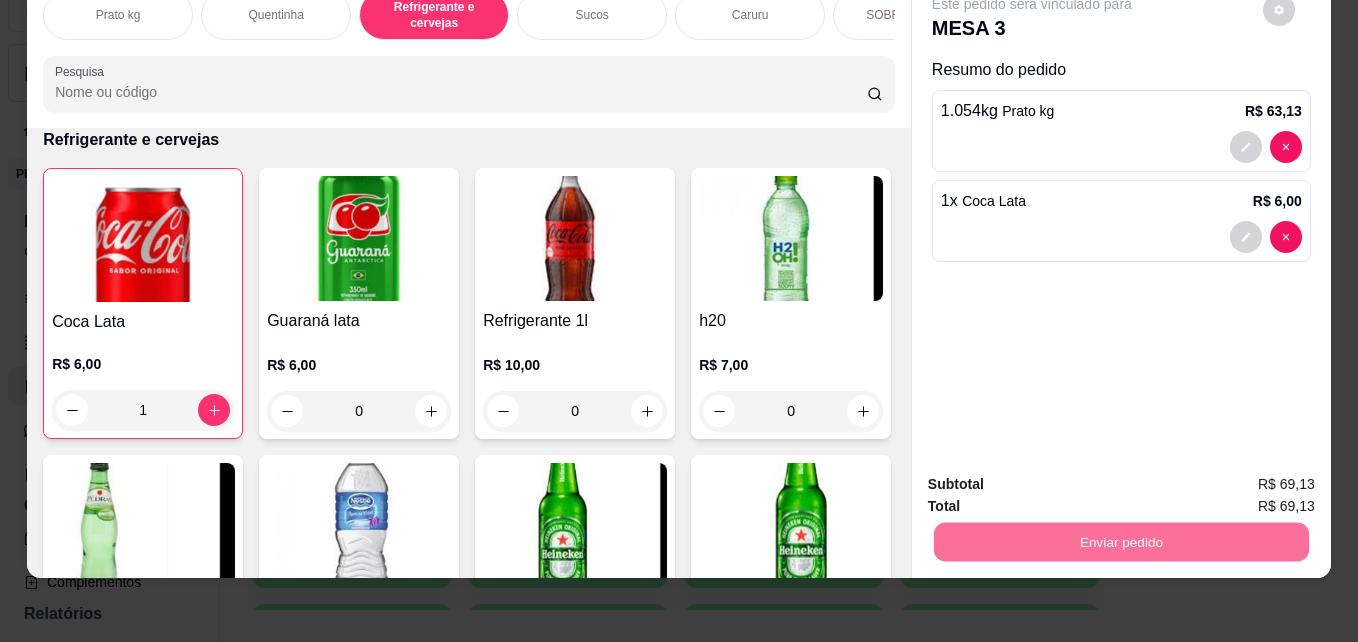 click on "Não registrar e enviar pedido" at bounding box center (1055, 477) 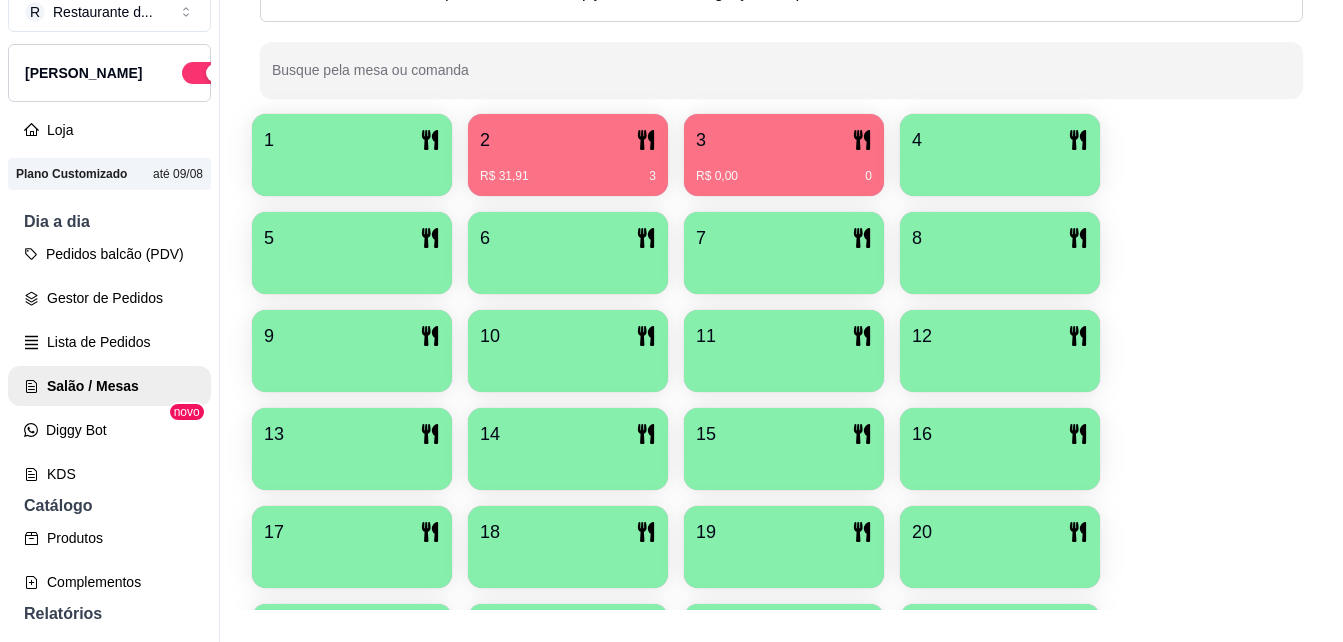 click on "1 2 R$ 31,91 3 3 R$ 0,00 0 4 5 6 7 8 9 10 11 12 13 14 15 16 17 18 19 20 21 22 23 24 25 26 27 28 29 30 31 32 33 34 35 36 37 38 39 40" at bounding box center [781, 596] 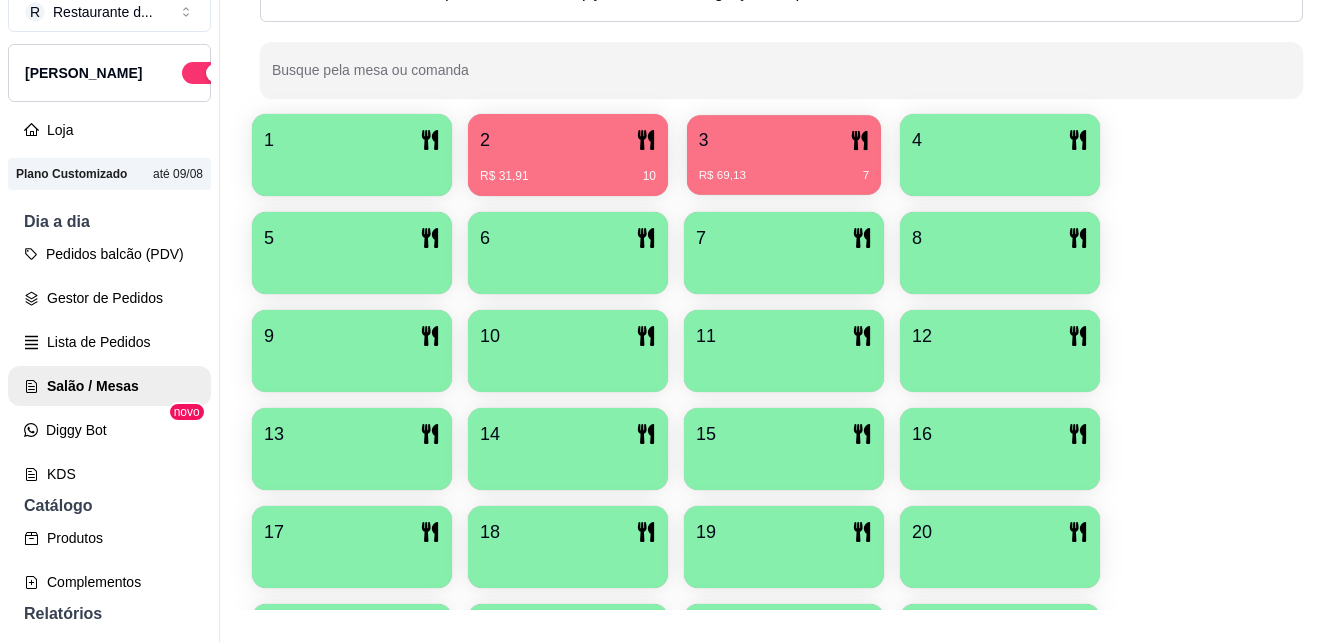 click on "3" at bounding box center (784, 140) 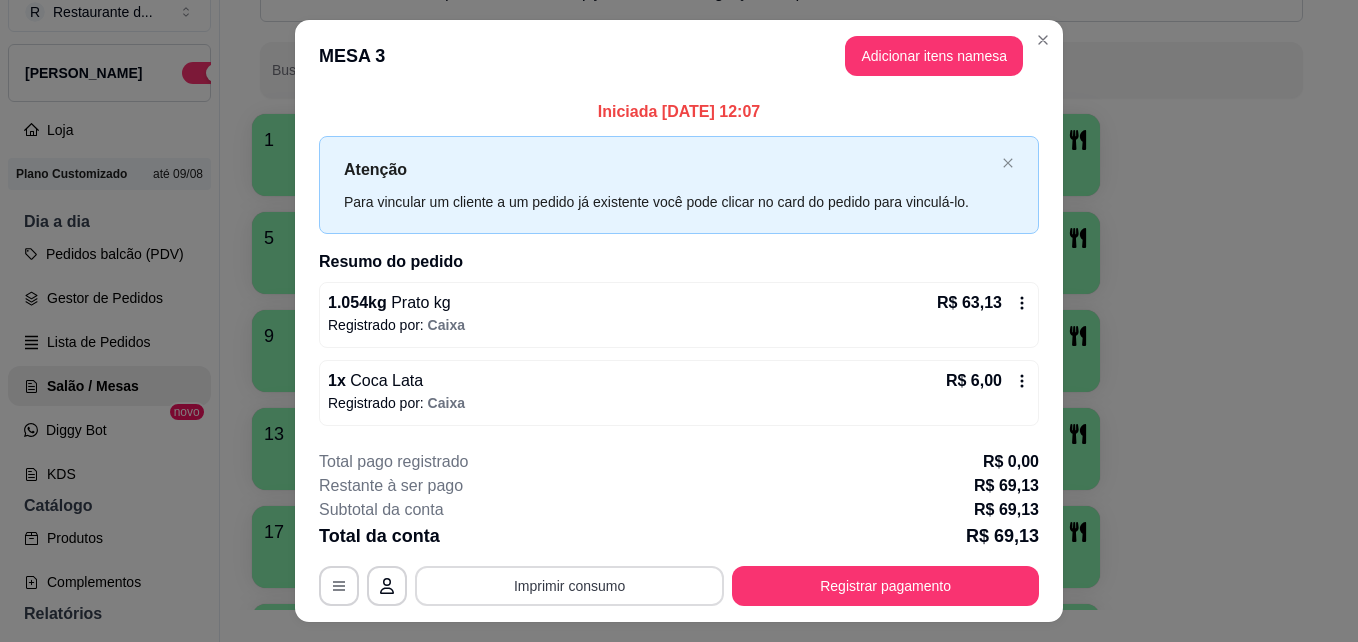 click on "Imprimir consumo" at bounding box center [569, 586] 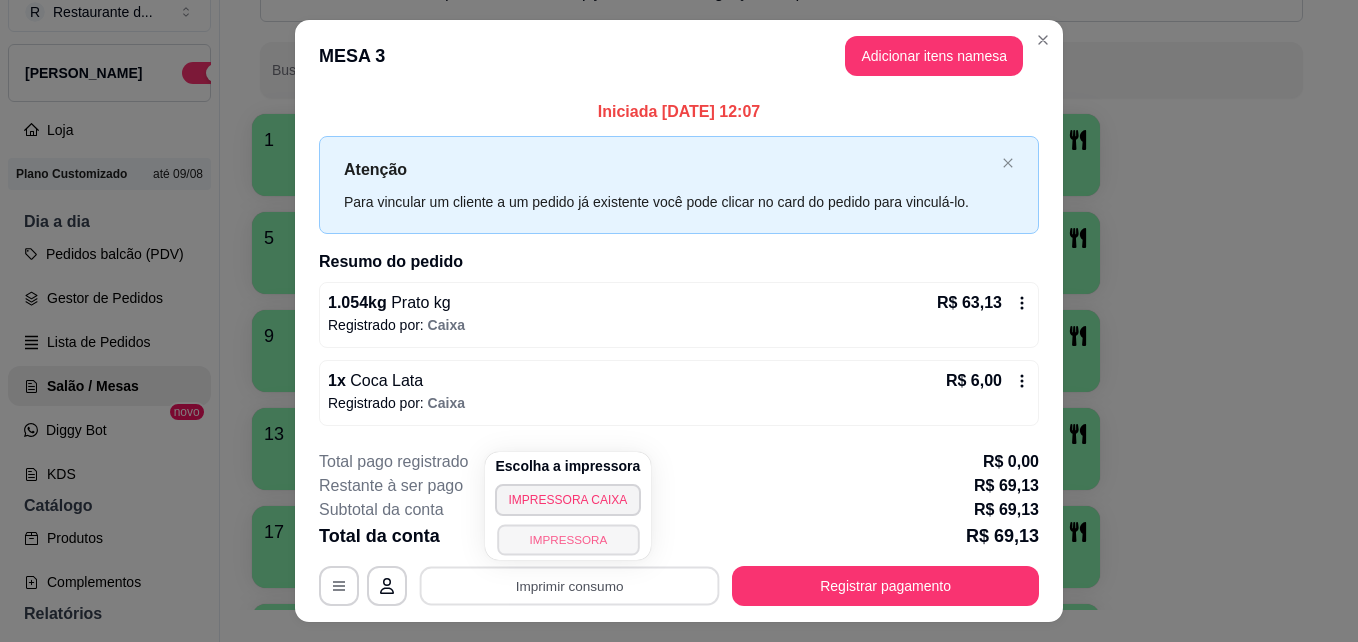 click on "IMPRESSORA" at bounding box center (568, 539) 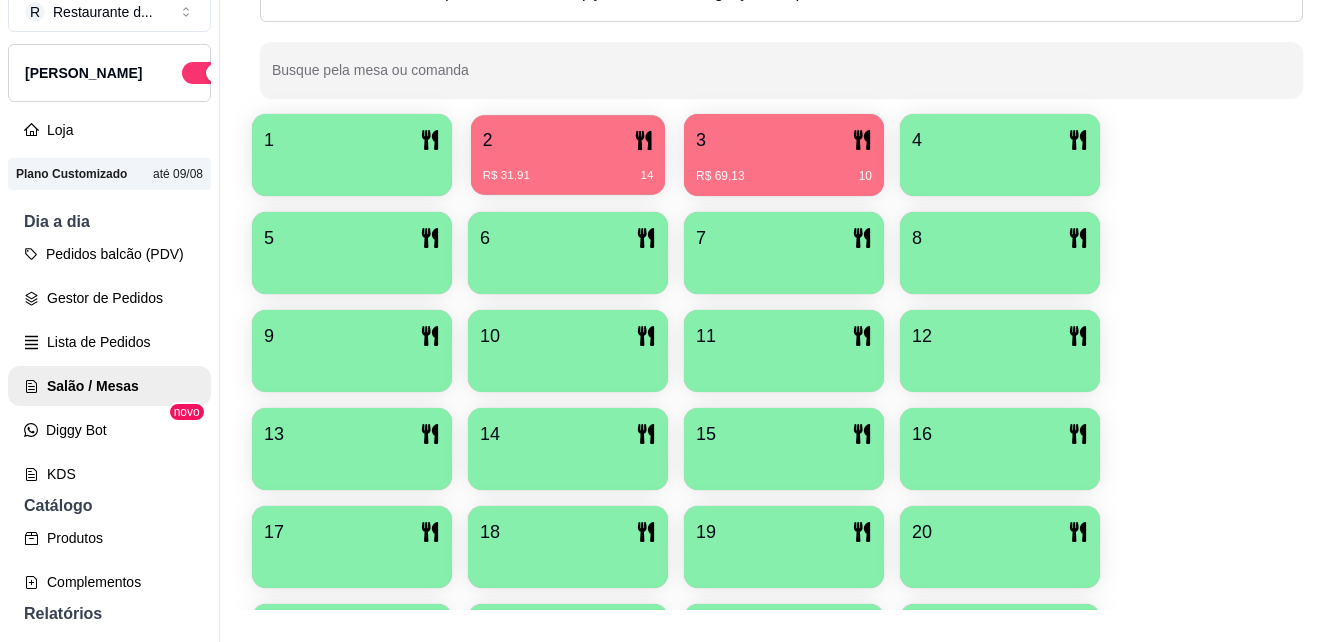 click on "R$ 31,91 14" at bounding box center (568, 176) 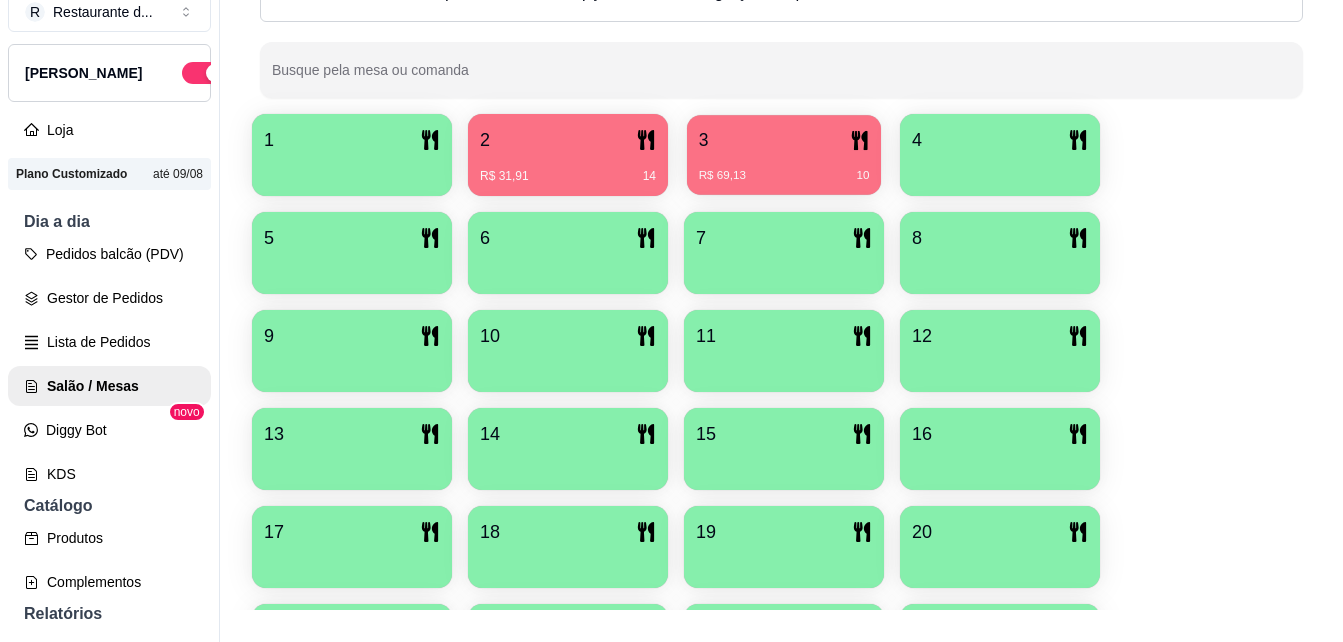 click on "3" at bounding box center (784, 140) 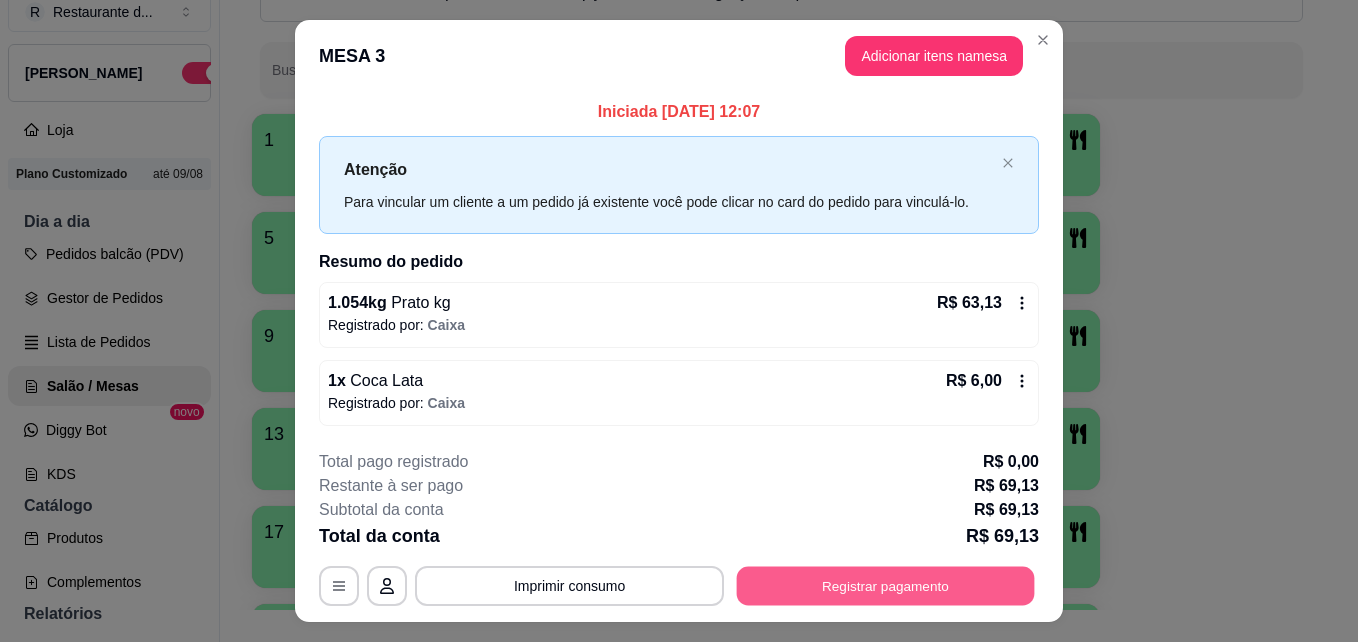 click on "Registrar pagamento" at bounding box center [886, 585] 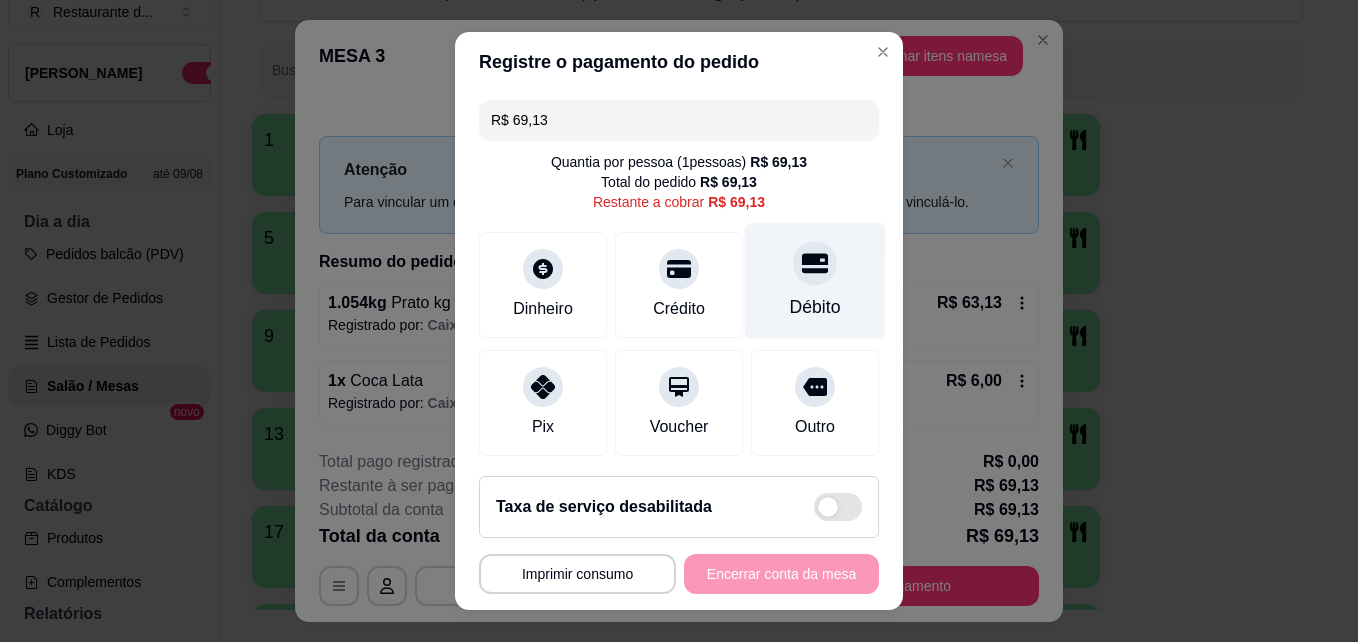 click 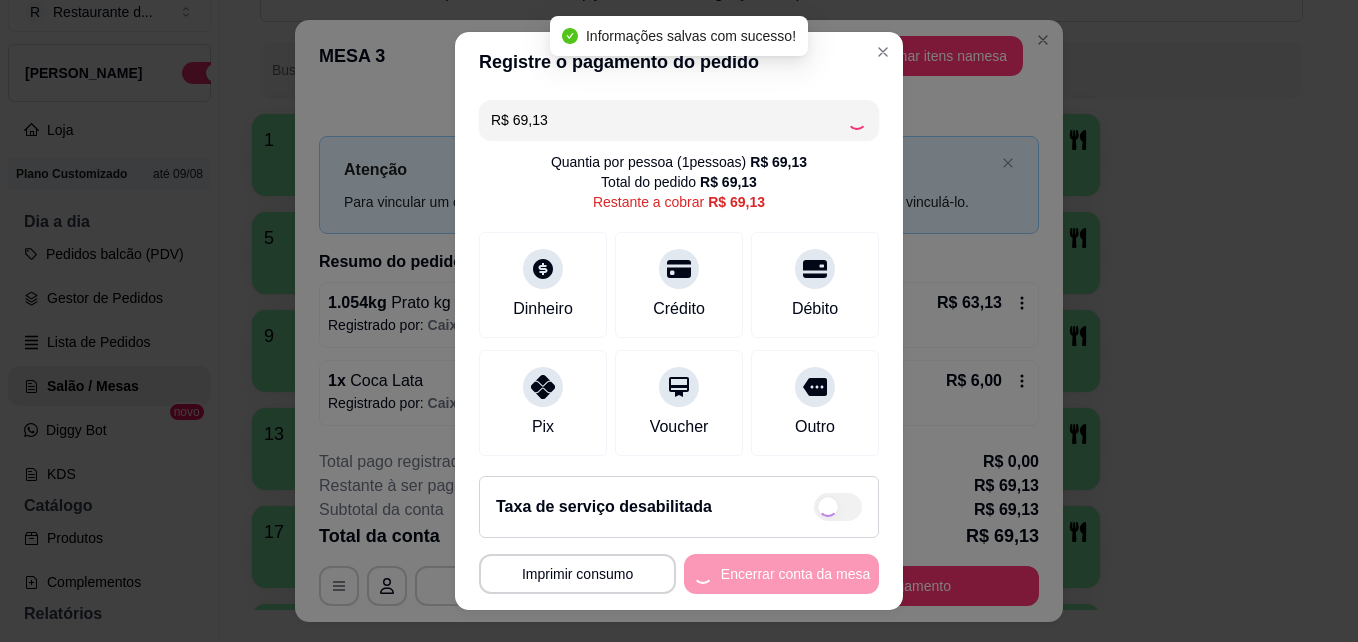type on "R$ 0,00" 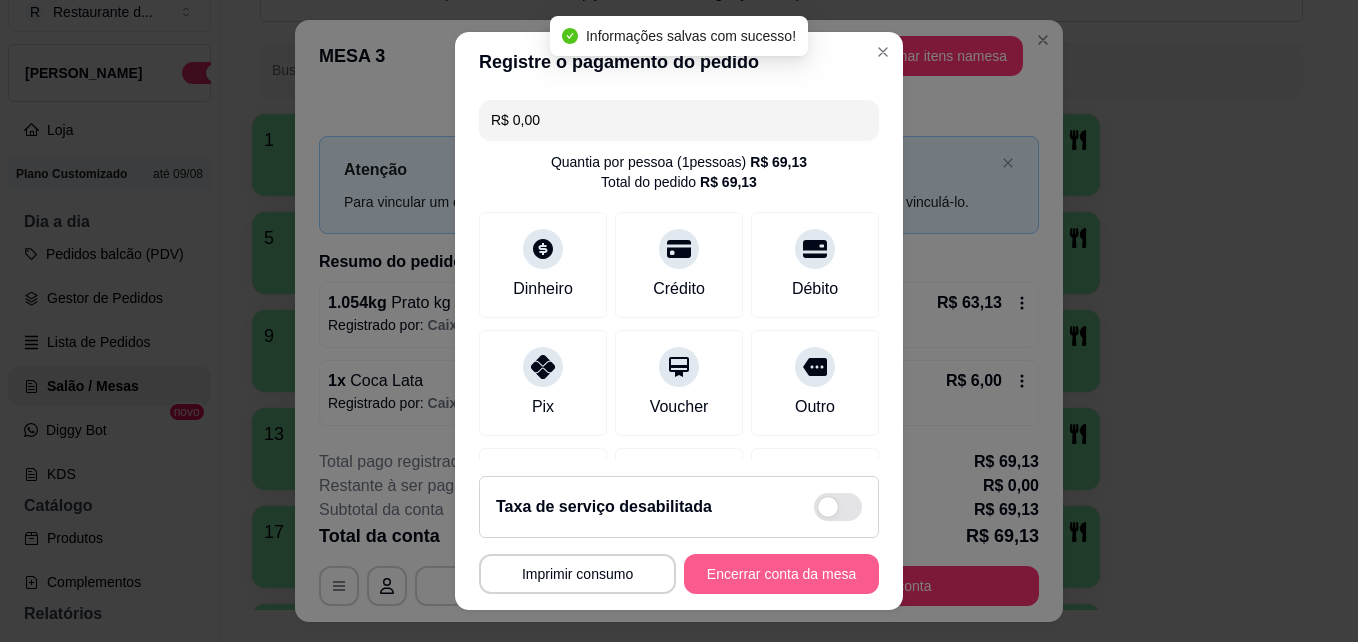 click on "Encerrar conta da mesa" at bounding box center (781, 574) 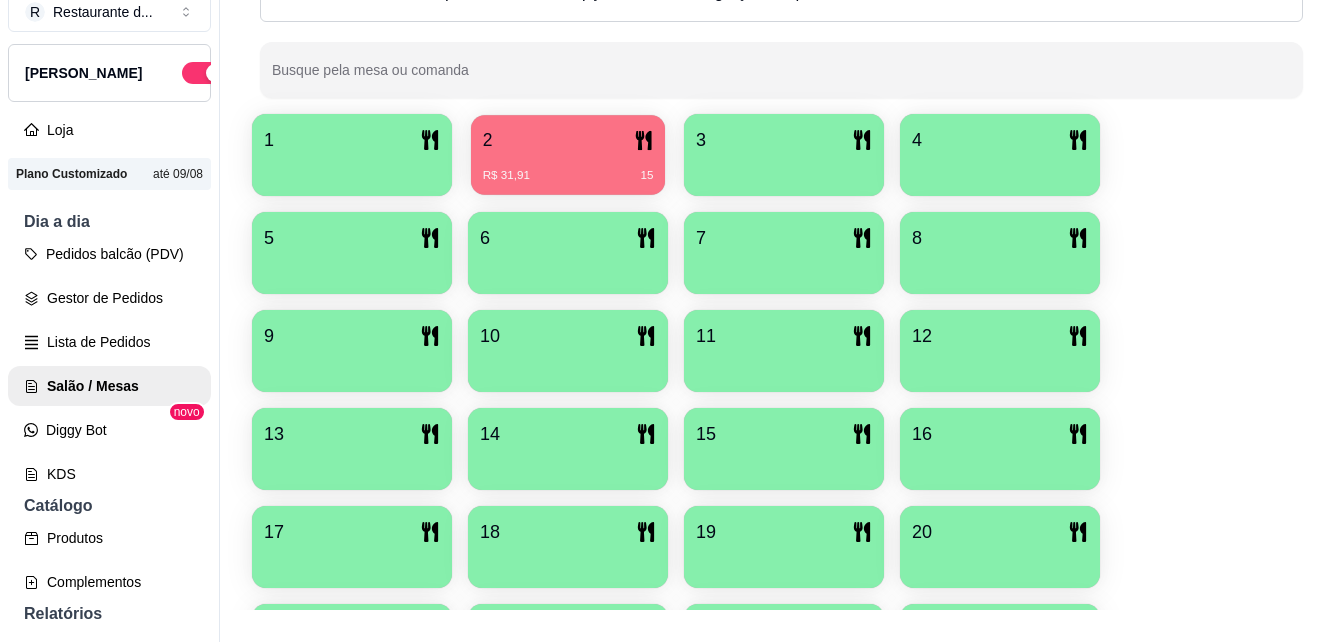 click on "R$ 31,91 15" at bounding box center (568, 168) 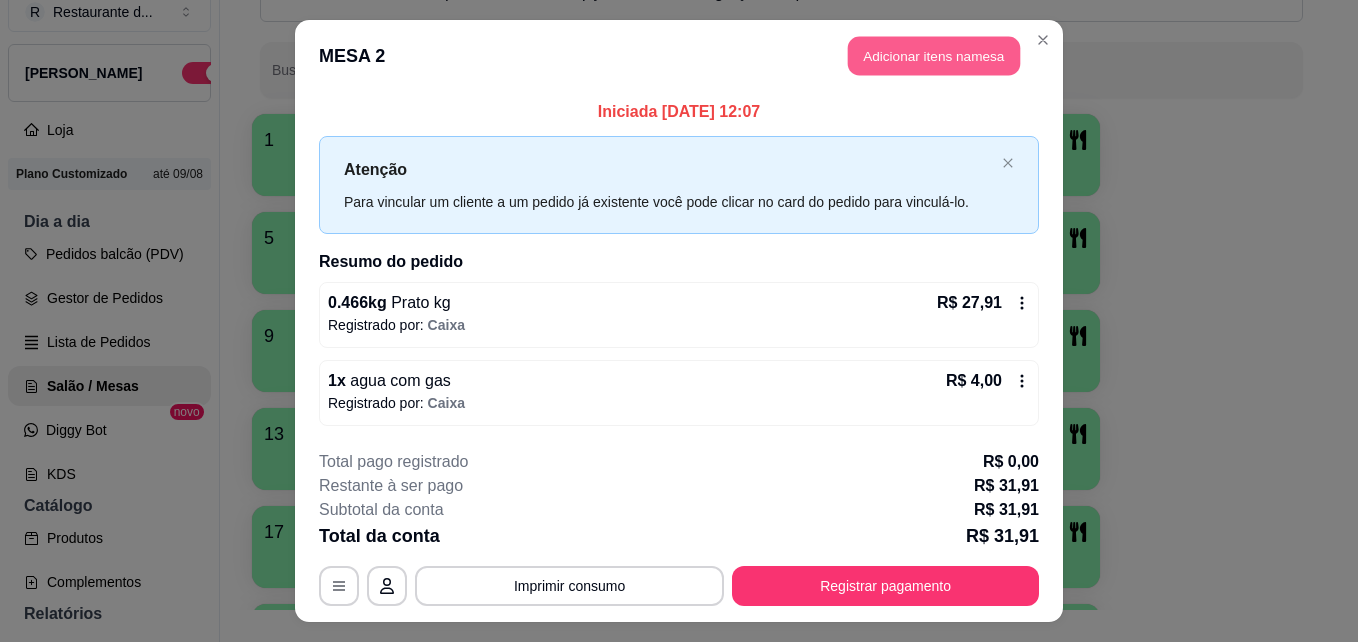 click on "Adicionar itens na  mesa" at bounding box center [934, 56] 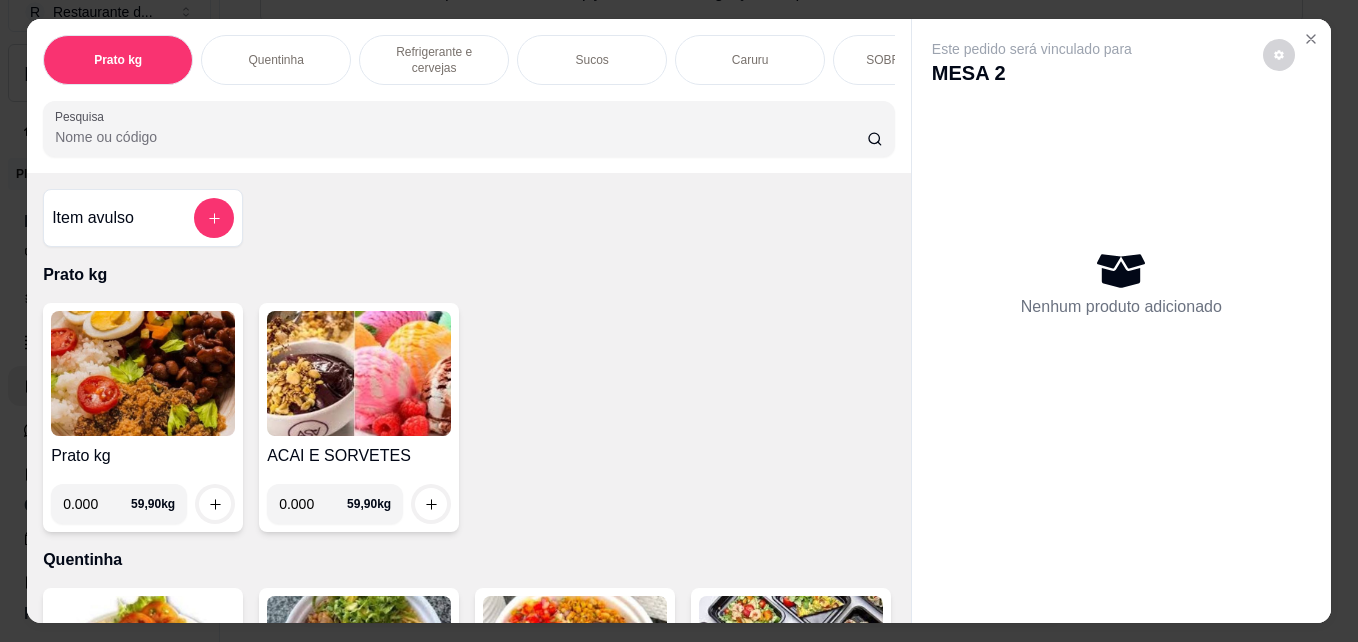 click on "Quentinha" at bounding box center [275, 60] 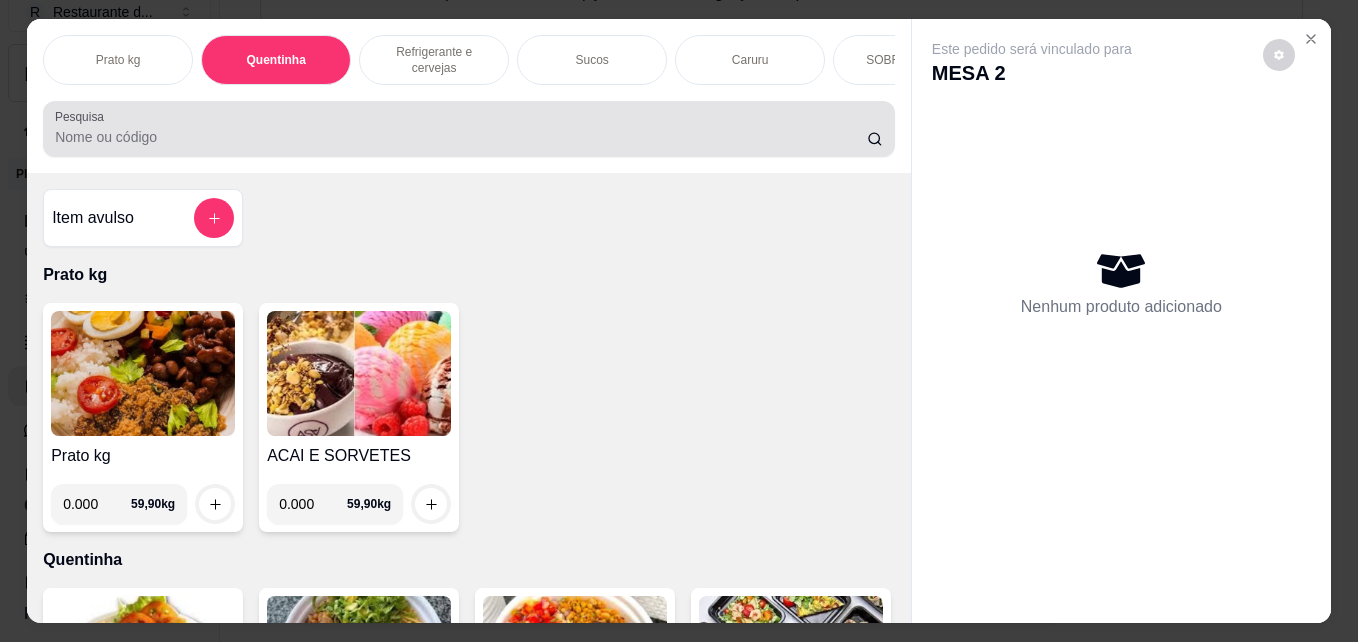 scroll, scrollTop: 375, scrollLeft: 0, axis: vertical 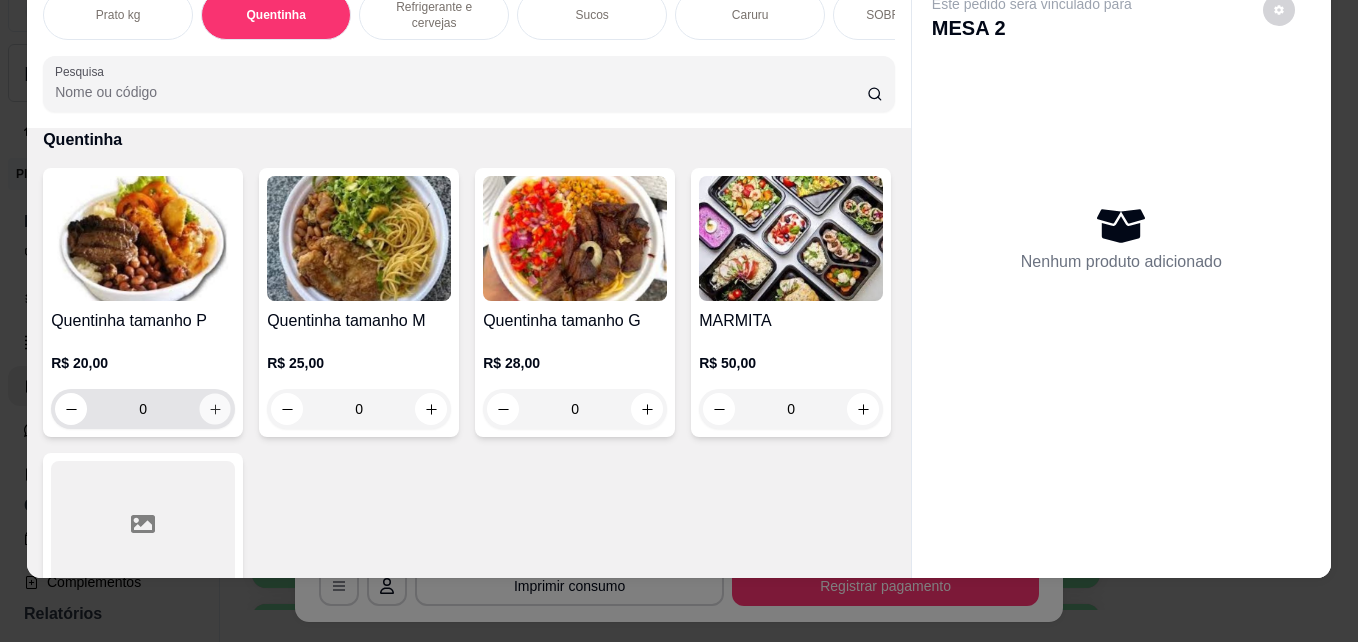 click 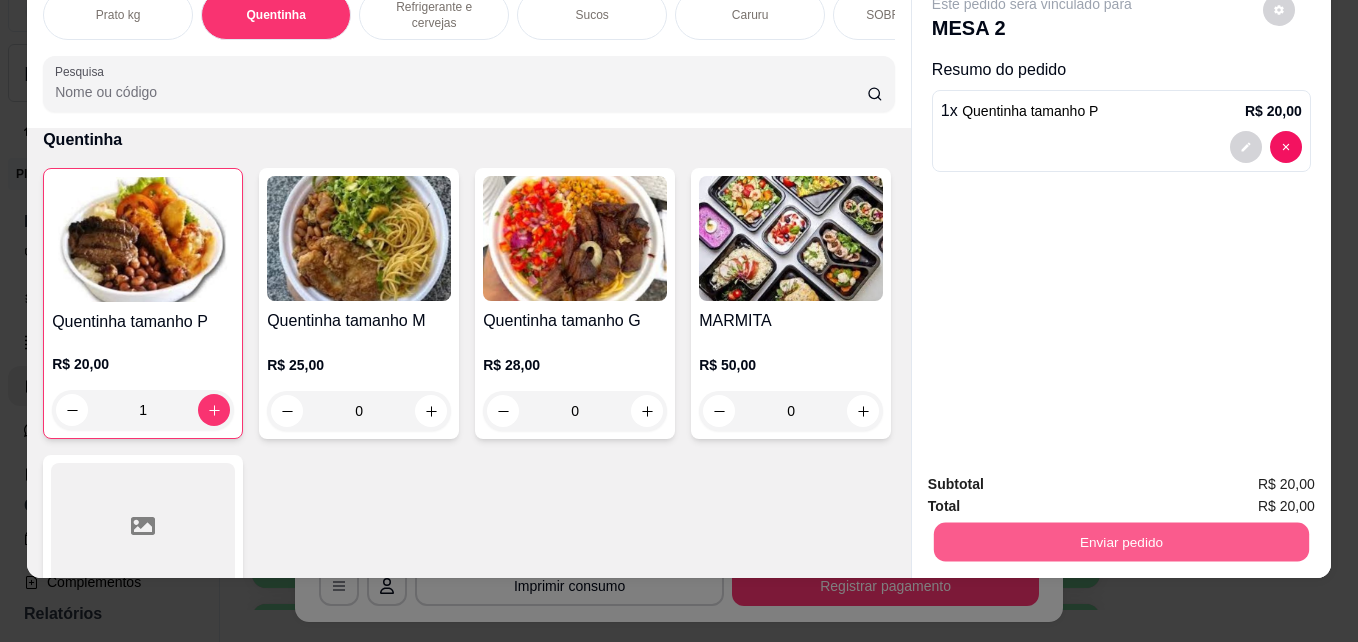 click on "Enviar pedido" at bounding box center [1121, 541] 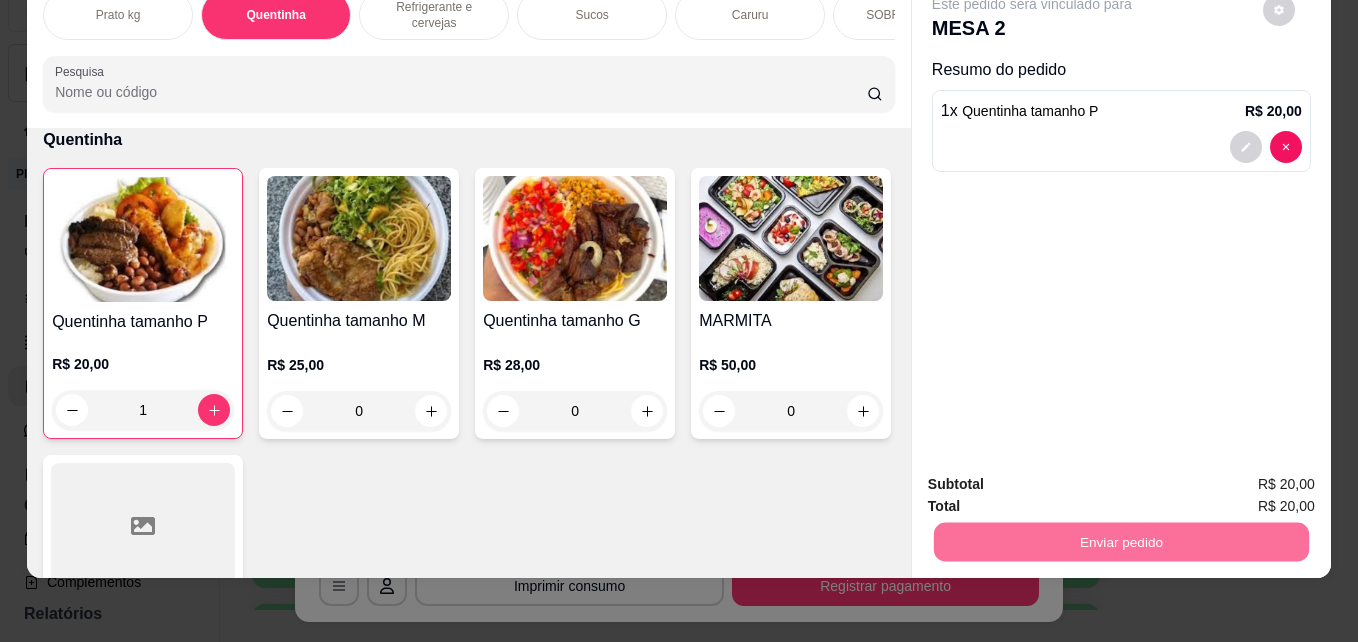 click on "Não registrar e enviar pedido" at bounding box center (1055, 477) 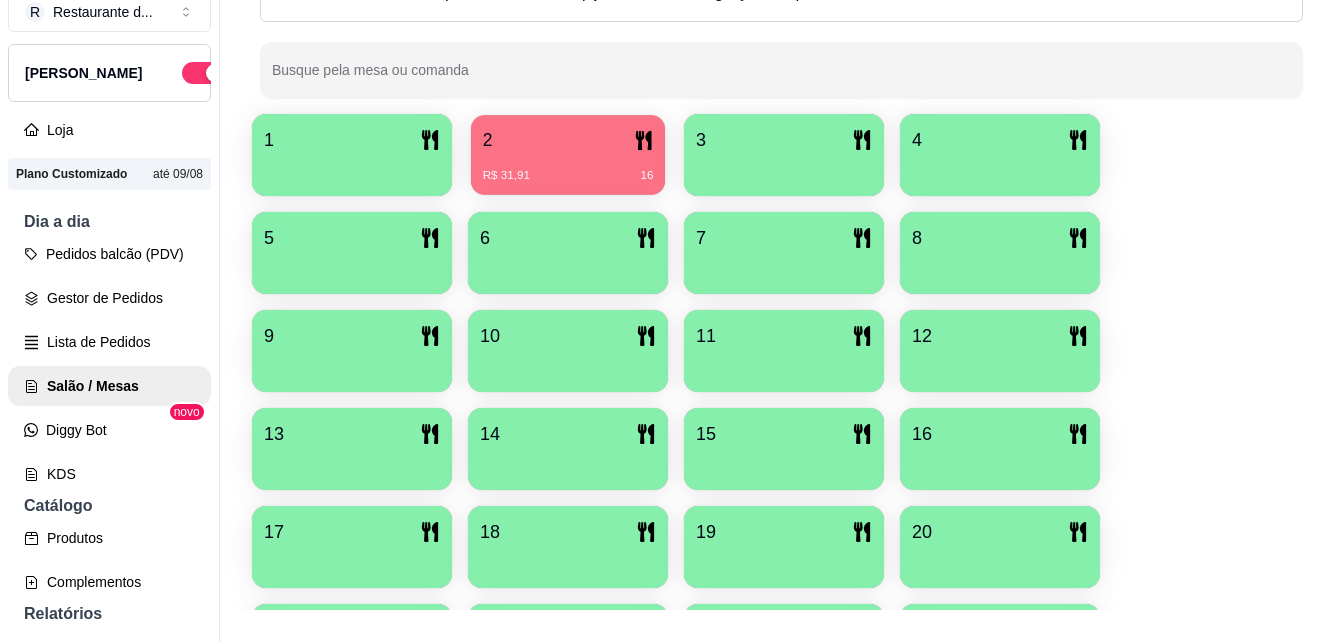 click on "R$ 31,91 16" at bounding box center [568, 168] 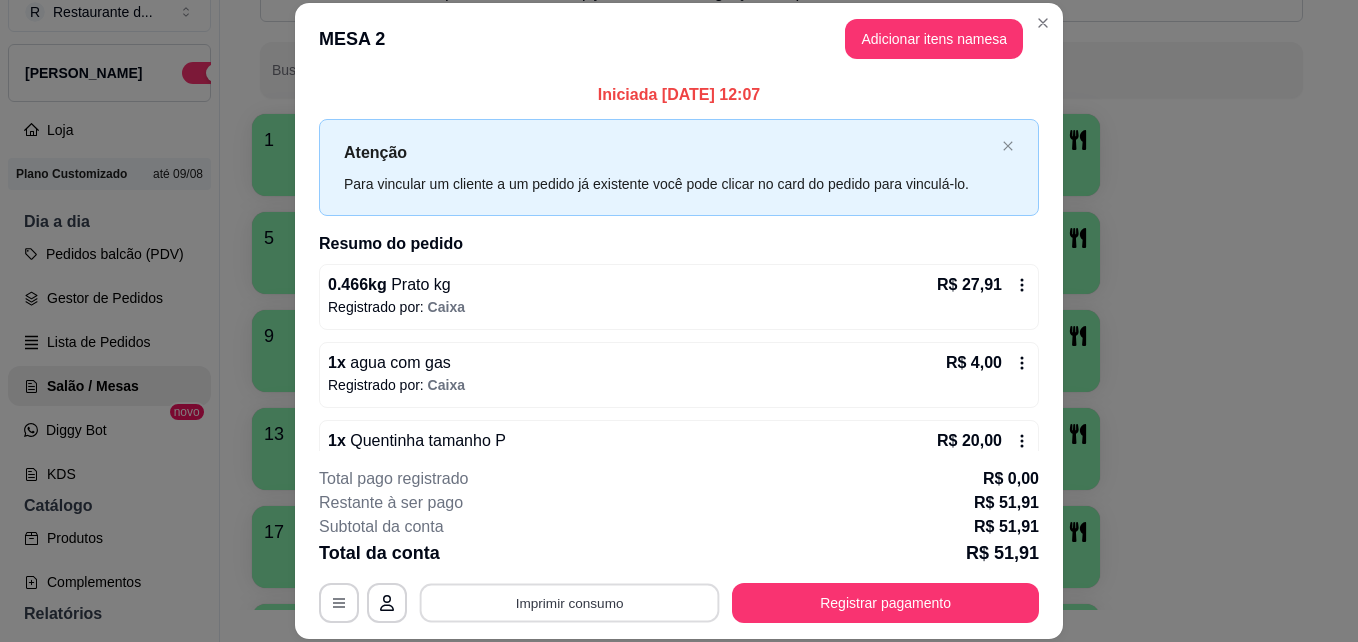 click on "Imprimir consumo" at bounding box center [570, 602] 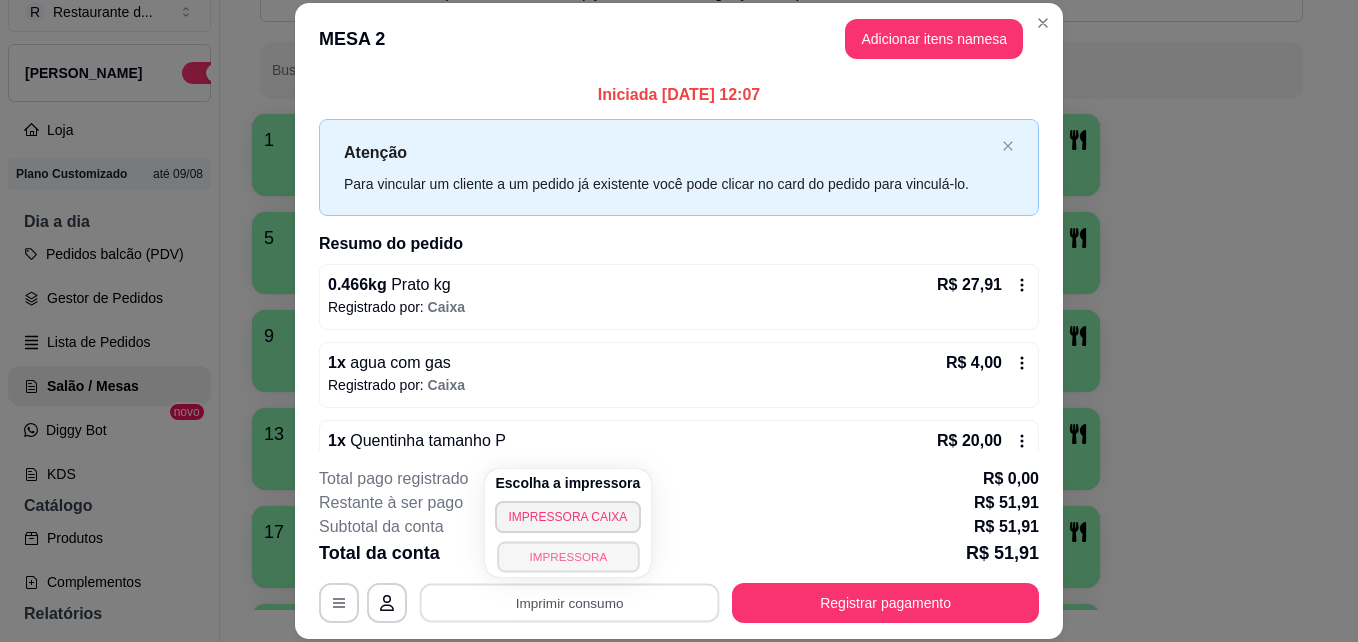 click on "IMPRESSORA" at bounding box center (568, 556) 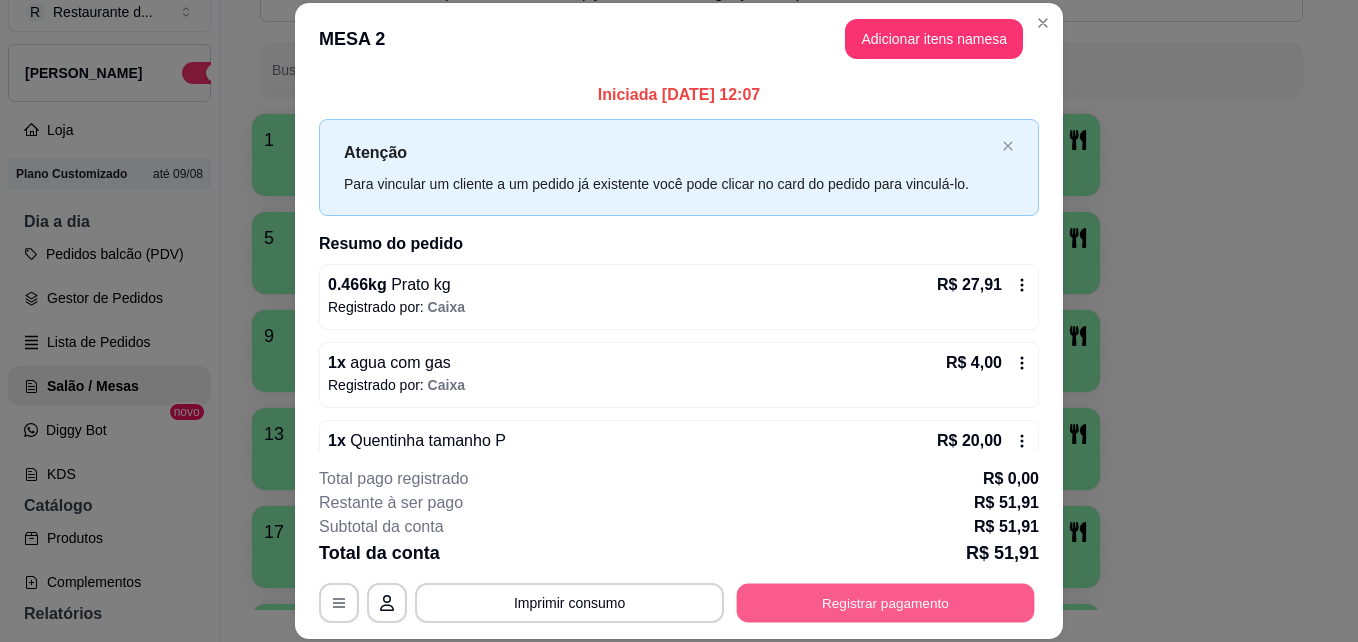 click on "Registrar pagamento" at bounding box center [886, 602] 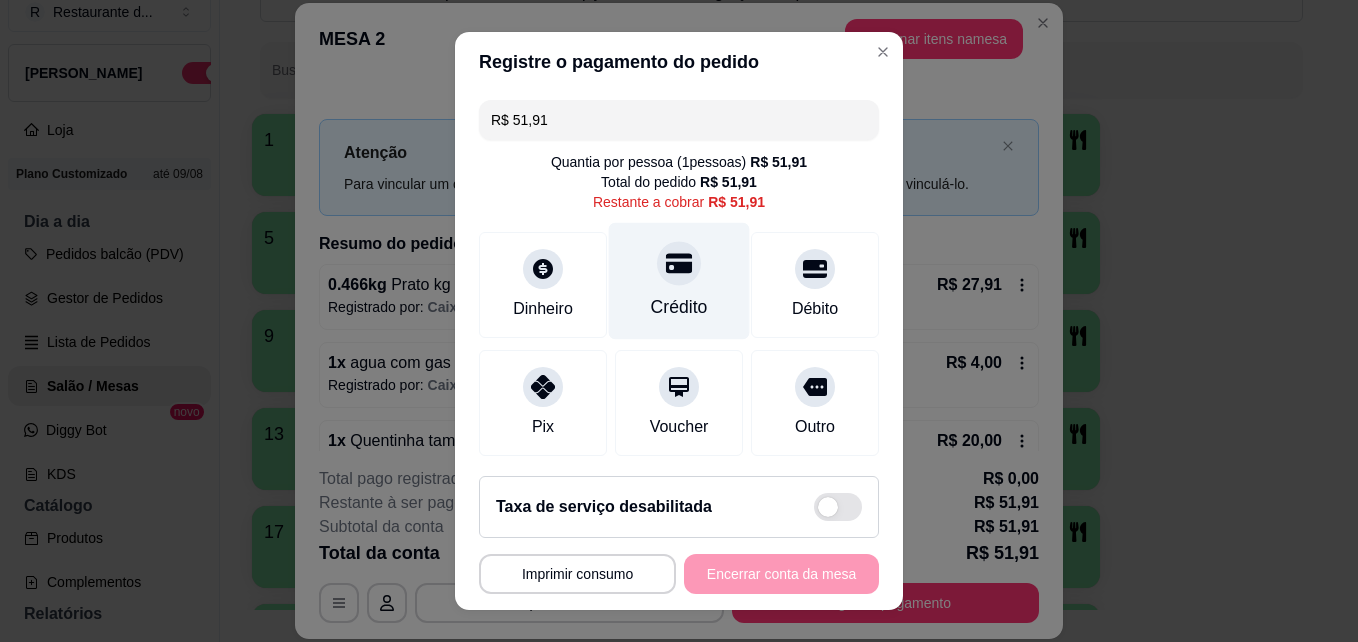 click at bounding box center [679, 264] 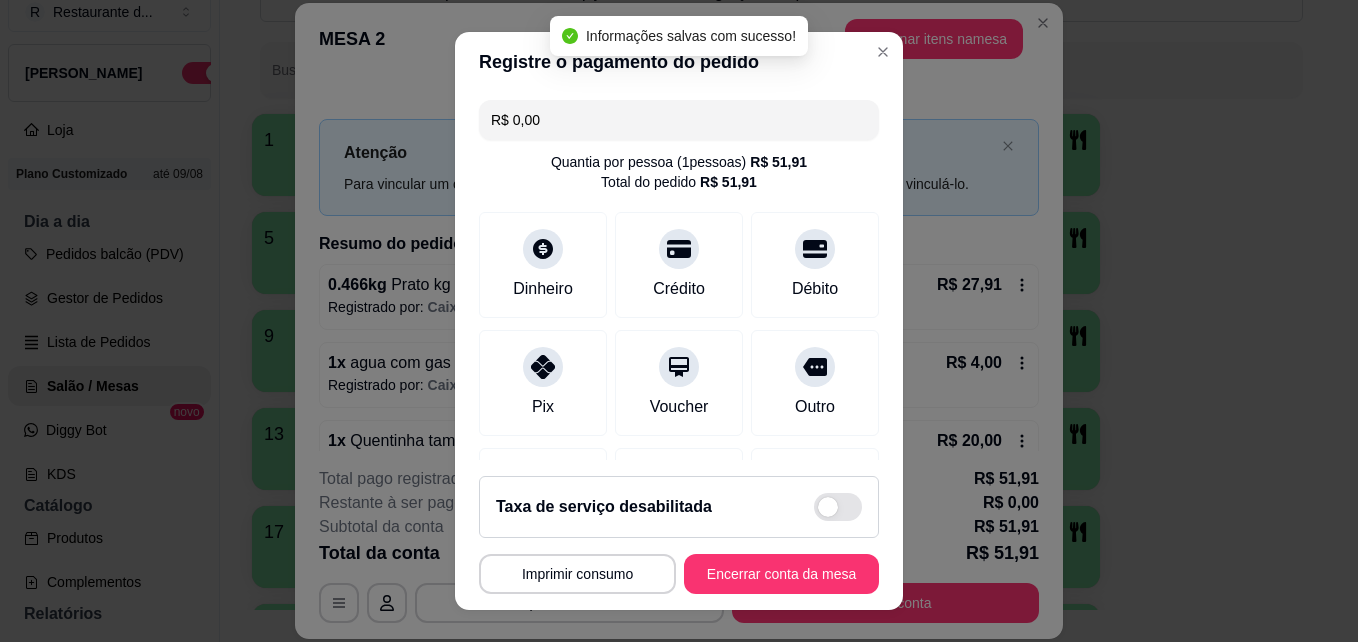 type on "R$ 0,00" 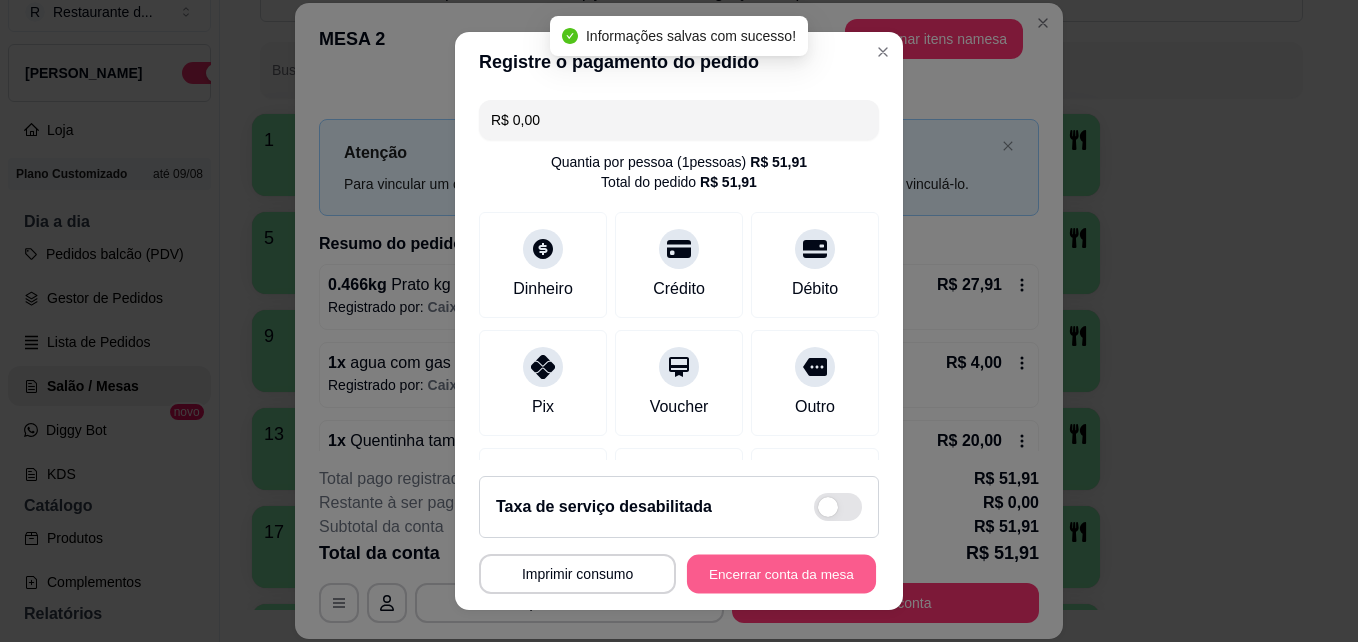 click on "Encerrar conta da mesa" at bounding box center [781, 574] 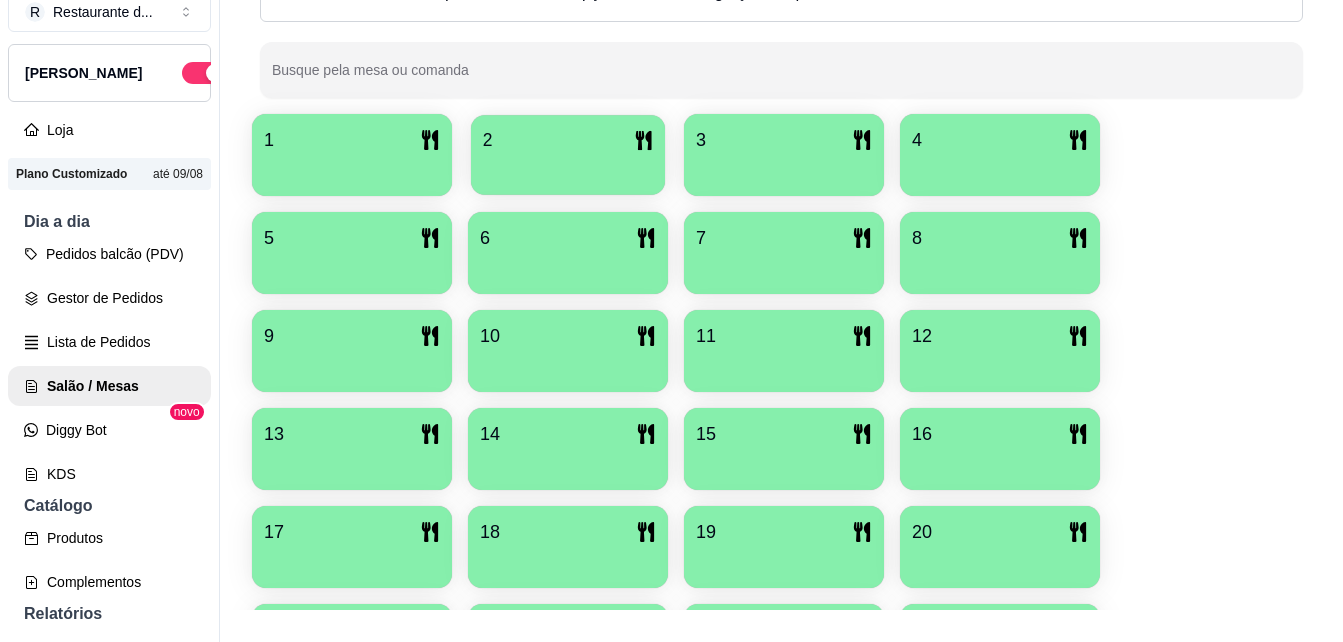 click on "2" at bounding box center (568, 140) 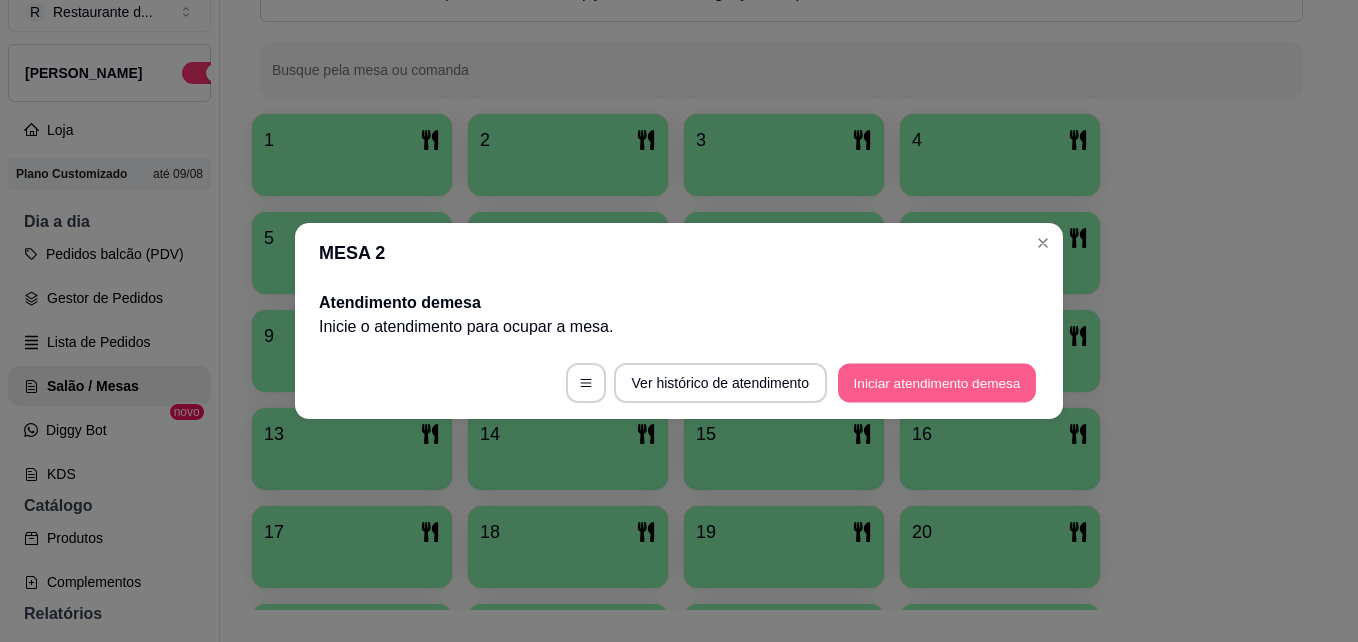 click on "Iniciar atendimento de  mesa" at bounding box center [937, 383] 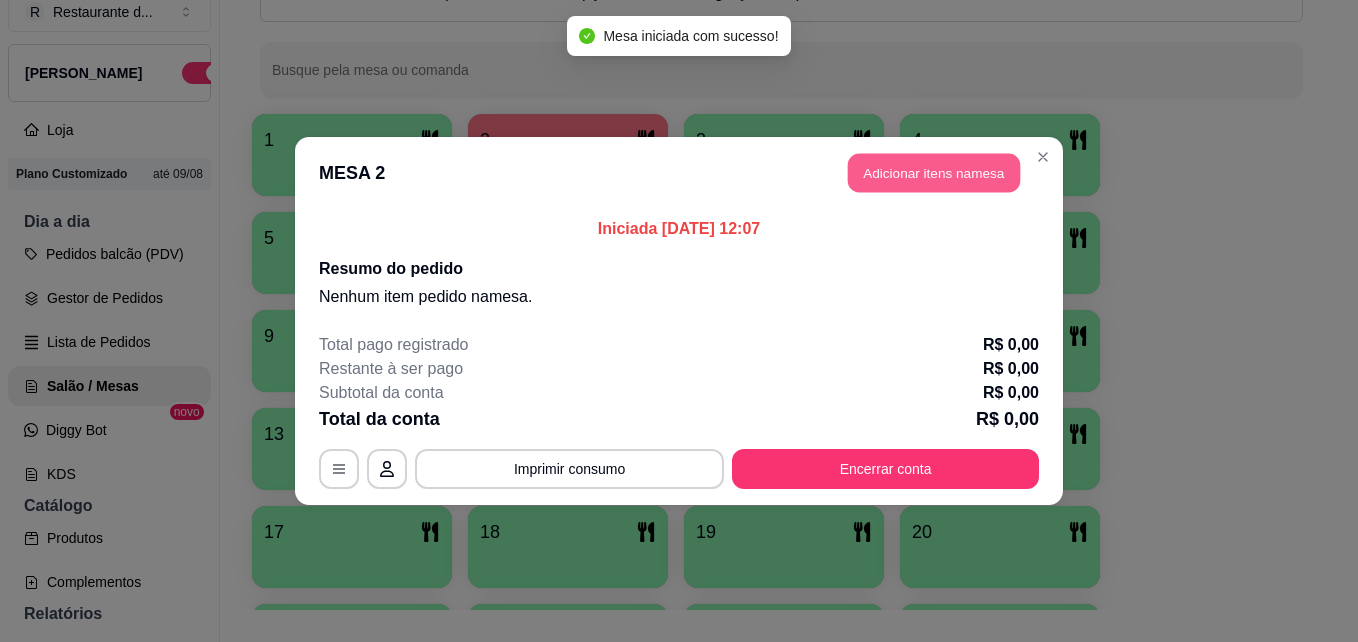 click on "Adicionar itens na  mesa" at bounding box center [934, 173] 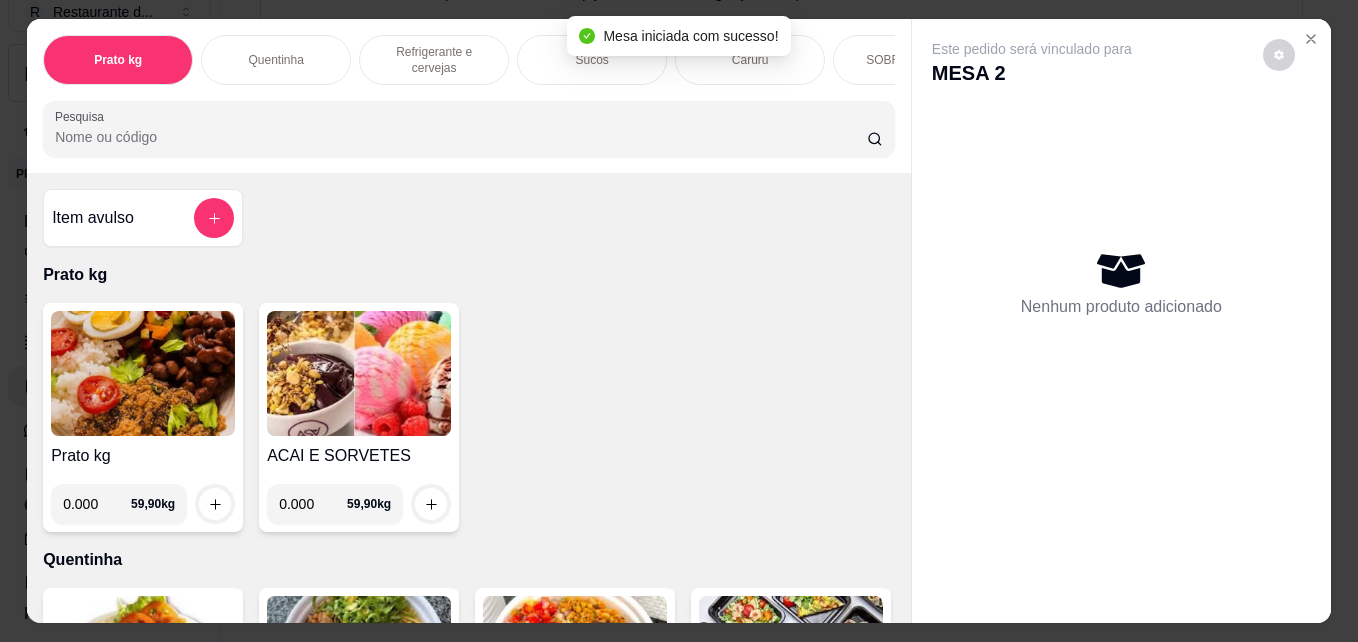 click on "0.000" at bounding box center [97, 504] 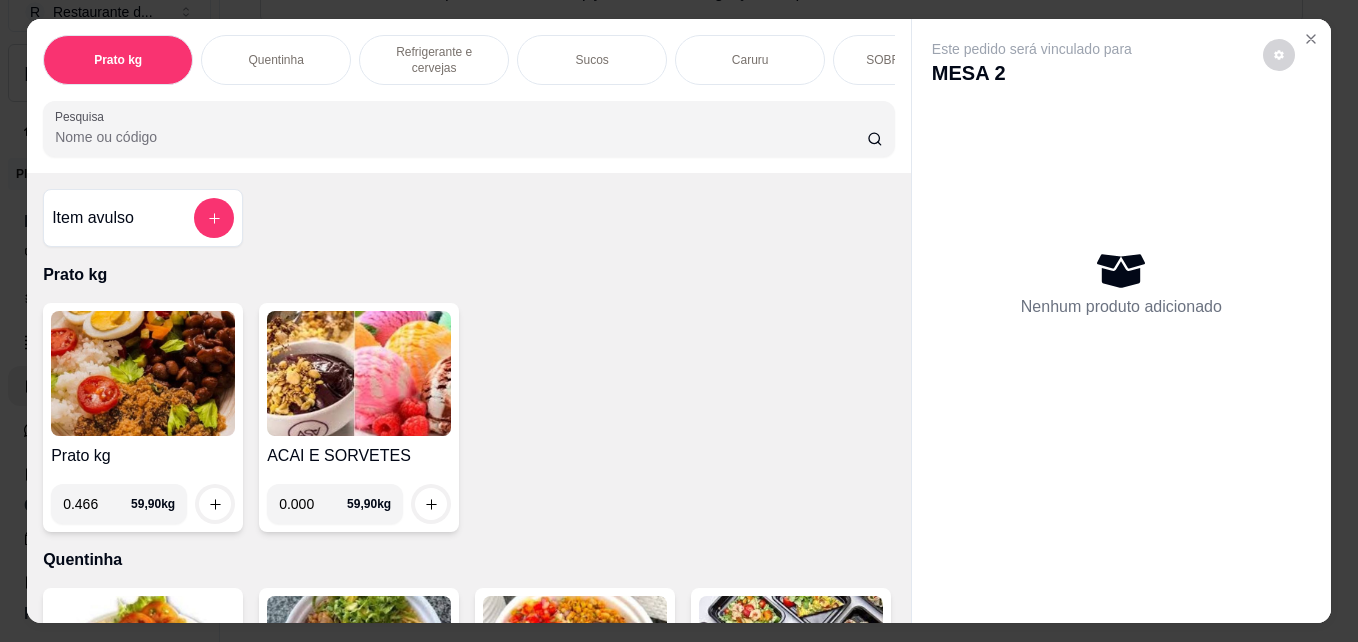 type on "0.466" 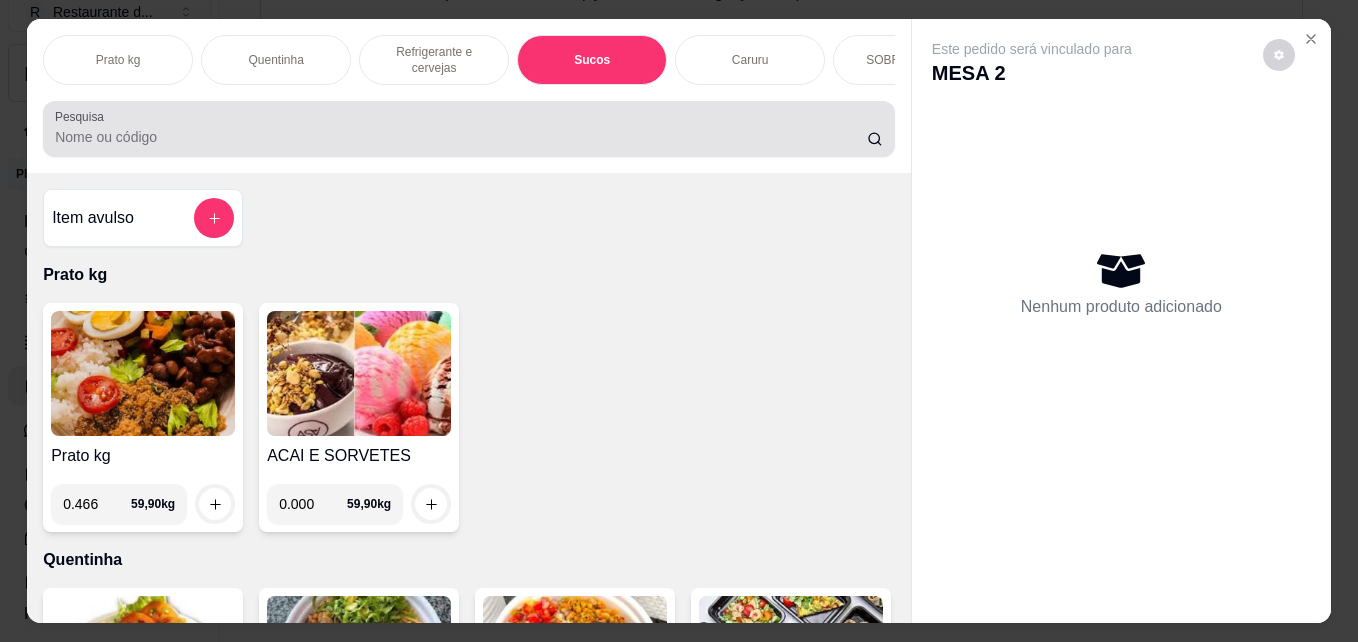 scroll, scrollTop: 1880, scrollLeft: 0, axis: vertical 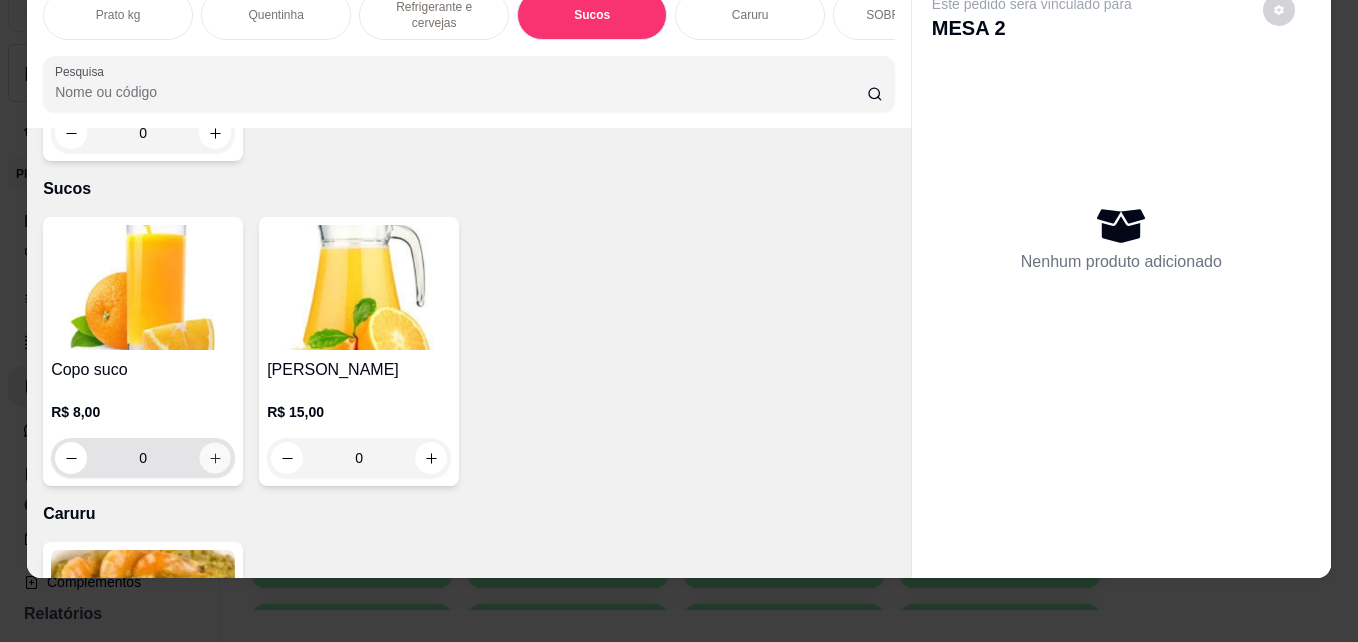 click 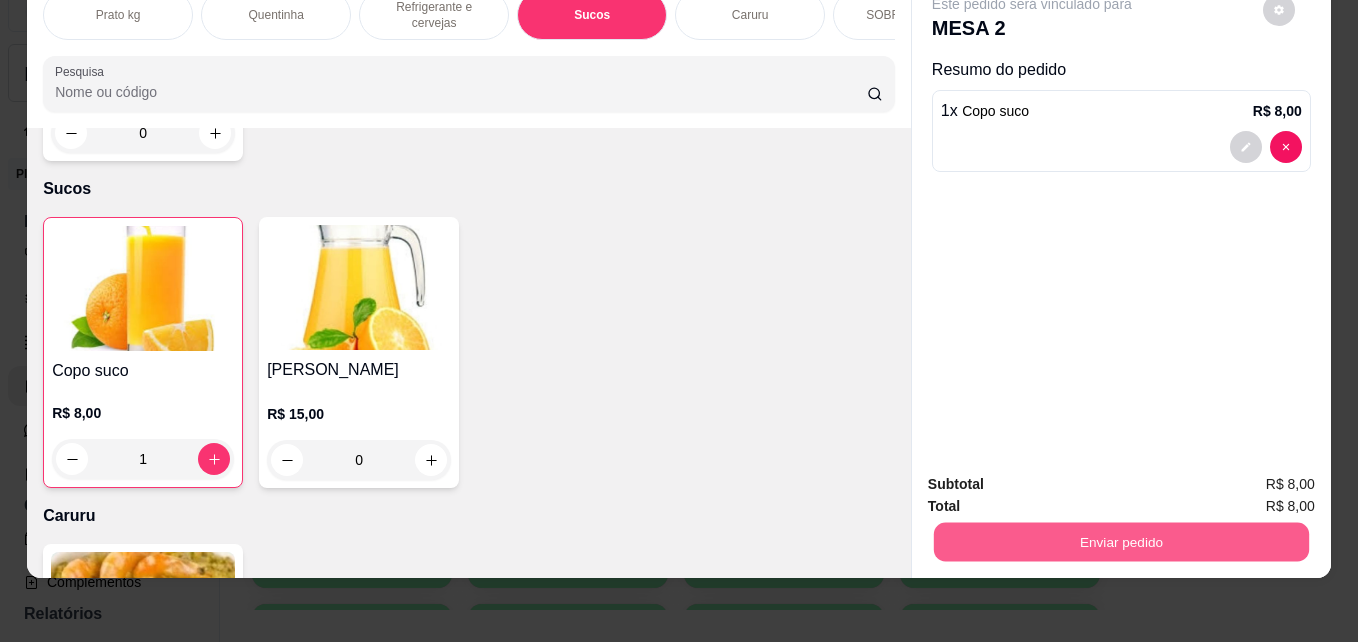 click on "Enviar pedido" at bounding box center [1121, 541] 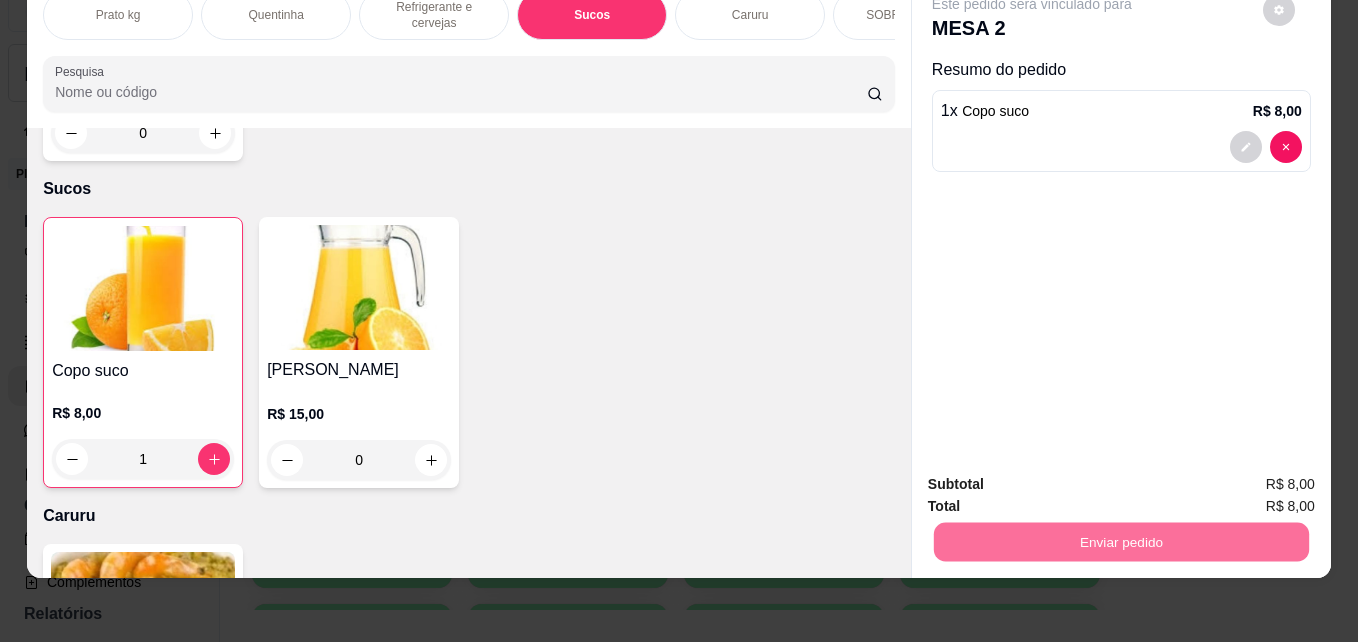 click on "Não registrar e enviar pedido" at bounding box center [1055, 478] 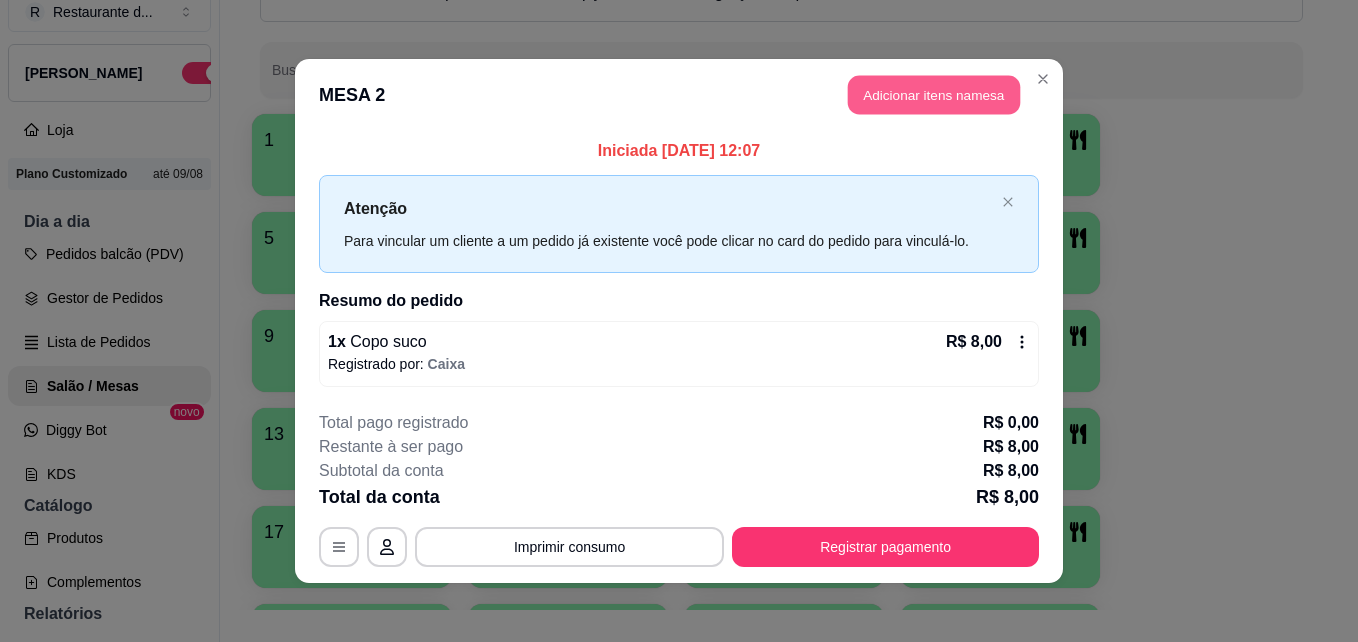 click on "Adicionar itens na  mesa" at bounding box center (934, 95) 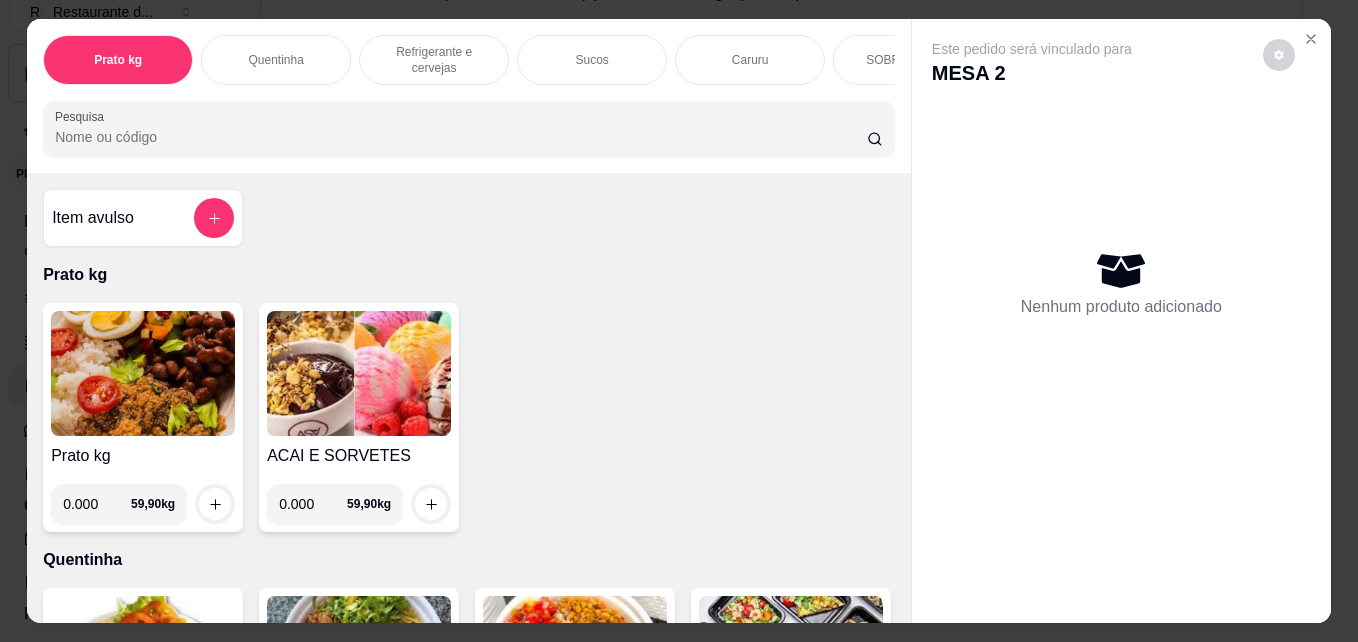 click on "0.000" at bounding box center [97, 504] 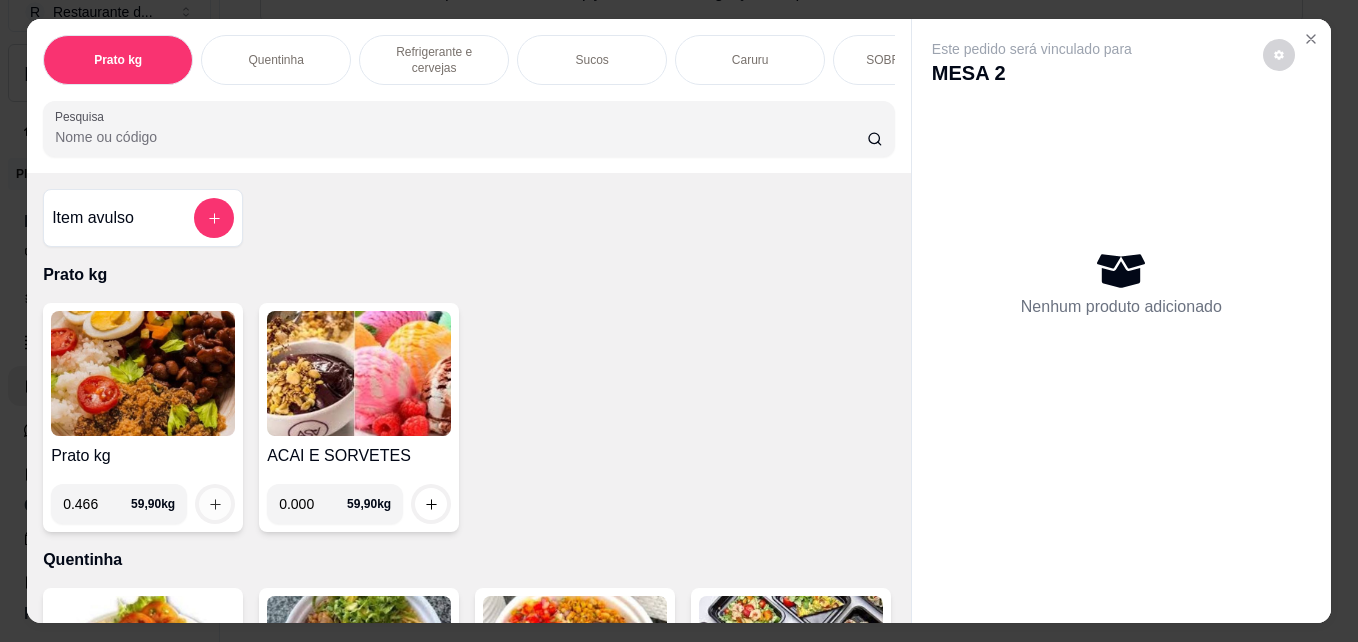 type on "0.466" 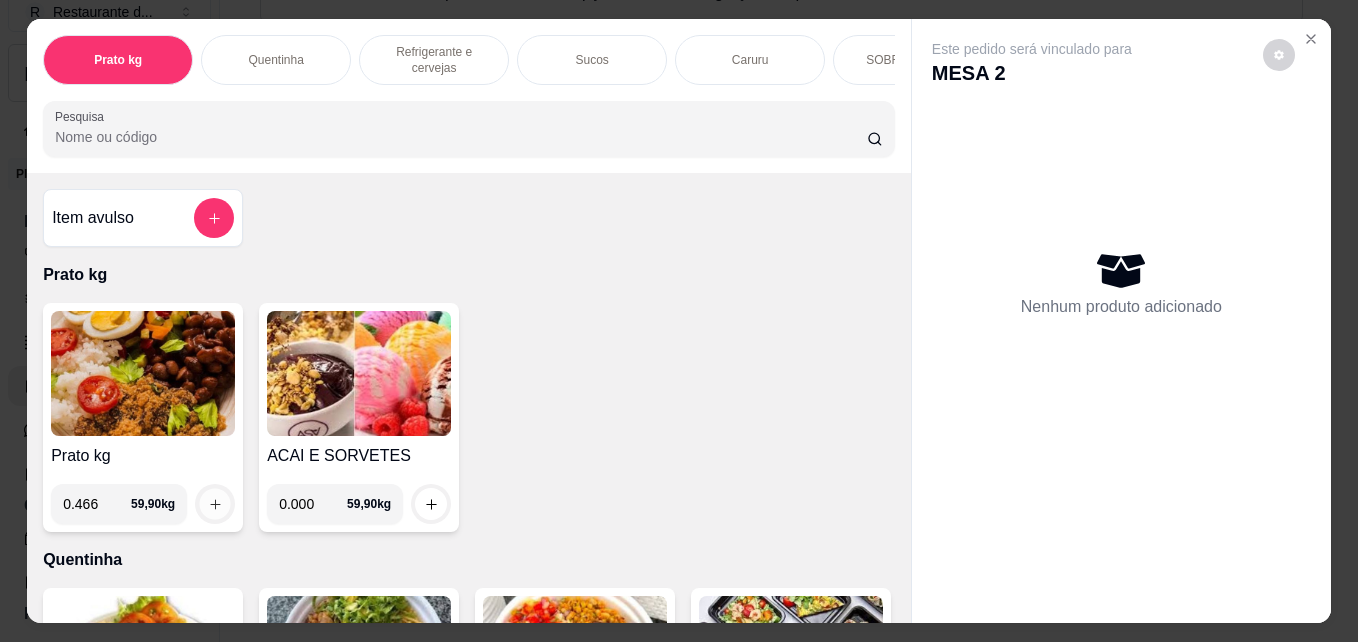 click 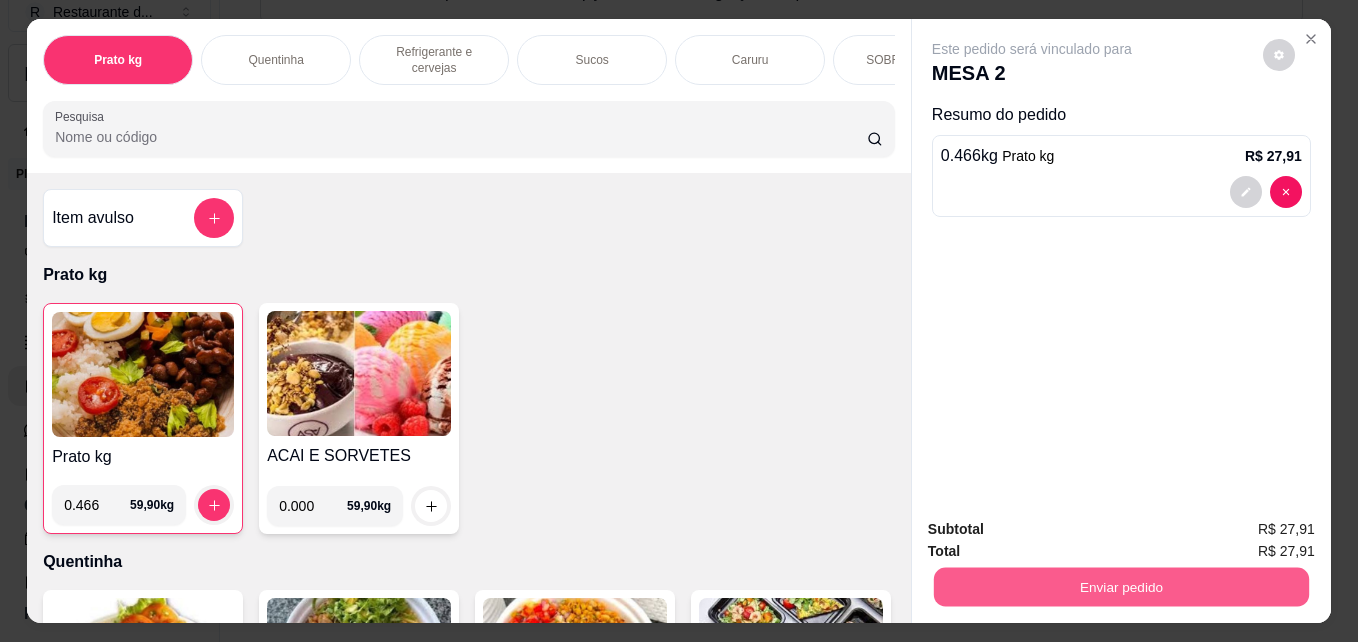 click on "Enviar pedido" at bounding box center (1121, 586) 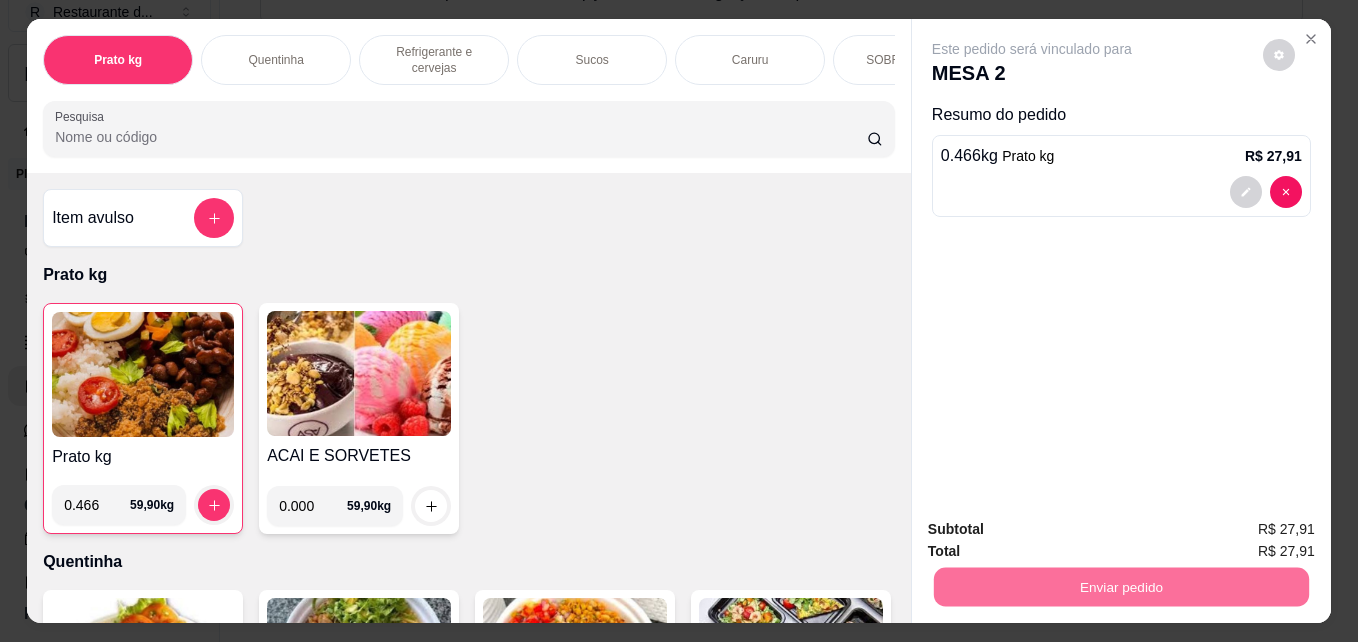 click on "Não registrar e enviar pedido" at bounding box center (1055, 529) 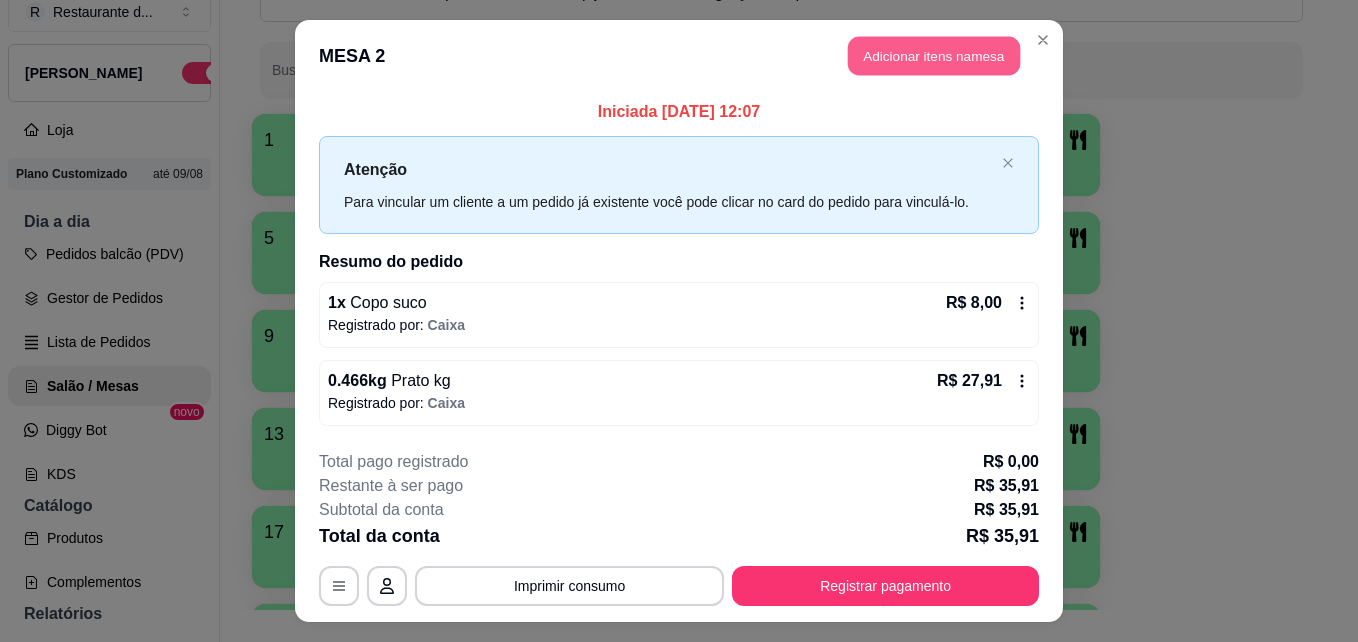 click on "Adicionar itens na  mesa" at bounding box center (934, 56) 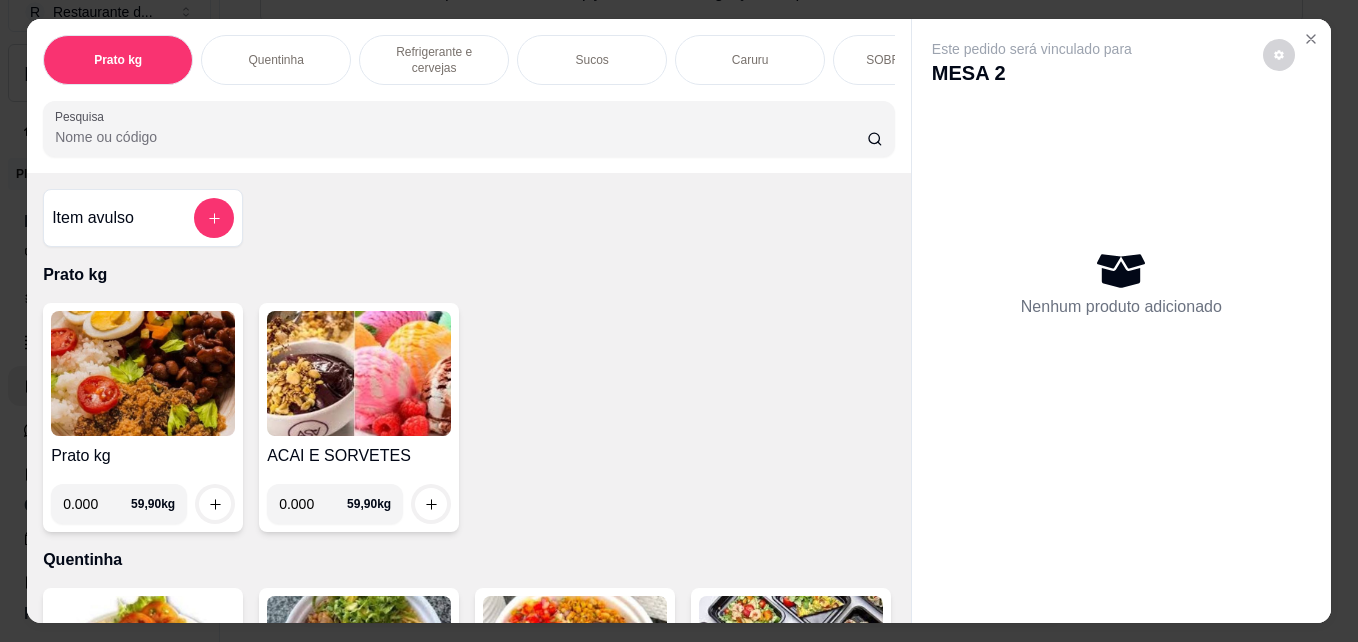 click on "0.000" at bounding box center (97, 504) 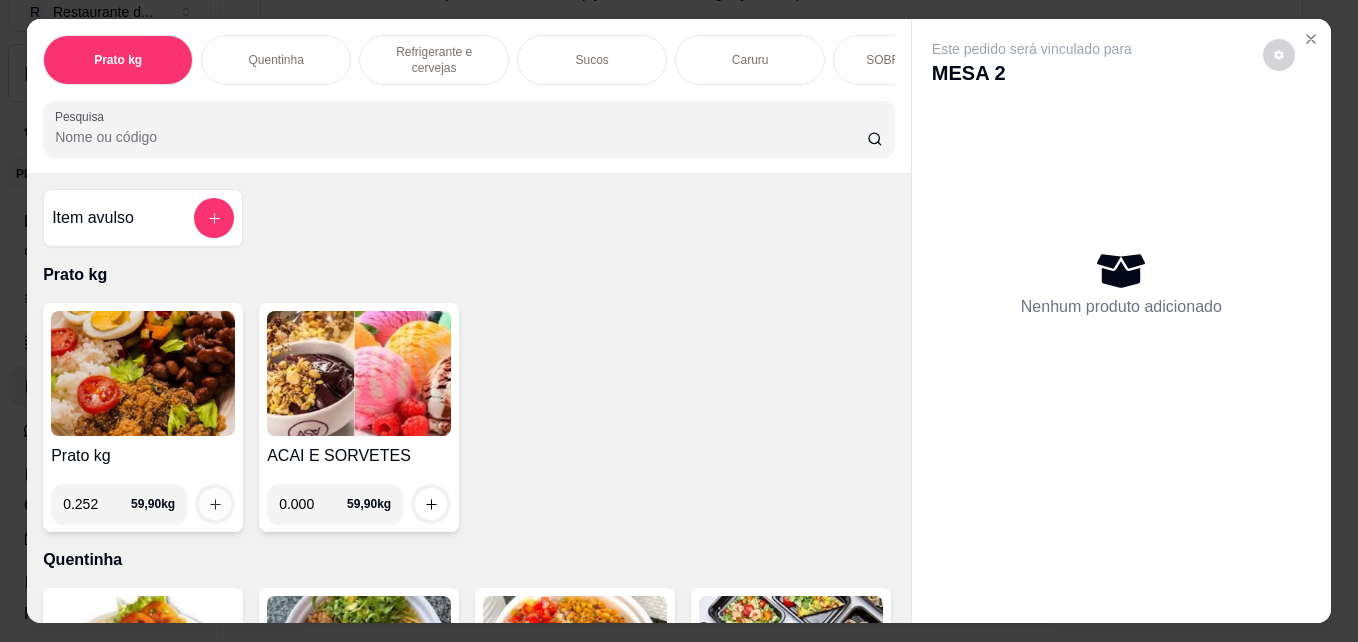 type on "0.252" 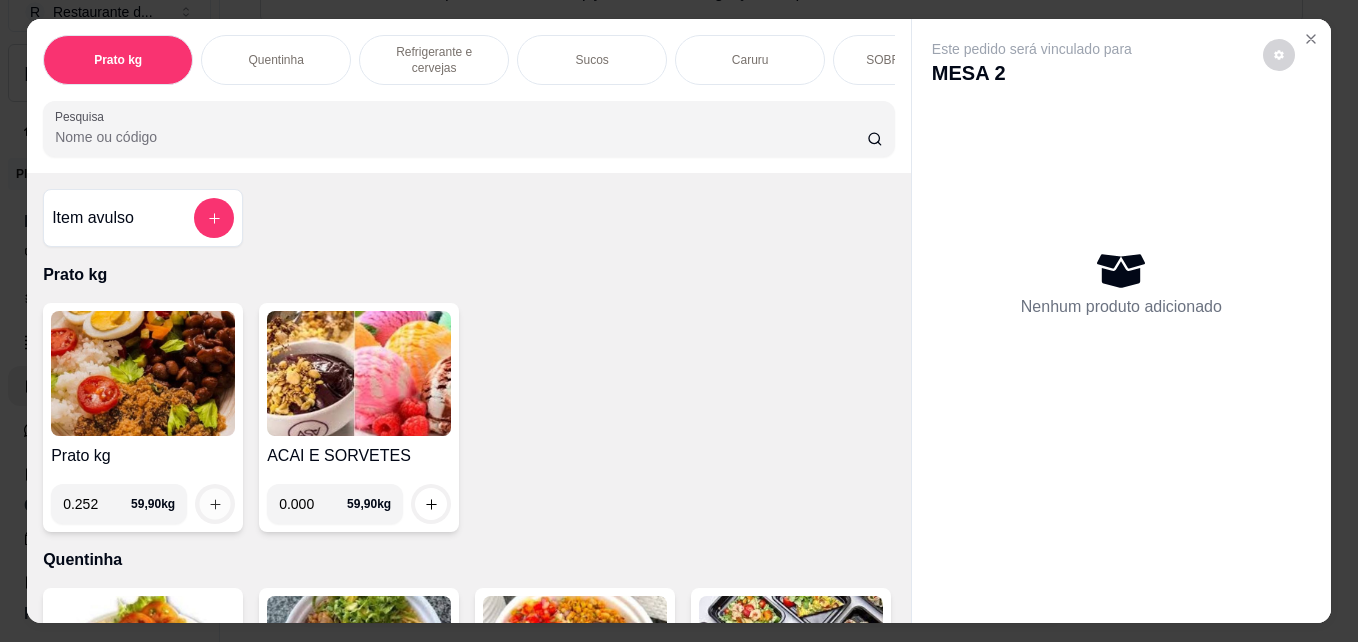 click 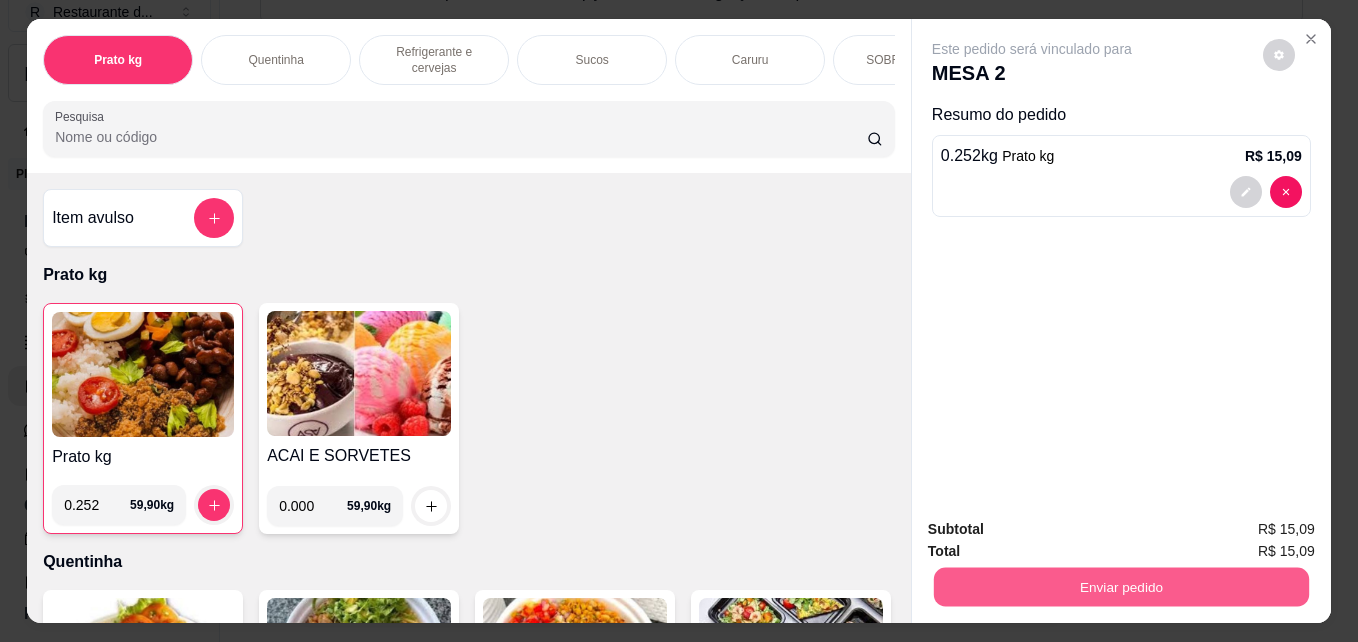 click on "Enviar pedido" at bounding box center (1121, 586) 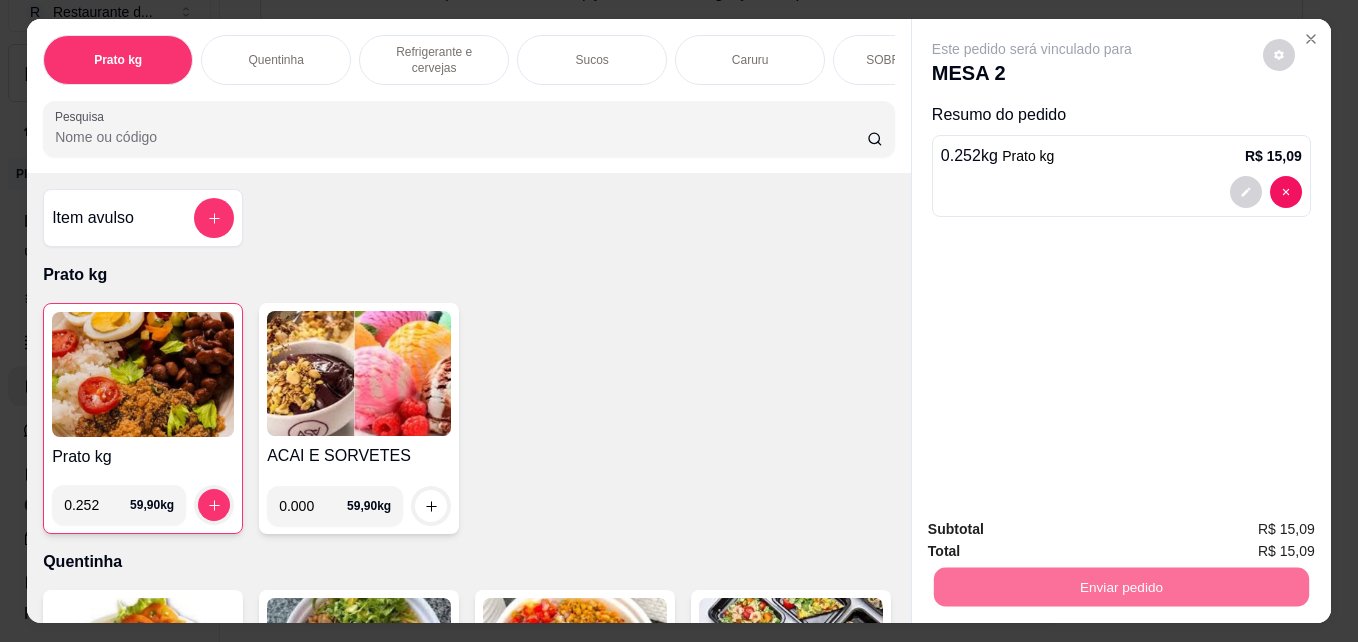click on "Não registrar e enviar pedido" at bounding box center (1055, 529) 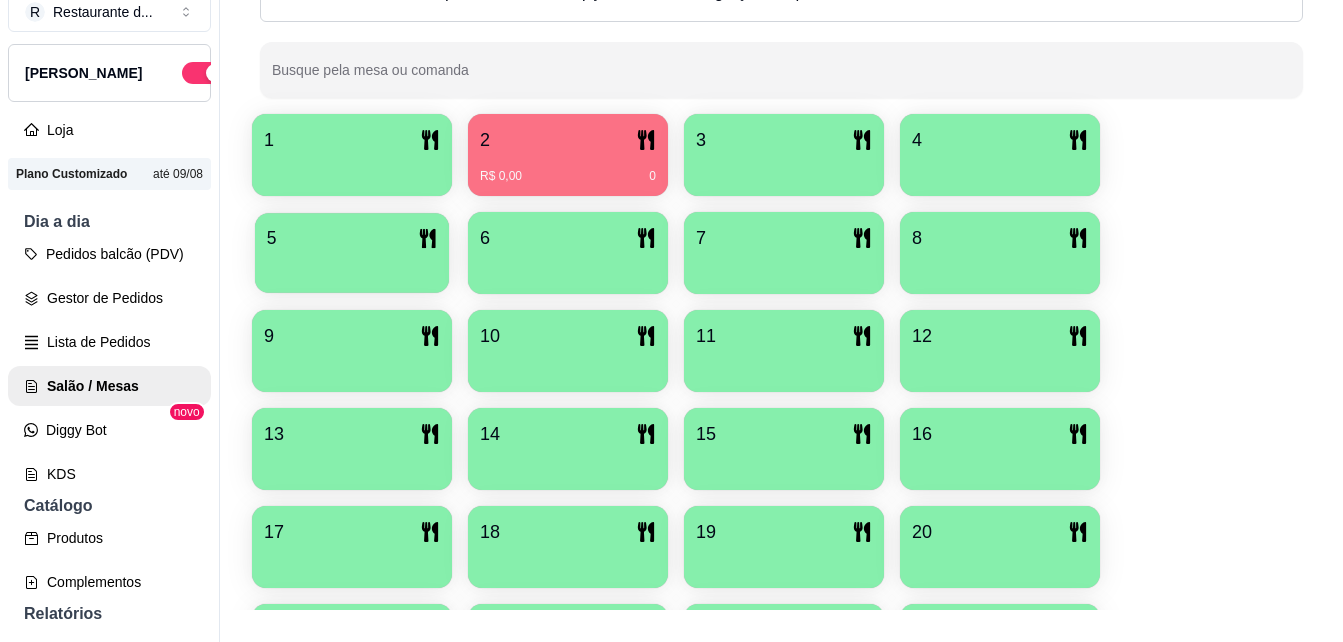 click on "5" at bounding box center [352, 238] 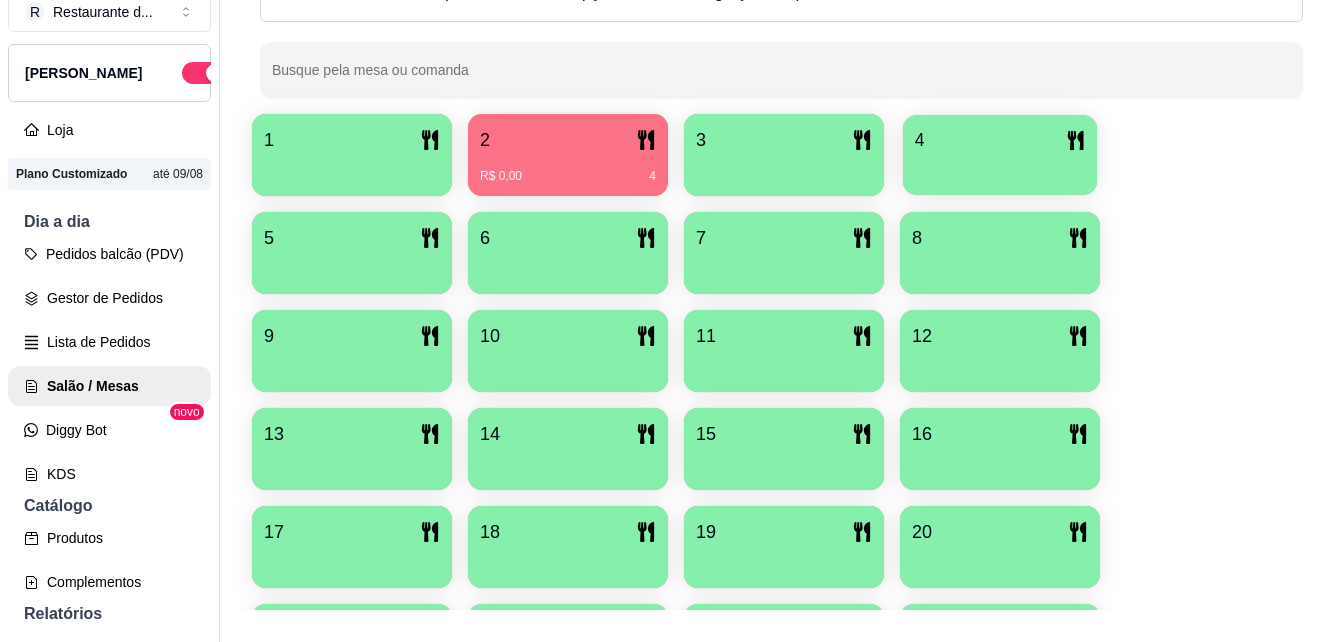 click at bounding box center (1000, 168) 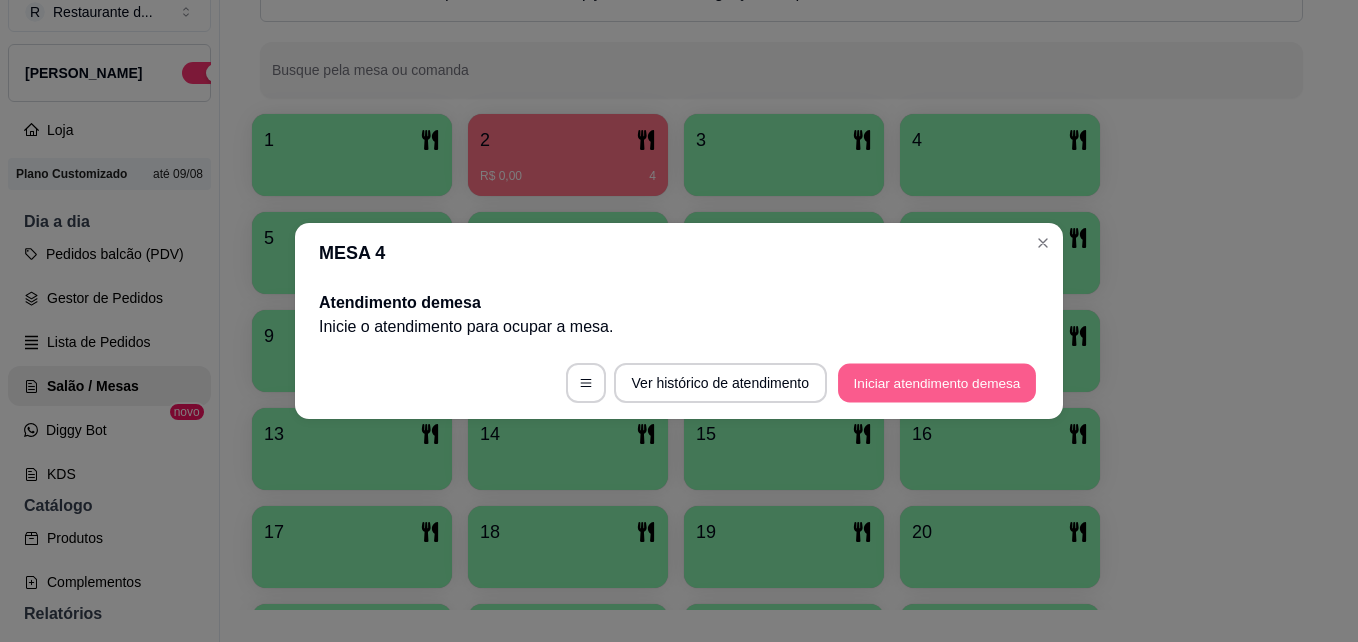 click on "Iniciar atendimento de  mesa" at bounding box center (937, 383) 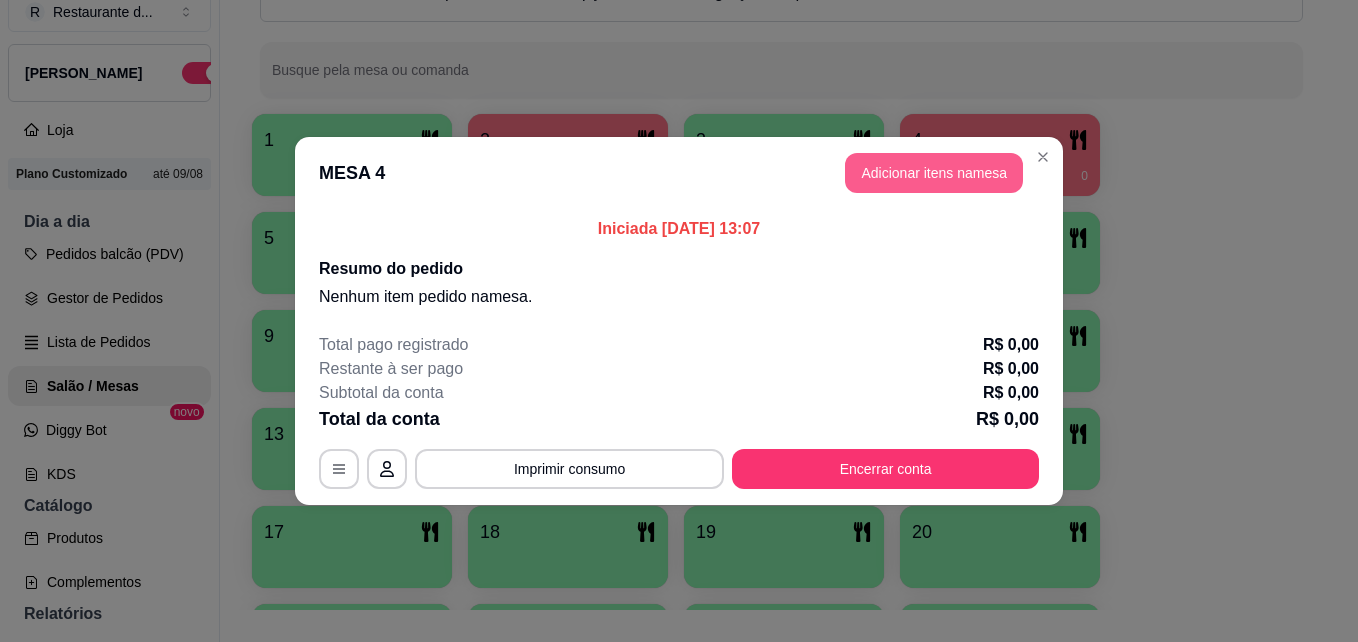 click on "Adicionar itens na  mesa" at bounding box center (934, 173) 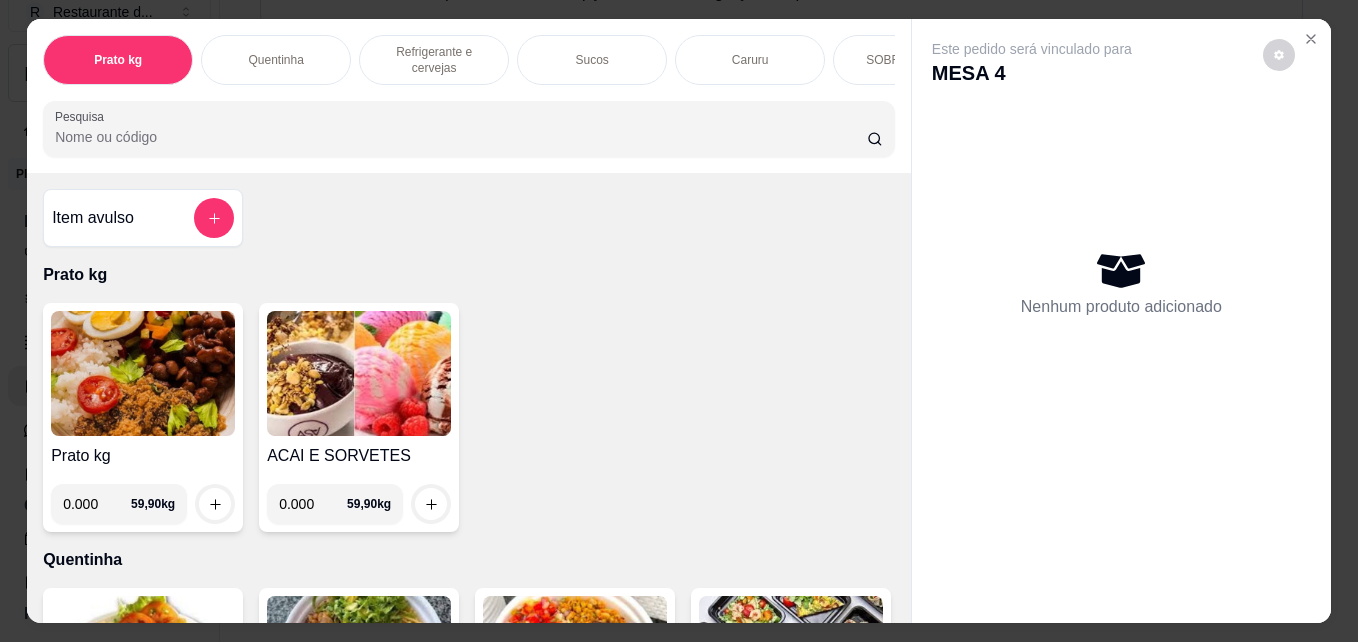 click on "Nenhum produto adicionado" at bounding box center [1121, 283] 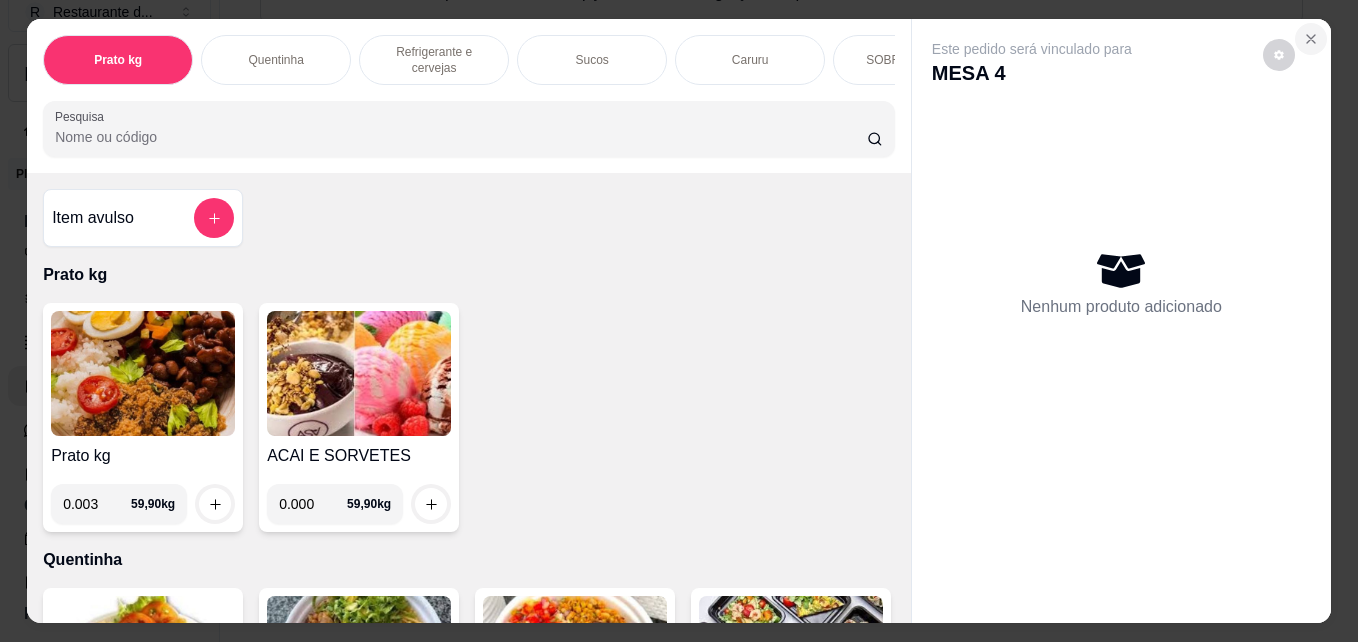 type on "0.003" 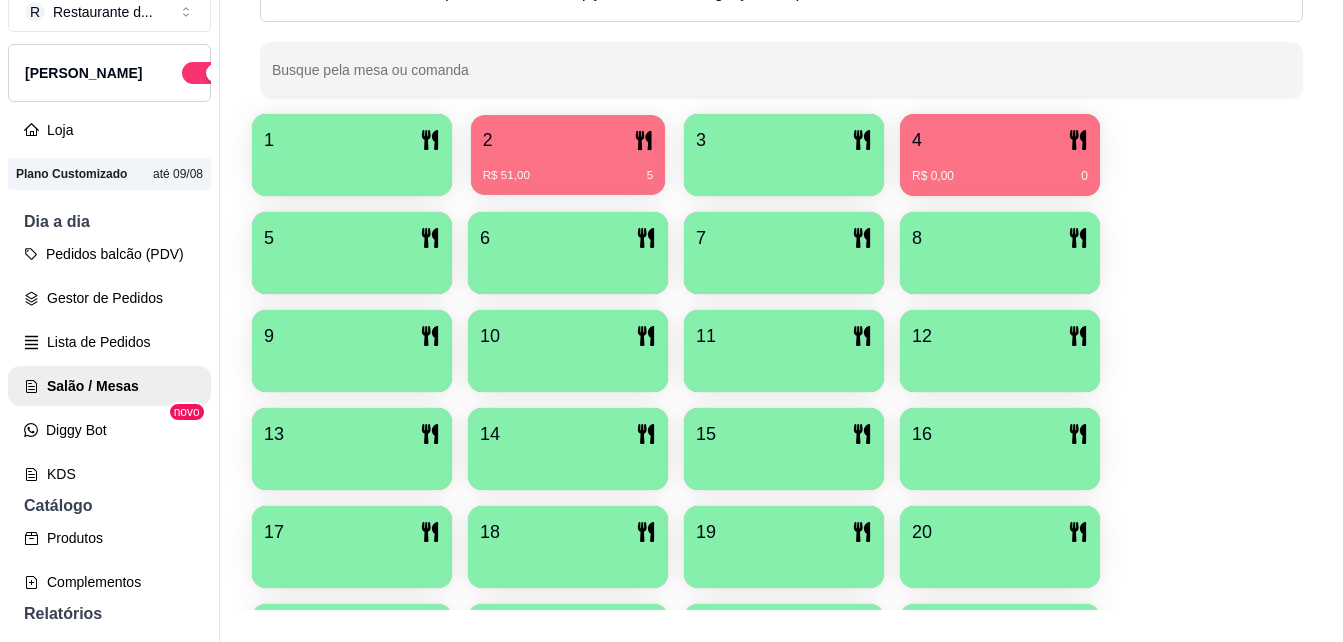 click on "R$ 51,00 5" at bounding box center (568, 176) 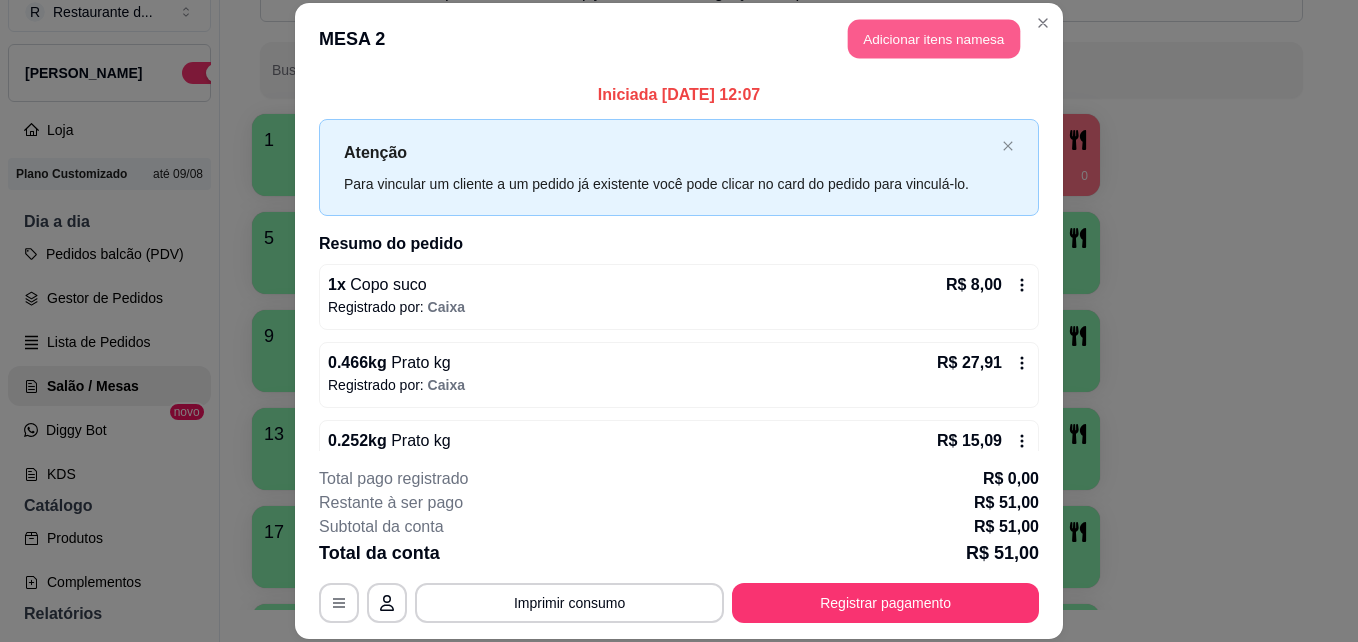 click on "Adicionar itens na  mesa" at bounding box center [934, 39] 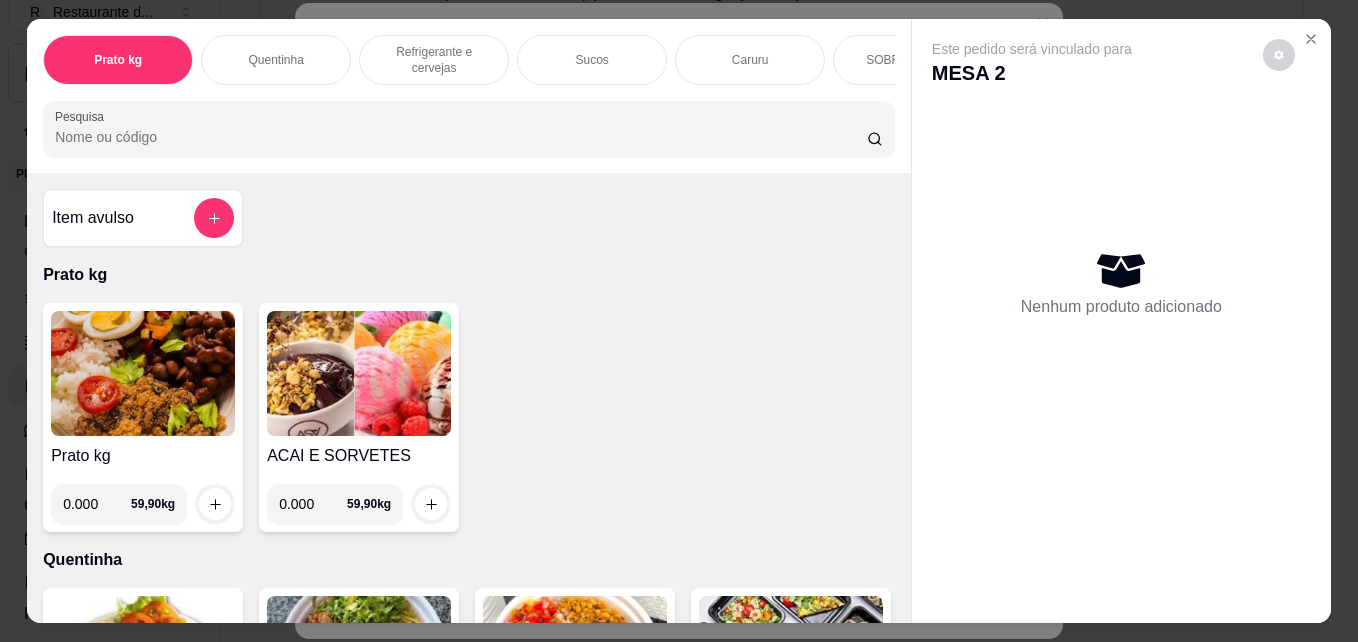 click on "Refrigerante e cervejas" at bounding box center (434, 60) 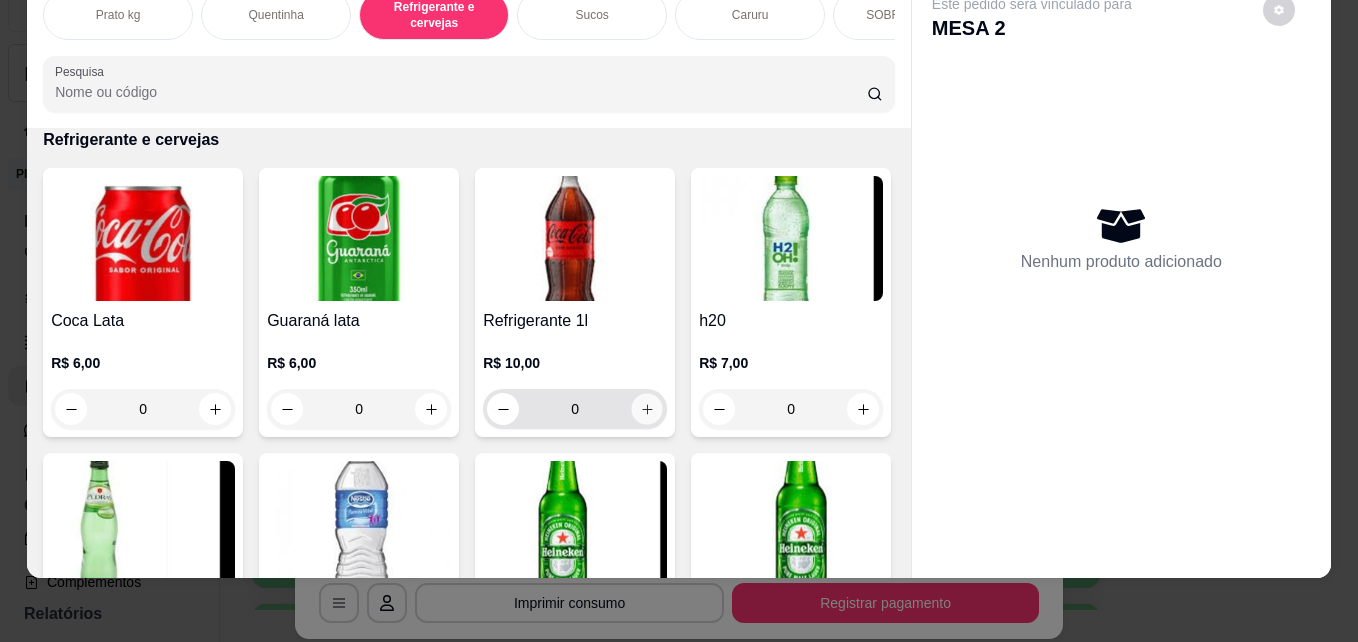 click 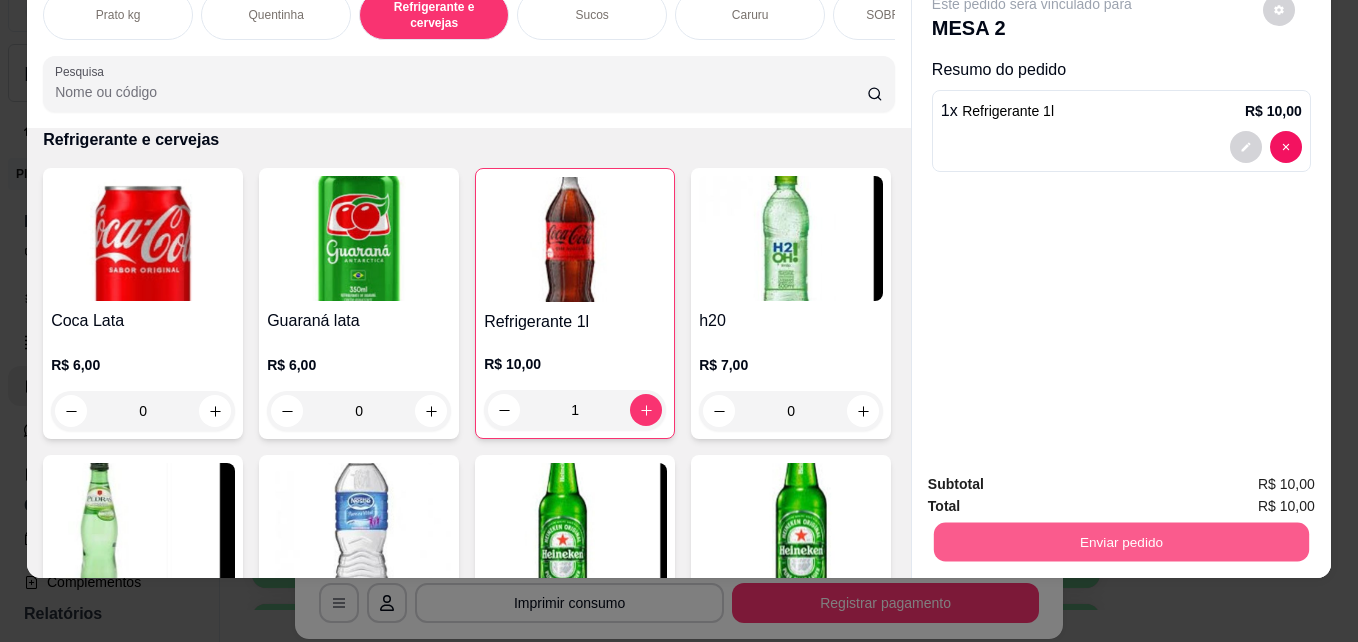click on "Enviar pedido" at bounding box center (1121, 541) 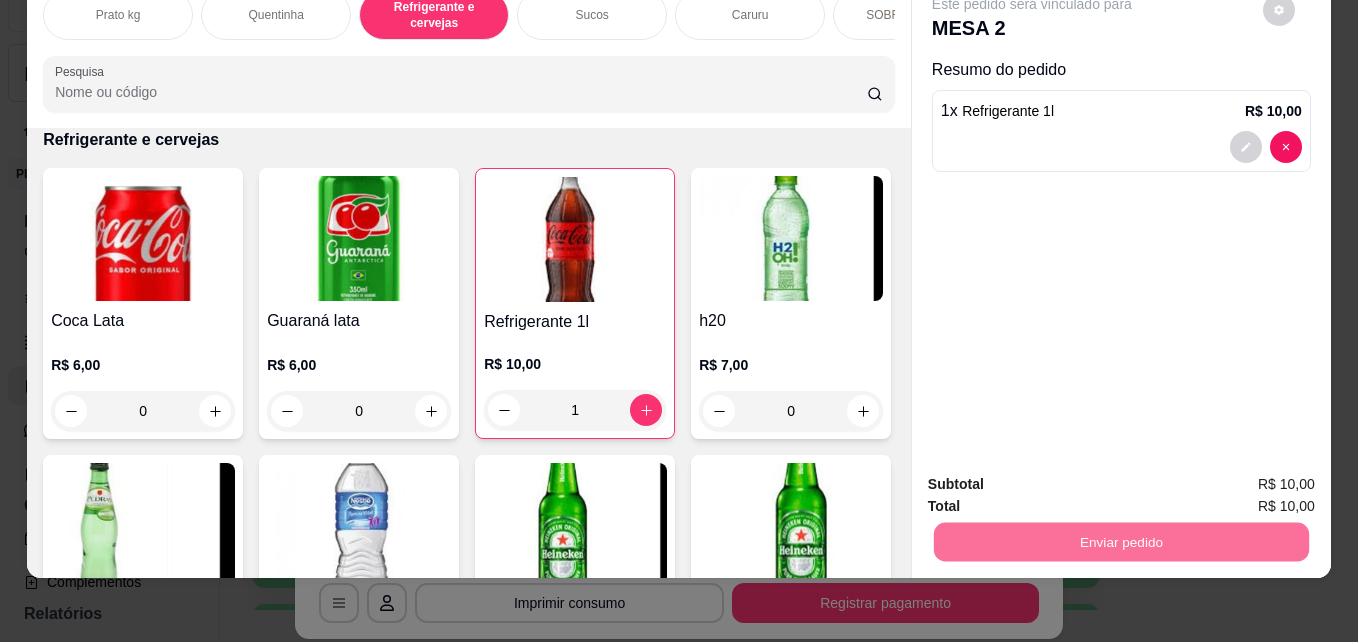 click on "Não registrar e enviar pedido" at bounding box center [1055, 477] 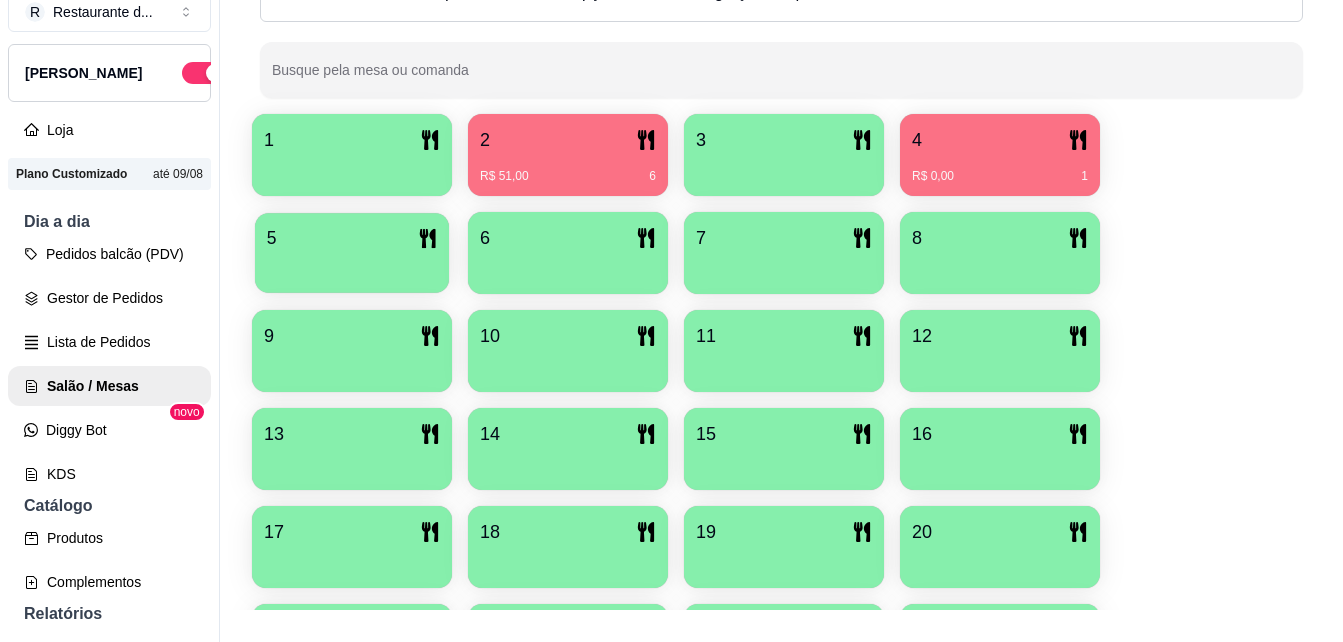 click at bounding box center (352, 266) 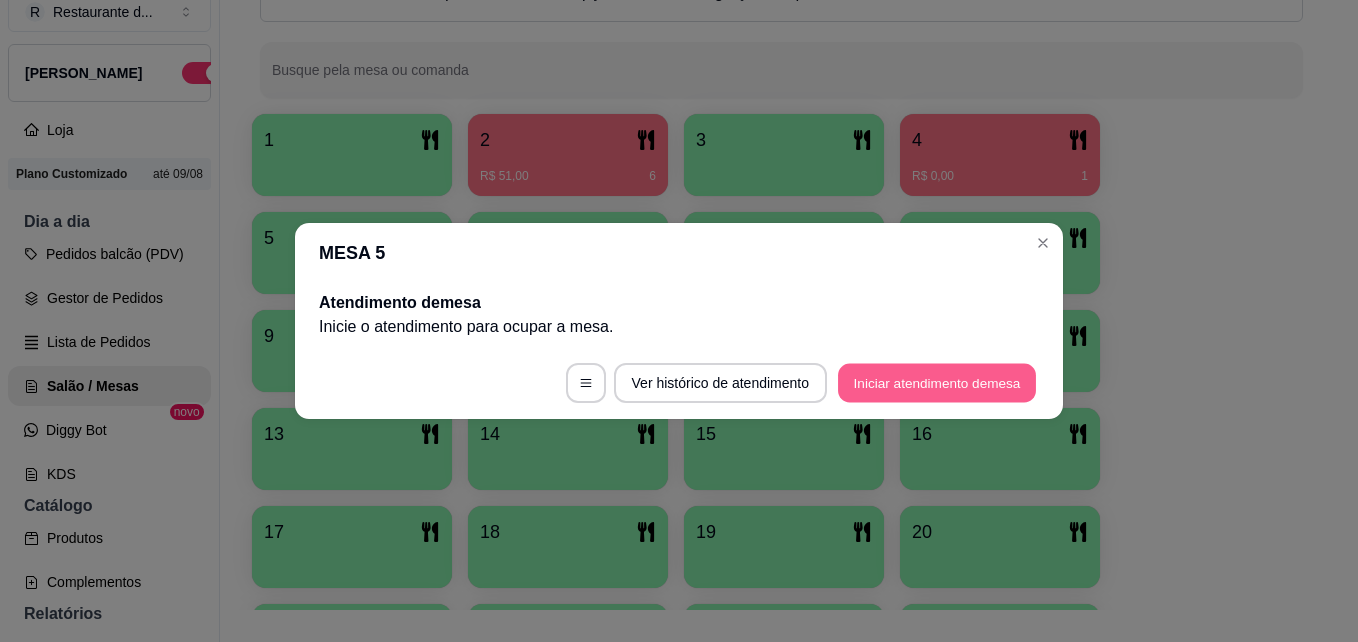 click on "Iniciar atendimento de  mesa" at bounding box center [937, 383] 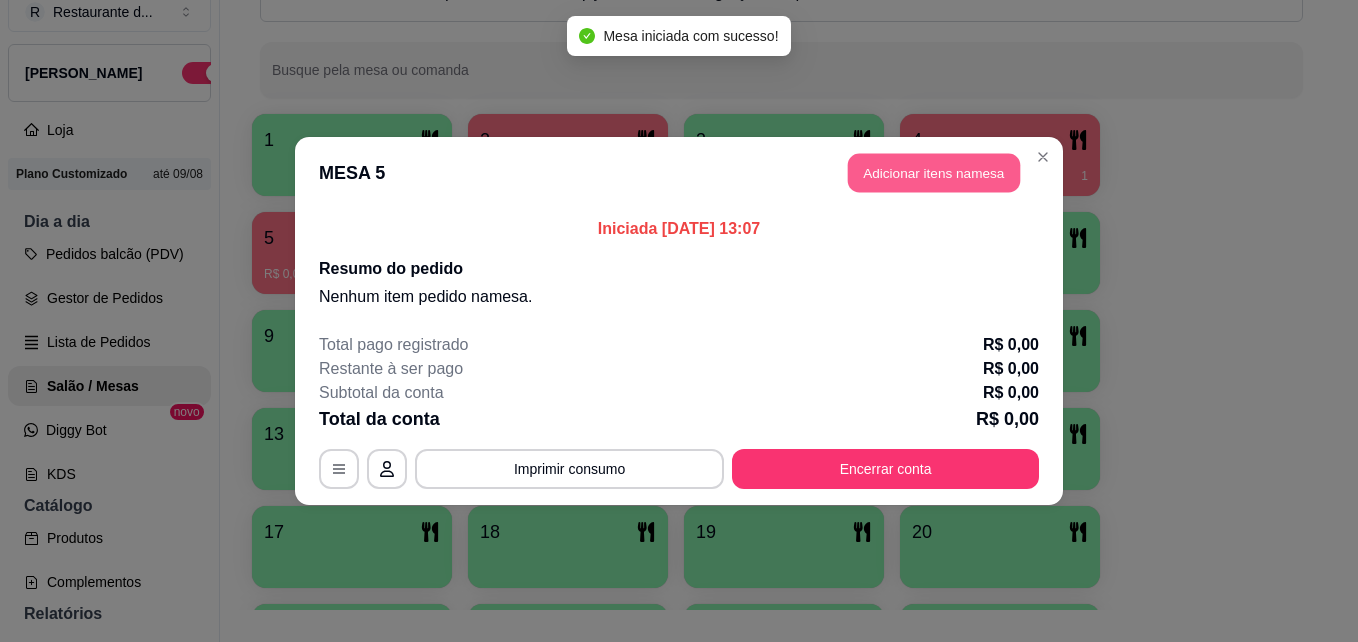 click on "Adicionar itens na  mesa" at bounding box center (934, 173) 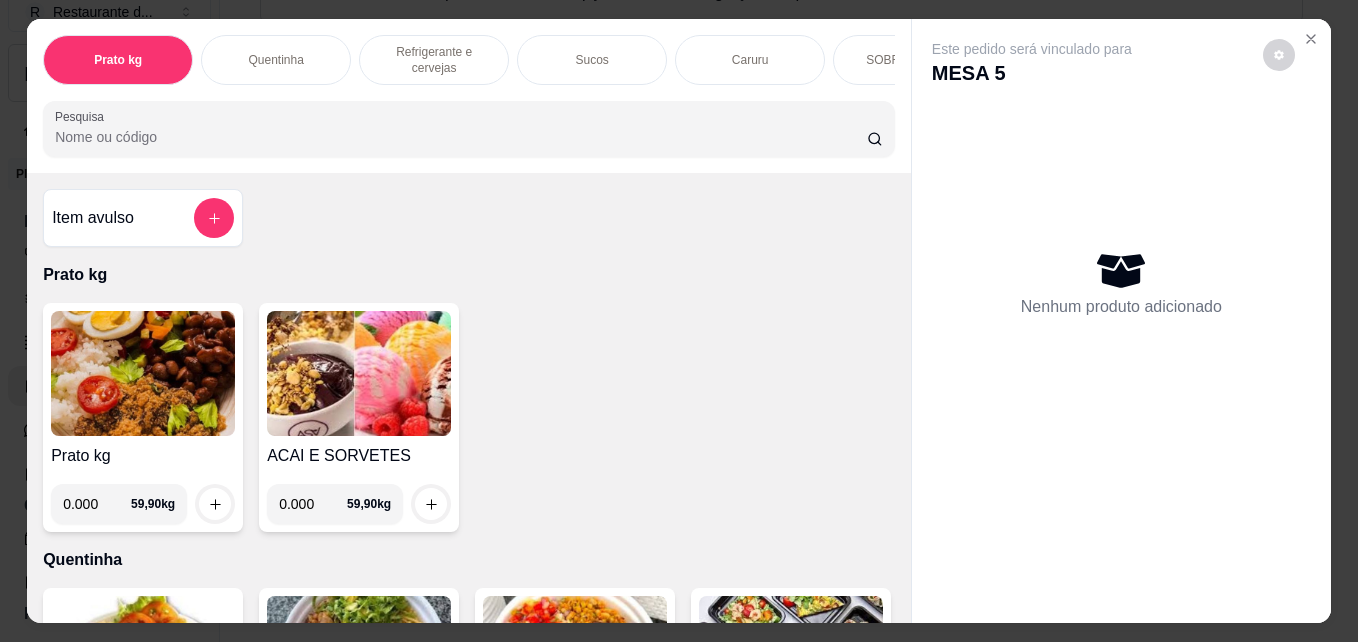 click on "0.000" at bounding box center (97, 504) 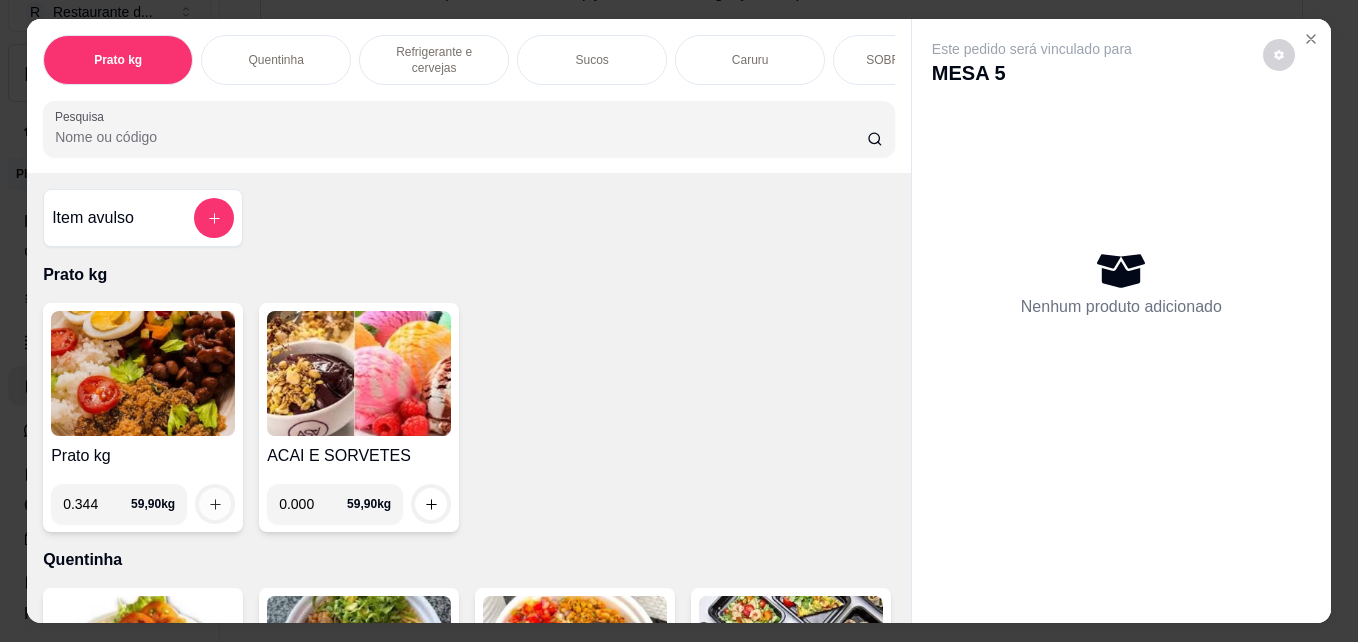 type on "0.344" 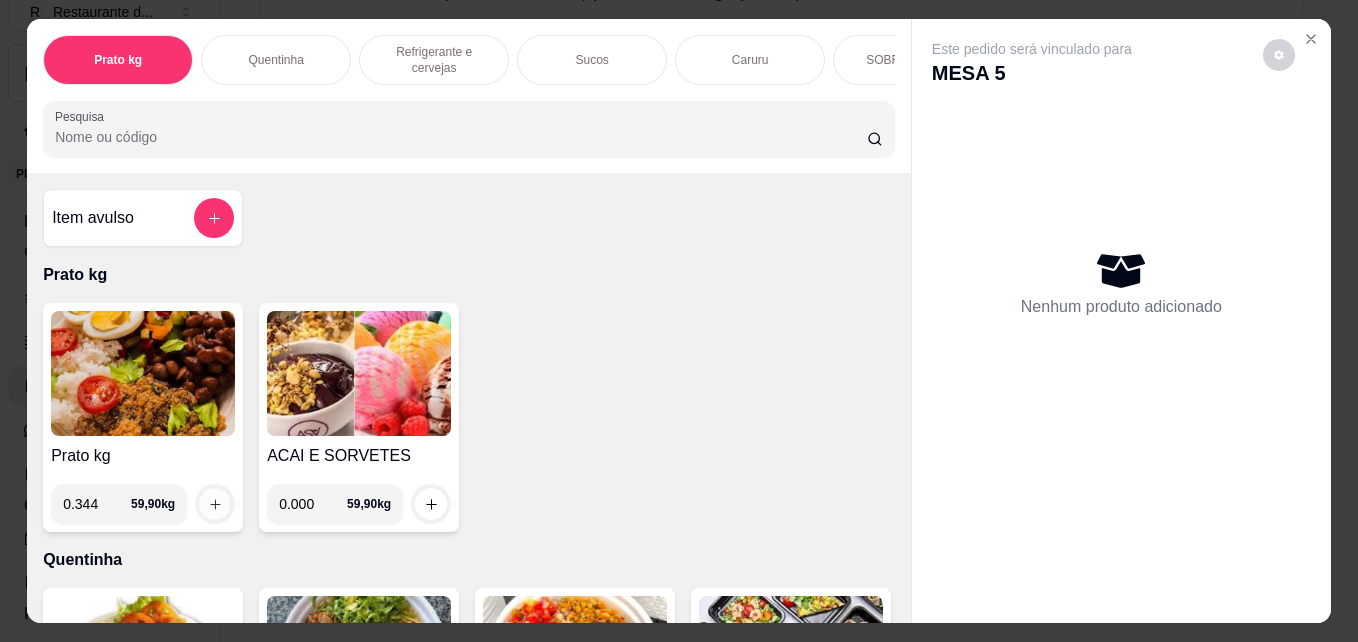 click 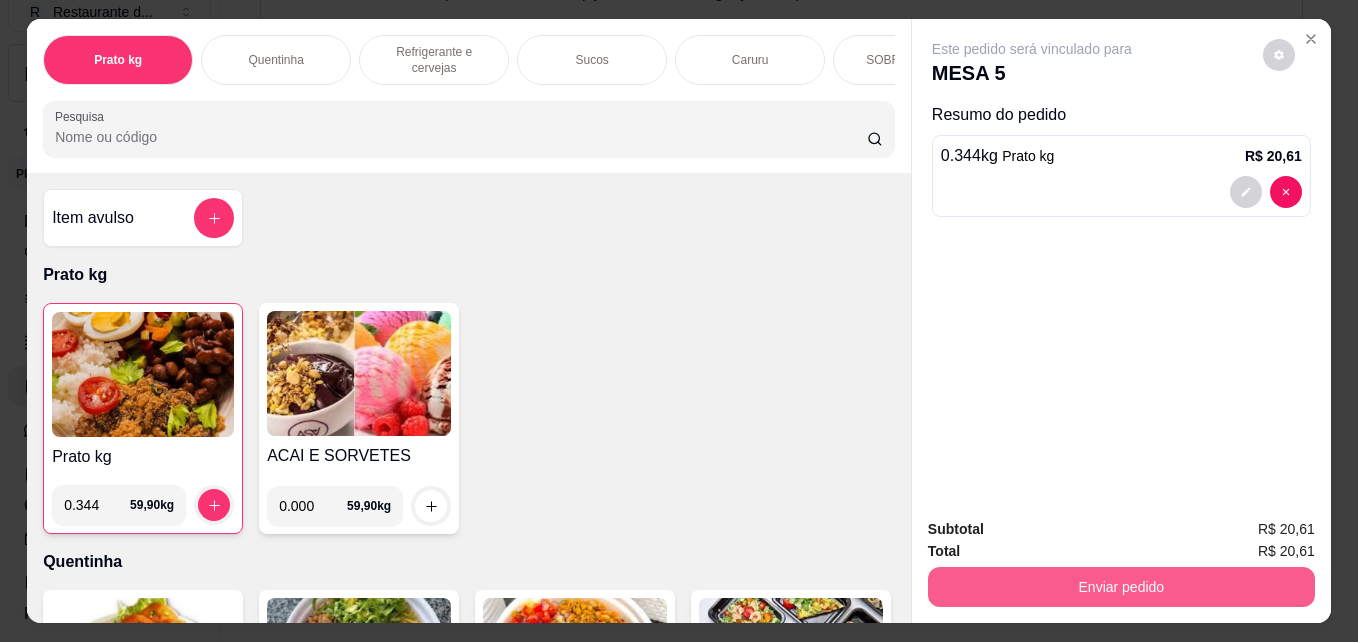 click on "Enviar pedido" at bounding box center (1121, 587) 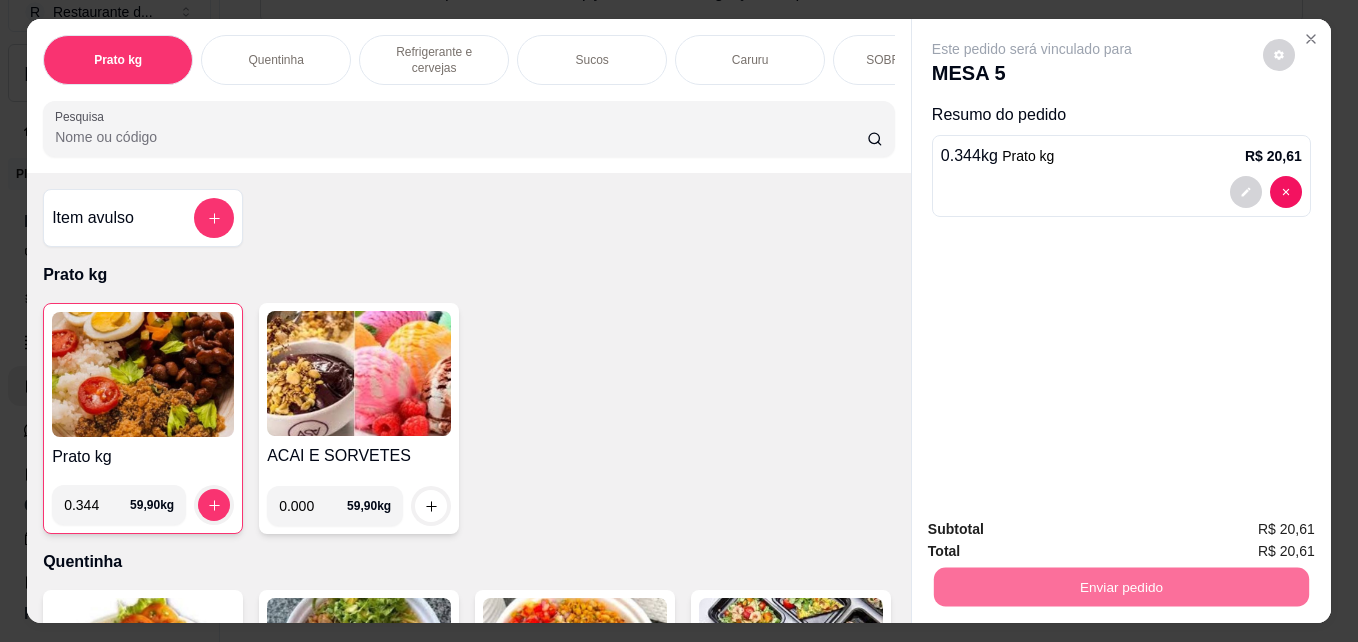 click on "Não registrar e enviar pedido" at bounding box center (1055, 529) 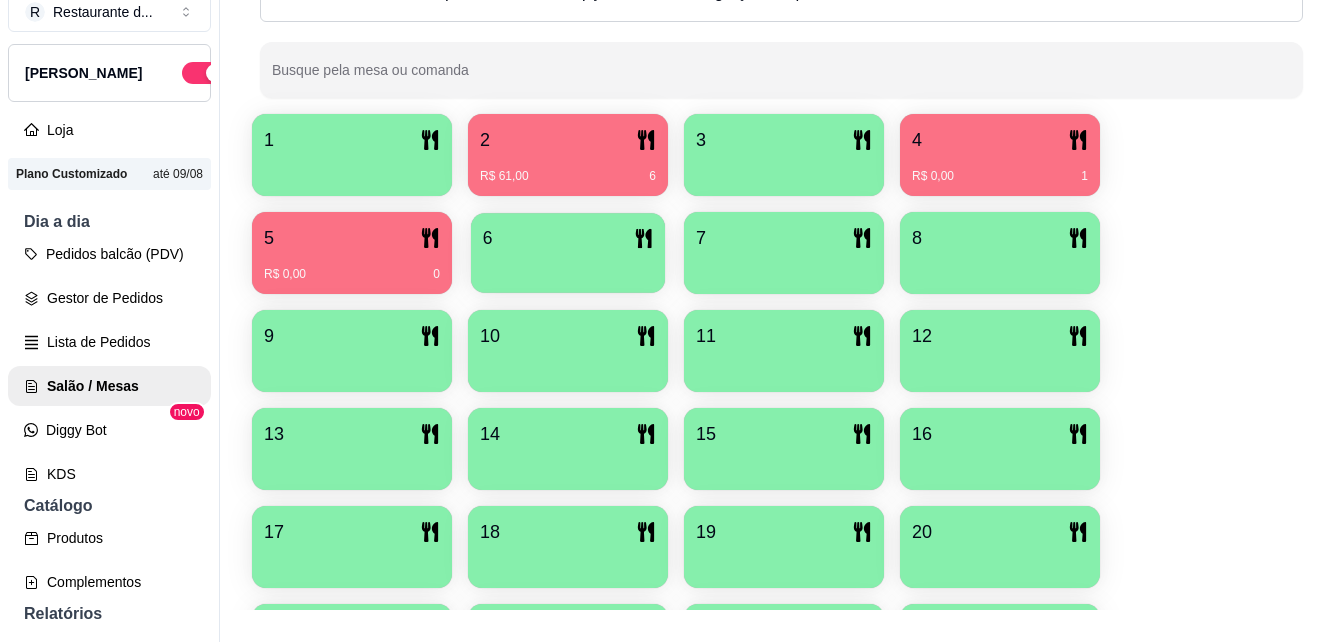 click at bounding box center [568, 266] 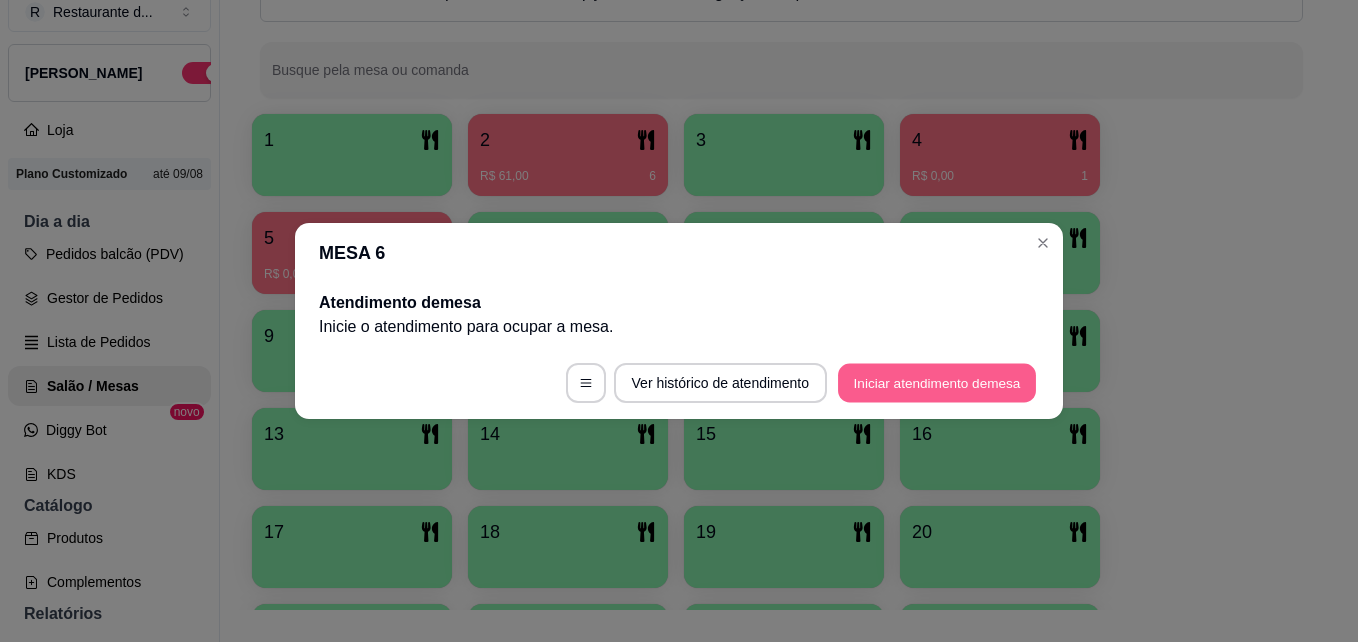 click on "Iniciar atendimento de  mesa" at bounding box center [937, 383] 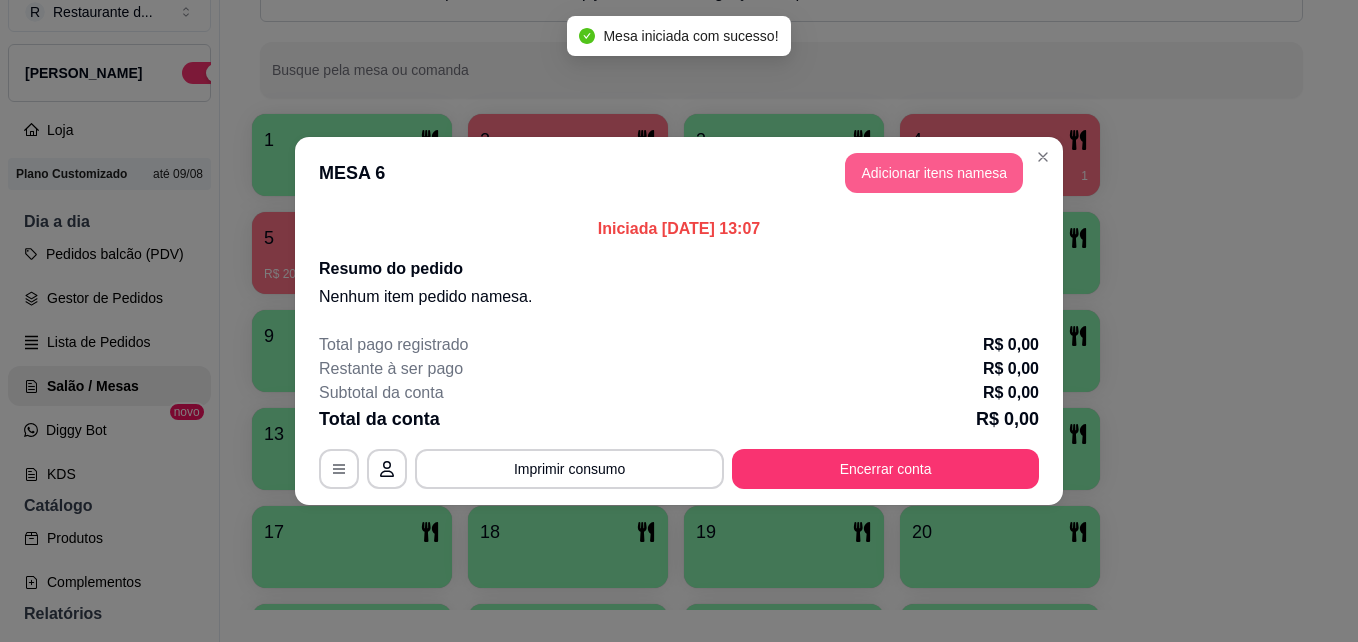 click on "Adicionar itens na  mesa" at bounding box center [934, 173] 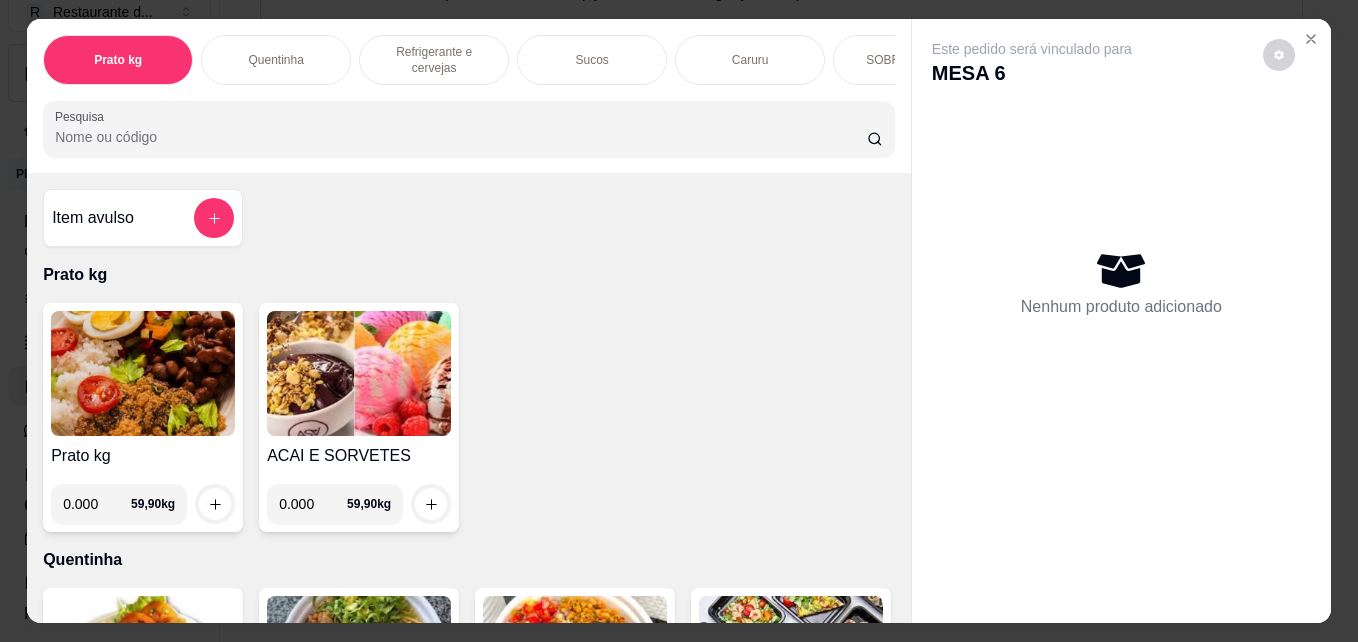 click on "0.000" at bounding box center [97, 504] 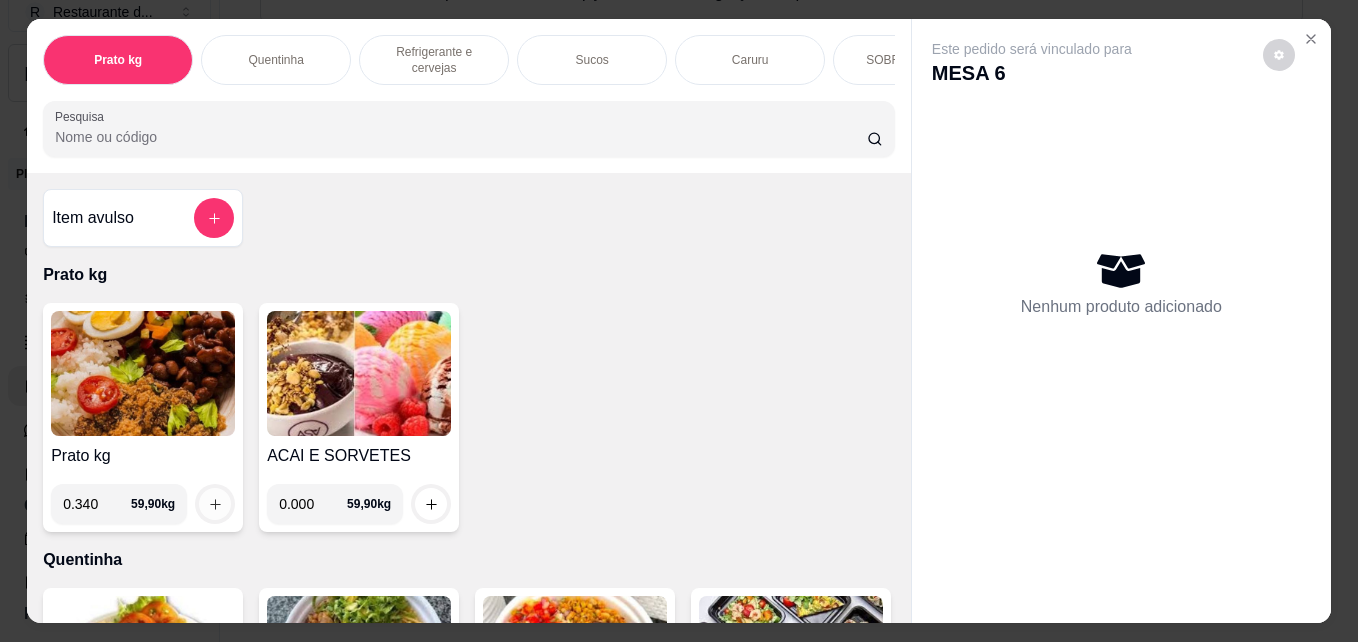 type on "0.340" 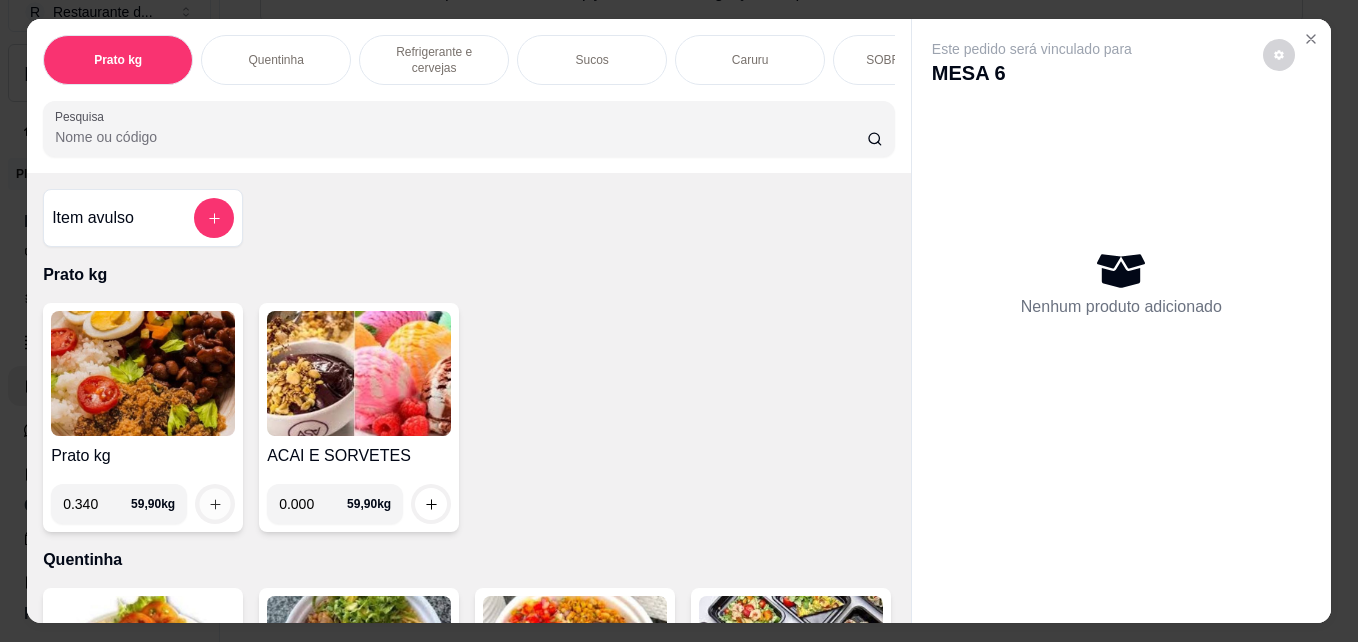 click at bounding box center (215, 504) 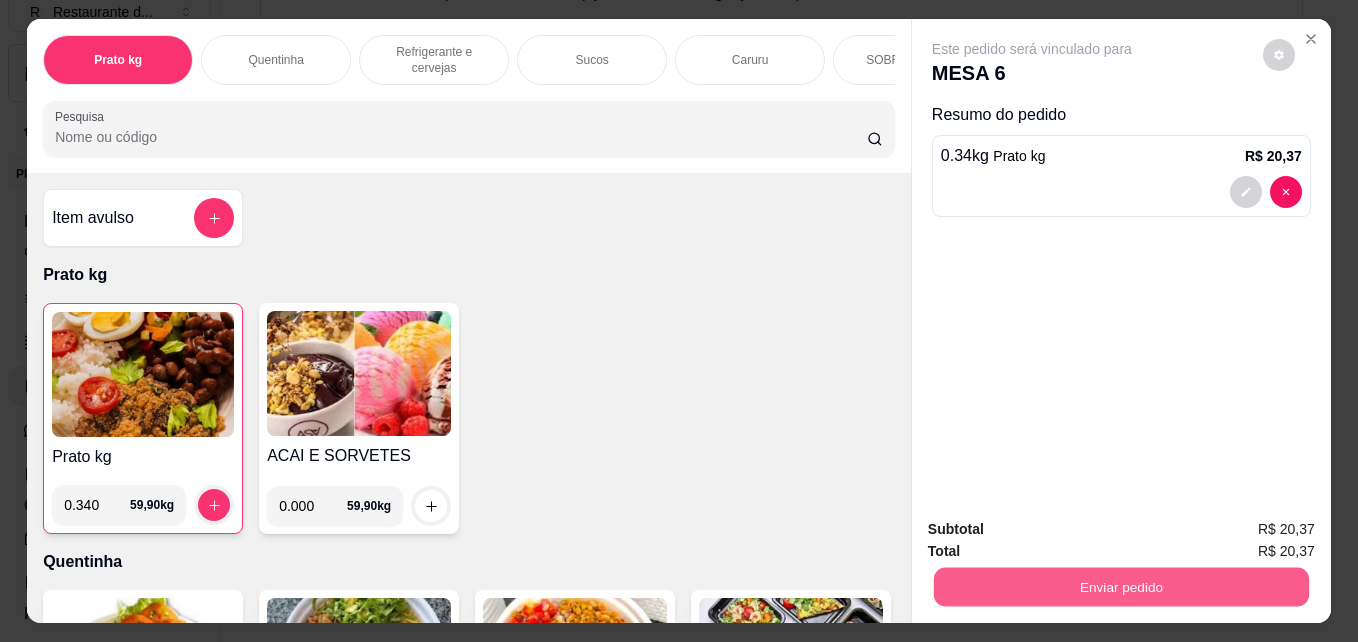 click on "Enviar pedido" at bounding box center (1121, 586) 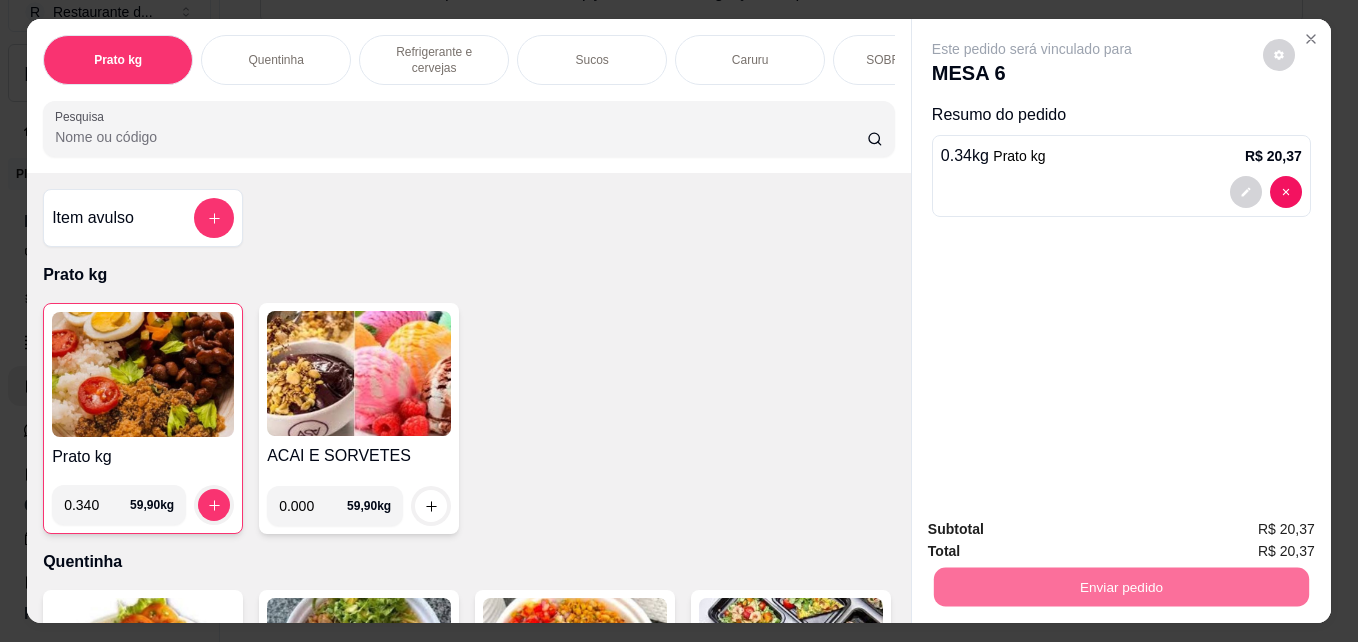 click on "Não registrar e enviar pedido" at bounding box center [1055, 529] 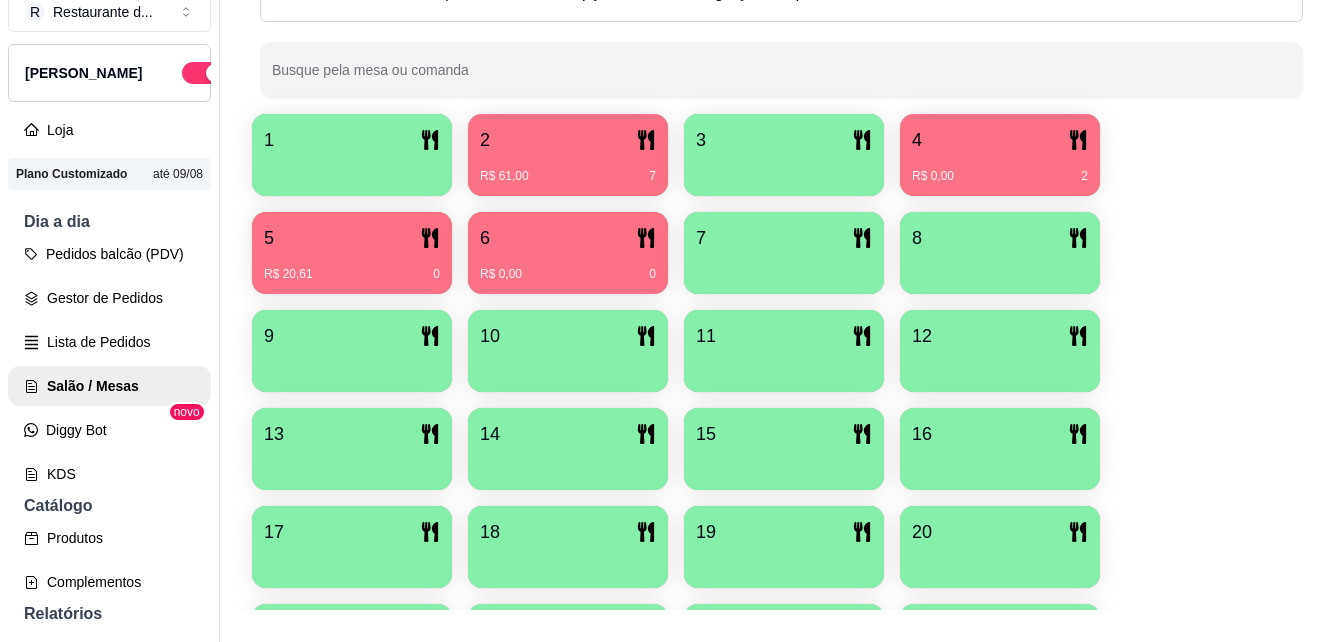 click on "1 2 R$ 61,00 7 3 4 R$ 0,00 2 5 R$ 20,61 0 6 R$ 0,00 0 7 8 9 10 11 12 13 14 15 16 17 18 19 20 21 22 23 24 25 26 27 28 29 30 31 32 33 34 35 36 37 38 39 40" at bounding box center (781, 596) 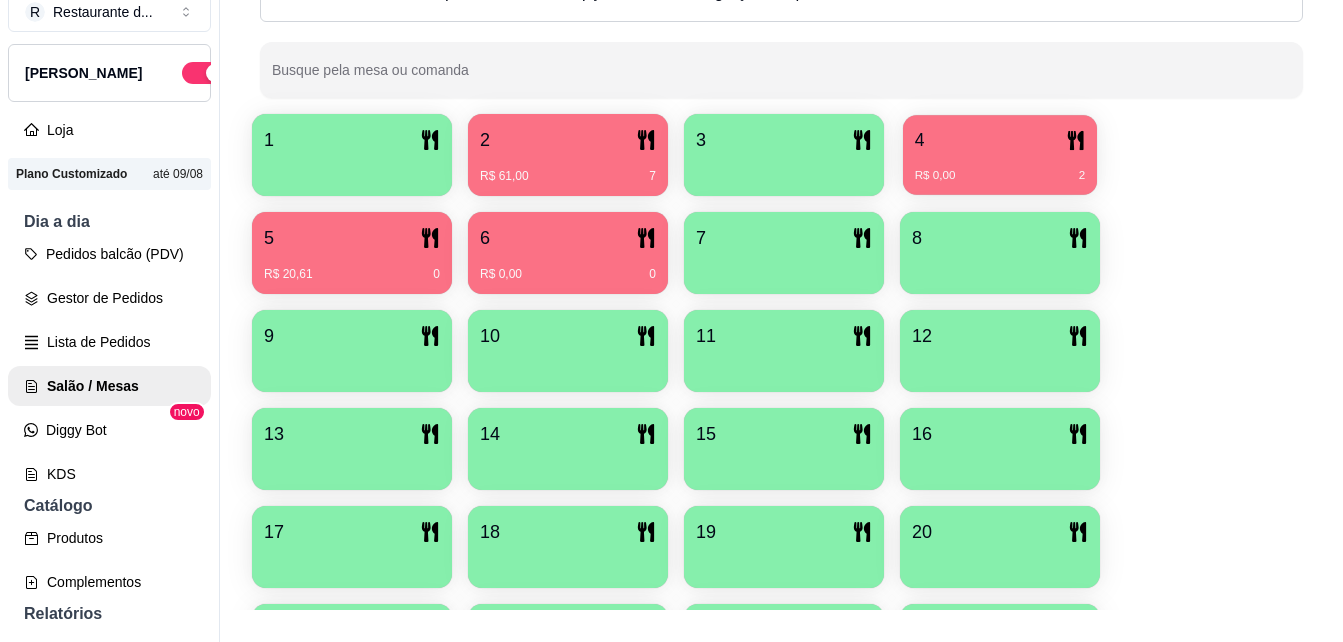 click on "4" at bounding box center [1000, 140] 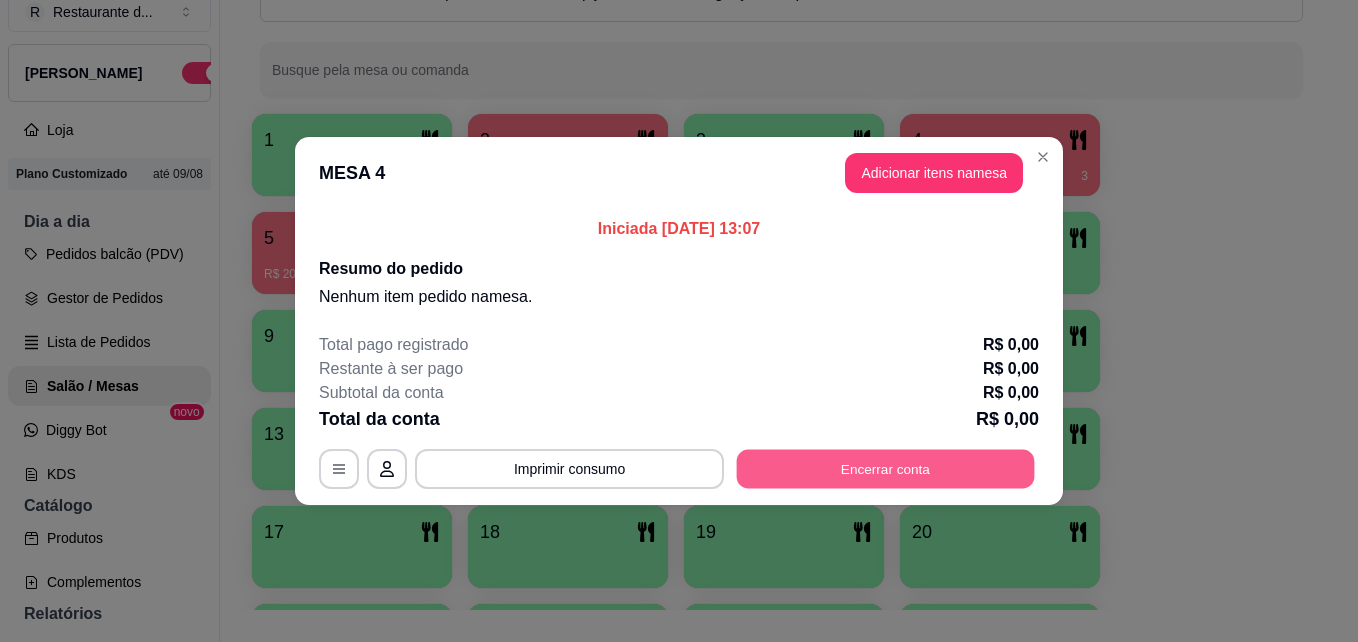 click on "Encerrar conta" at bounding box center (886, 469) 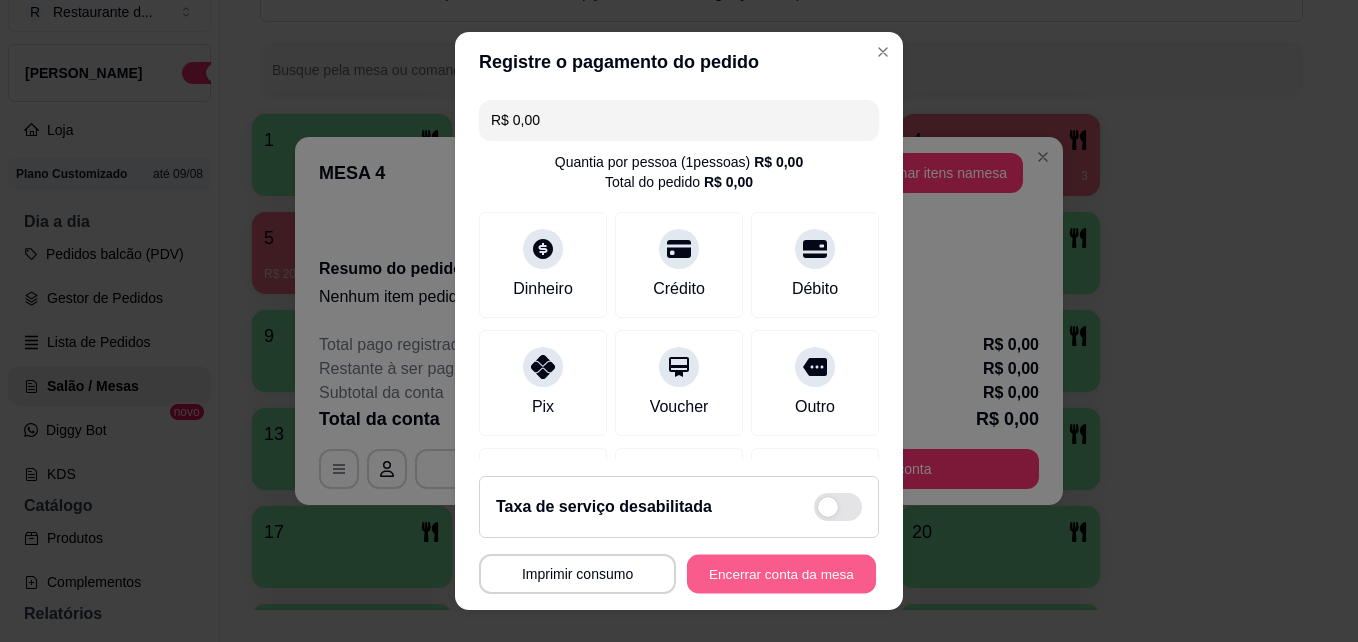 click on "Encerrar conta da mesa" at bounding box center [781, 574] 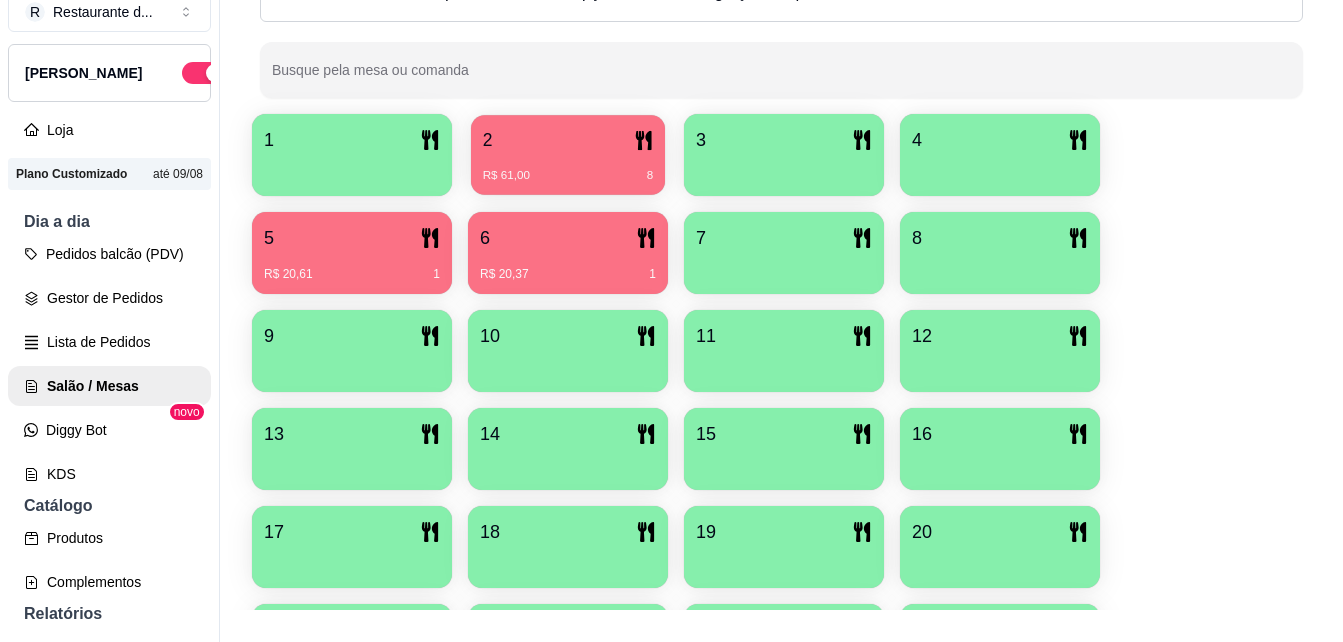 click on "2" at bounding box center [568, 140] 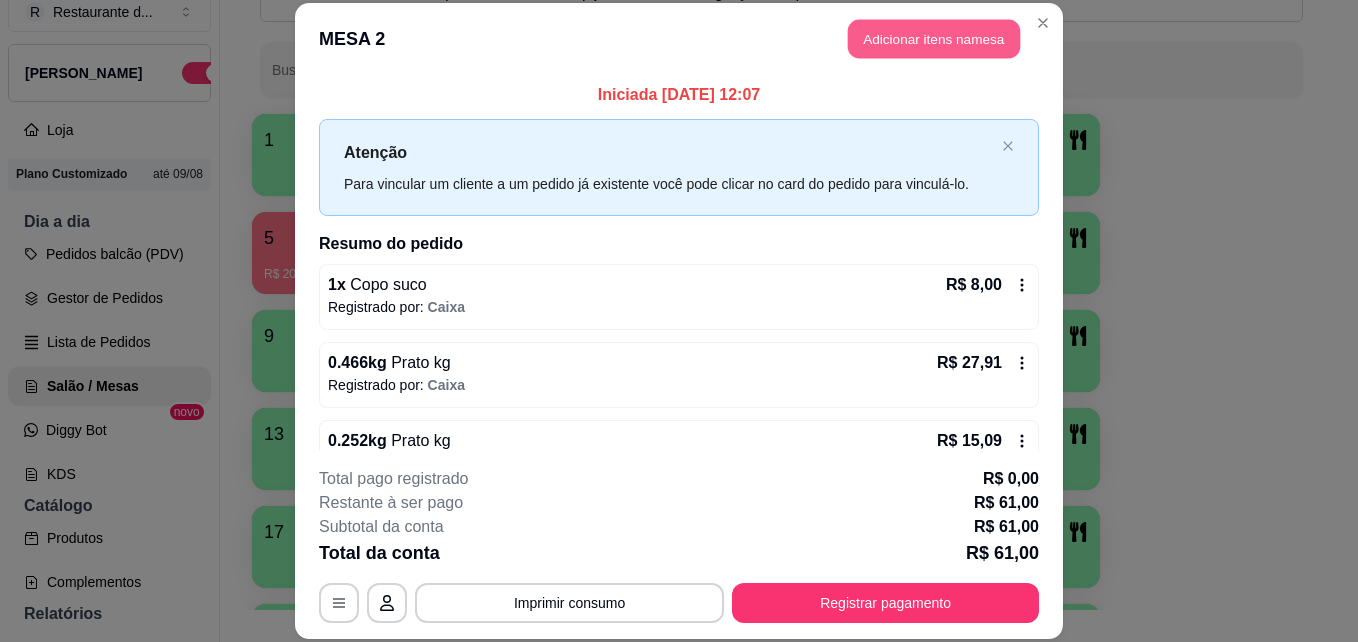 click on "Adicionar itens na  mesa" at bounding box center (934, 39) 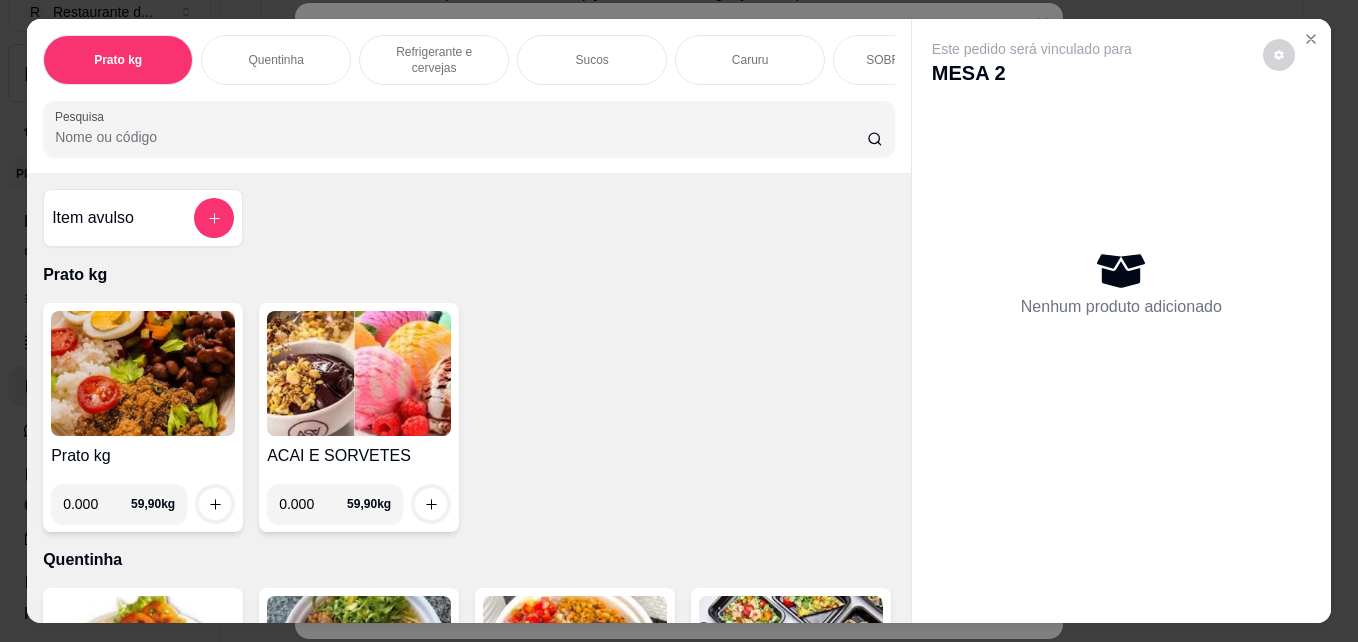 click on "0.000" at bounding box center [313, 504] 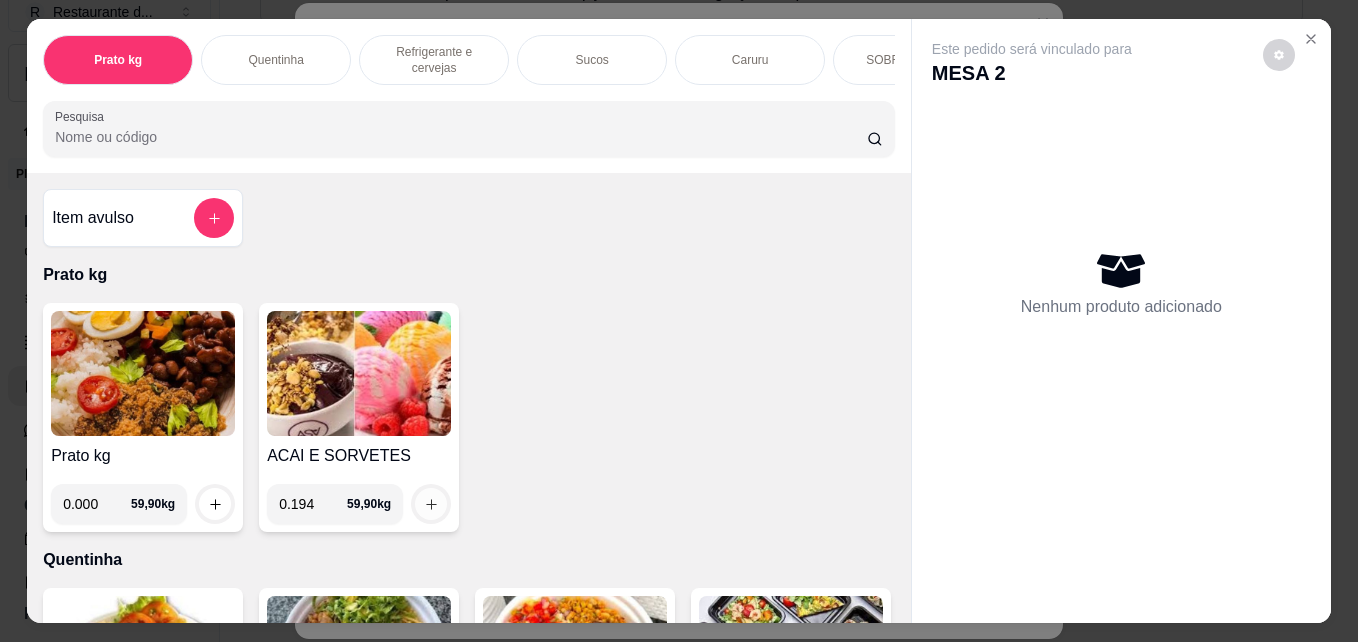 type on "0.194" 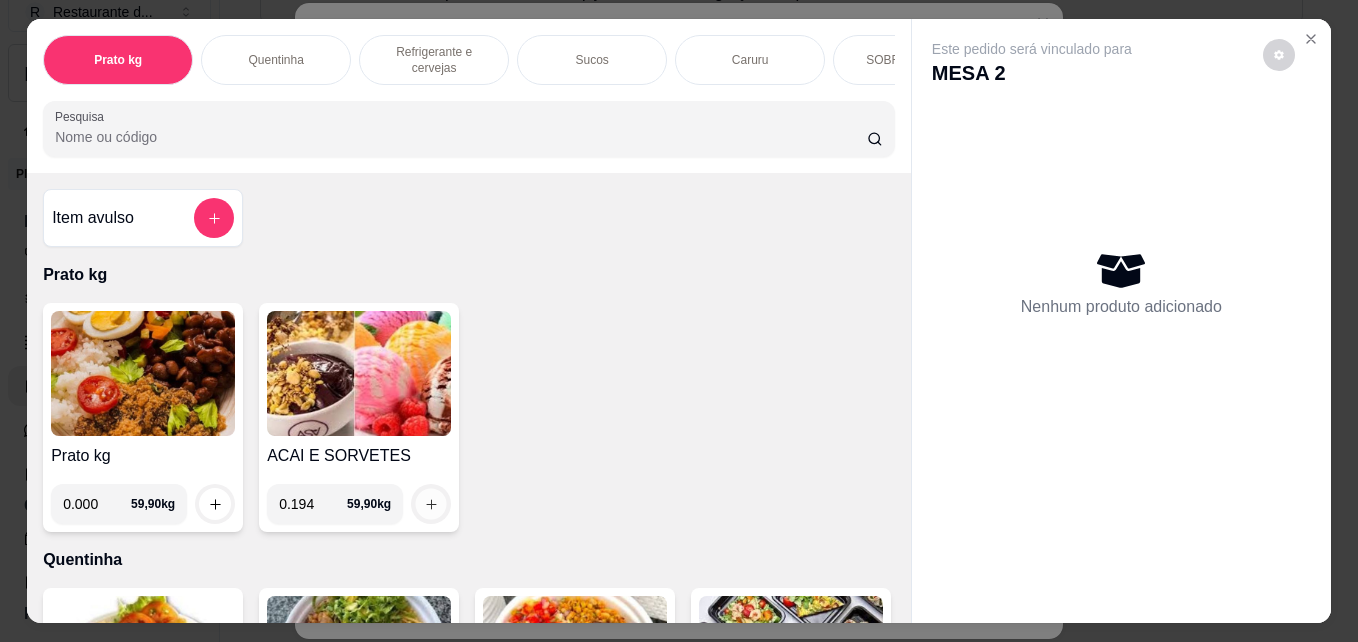 click 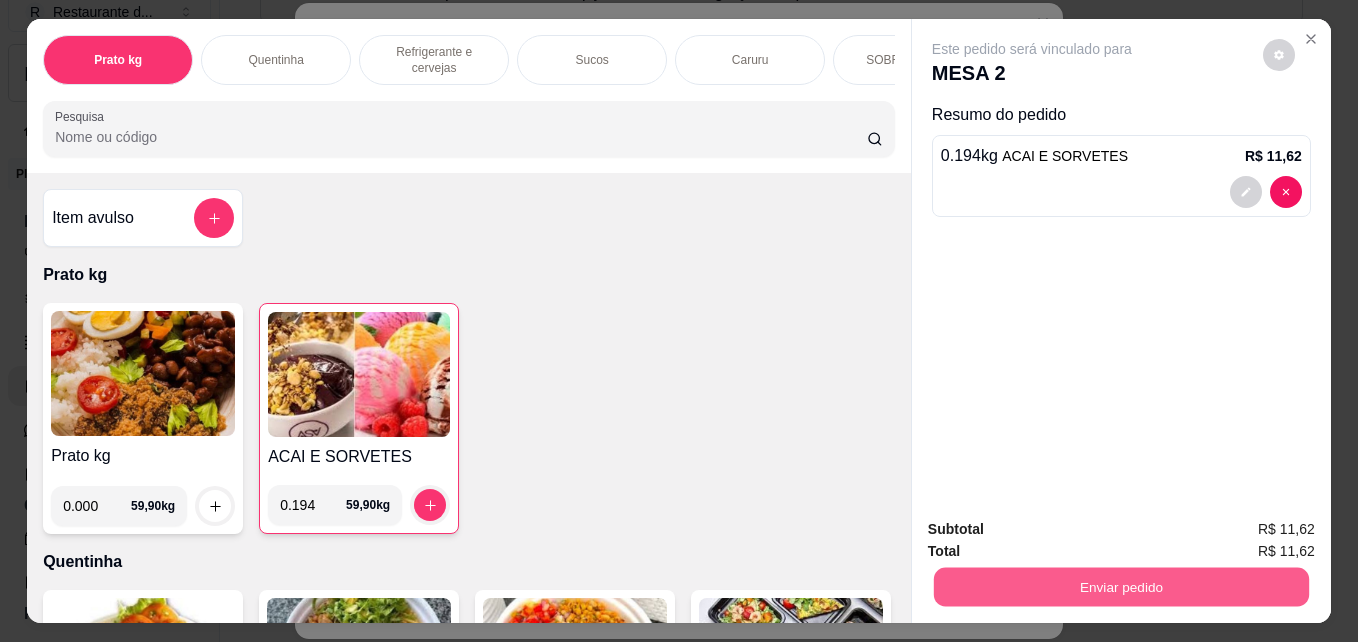 click on "Enviar pedido" at bounding box center (1121, 586) 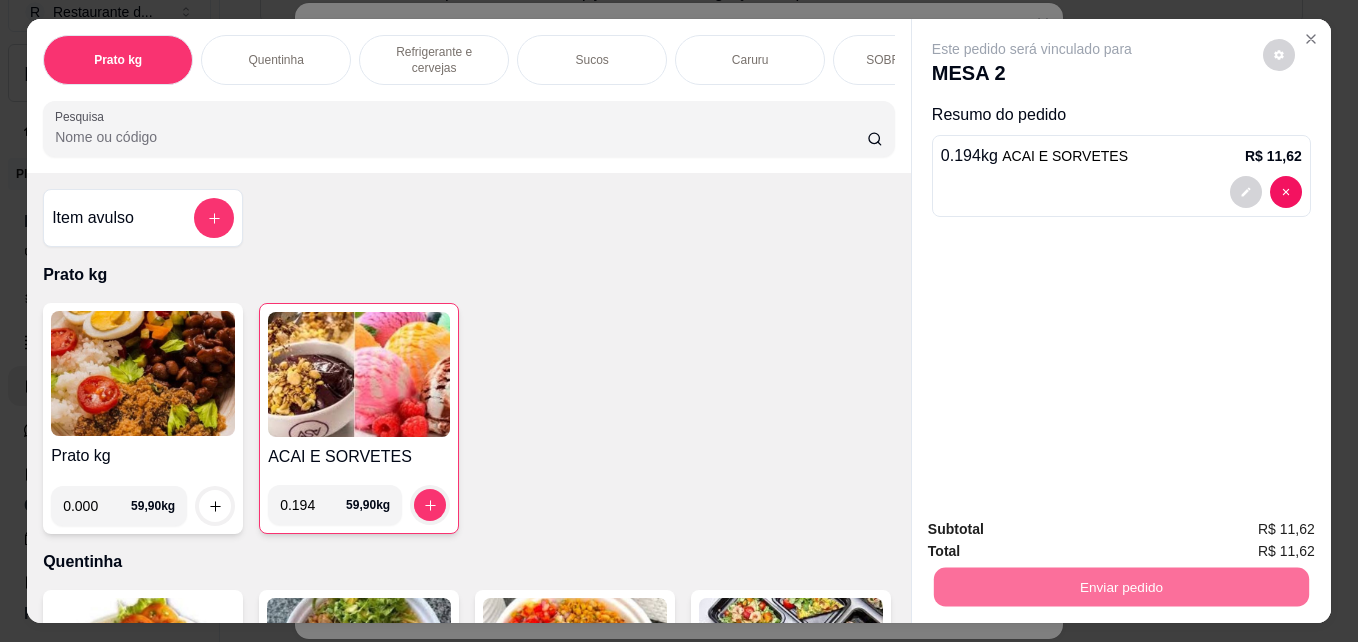 click on "Não registrar e enviar pedido" at bounding box center (1055, 529) 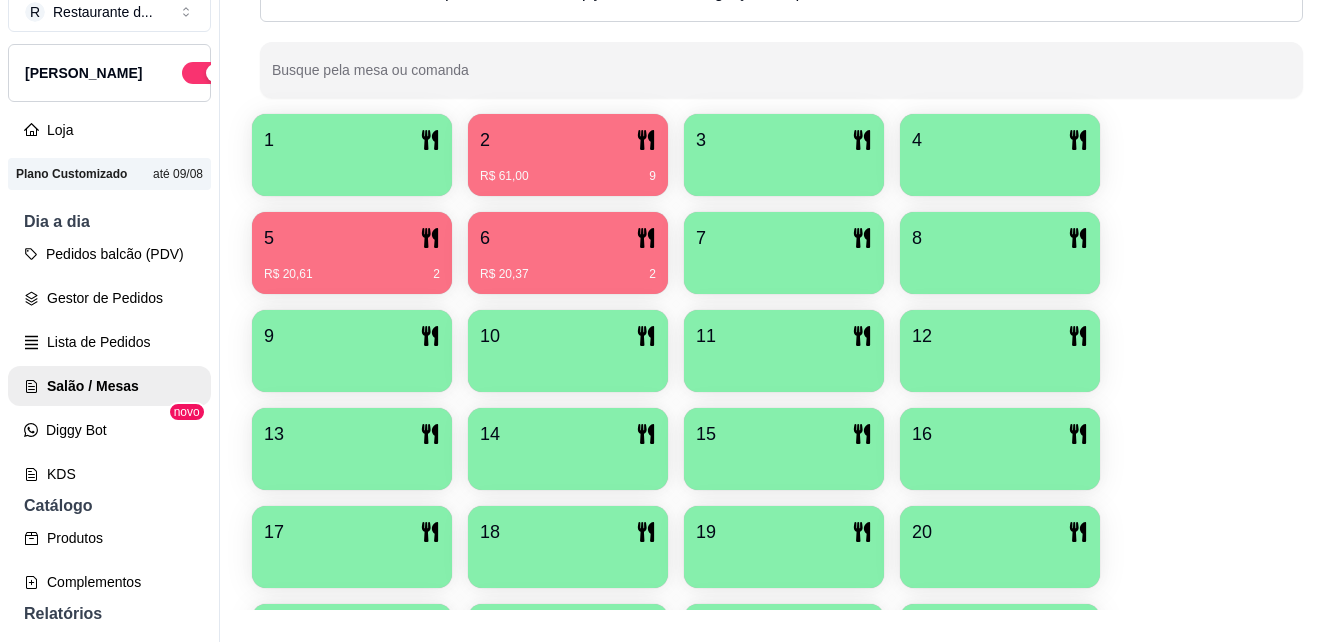 click on "1 2 R$ 61,00 9 3 4 5 R$ 20,61 2 6 R$ 20,37 2 7 8 9 10 11 12 13 14 15 16 17 18 19 20 21 22 23 24 25 26 27 28 29 30 31 32 33 34 35 36 37 38 39 40" at bounding box center [781, 596] 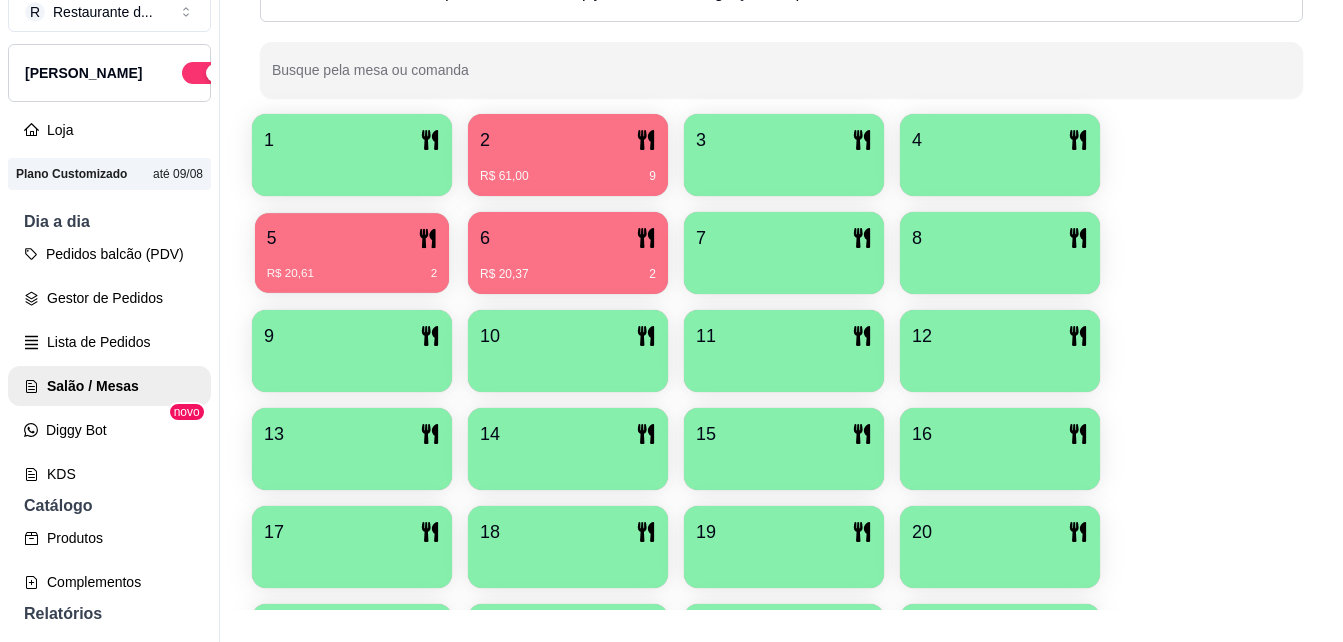 click on "R$ 20,61 2" at bounding box center (352, 274) 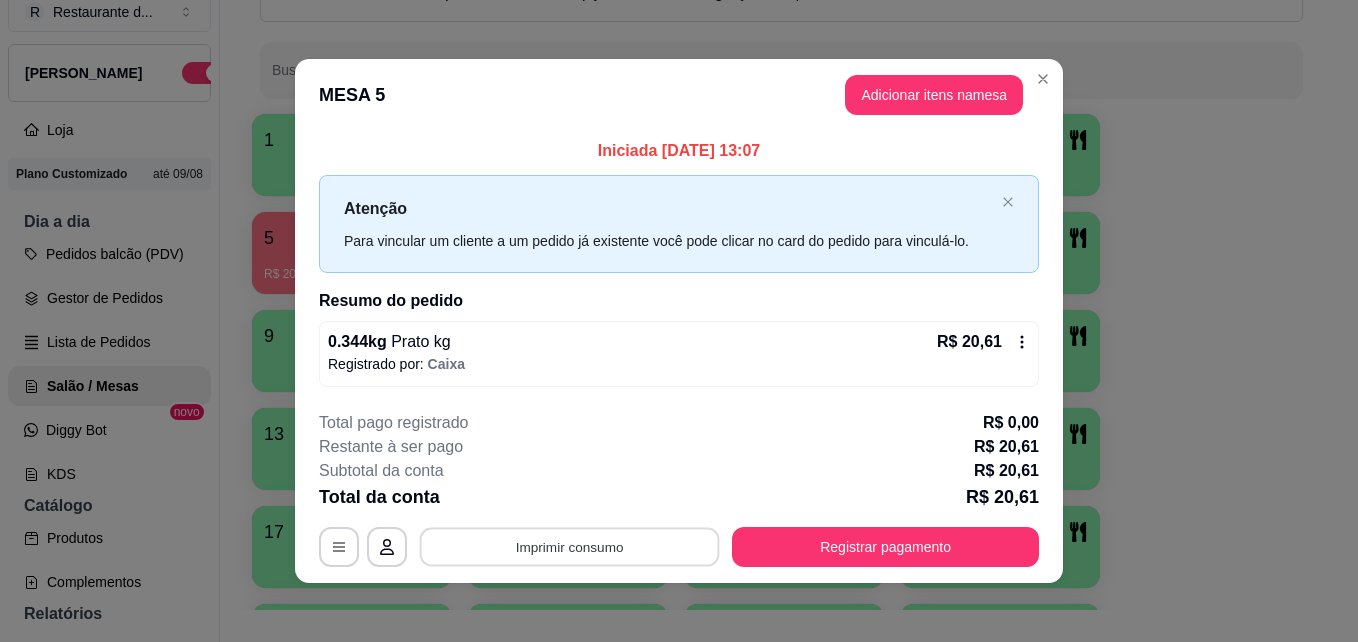 click on "Imprimir consumo" at bounding box center [570, 546] 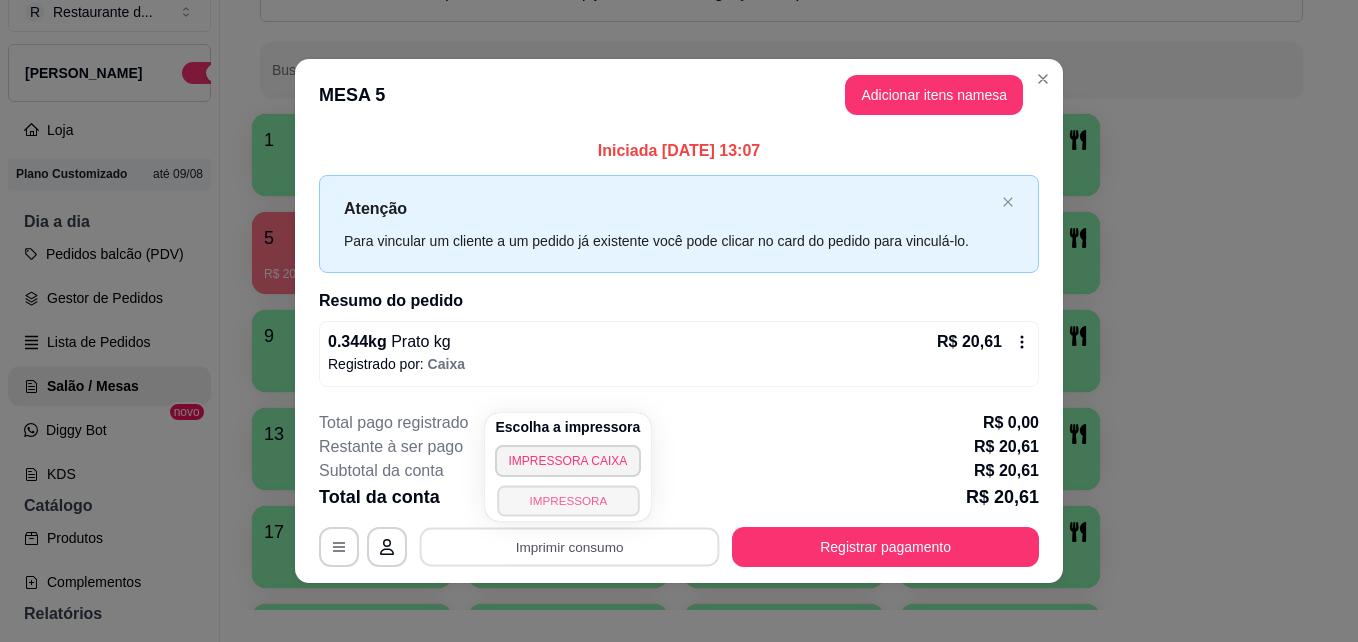 click on "IMPRESSORA" at bounding box center [568, 500] 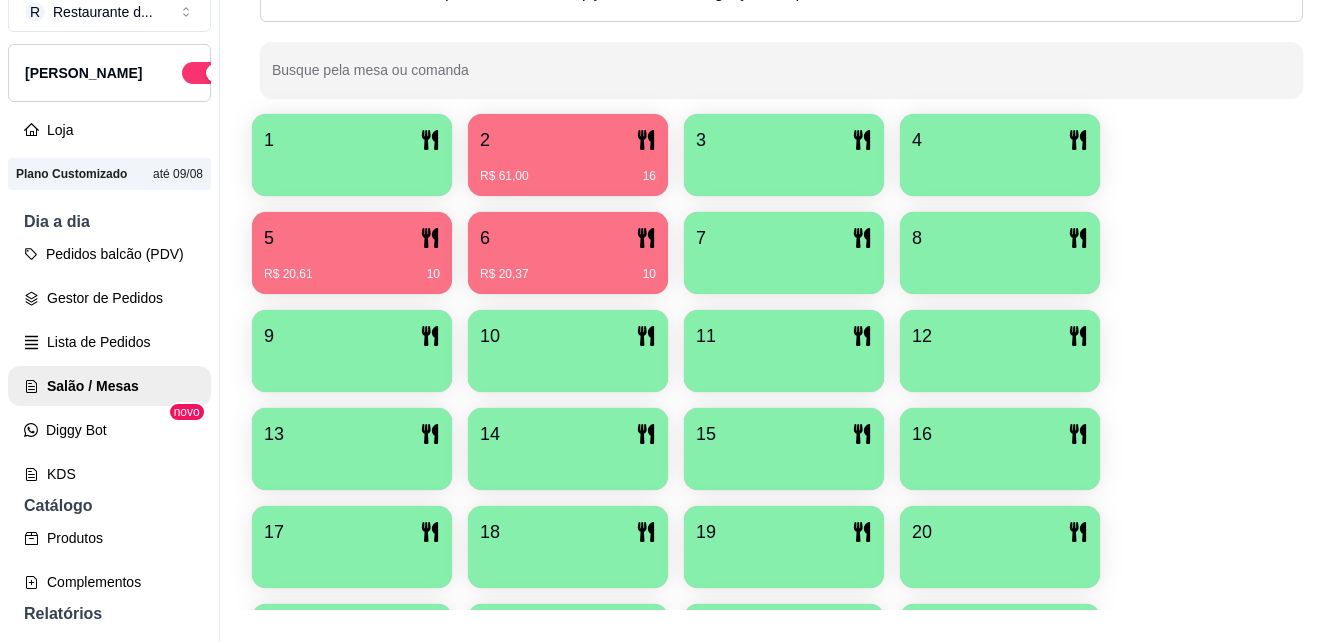 click on "R$ 61,00 16" at bounding box center (568, 169) 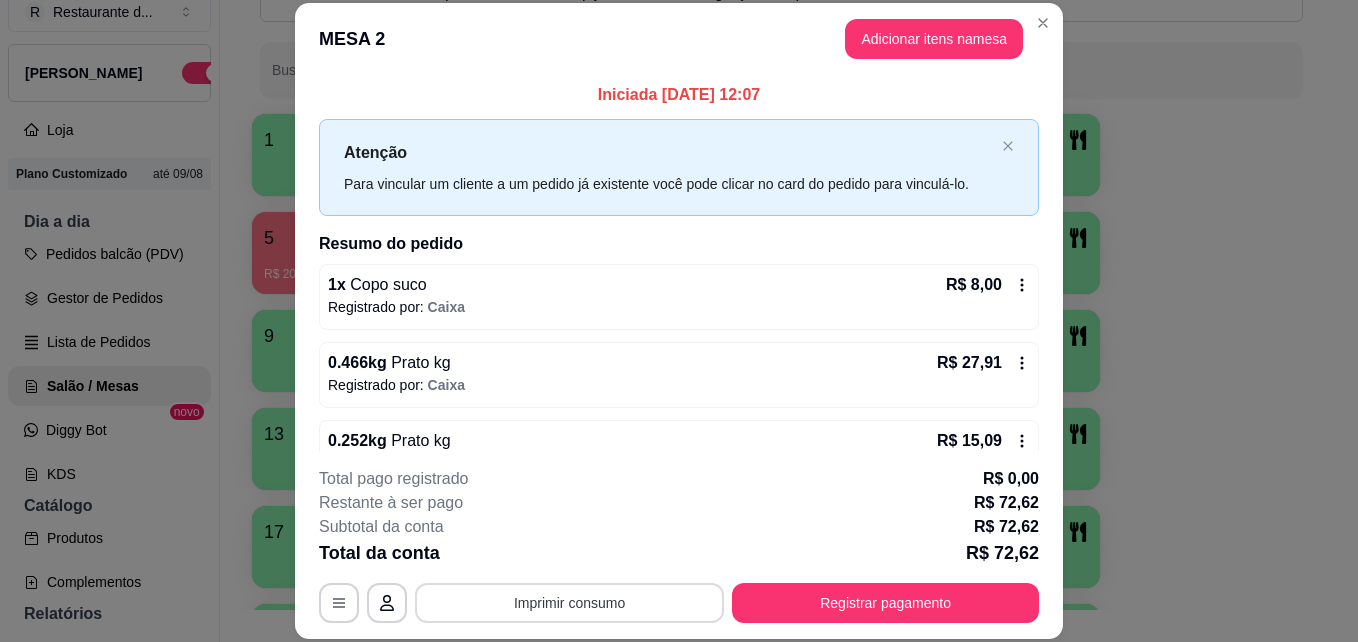 click on "Imprimir consumo" at bounding box center [569, 603] 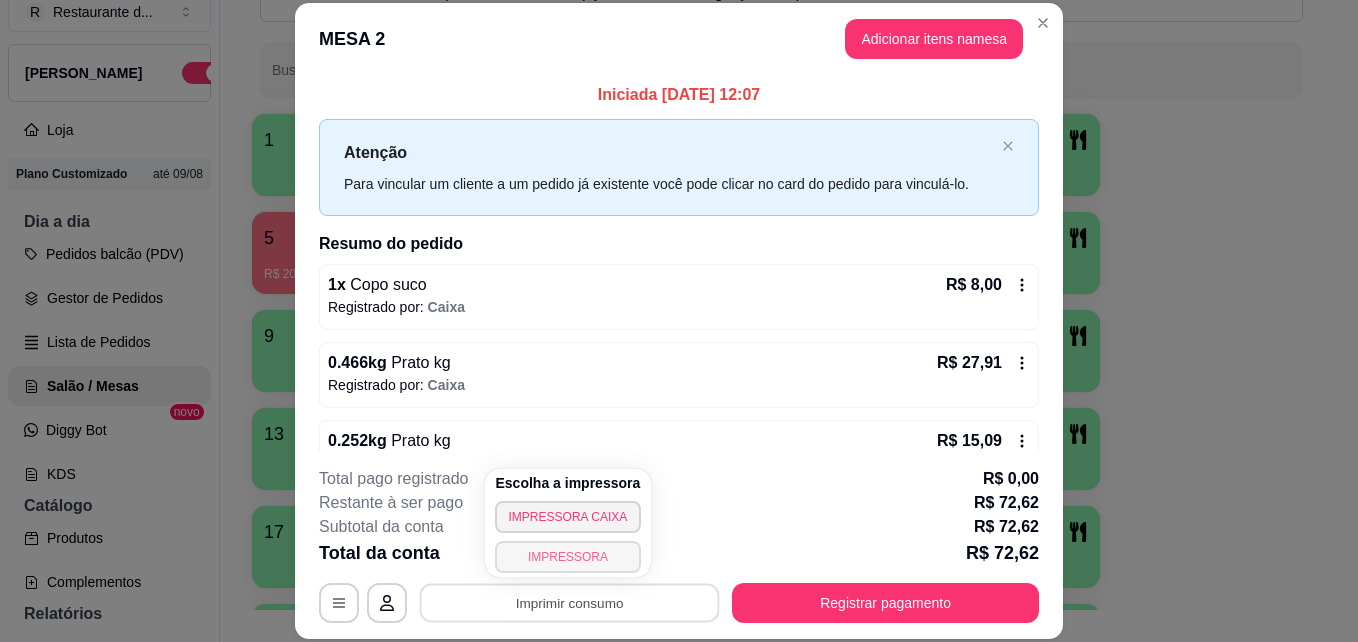 click on "IMPRESSORA" at bounding box center (568, 557) 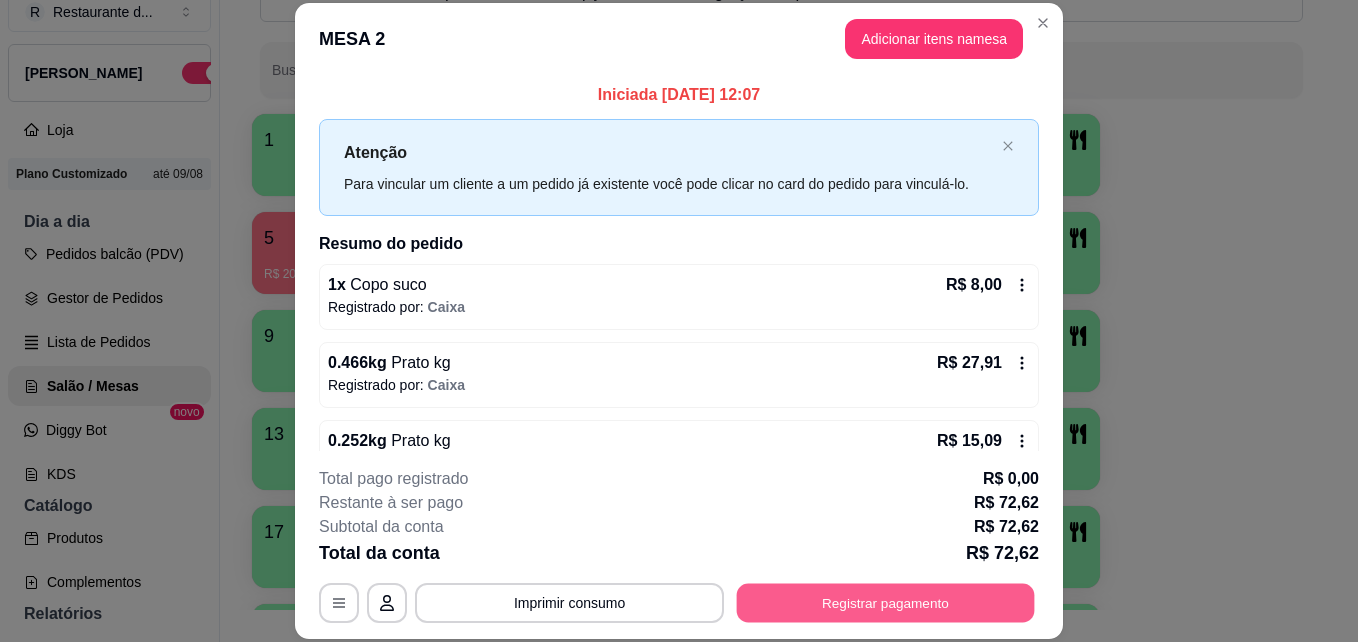 click on "Registrar pagamento" at bounding box center [886, 602] 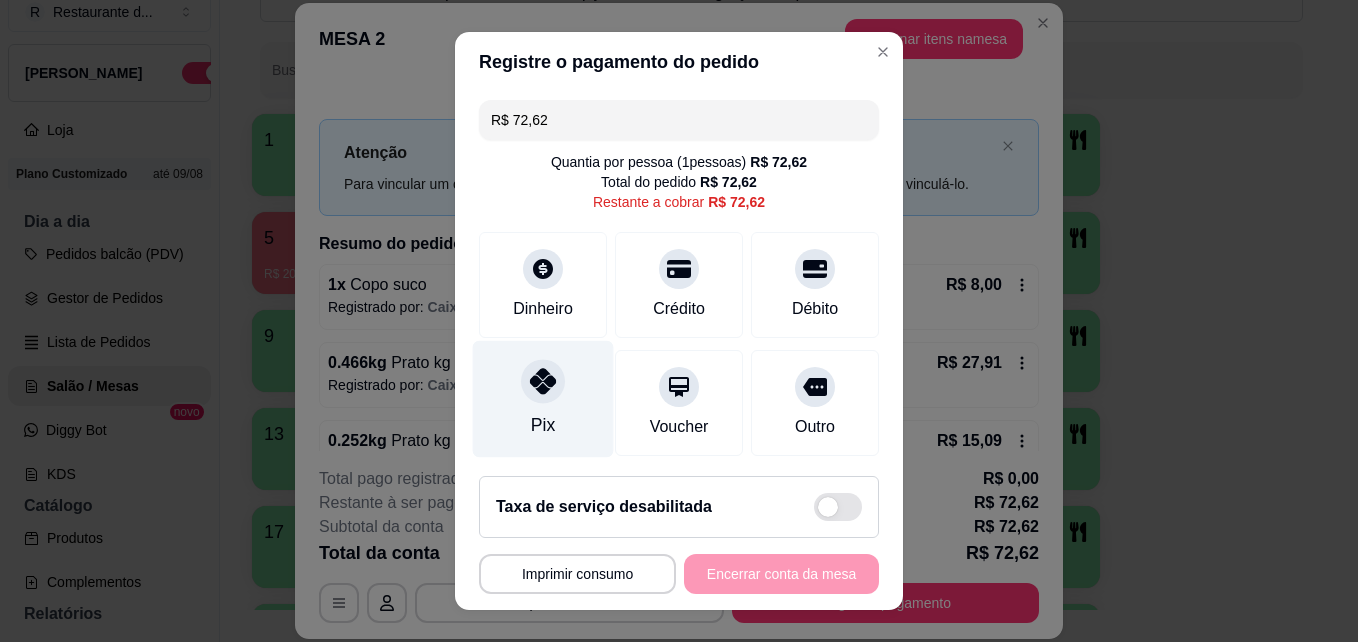 click on "Pix" at bounding box center (543, 399) 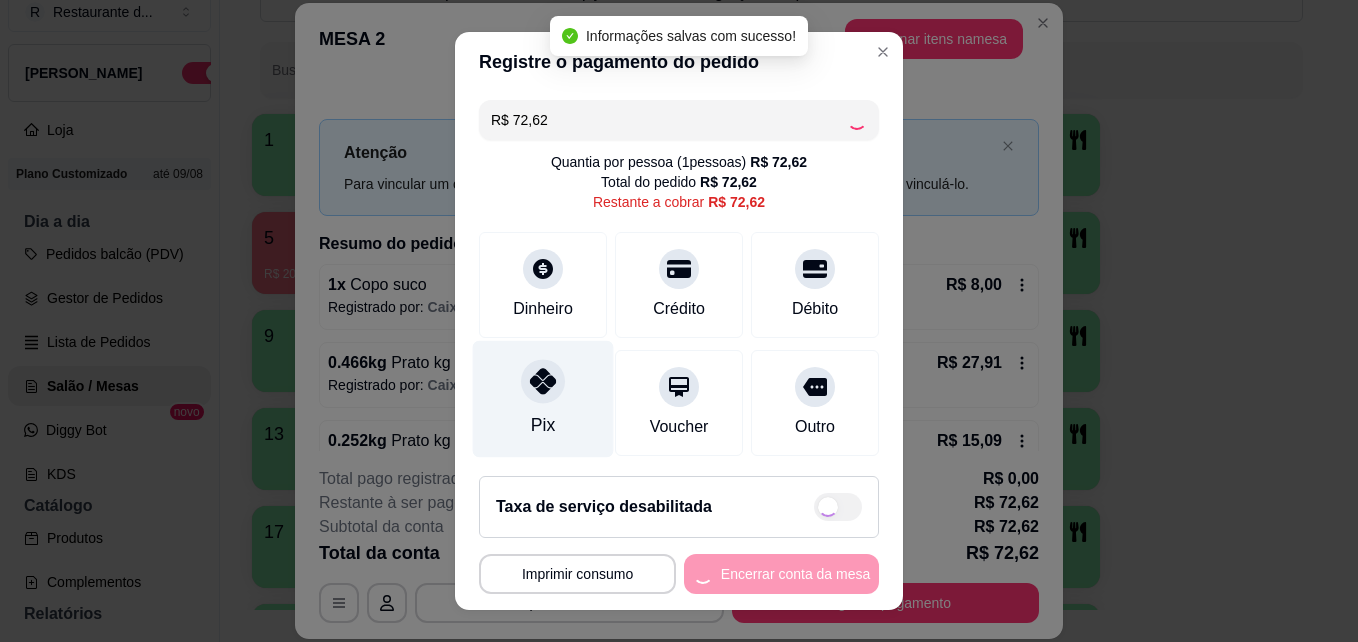 type on "R$ 0,00" 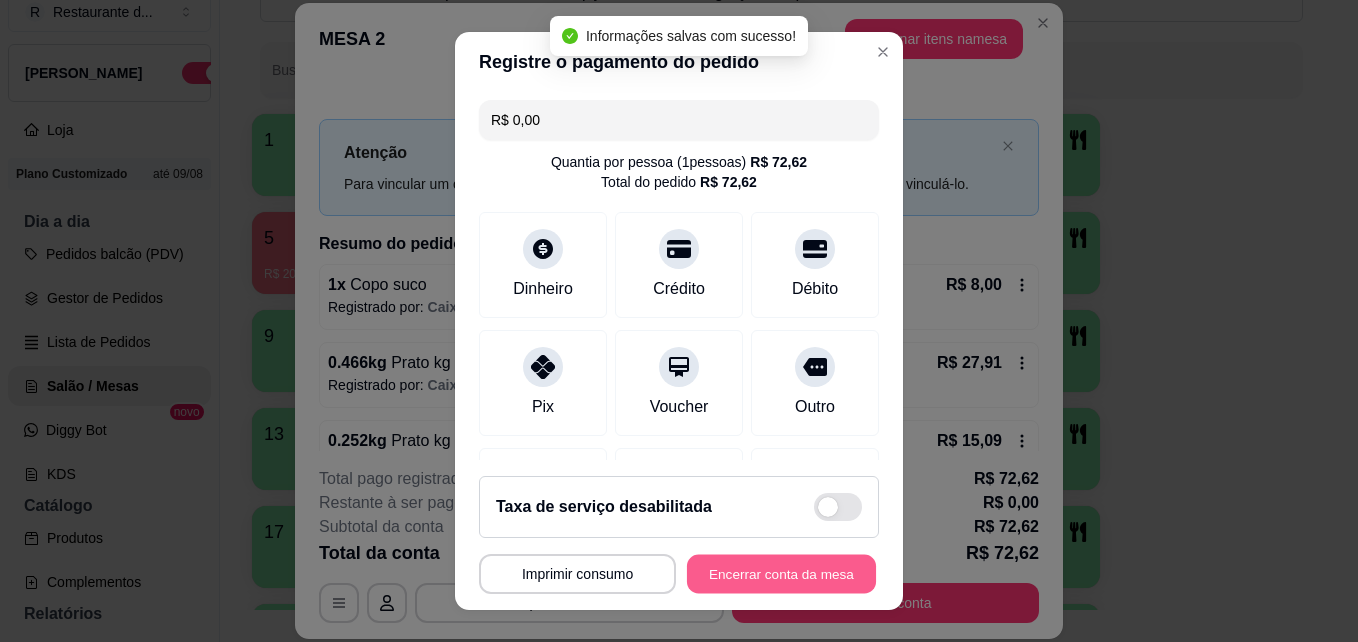 click on "Encerrar conta da mesa" at bounding box center (781, 574) 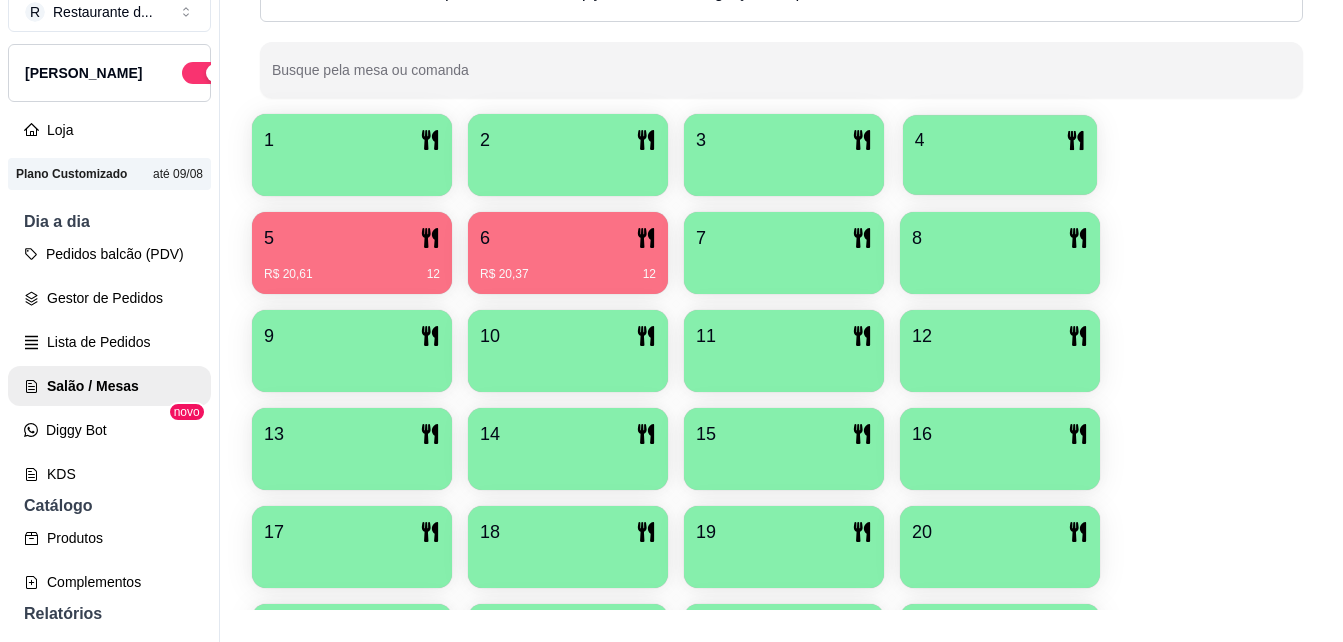 click at bounding box center (1000, 168) 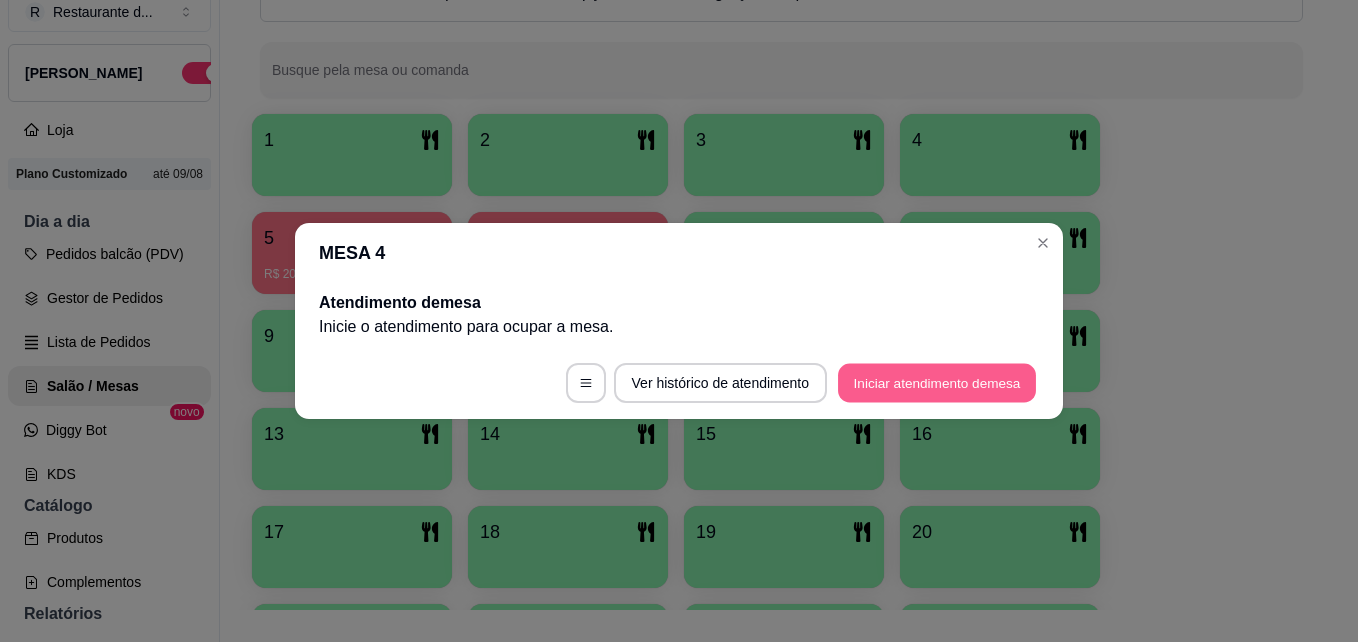 click on "Iniciar atendimento de  mesa" at bounding box center [937, 383] 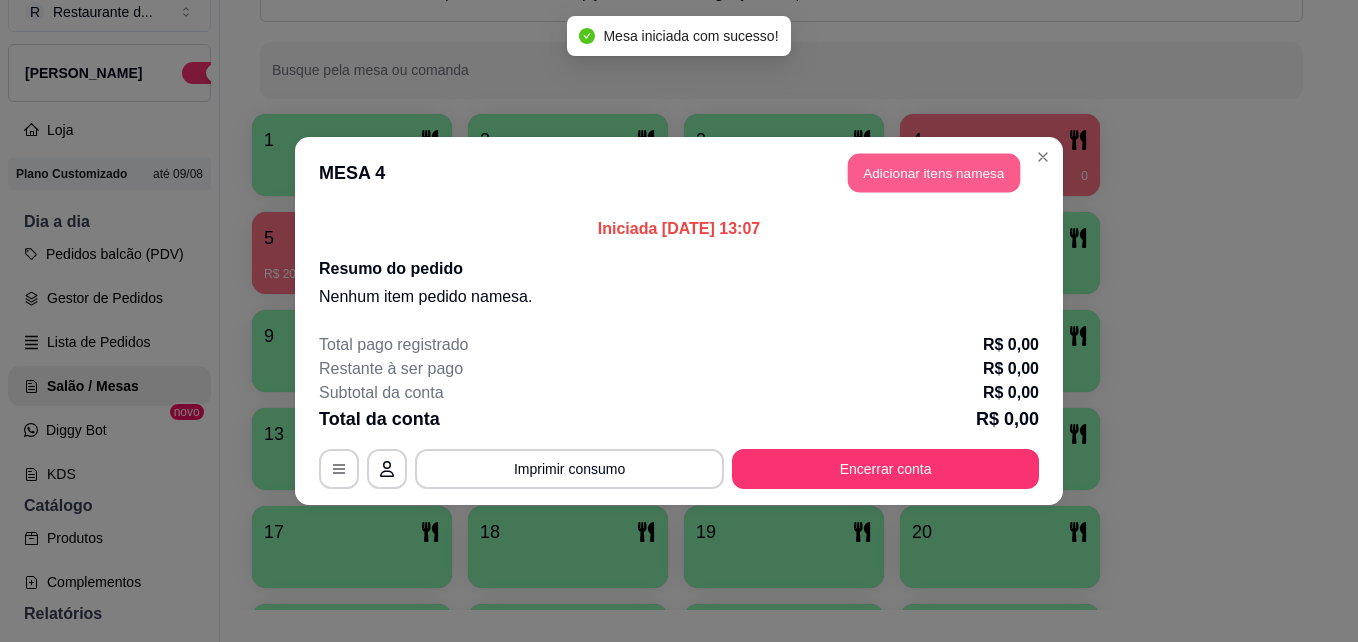 click on "Adicionar itens na  mesa" at bounding box center [934, 173] 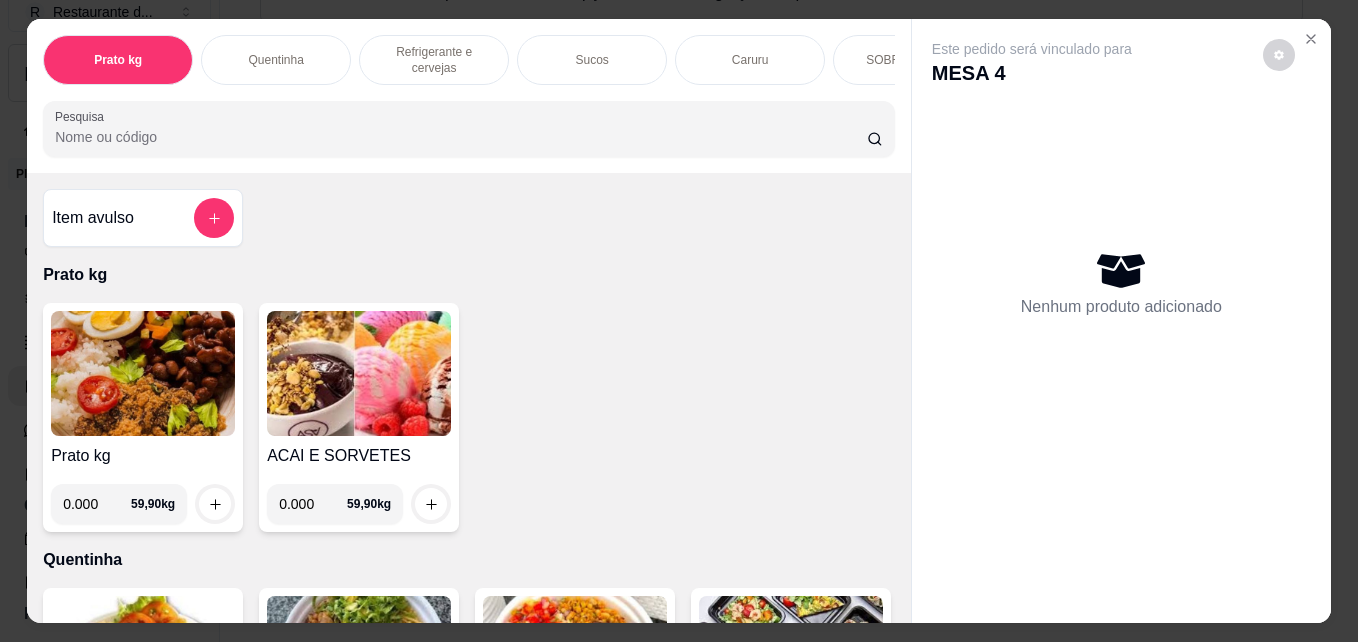 click on "0.000" at bounding box center (97, 504) 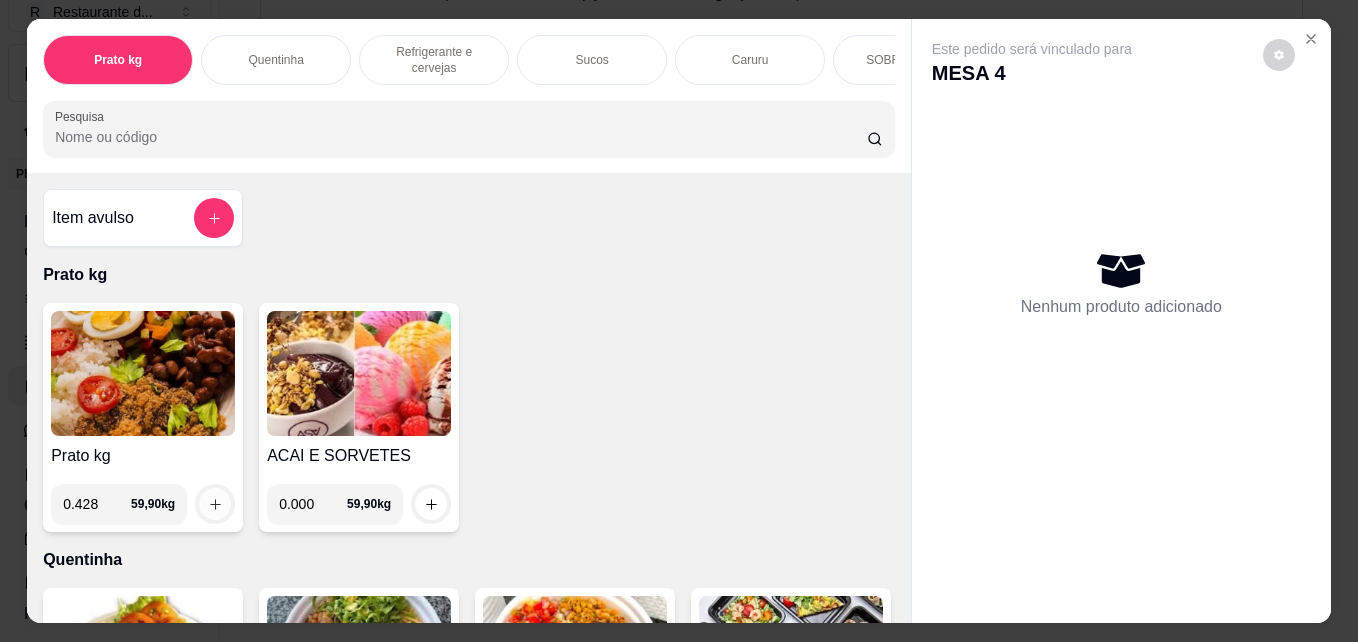 type on "0.428" 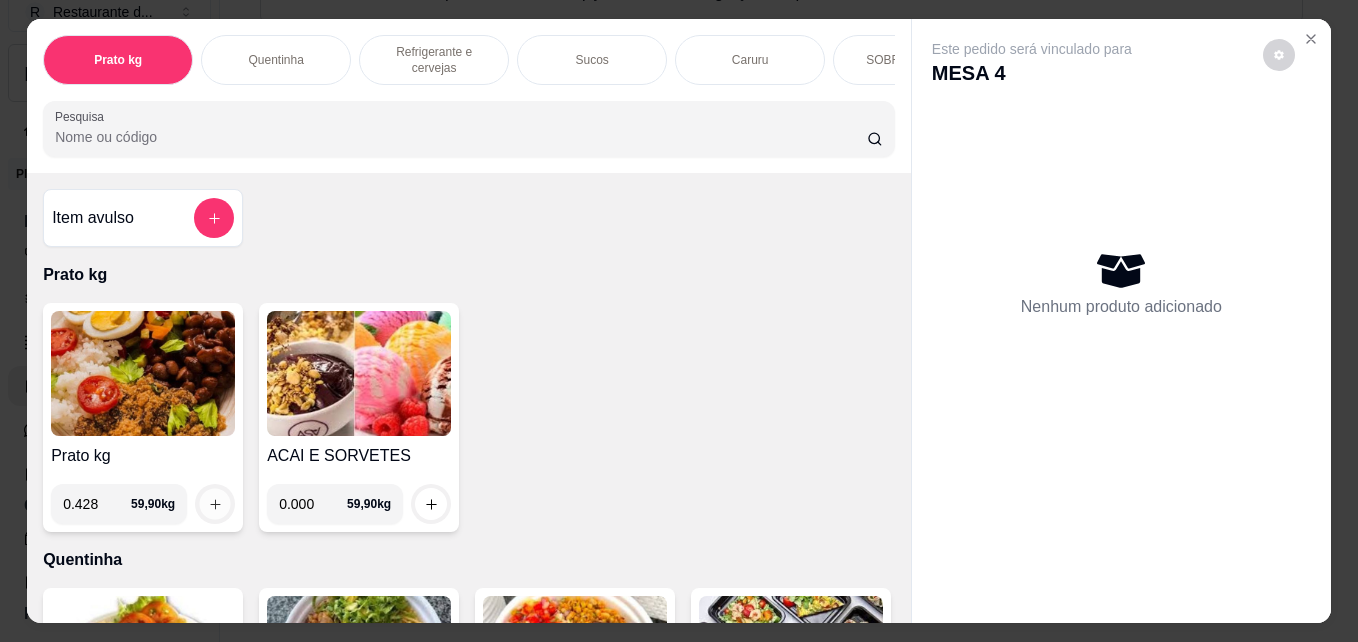 click at bounding box center [215, 504] 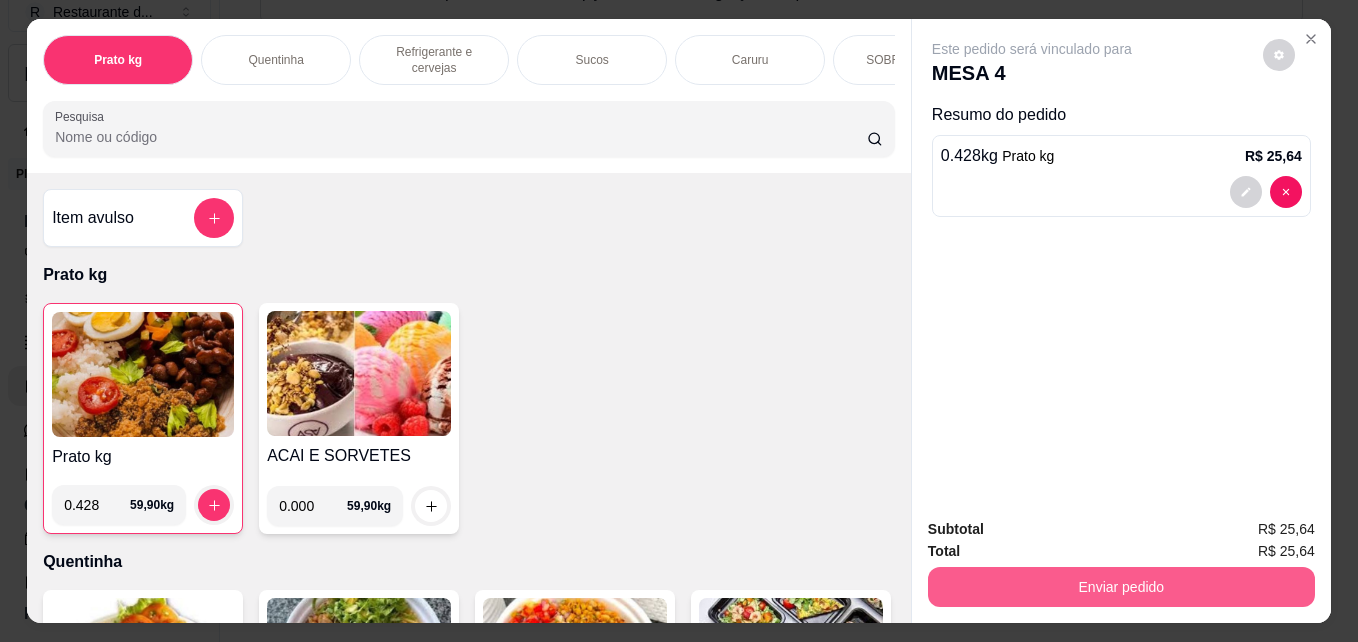 click on "Enviar pedido" at bounding box center (1121, 587) 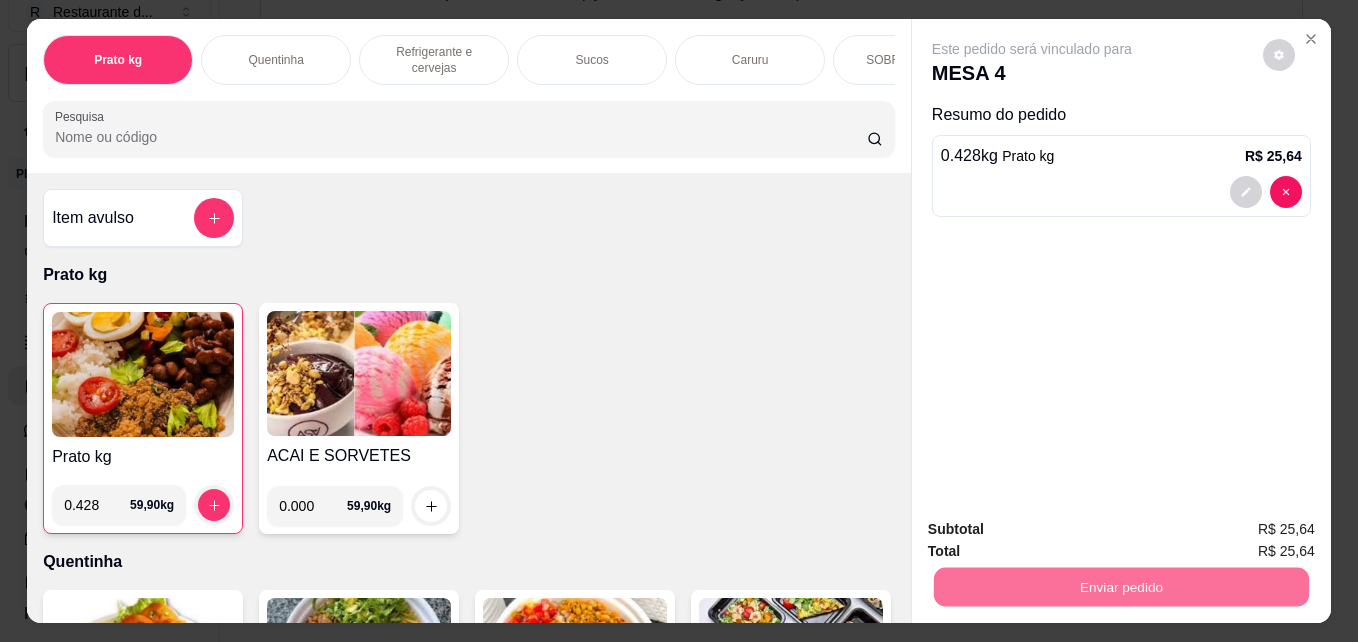 click on "Não registrar e enviar pedido" at bounding box center [1055, 530] 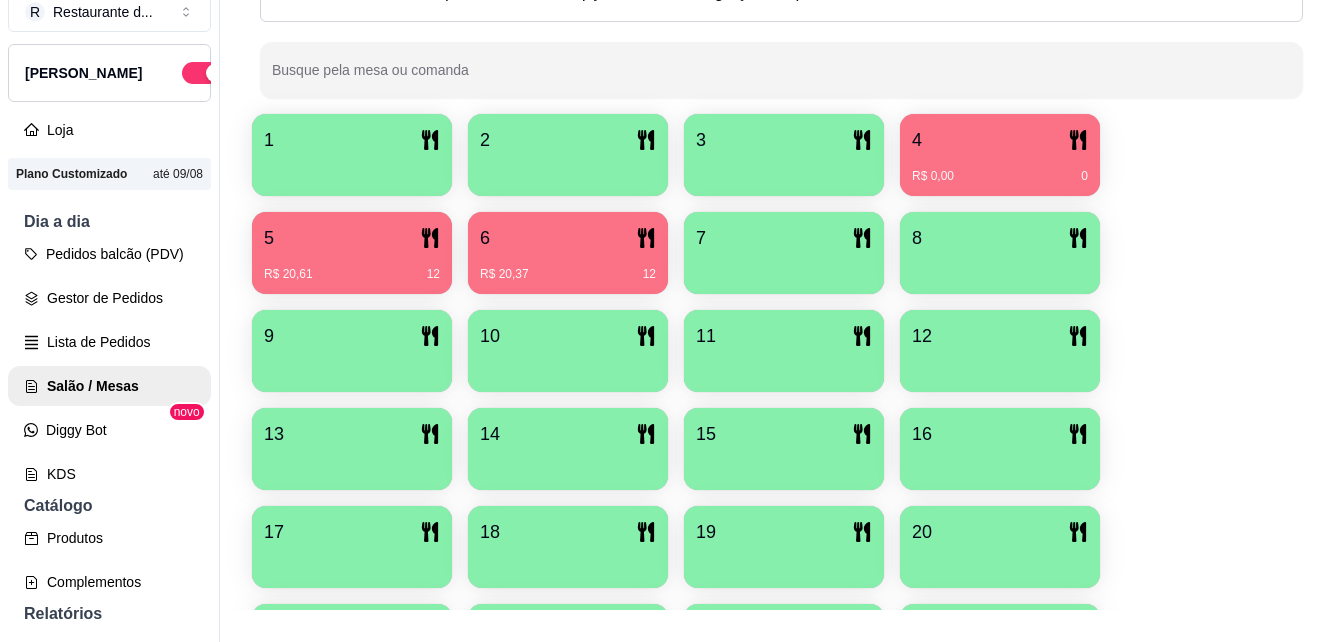 click on "R$ 20,37 12" at bounding box center (568, 267) 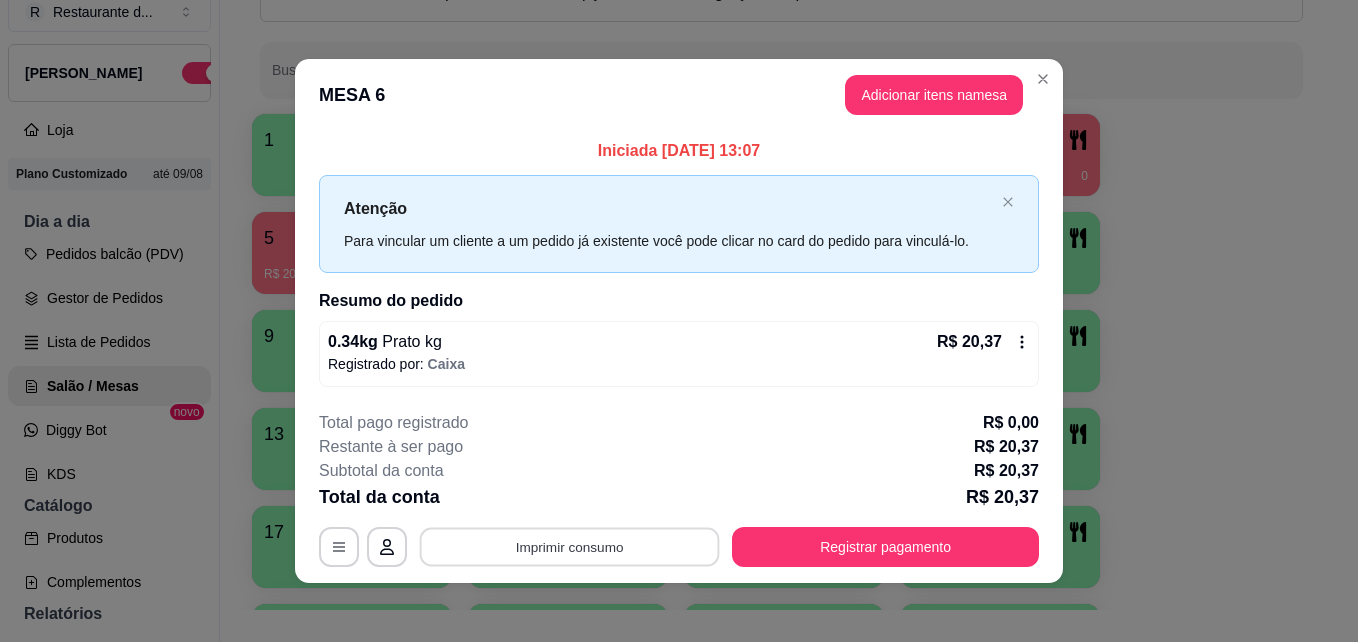 click on "Imprimir consumo" at bounding box center [570, 546] 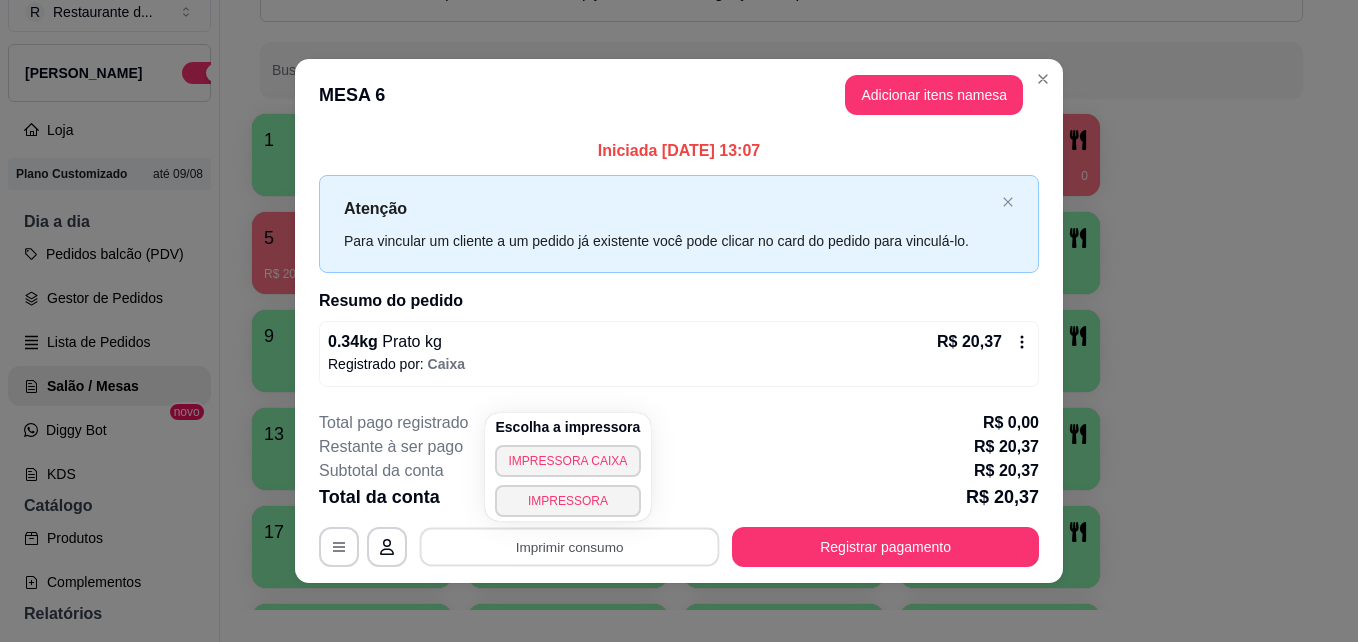 click on "Escolha a impressora IMPRESSORA CAIXA IMPRESSORA" at bounding box center [568, 467] 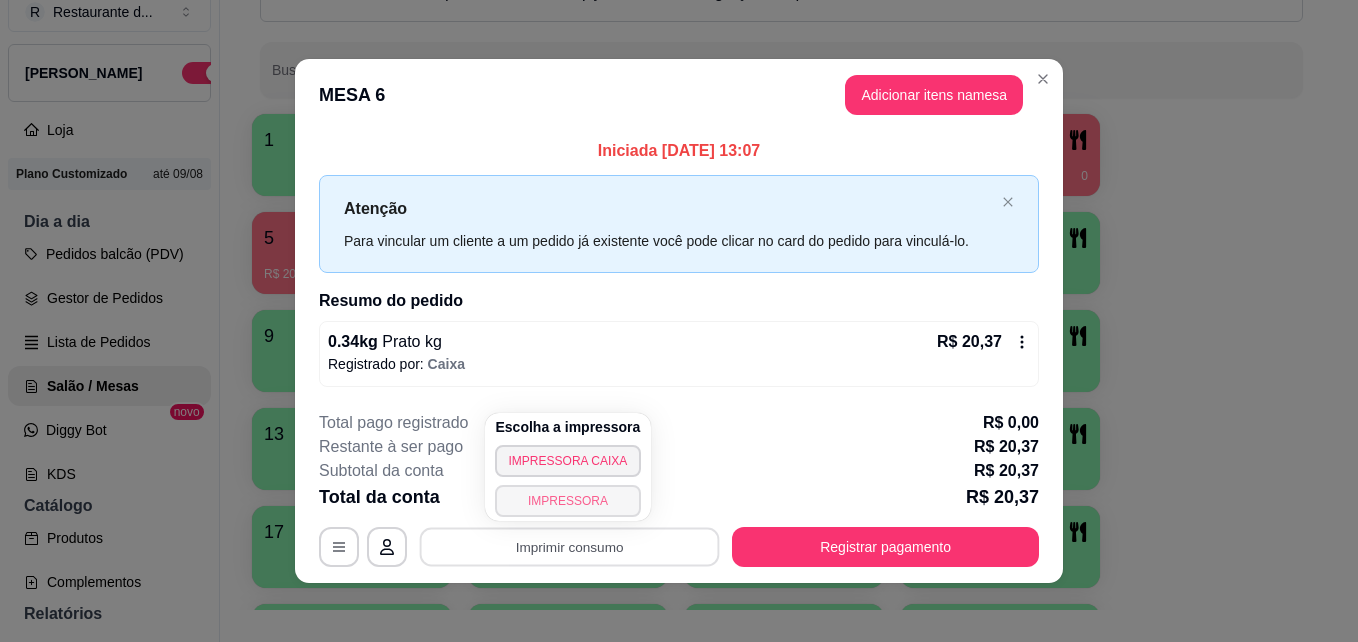 click on "IMPRESSORA" at bounding box center (568, 501) 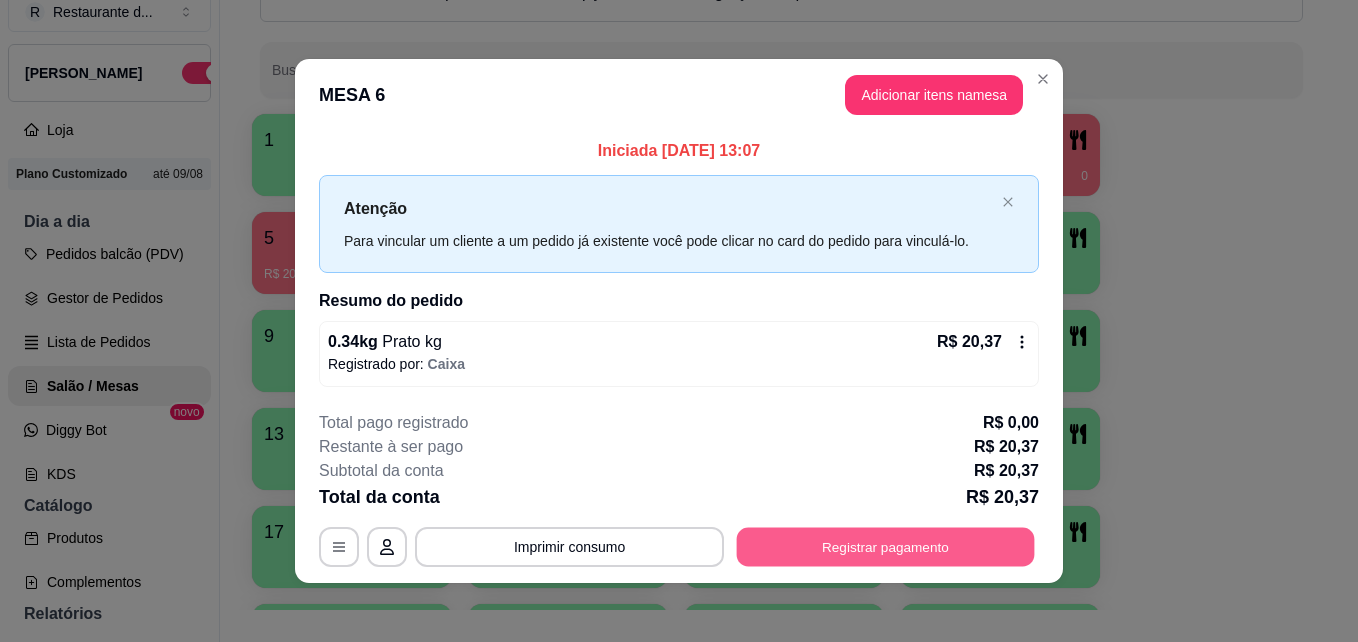 click on "Registrar pagamento" at bounding box center [886, 546] 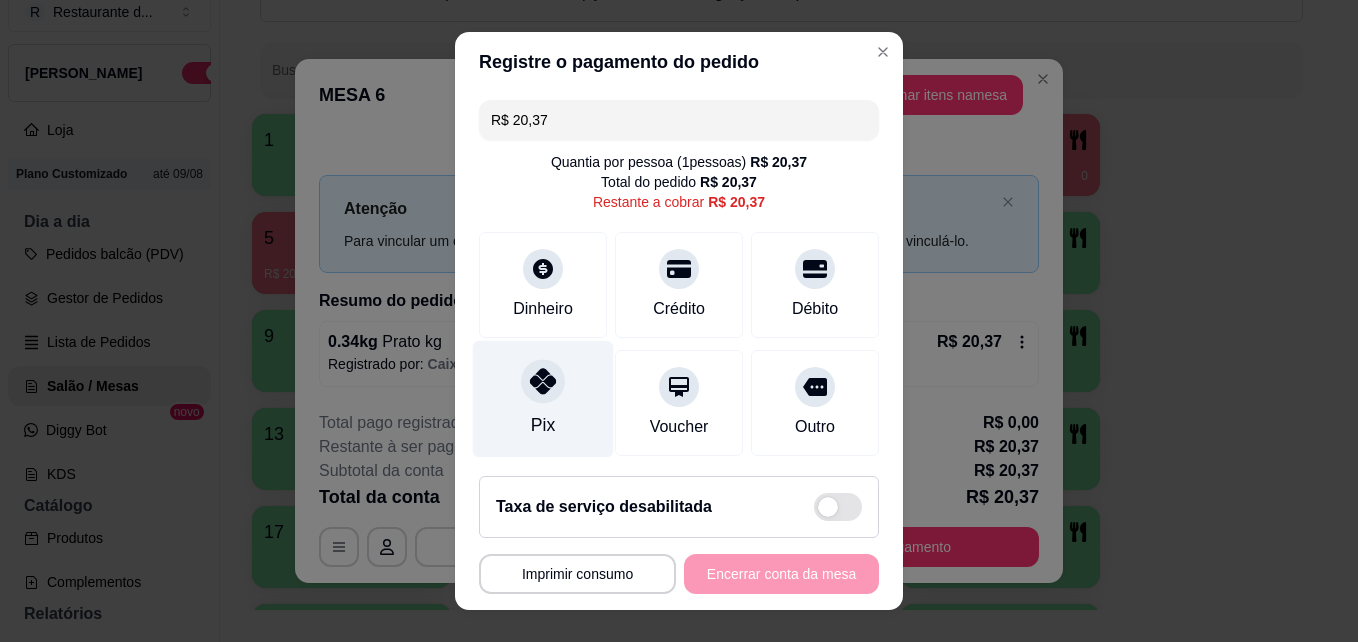 click on "Pix" at bounding box center [543, 399] 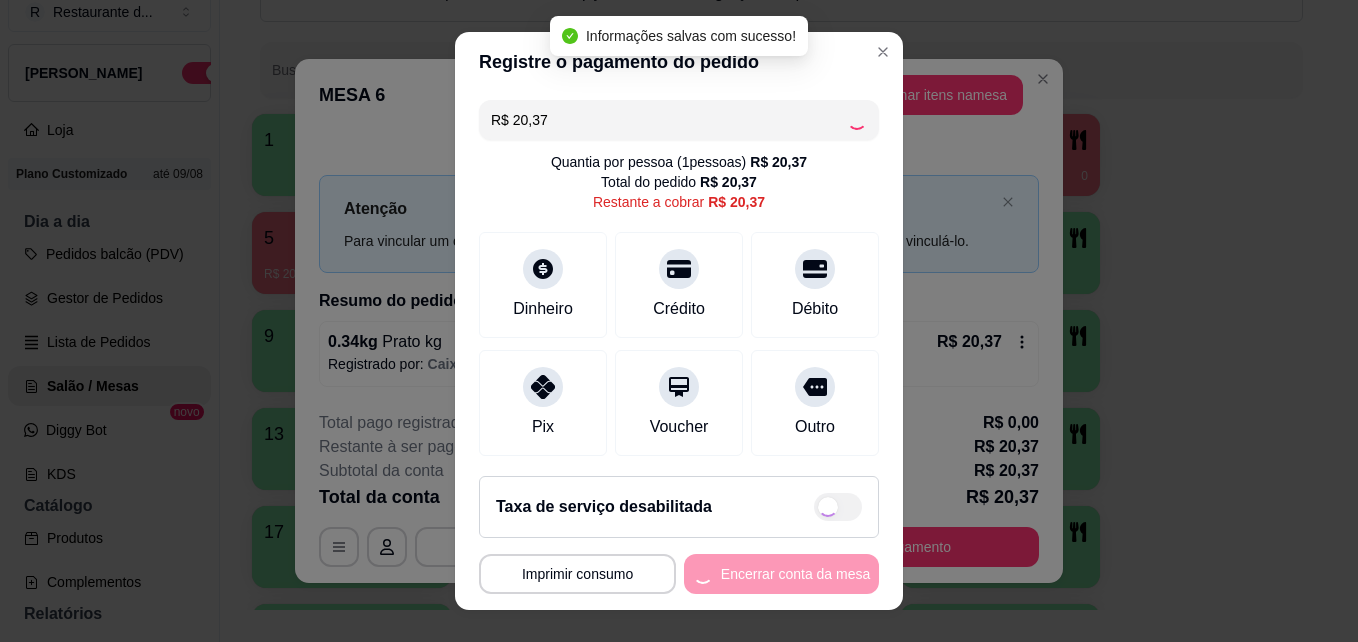 type on "R$ 0,00" 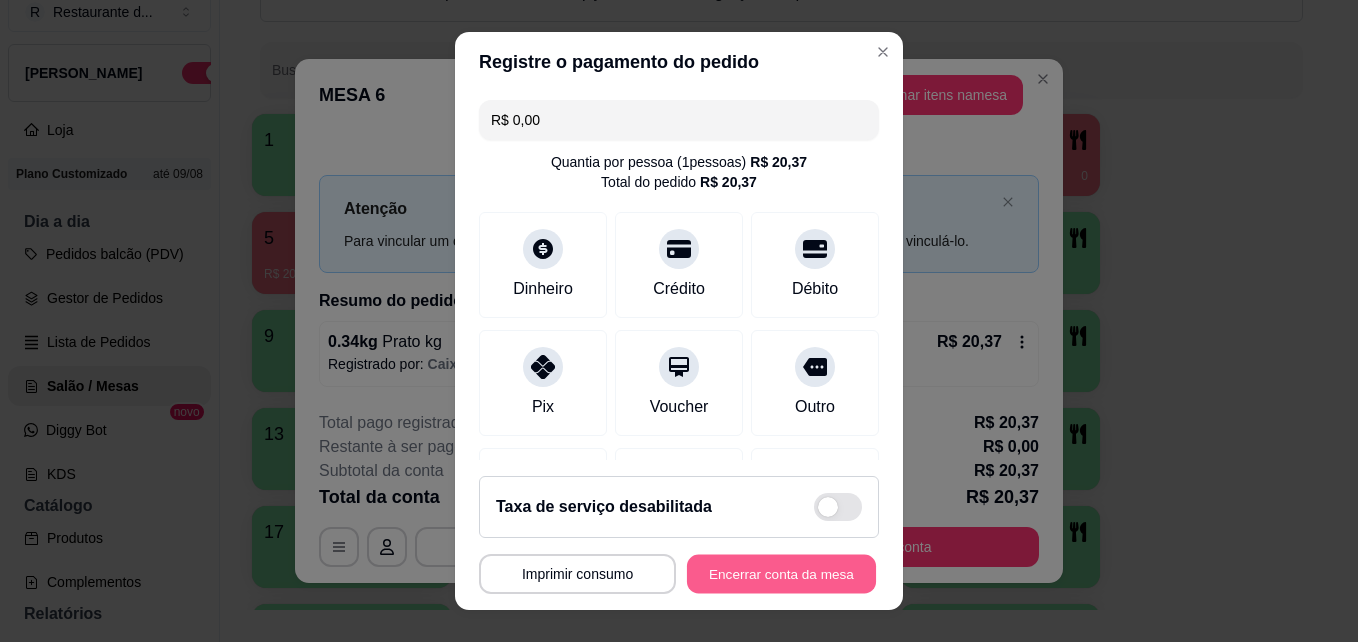 click on "Encerrar conta da mesa" at bounding box center [781, 574] 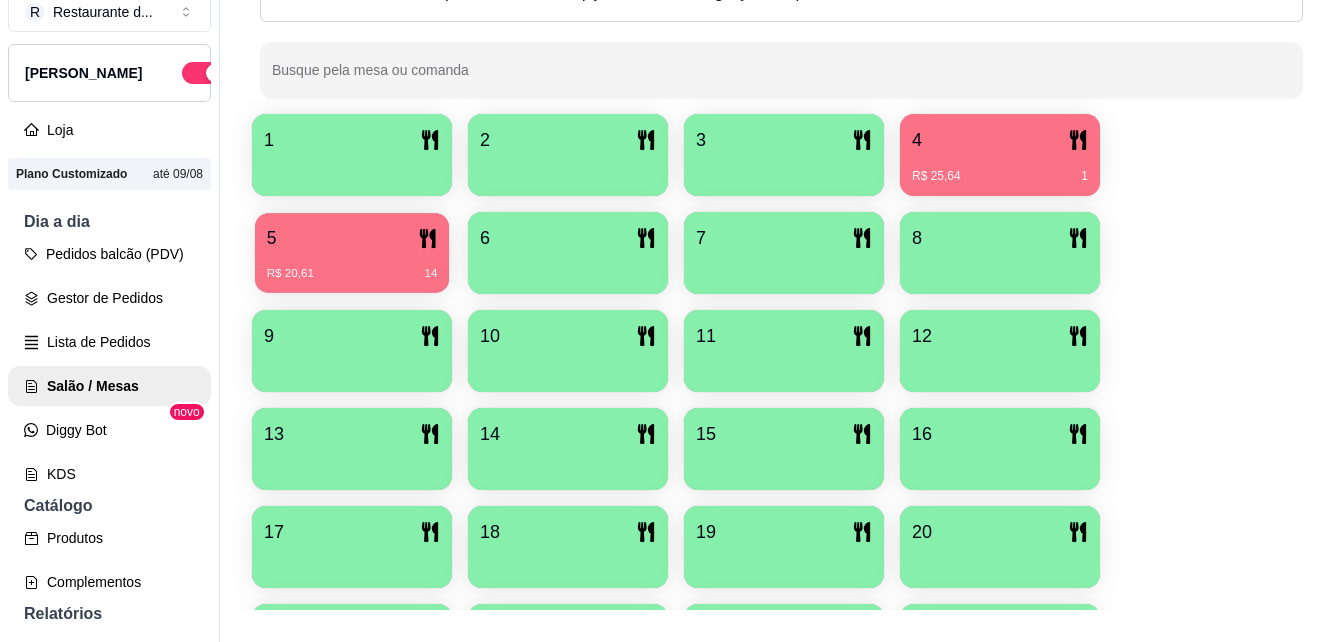 click on "5" at bounding box center [352, 238] 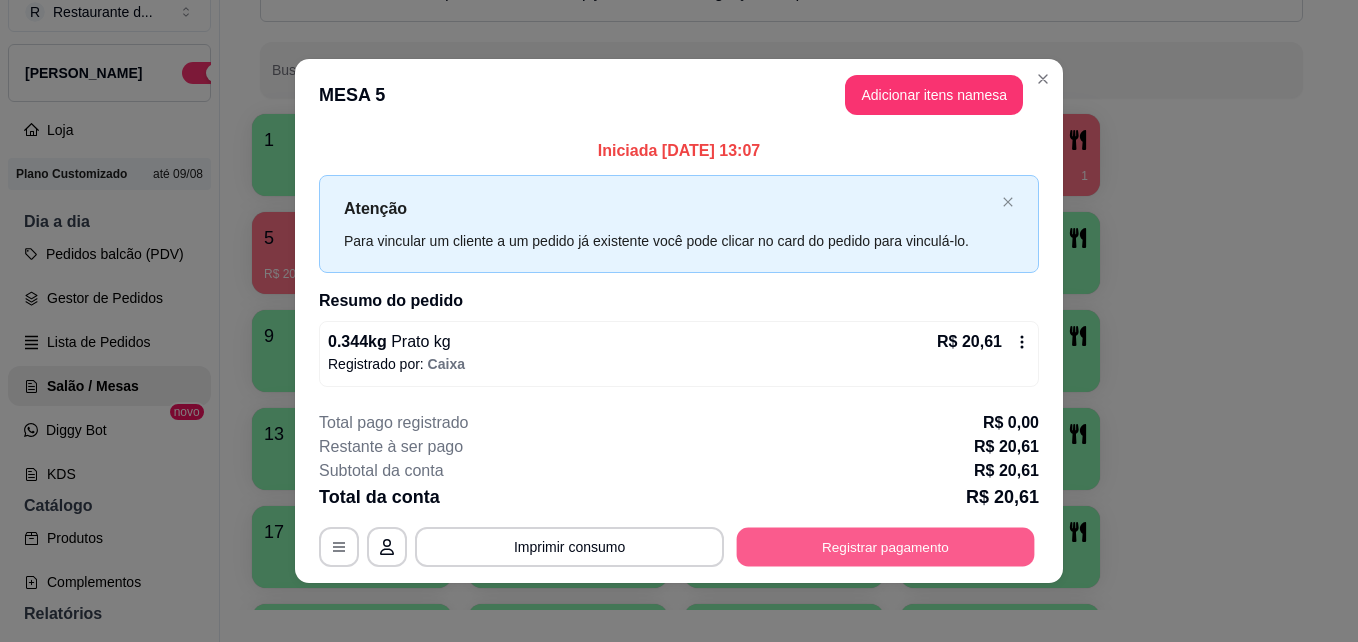 click on "Registrar pagamento" at bounding box center [886, 546] 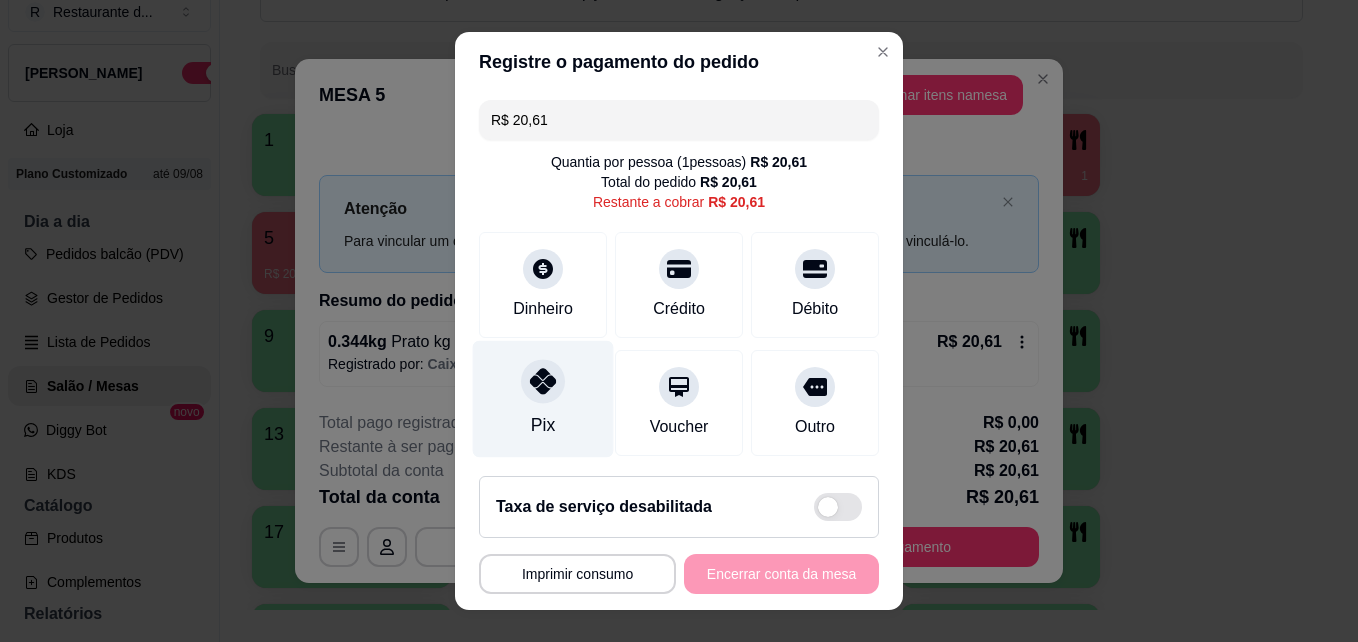 click on "Pix" at bounding box center [543, 399] 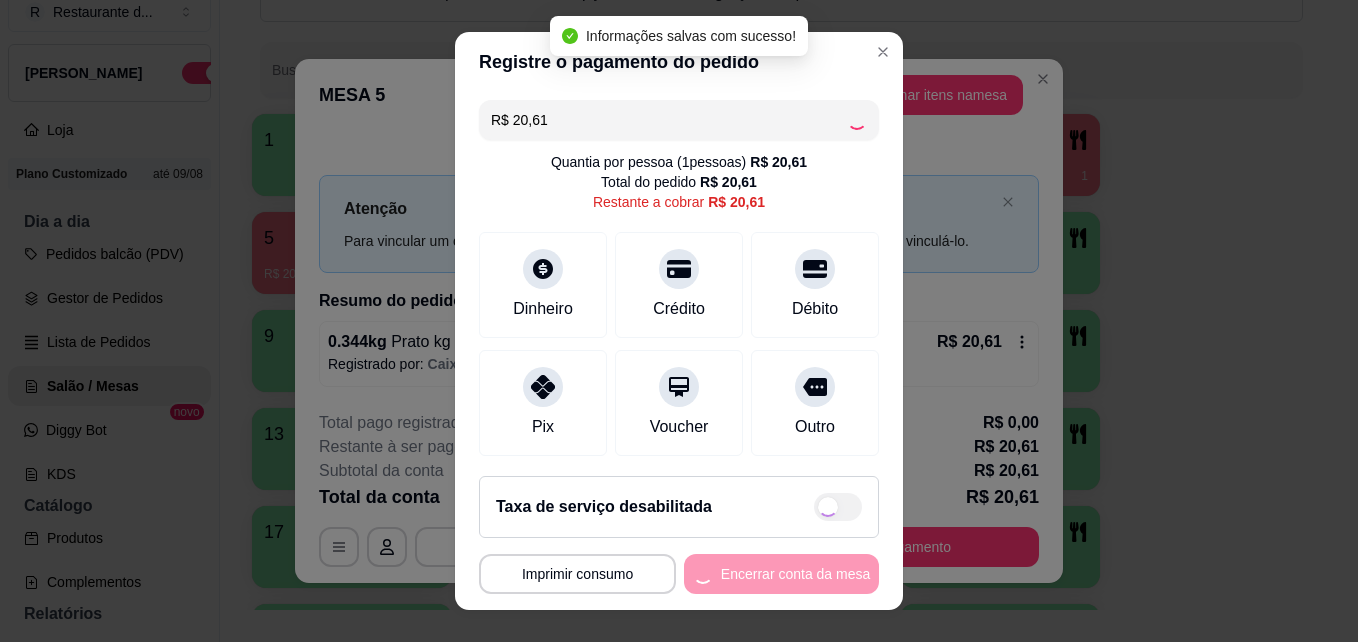 type on "R$ 0,00" 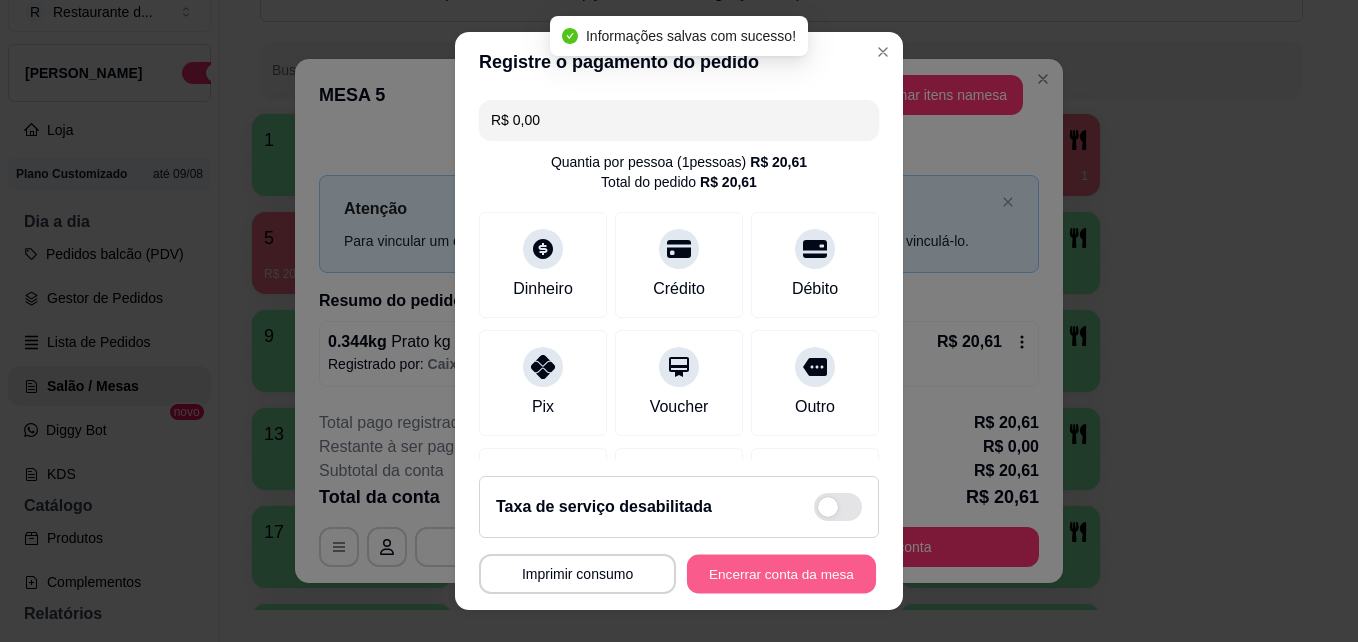 click on "Encerrar conta da mesa" at bounding box center (781, 574) 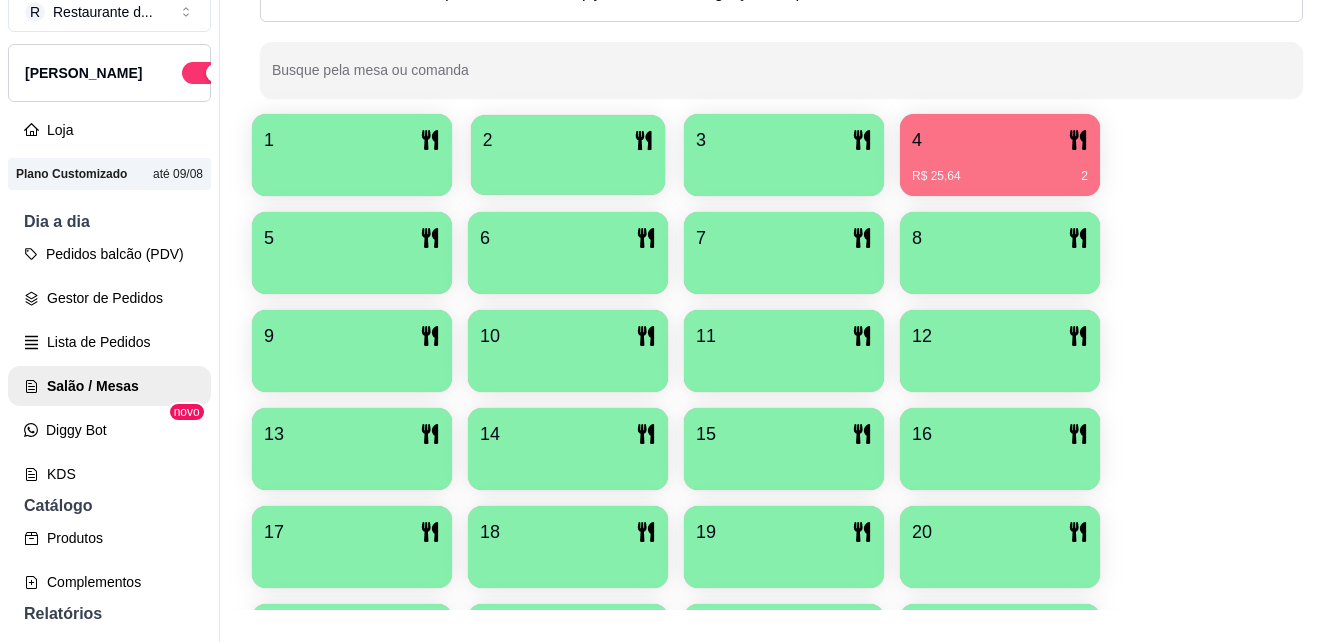 click at bounding box center (568, 168) 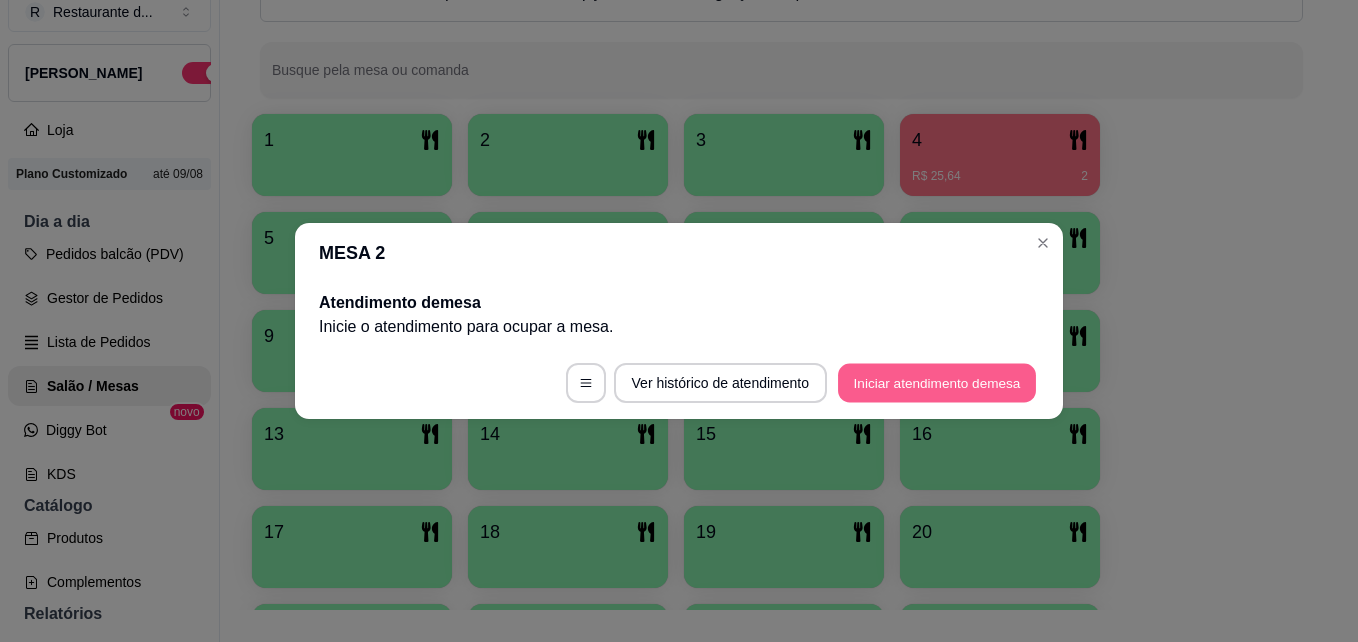 click on "Iniciar atendimento de  mesa" at bounding box center (937, 383) 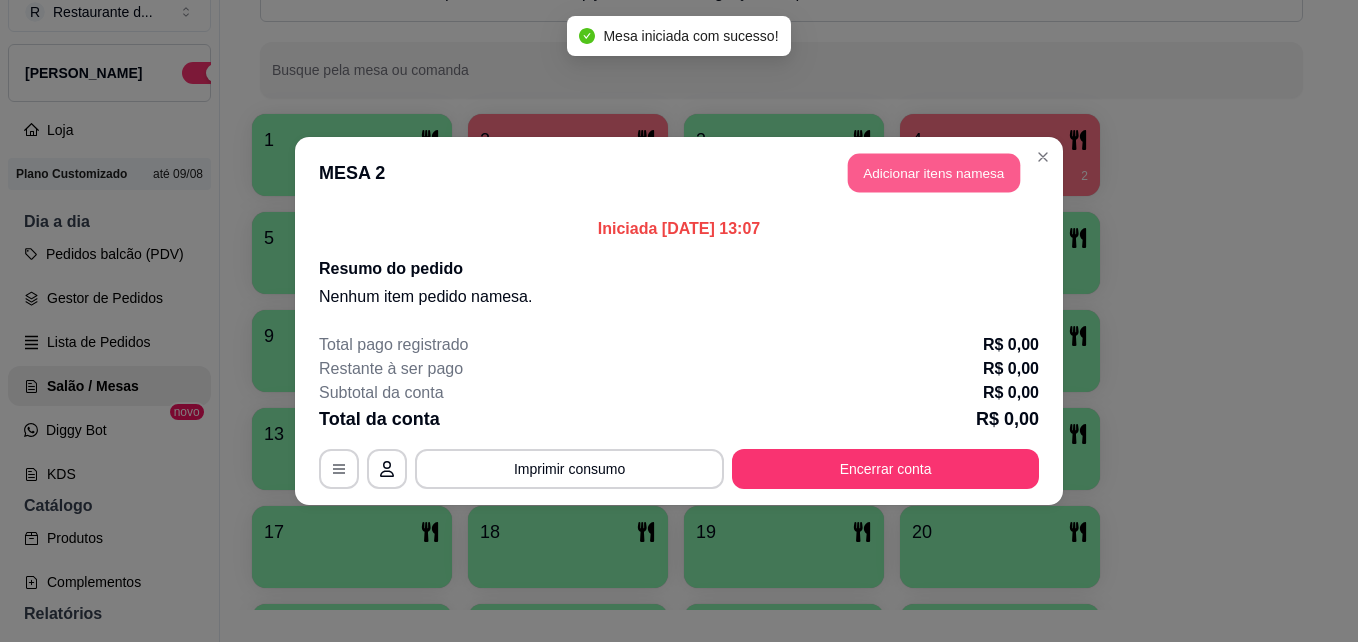 click on "Adicionar itens na  mesa" at bounding box center [934, 173] 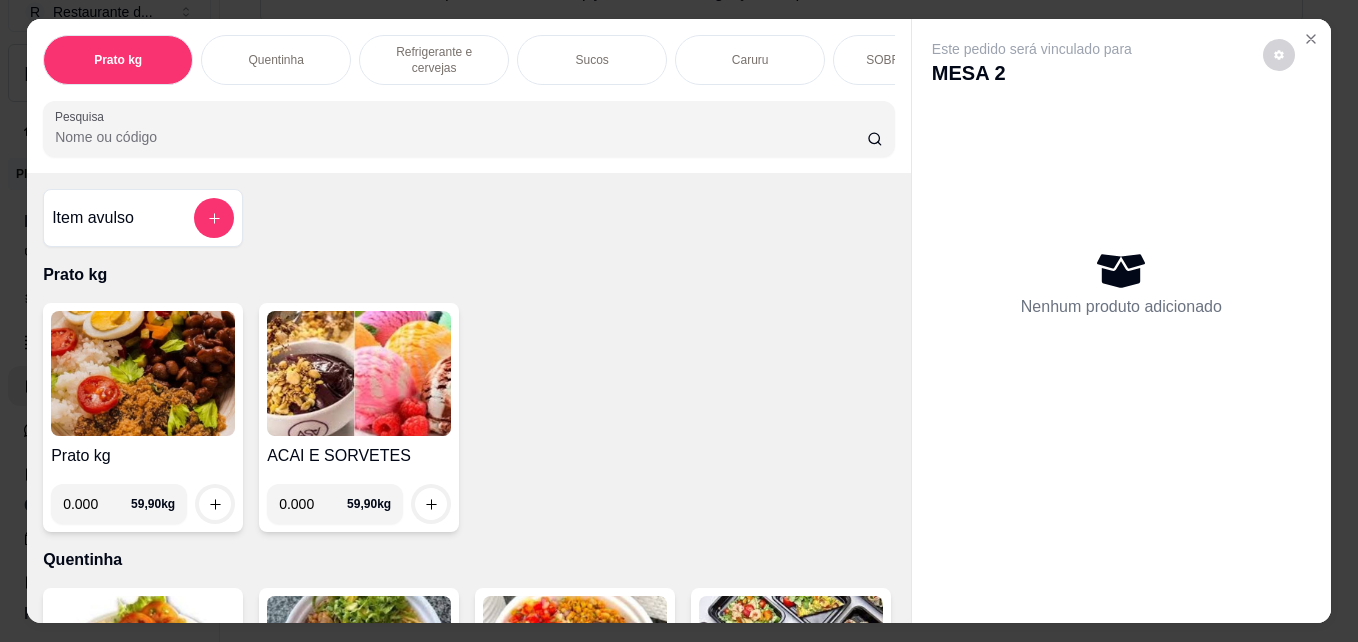 click on "0.000" at bounding box center [97, 504] 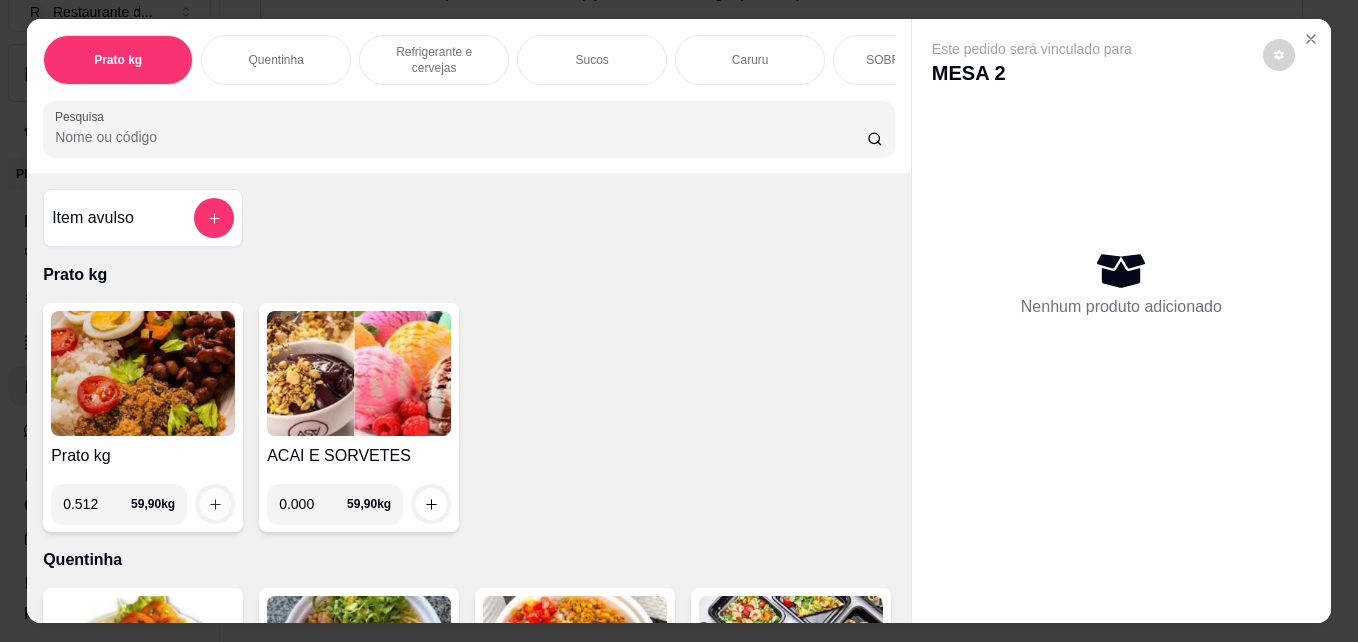 type on "0.512" 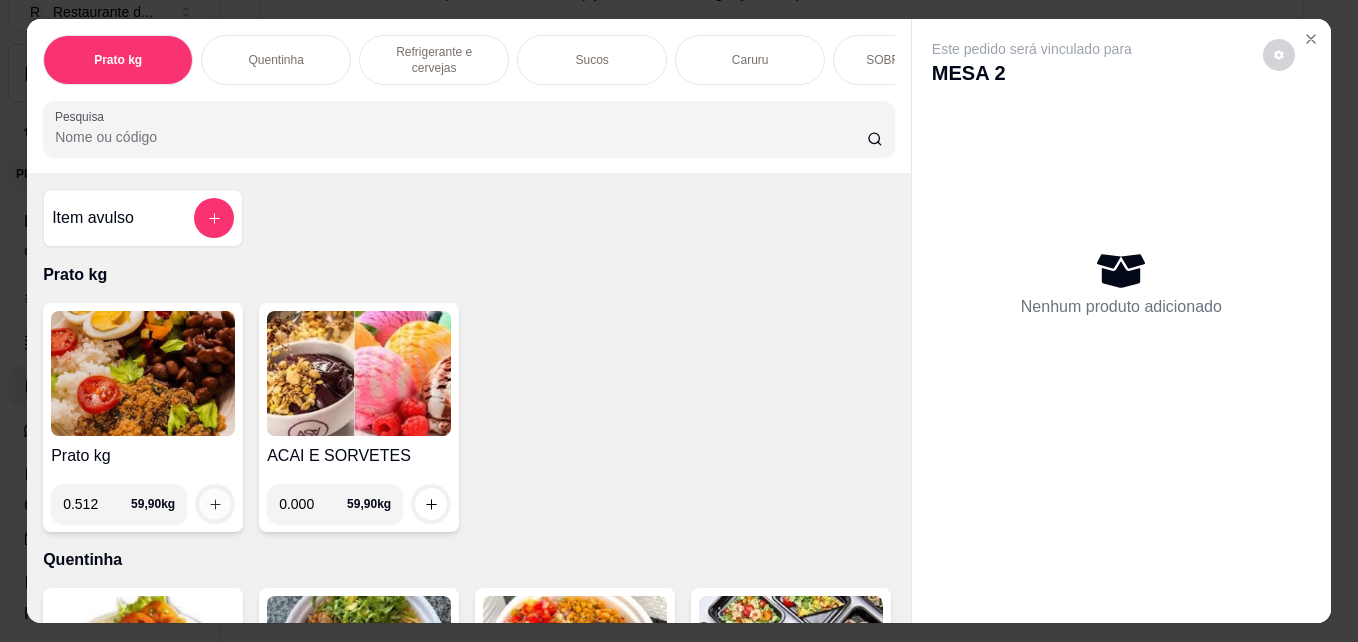 click at bounding box center (215, 504) 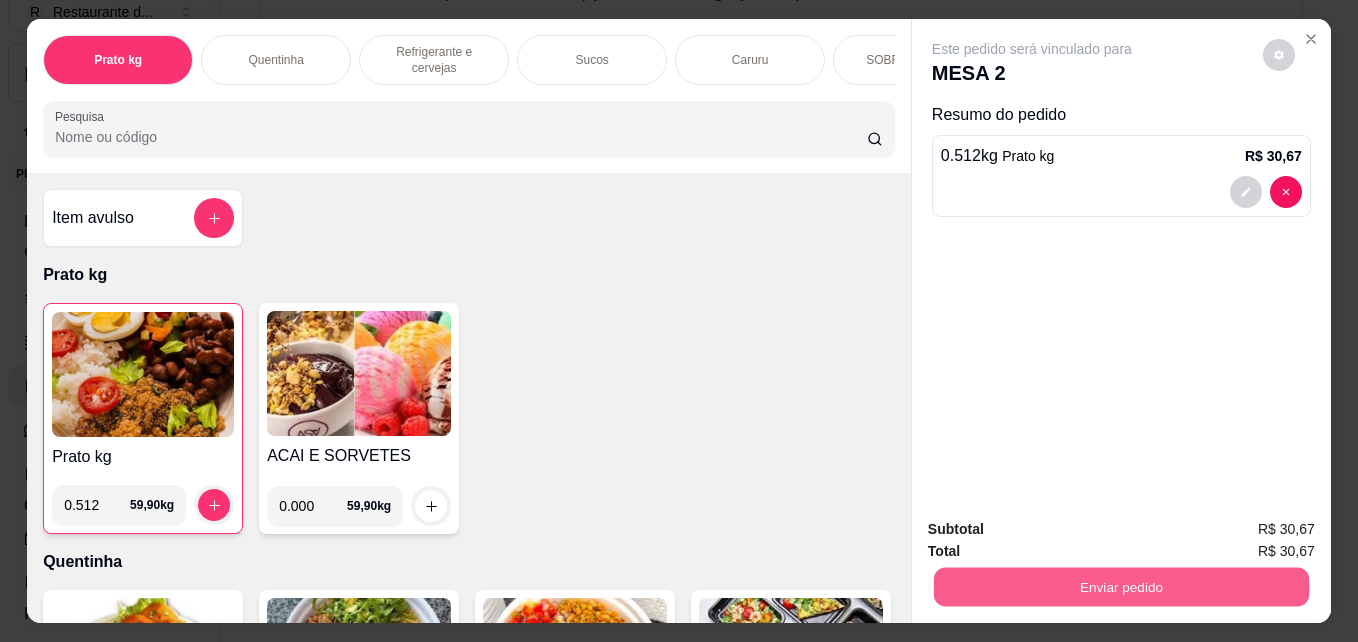 click on "Enviar pedido" at bounding box center (1121, 586) 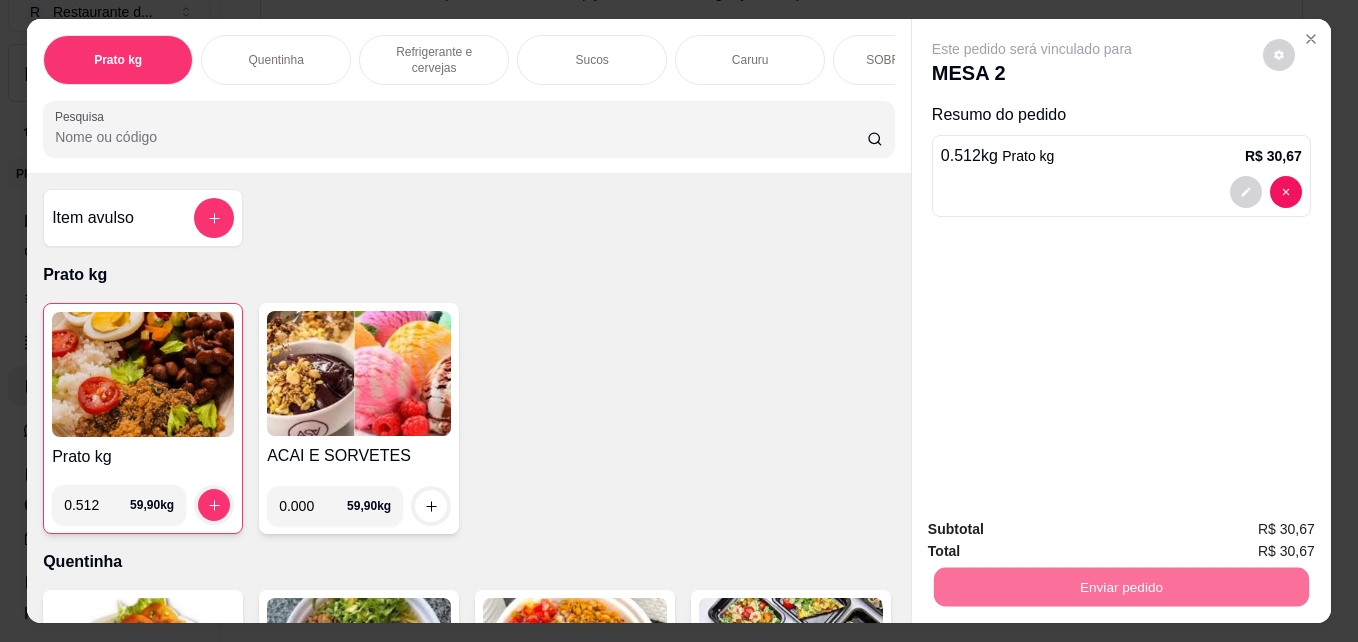 click on "Não registrar e enviar pedido" at bounding box center [1055, 529] 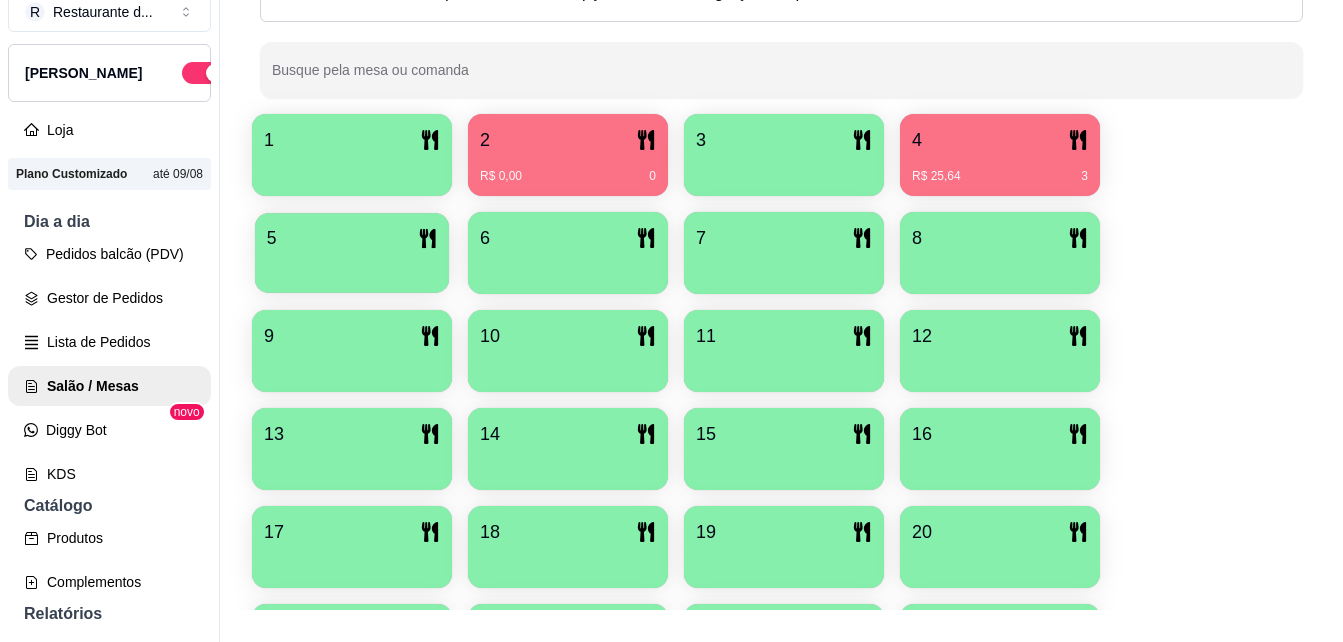 click at bounding box center (352, 266) 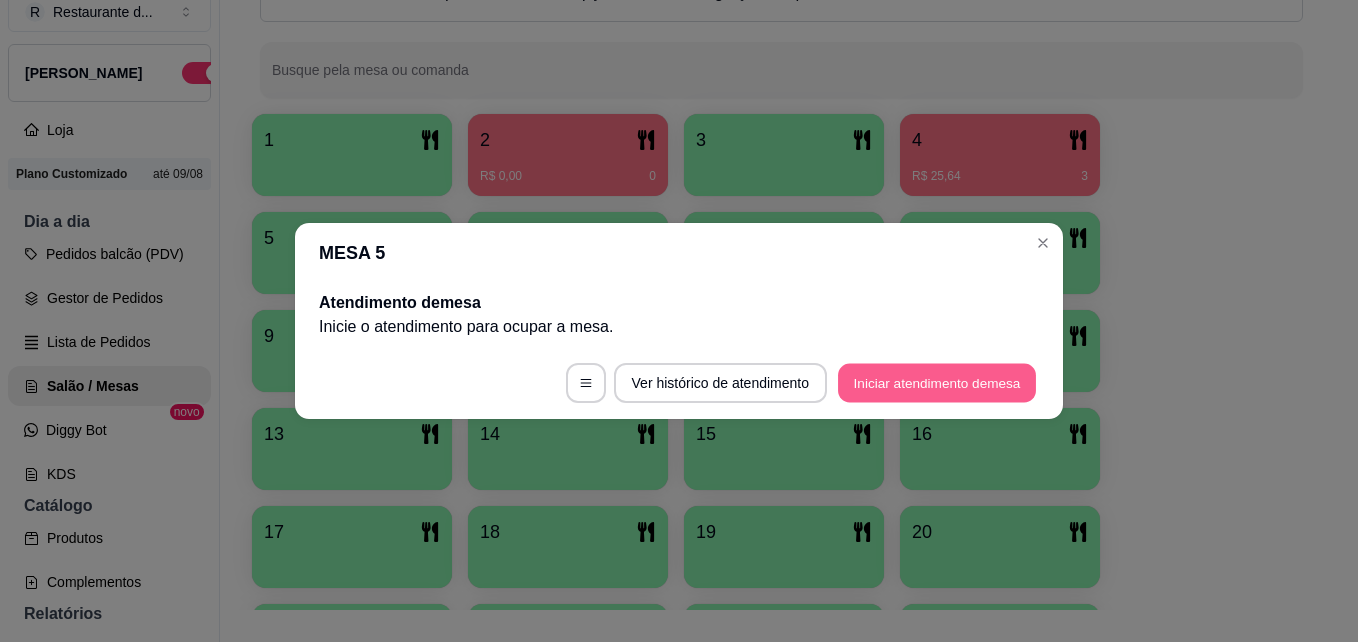 click on "Iniciar atendimento de  mesa" at bounding box center (937, 383) 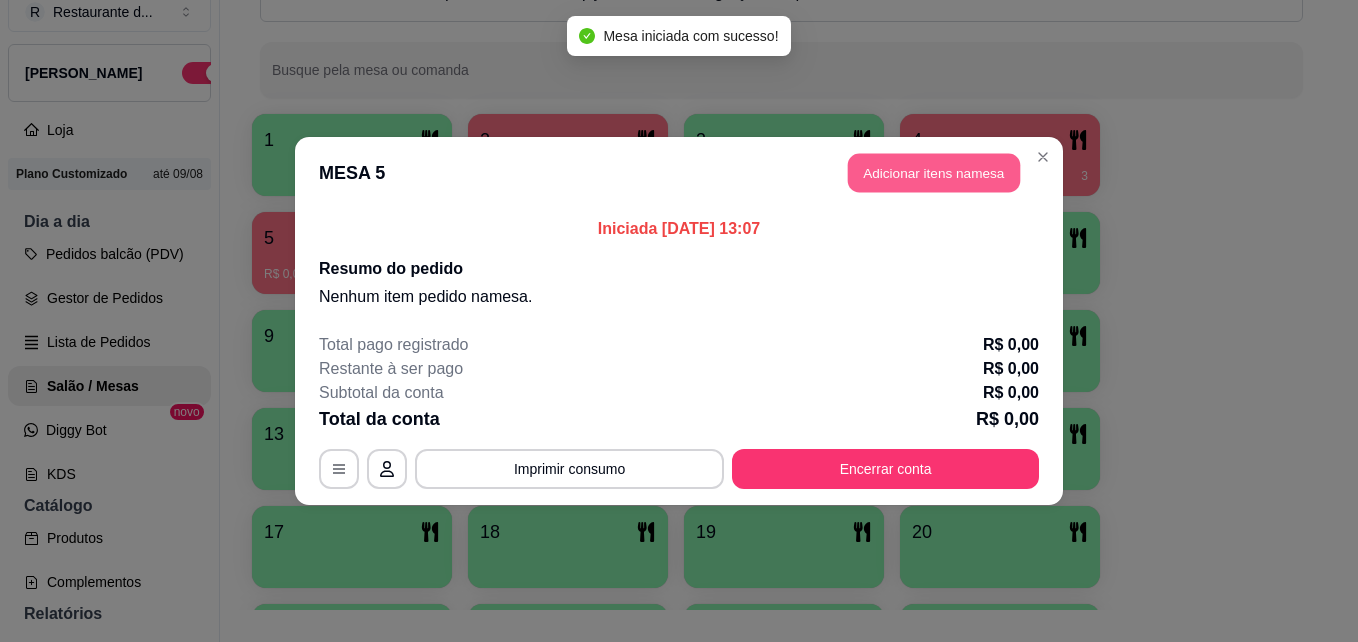 click on "Adicionar itens na  mesa" at bounding box center (934, 173) 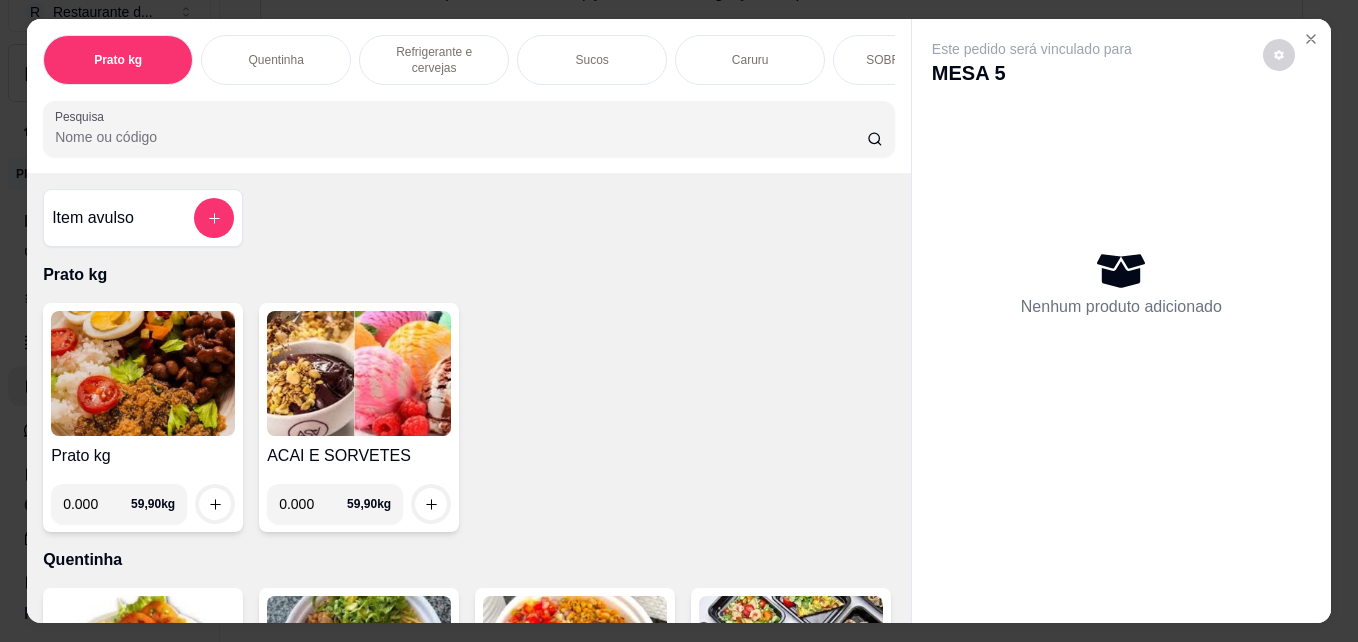 click on "0.000" at bounding box center [97, 504] 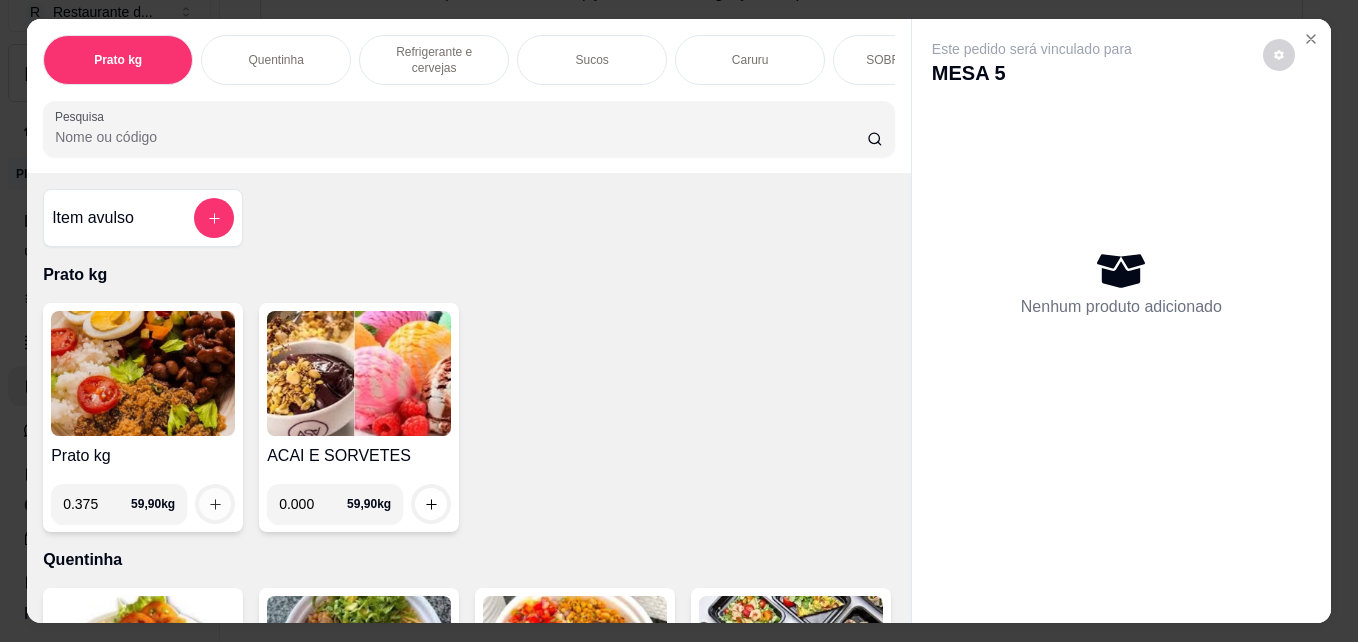 type on "0.375" 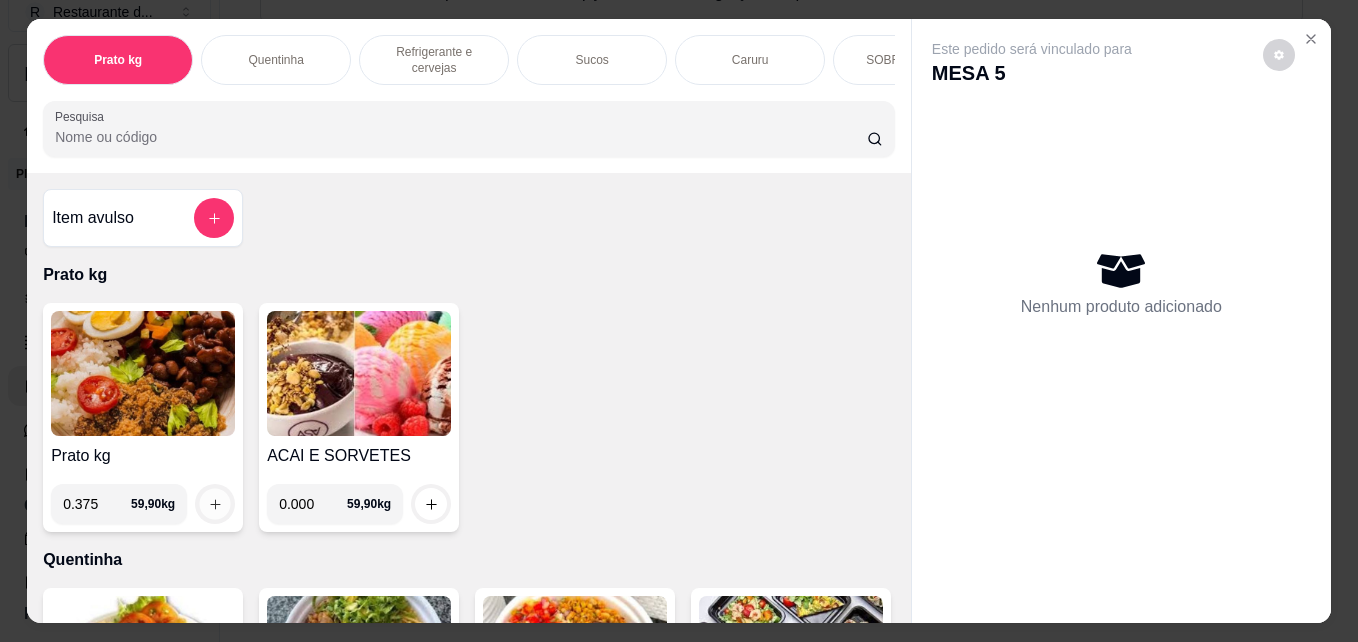 click 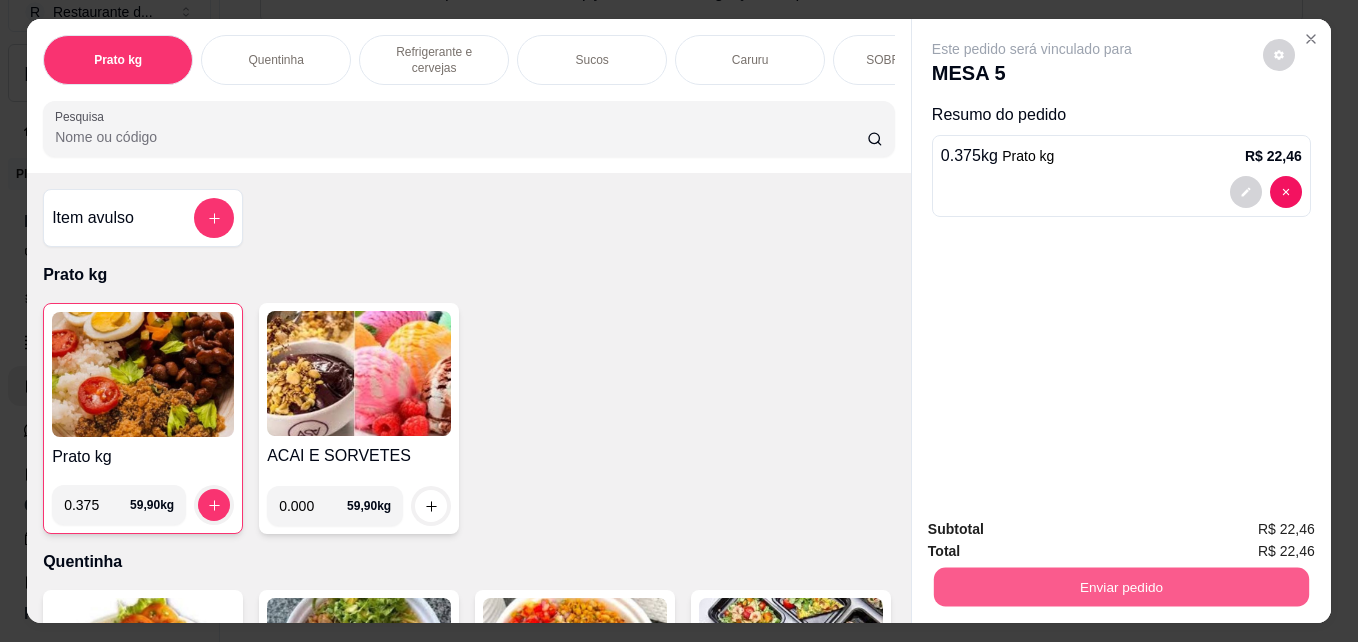 click on "Enviar pedido" at bounding box center (1121, 586) 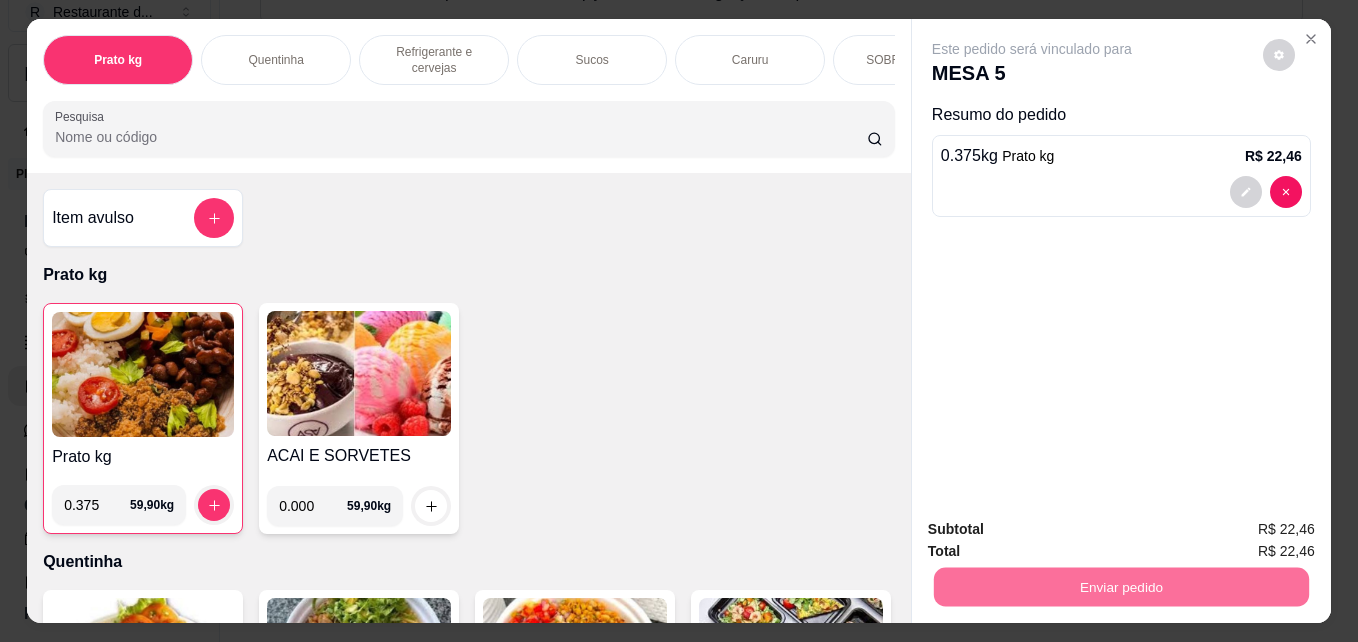 click on "Não registrar e enviar pedido" at bounding box center (1055, 529) 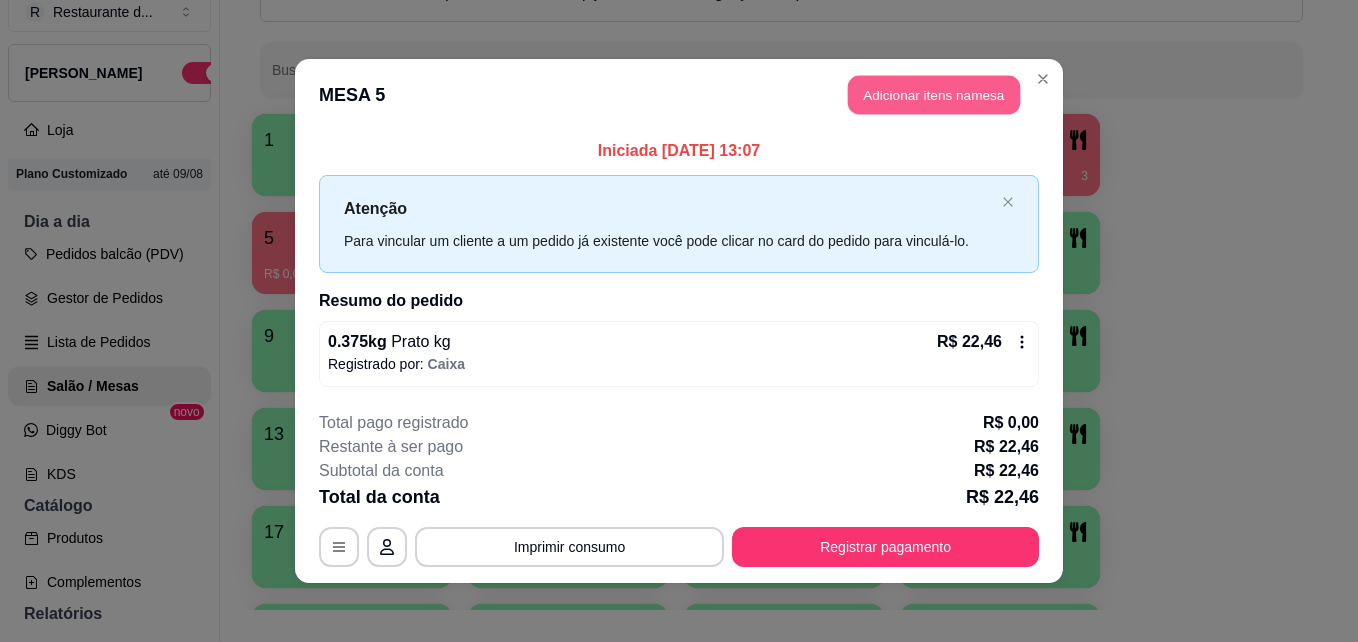 click on "Adicionar itens na  mesa" at bounding box center [934, 95] 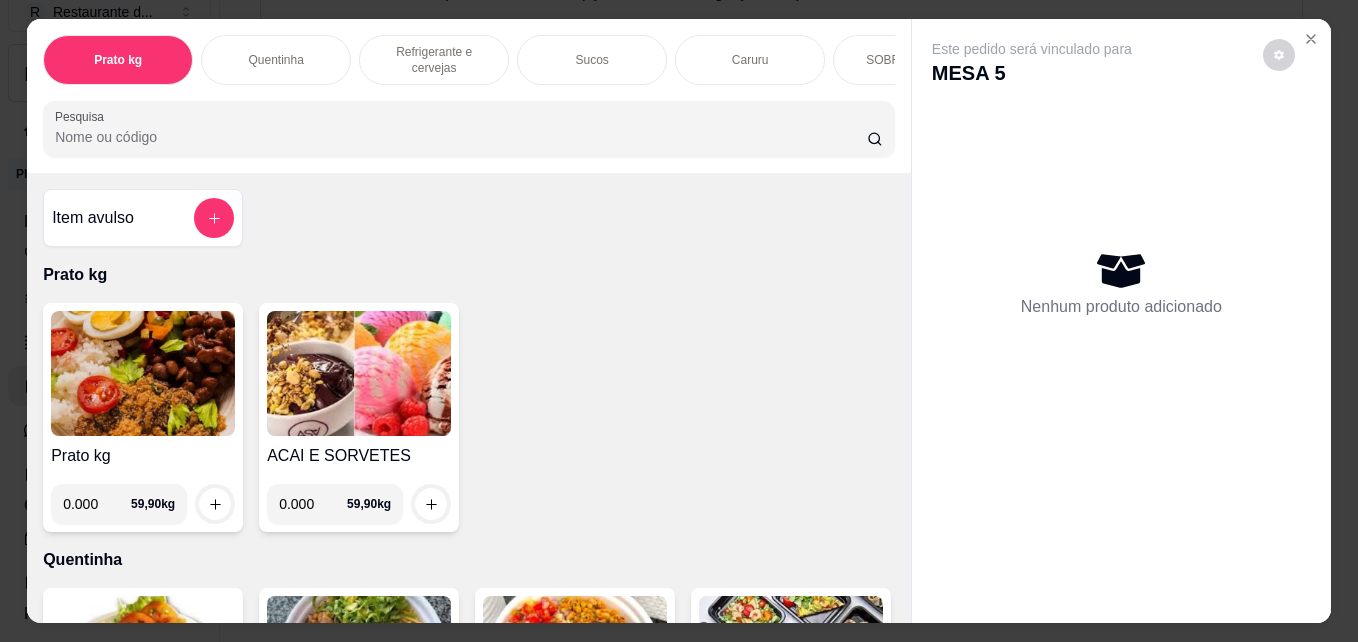 click on "0.000" at bounding box center [97, 504] 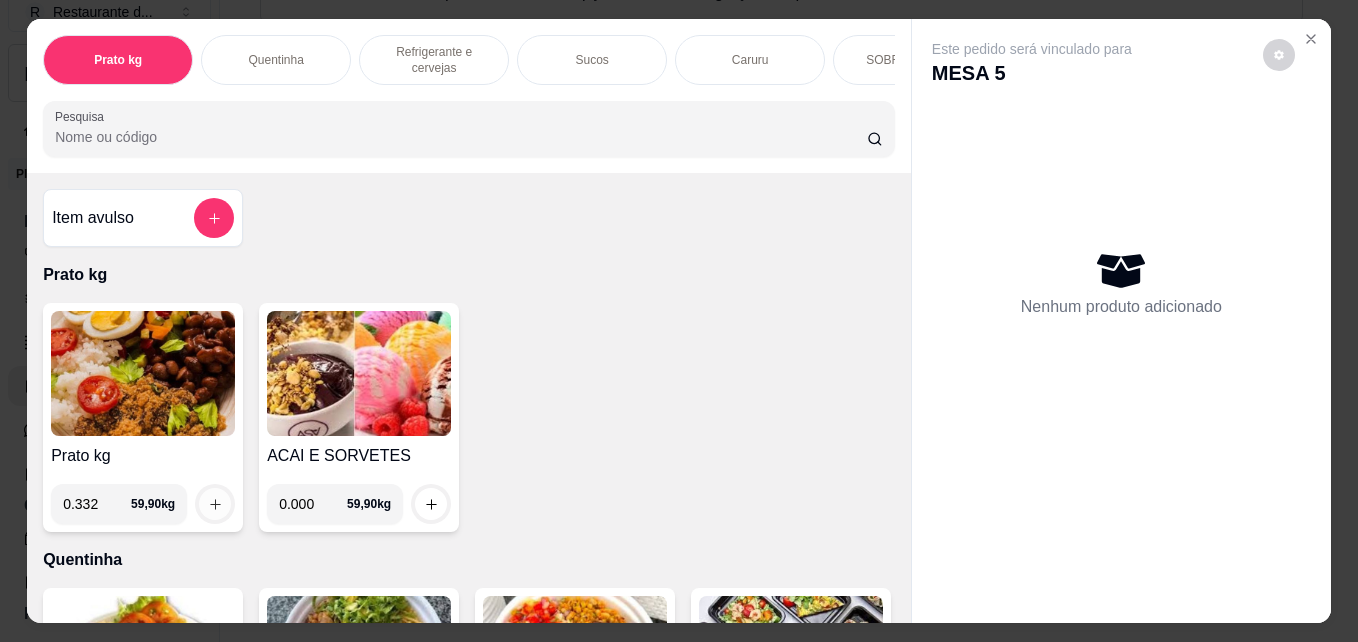 type on "0.332" 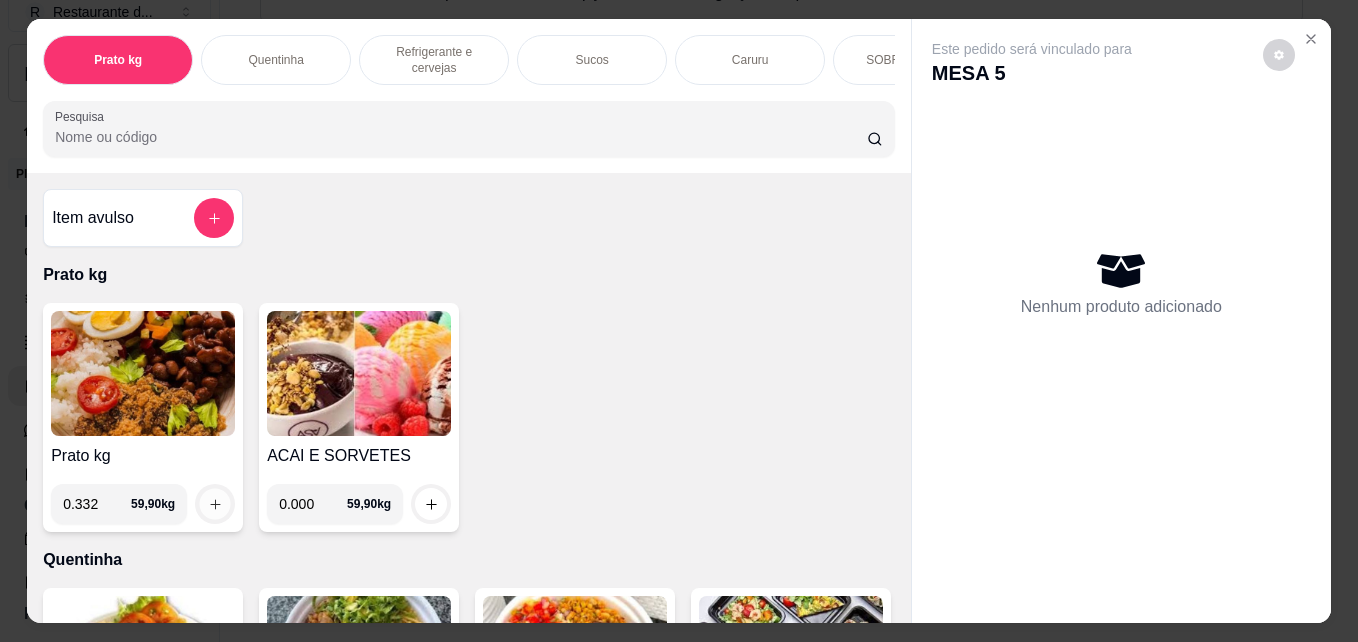 click 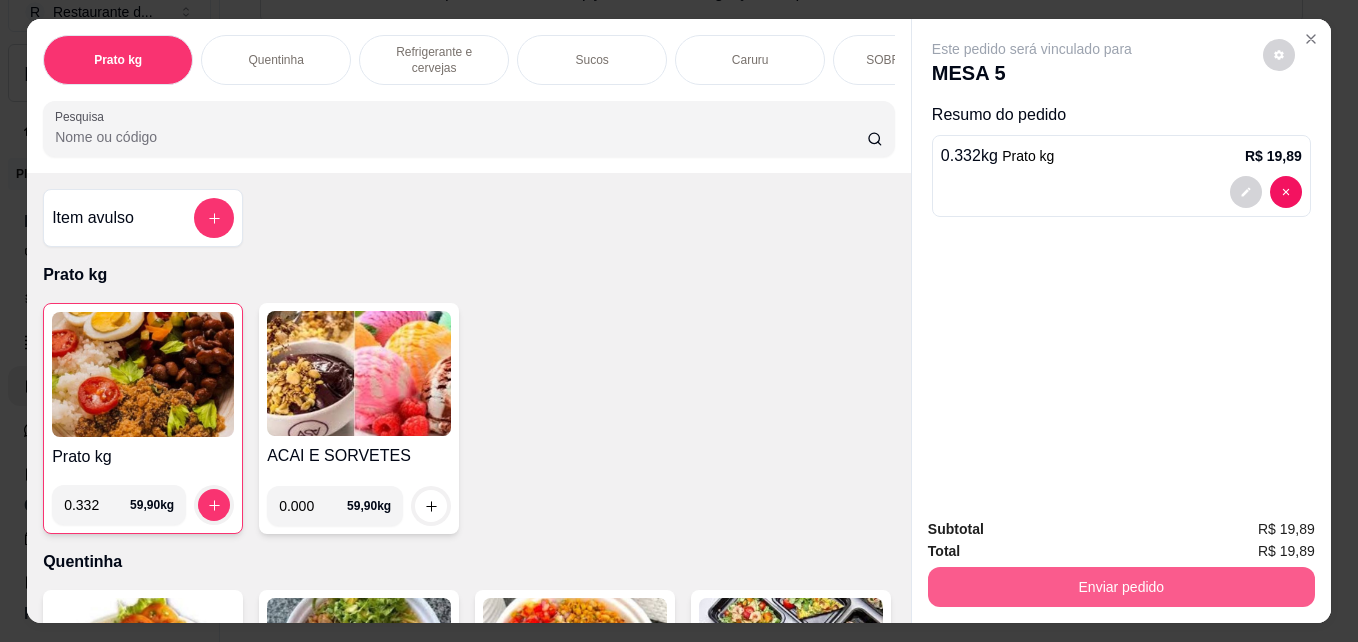 click on "Enviar pedido" at bounding box center [1121, 587] 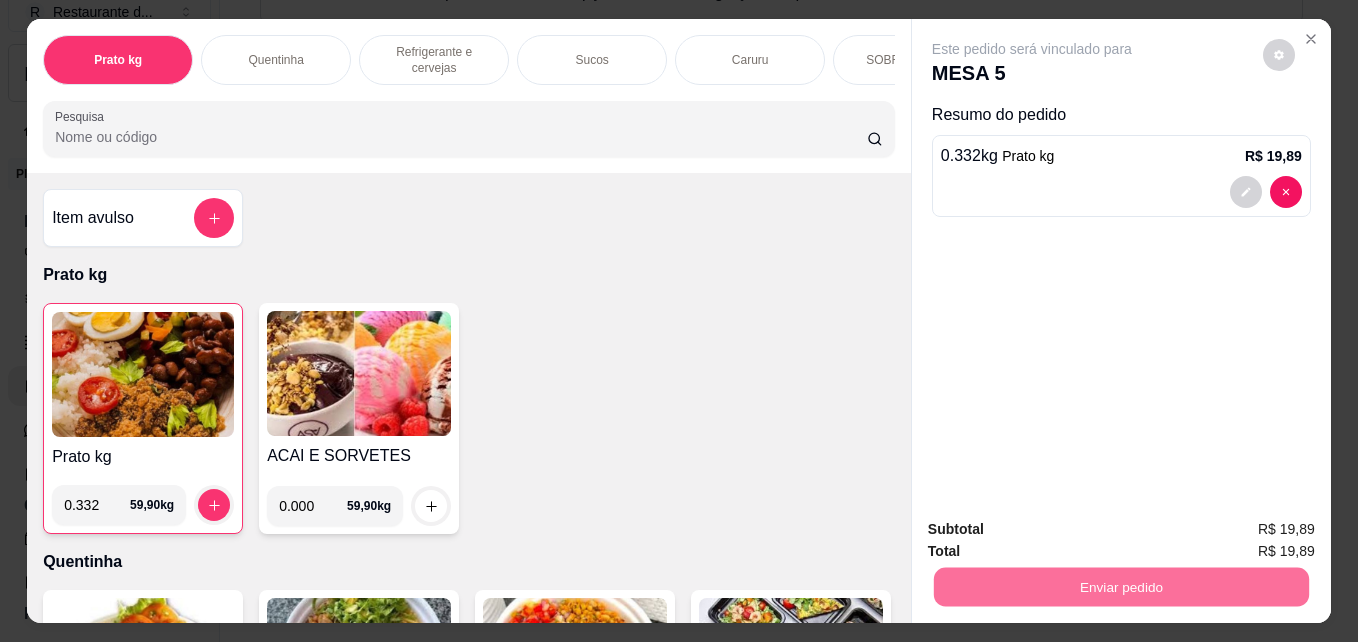 click on "Não registrar e enviar pedido" at bounding box center (1055, 529) 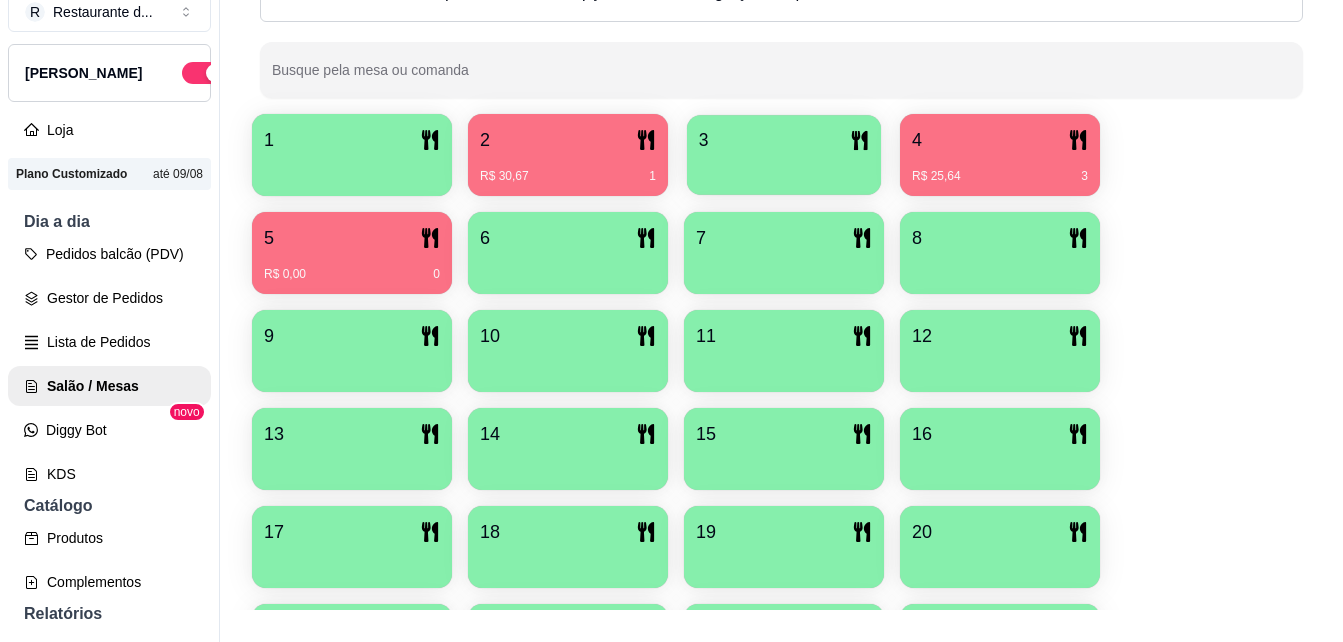 click at bounding box center [784, 168] 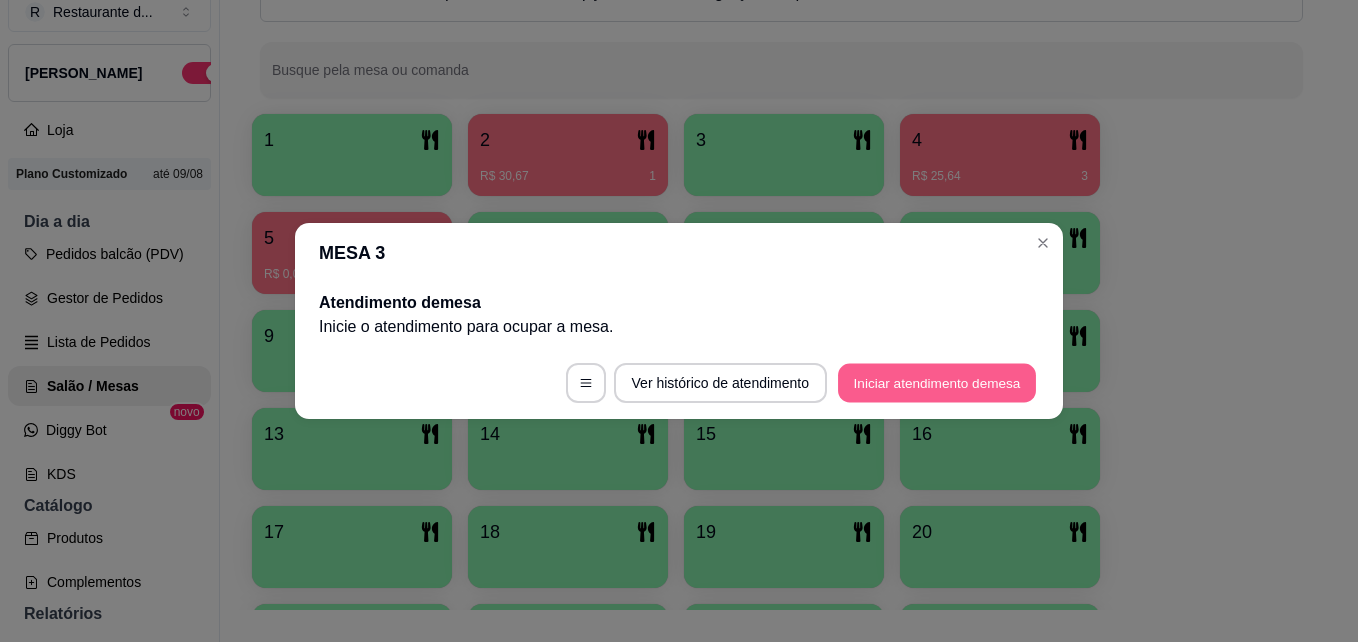 click on "Iniciar atendimento de  mesa" at bounding box center [937, 383] 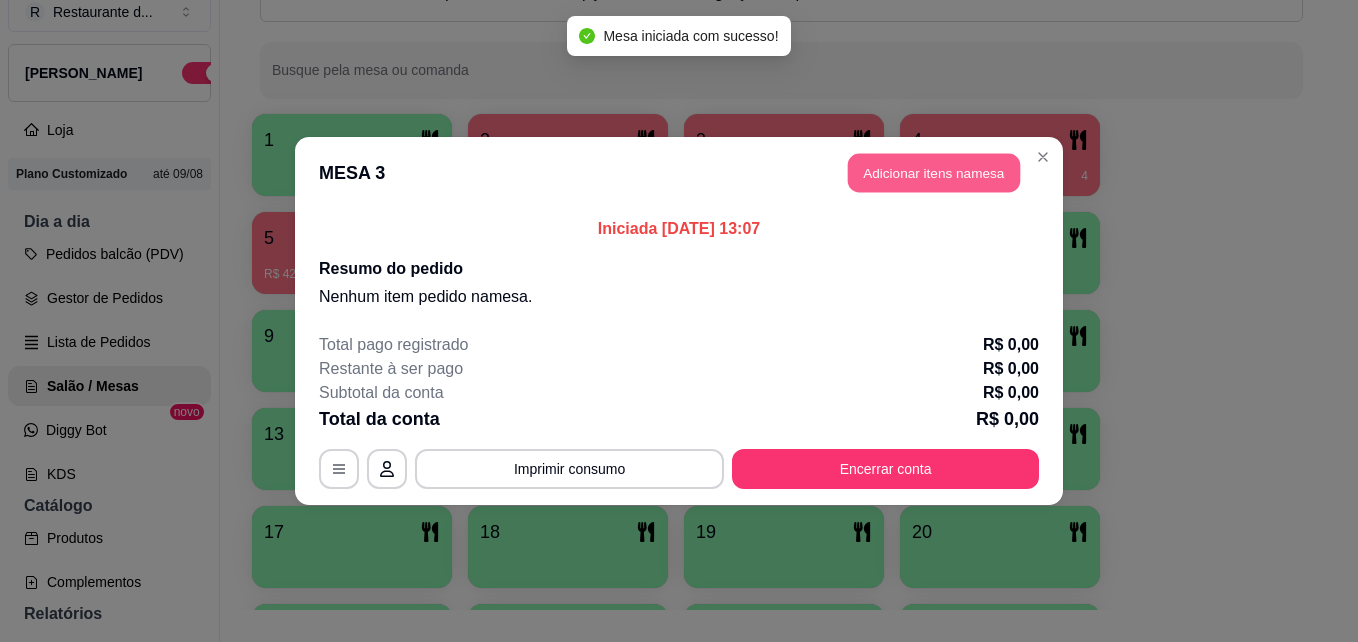click on "Adicionar itens na  mesa" at bounding box center (934, 173) 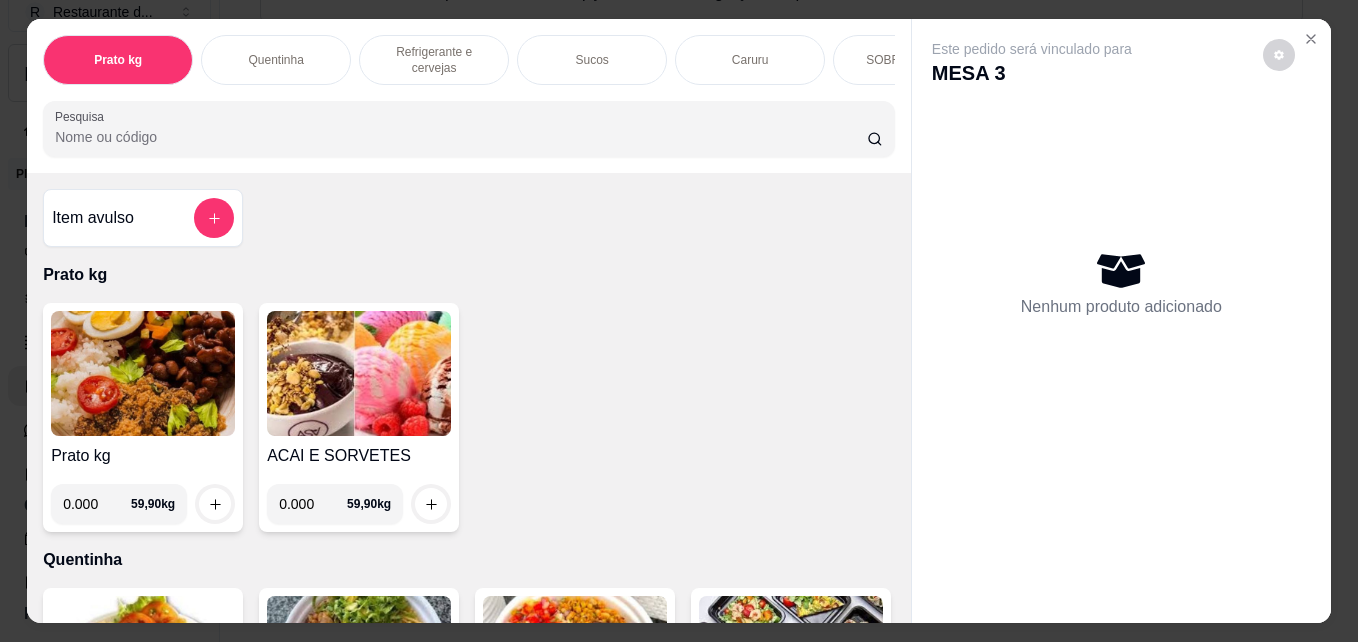 click on "0.000" at bounding box center (97, 504) 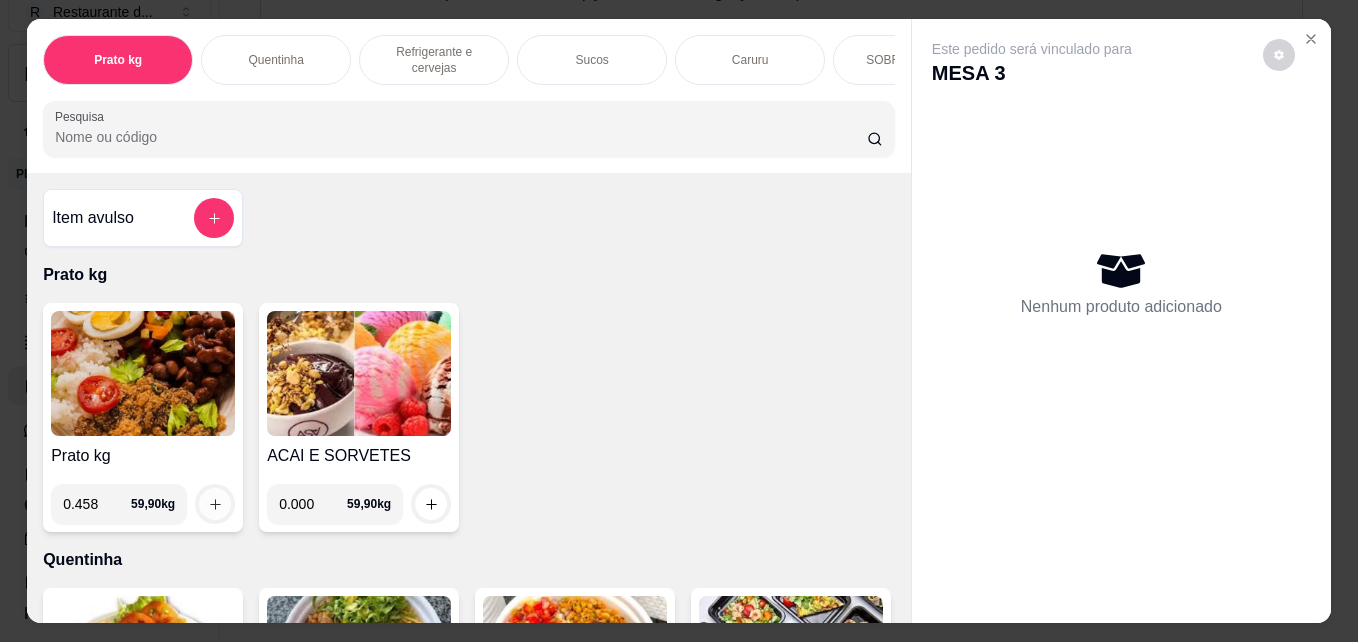 type on "0.458" 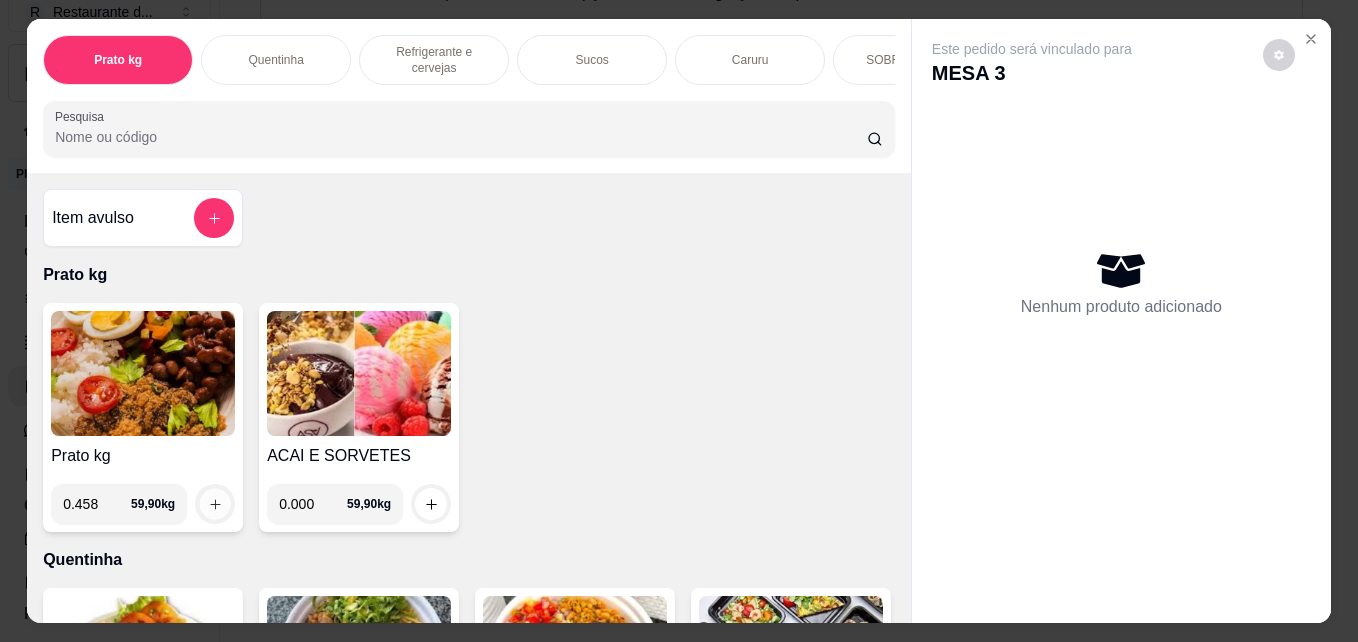 click at bounding box center (215, 504) 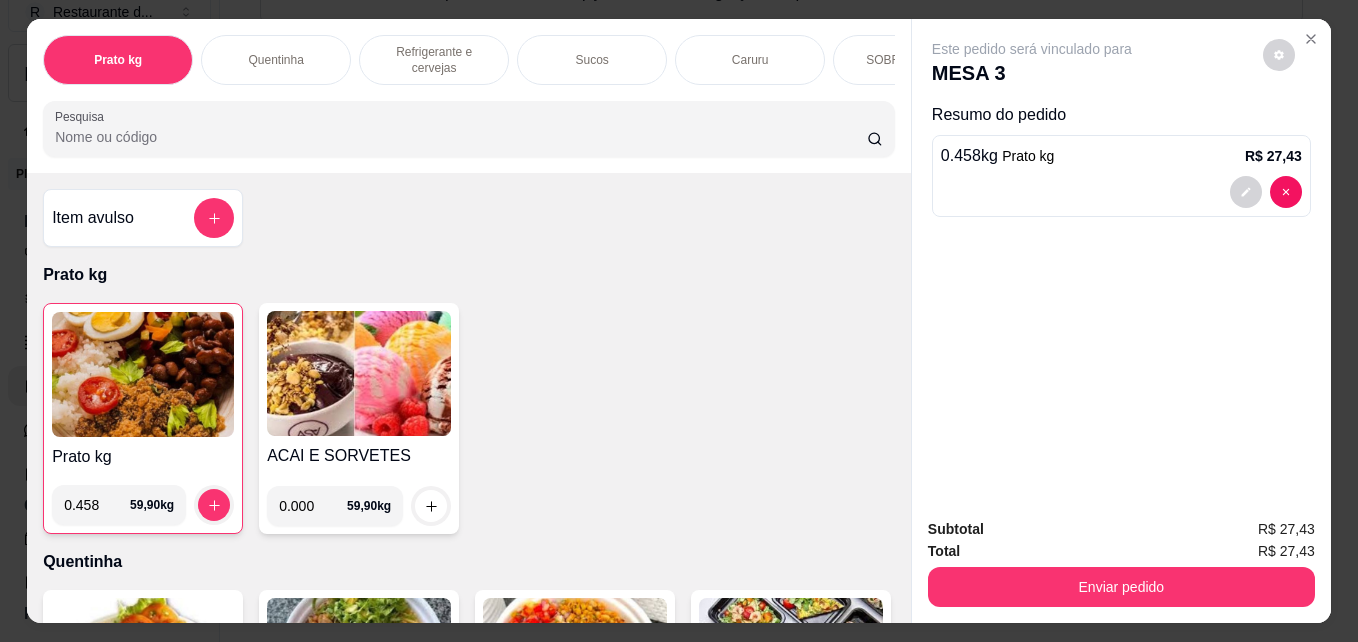 click on "Refrigerante e cervejas" at bounding box center [434, 60] 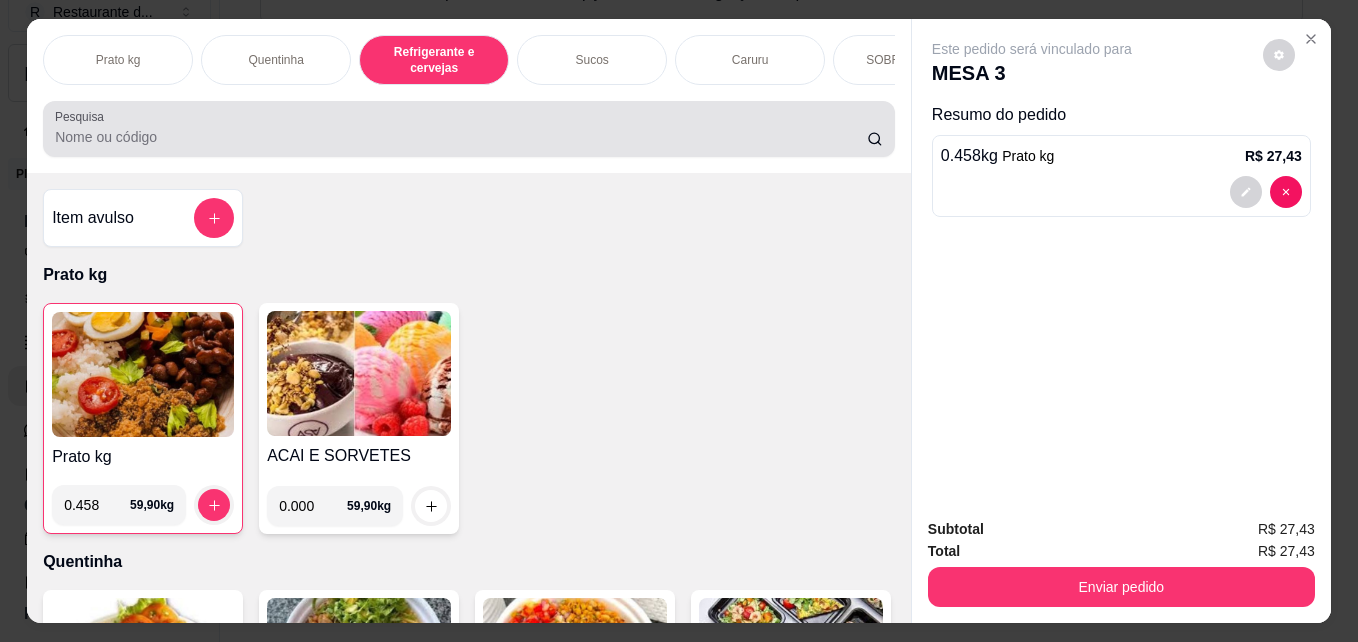 scroll, scrollTop: 987, scrollLeft: 0, axis: vertical 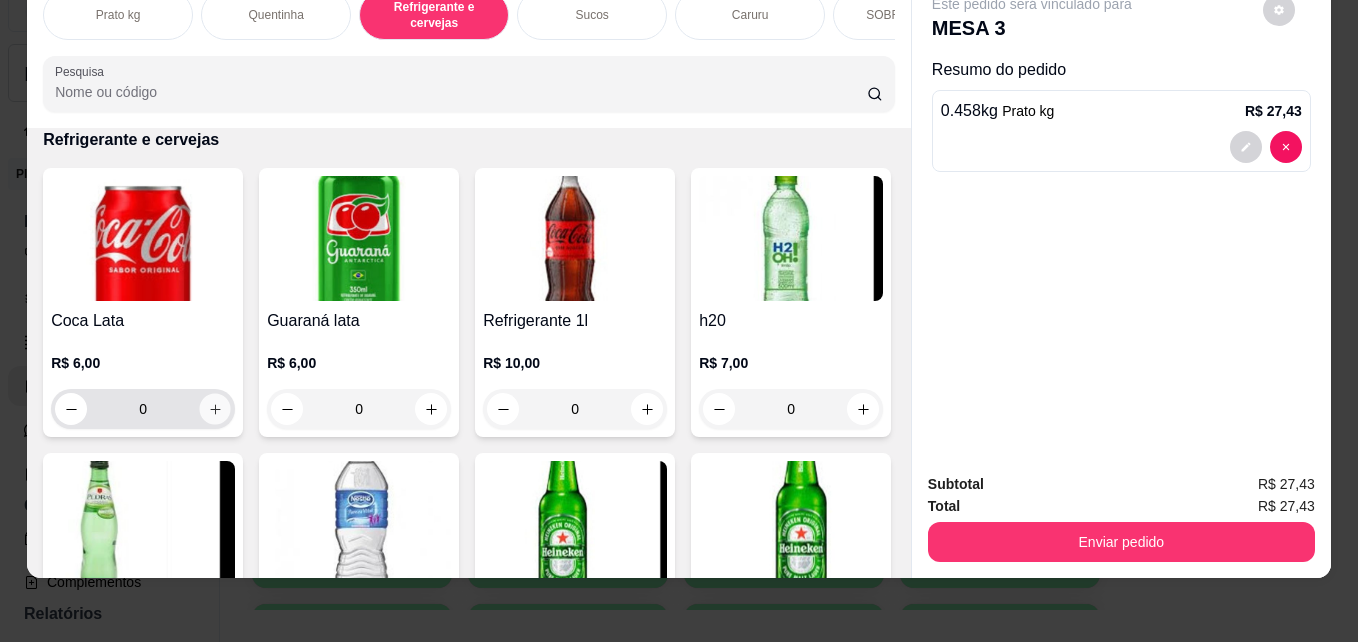 click 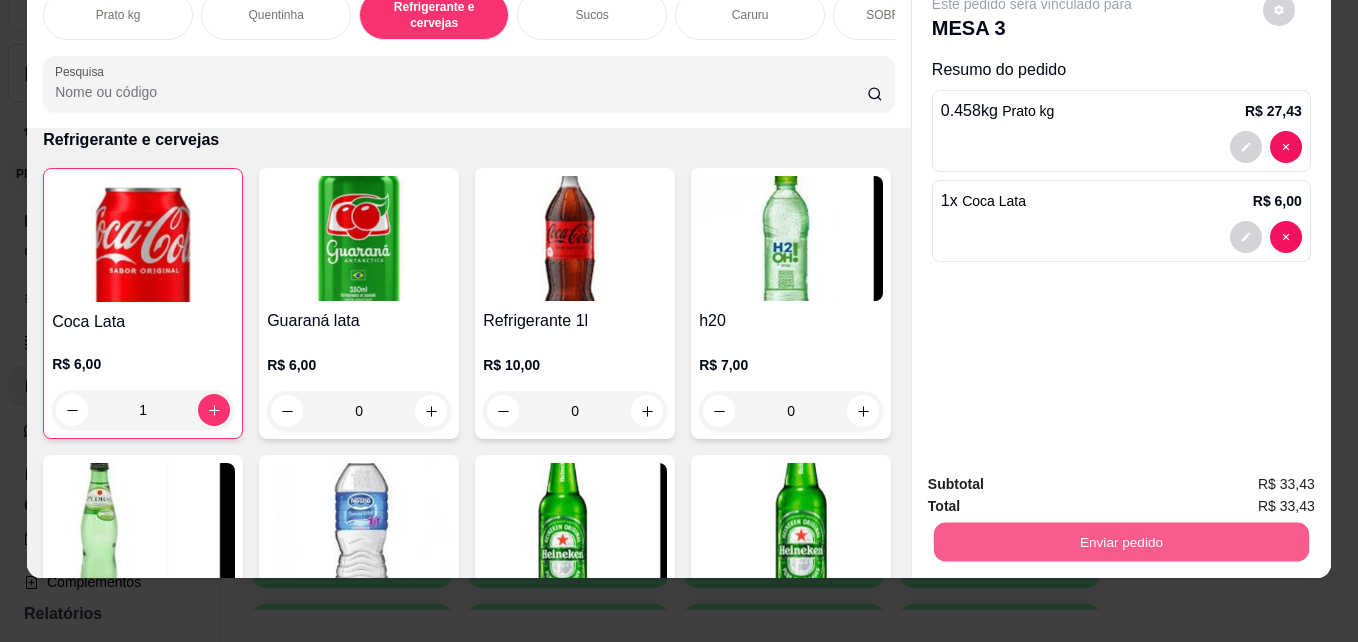 click on "Enviar pedido" at bounding box center [1121, 541] 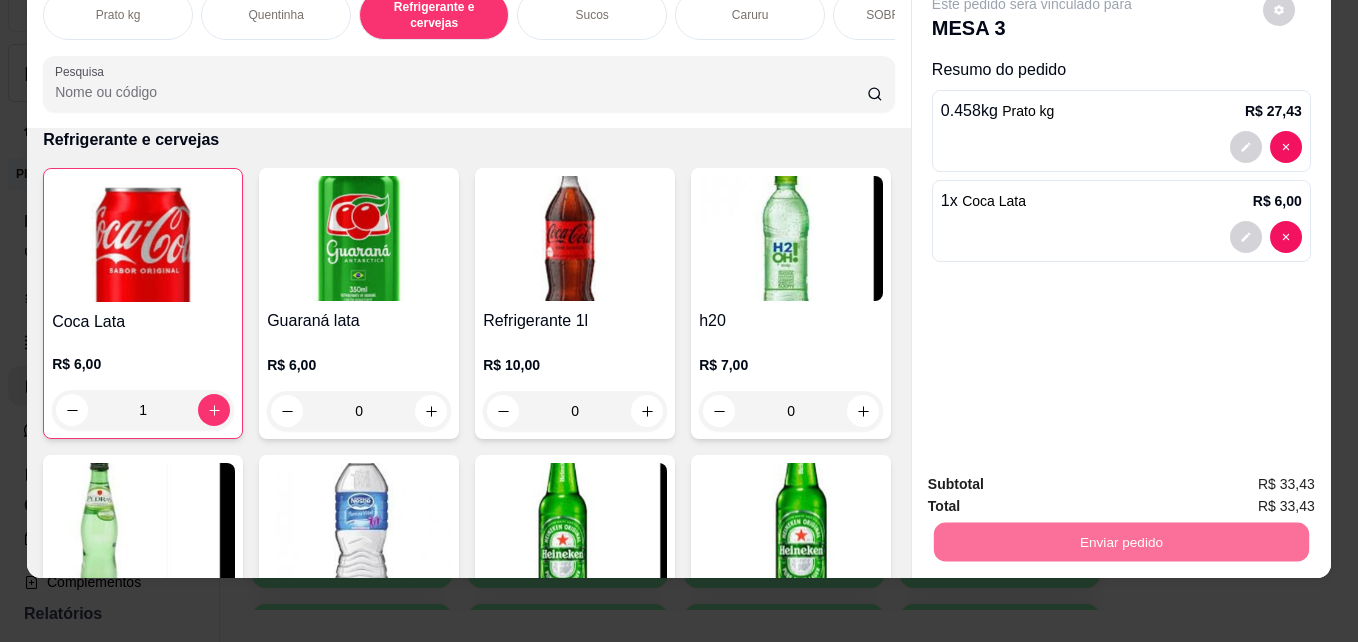 click on "Não registrar e enviar pedido" at bounding box center (1055, 477) 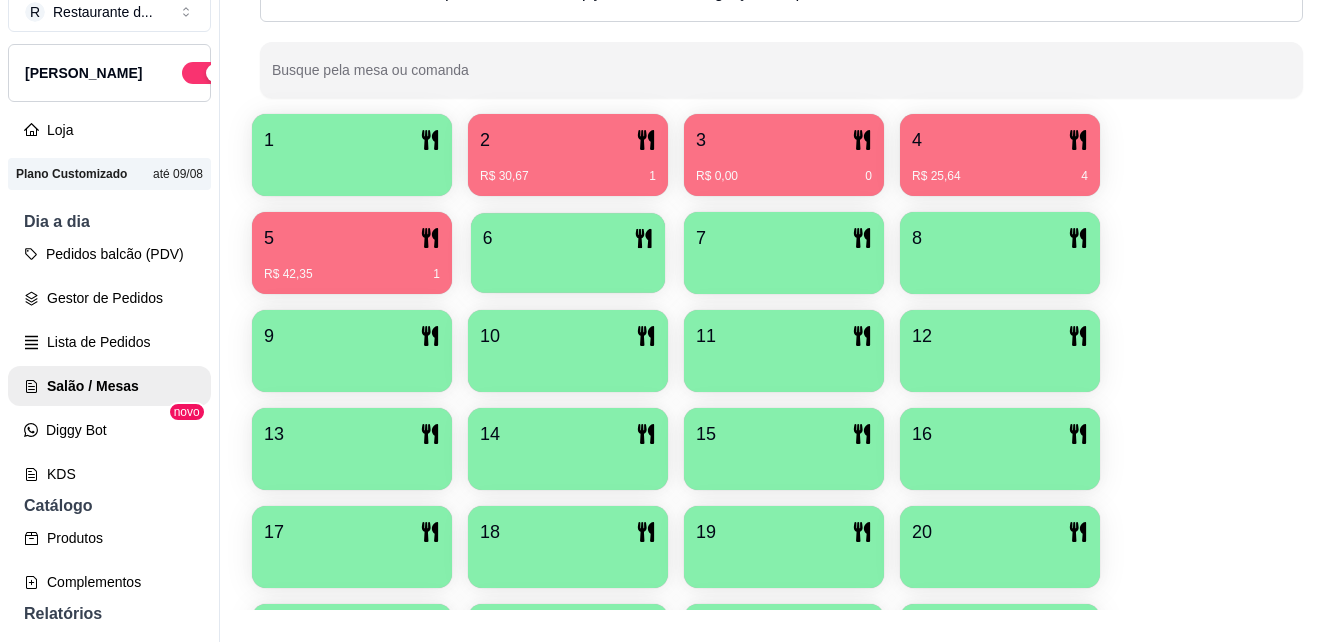 click at bounding box center [568, 266] 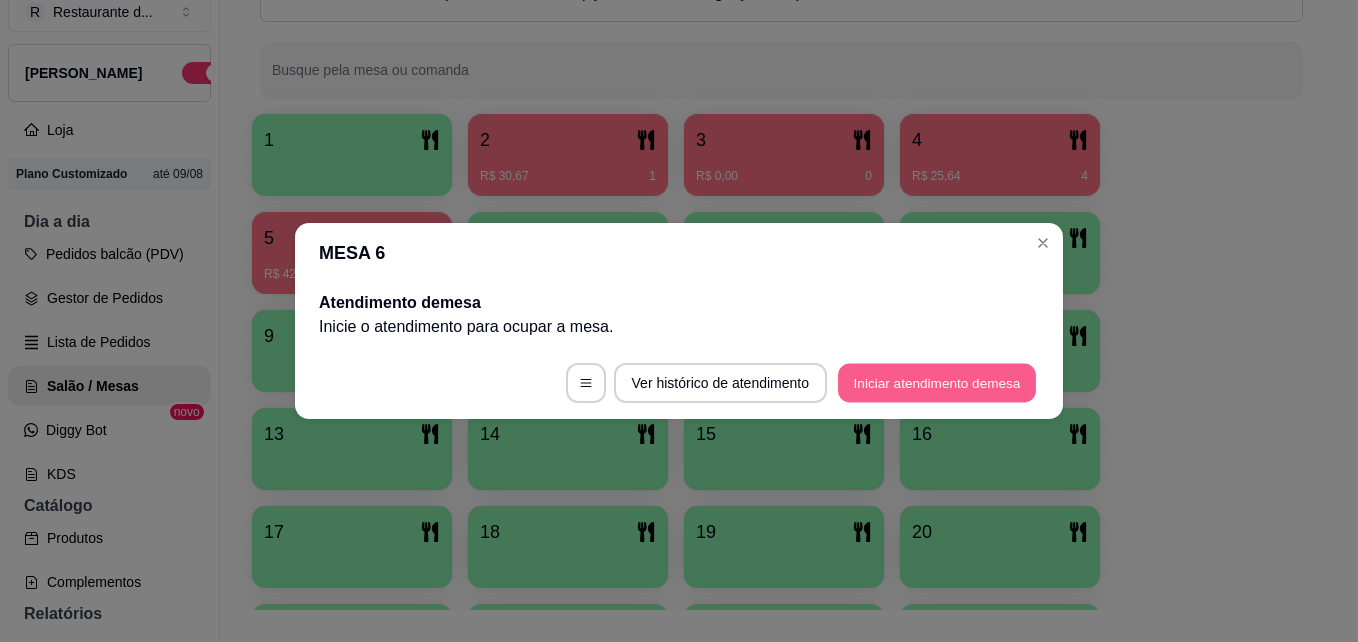 click on "Iniciar atendimento de  mesa" at bounding box center [937, 383] 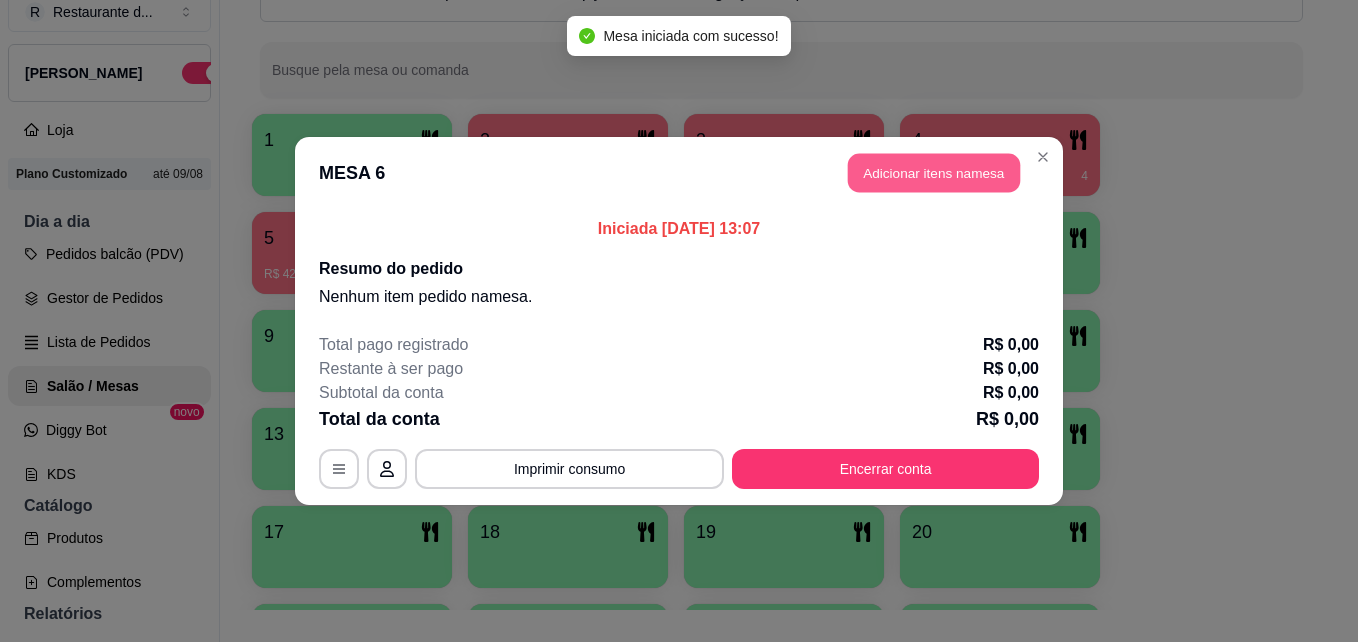 click on "Adicionar itens na  mesa" at bounding box center [934, 173] 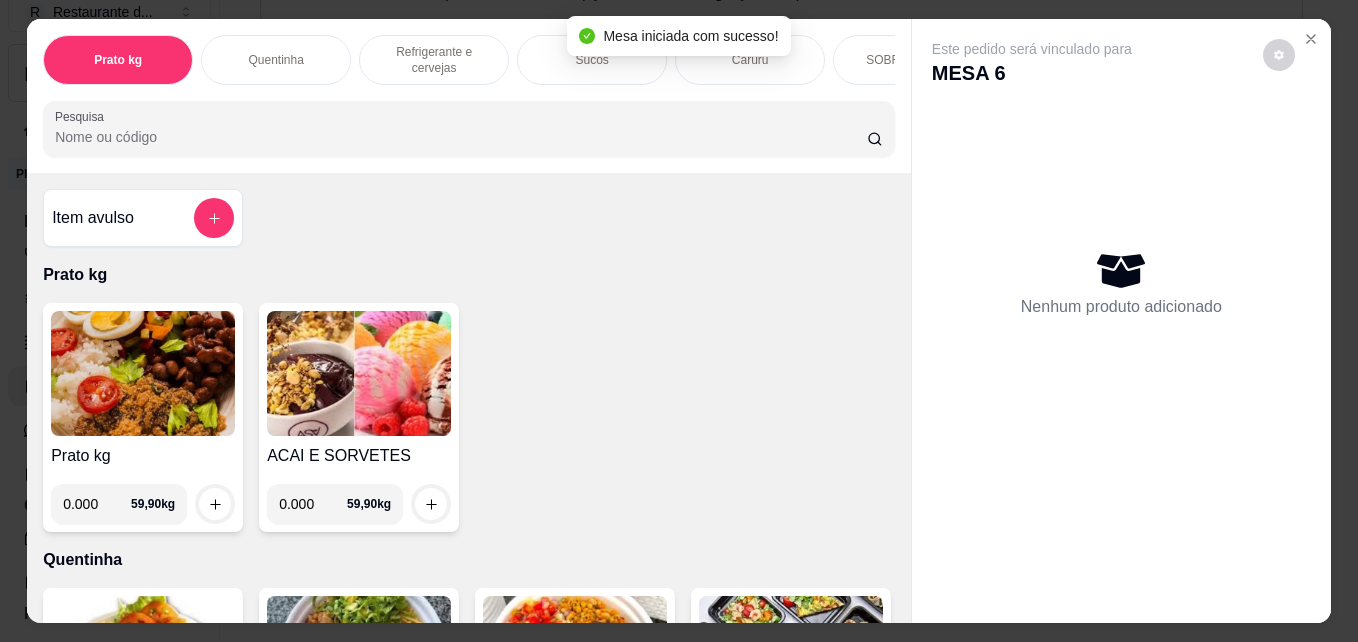 click on "0.000" at bounding box center (97, 504) 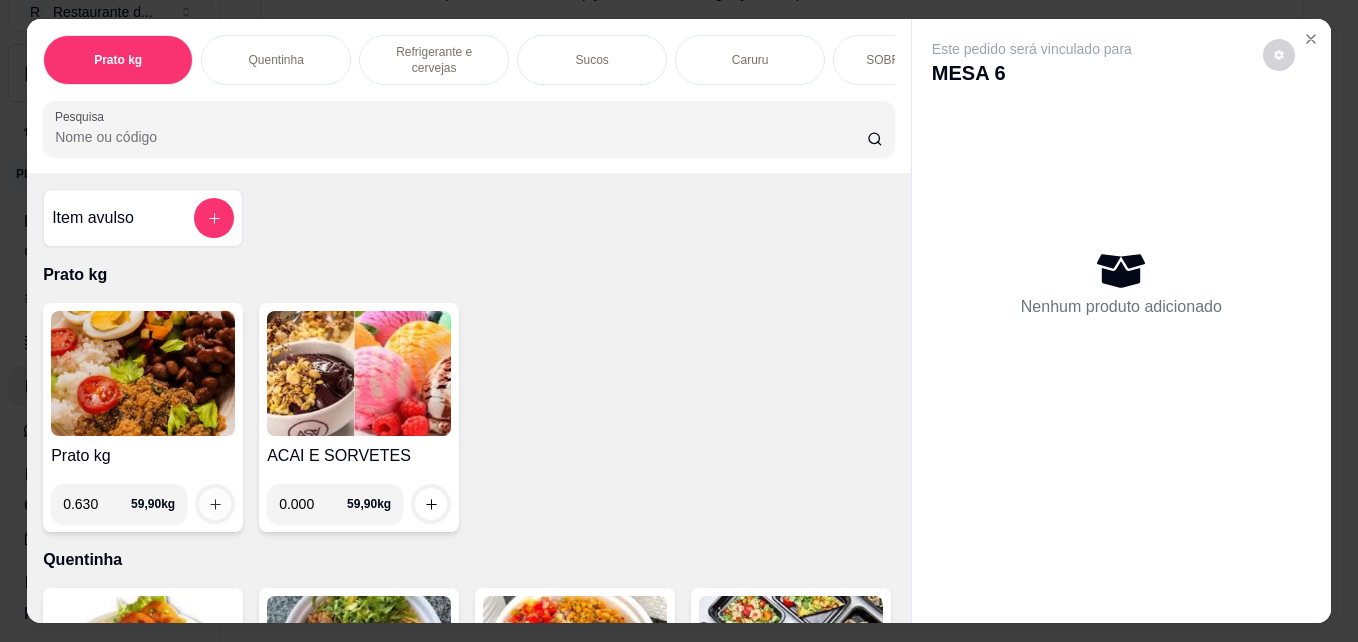 type on "0.630" 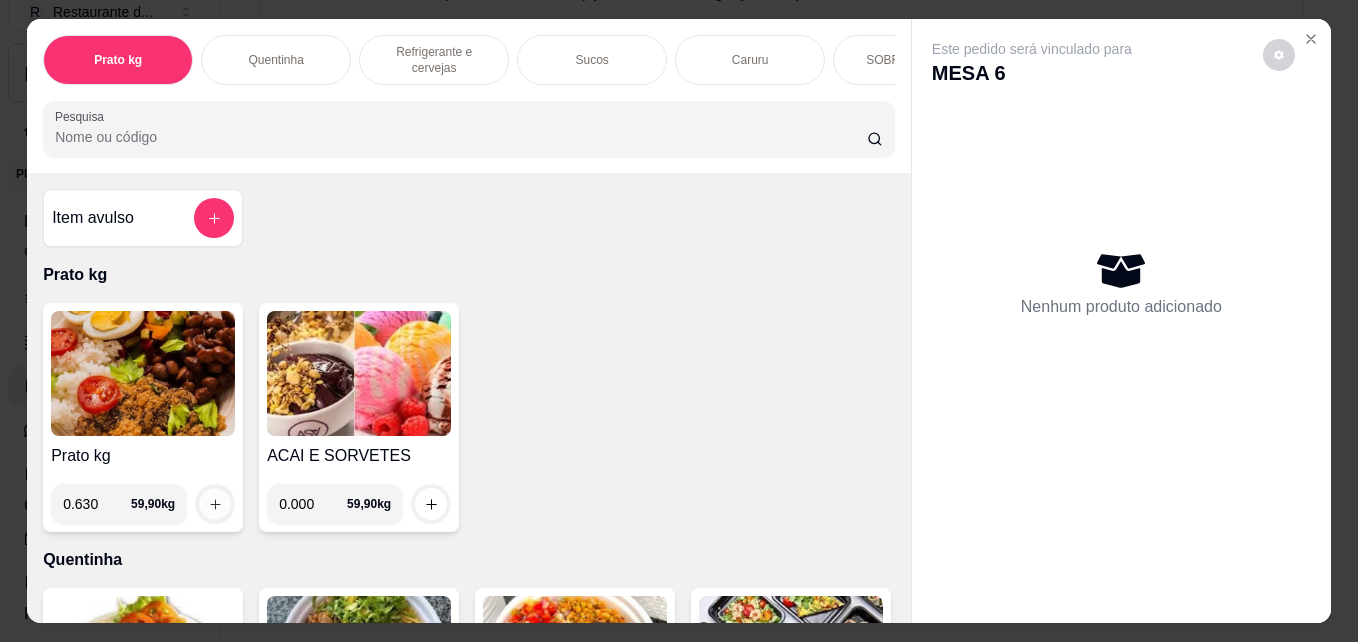 click 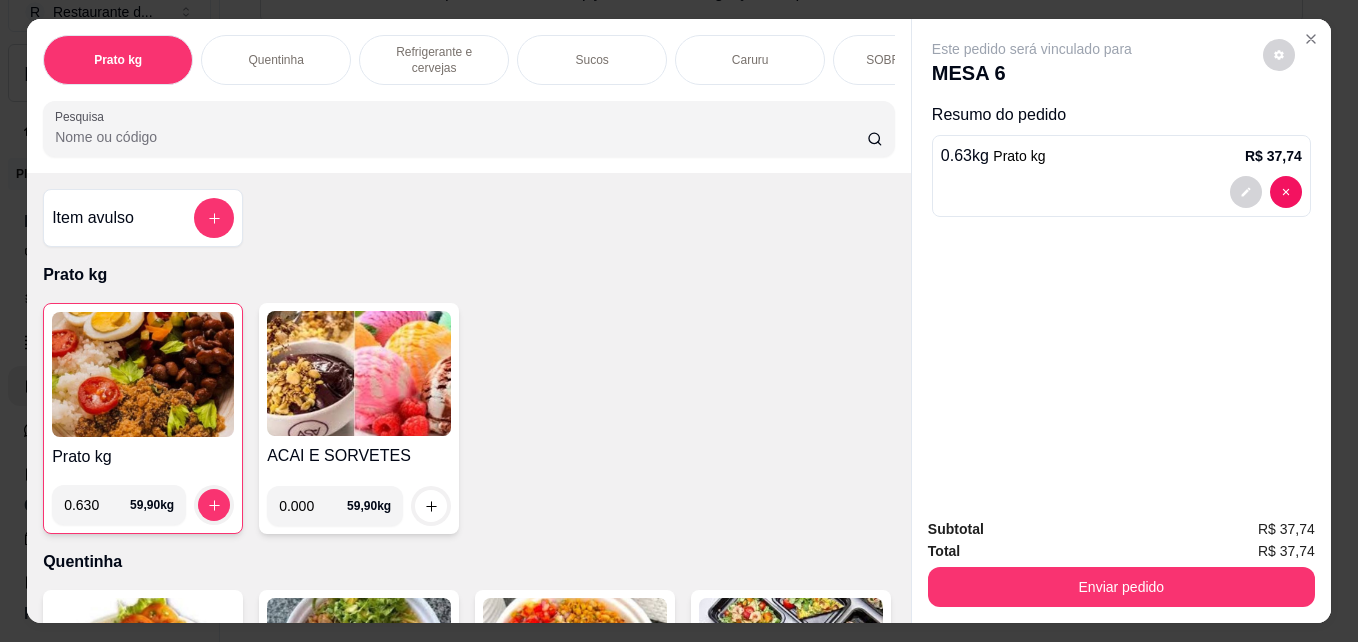 click on "Refrigerante e cervejas" at bounding box center (434, 60) 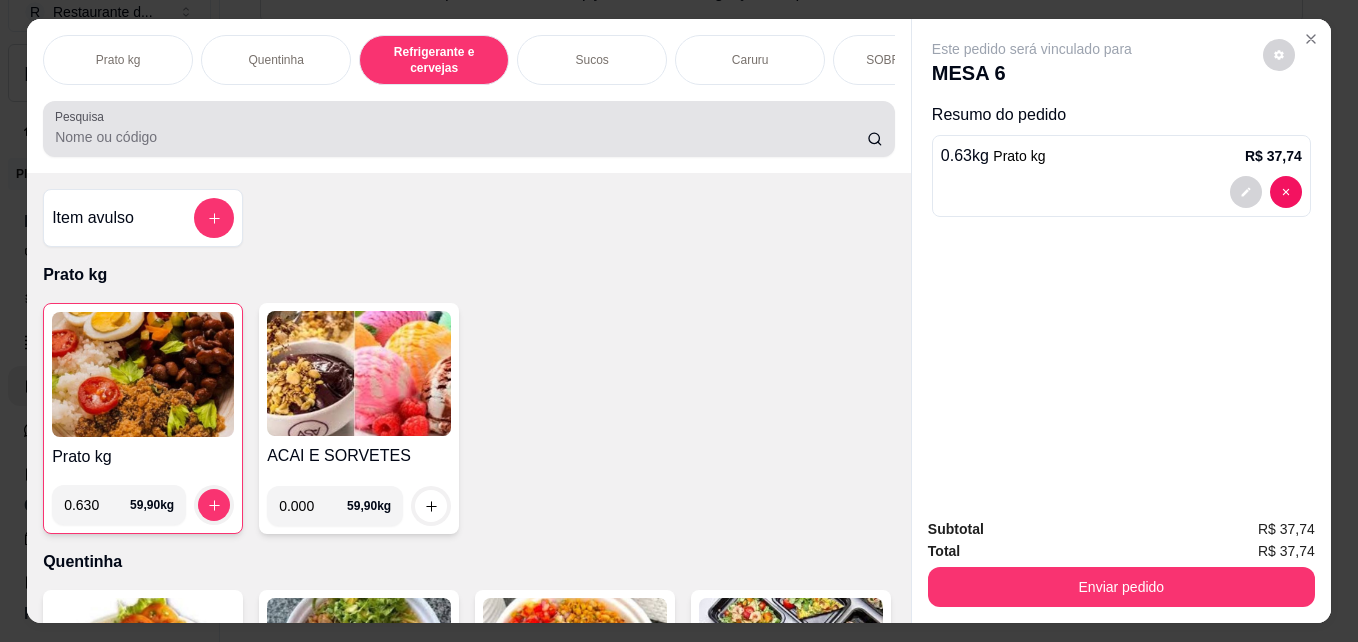 scroll, scrollTop: 987, scrollLeft: 0, axis: vertical 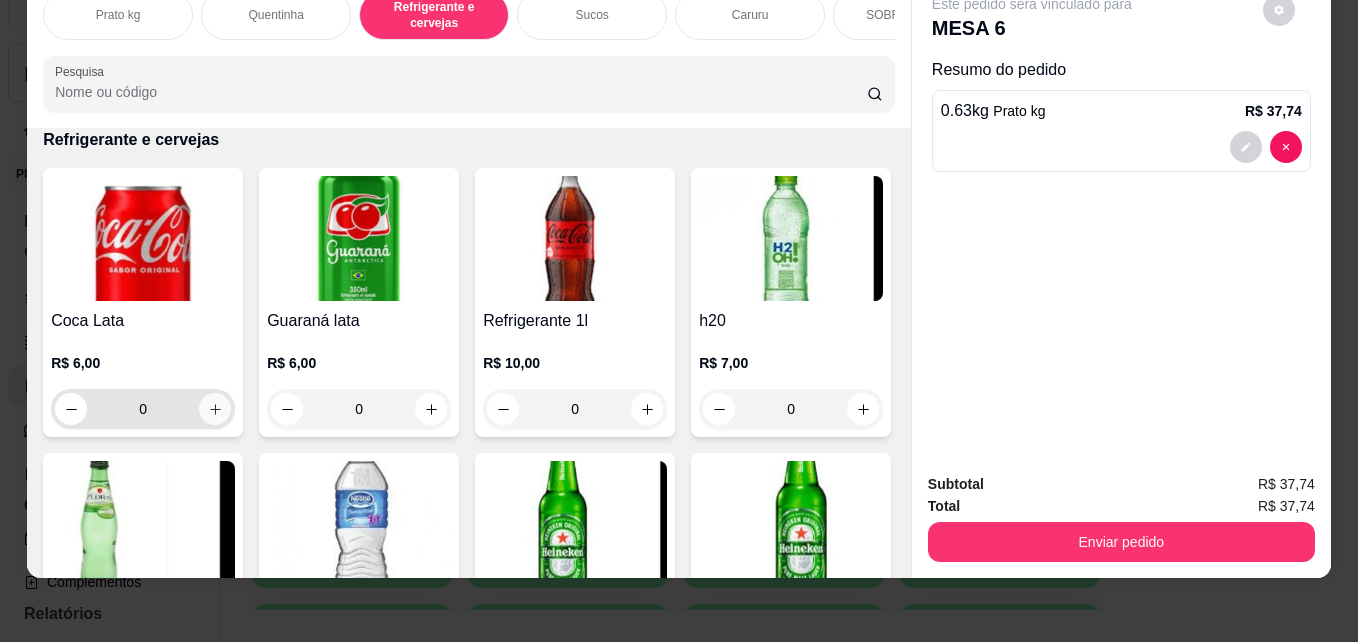 click 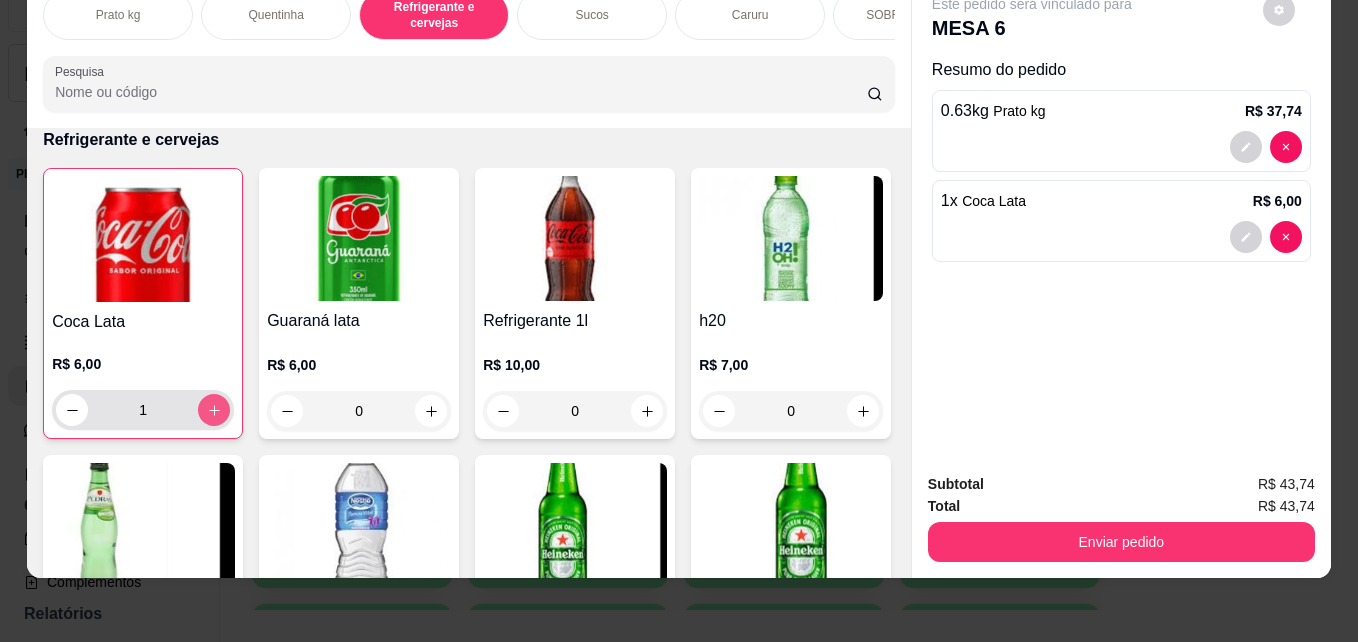 type on "1" 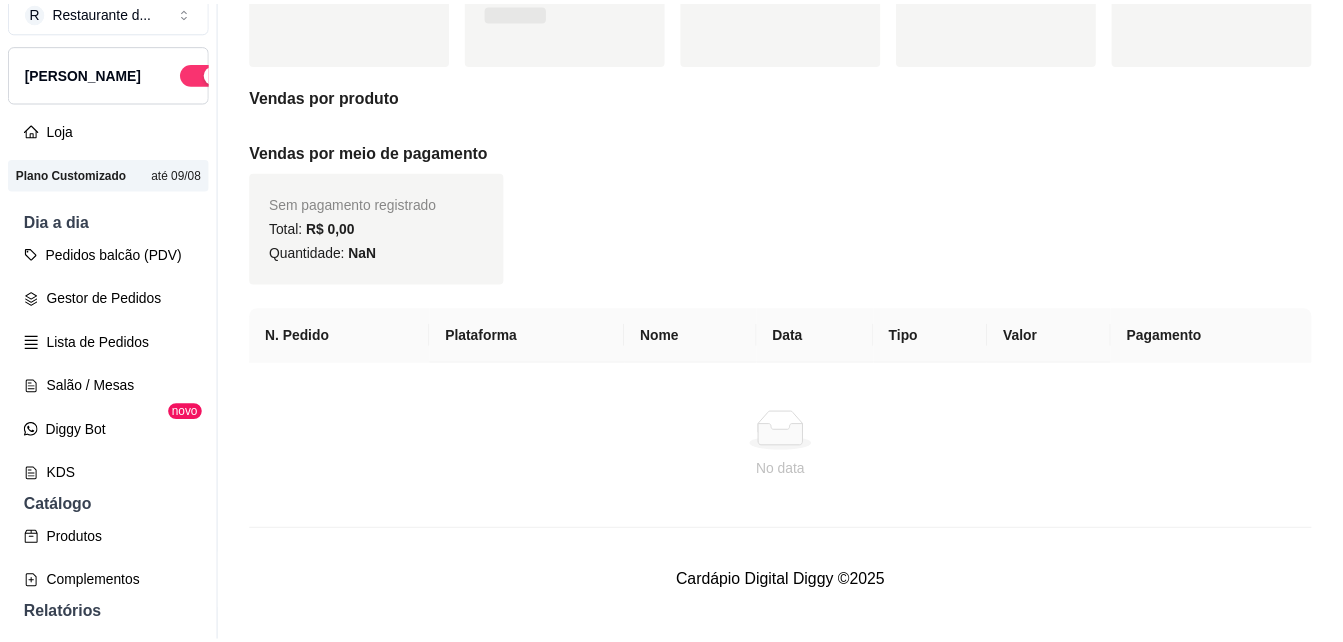 scroll, scrollTop: 0, scrollLeft: 0, axis: both 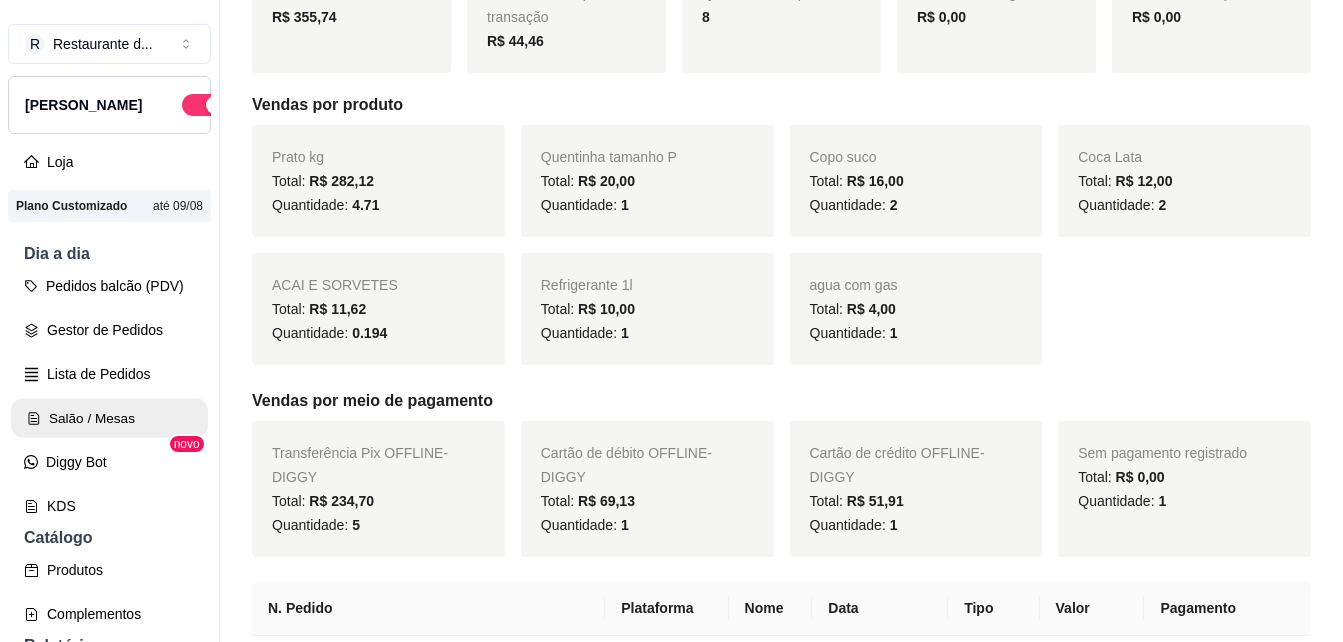 click on "Salão / Mesas" at bounding box center (109, 418) 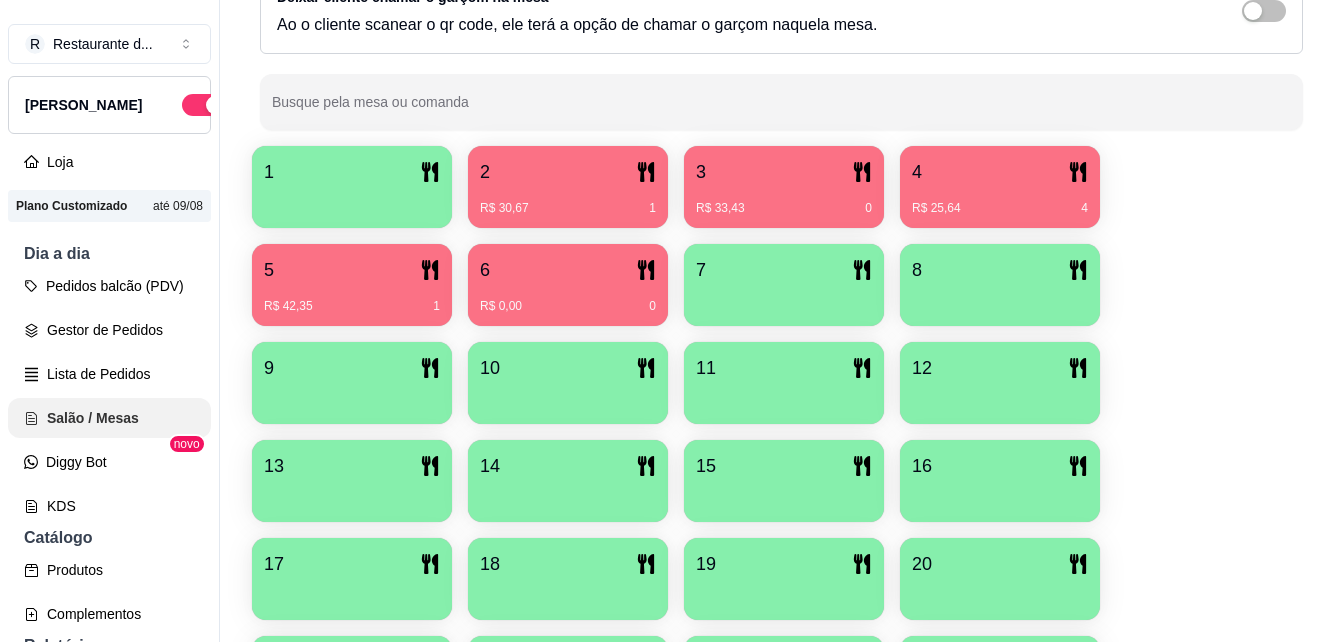 scroll, scrollTop: 0, scrollLeft: 0, axis: both 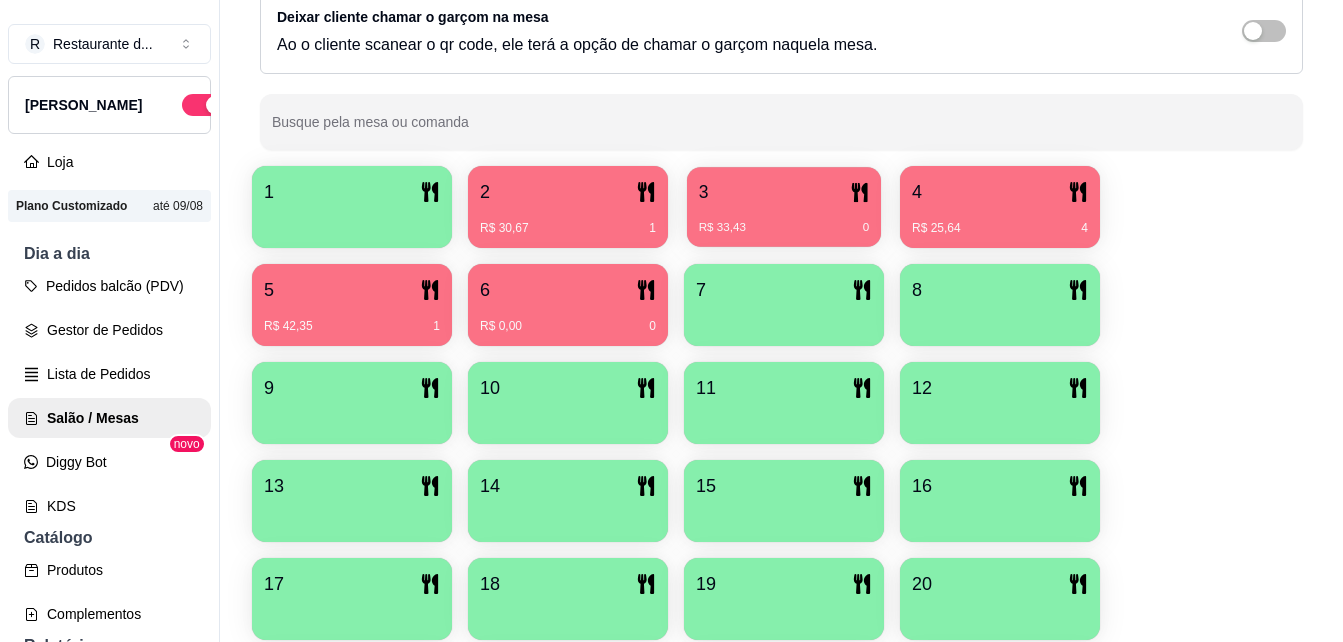 click on "R$ 33,43 0" at bounding box center [784, 220] 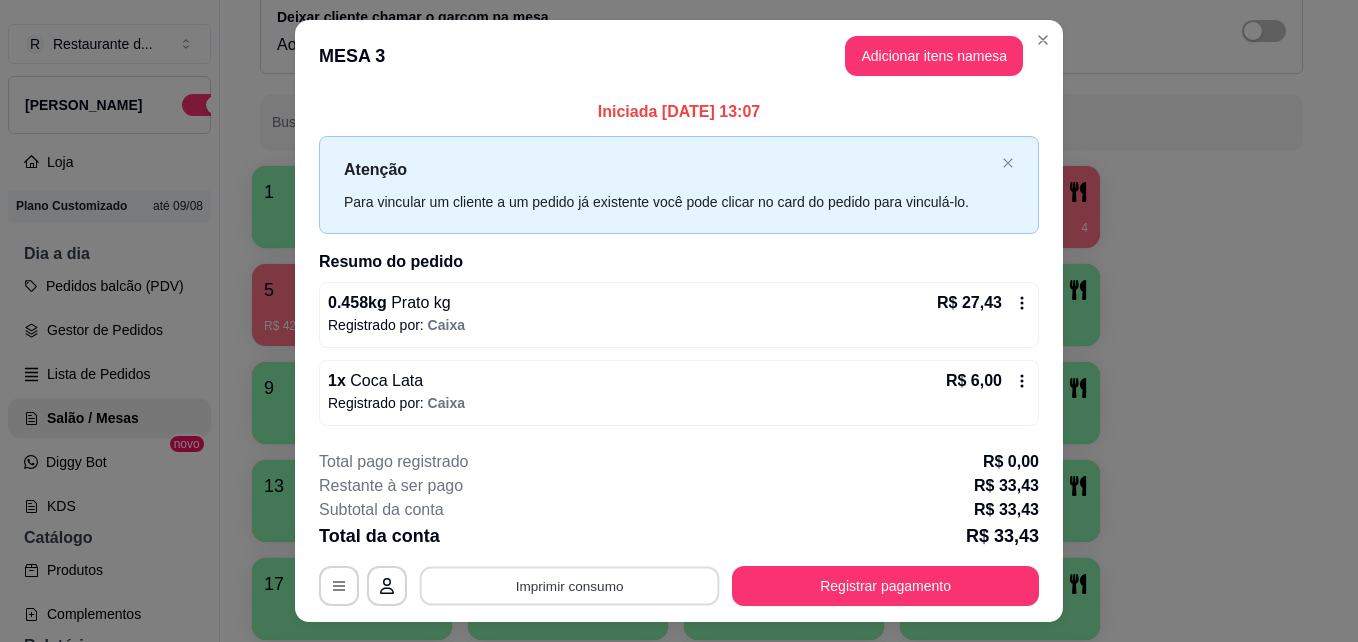 click on "Imprimir consumo" at bounding box center (570, 585) 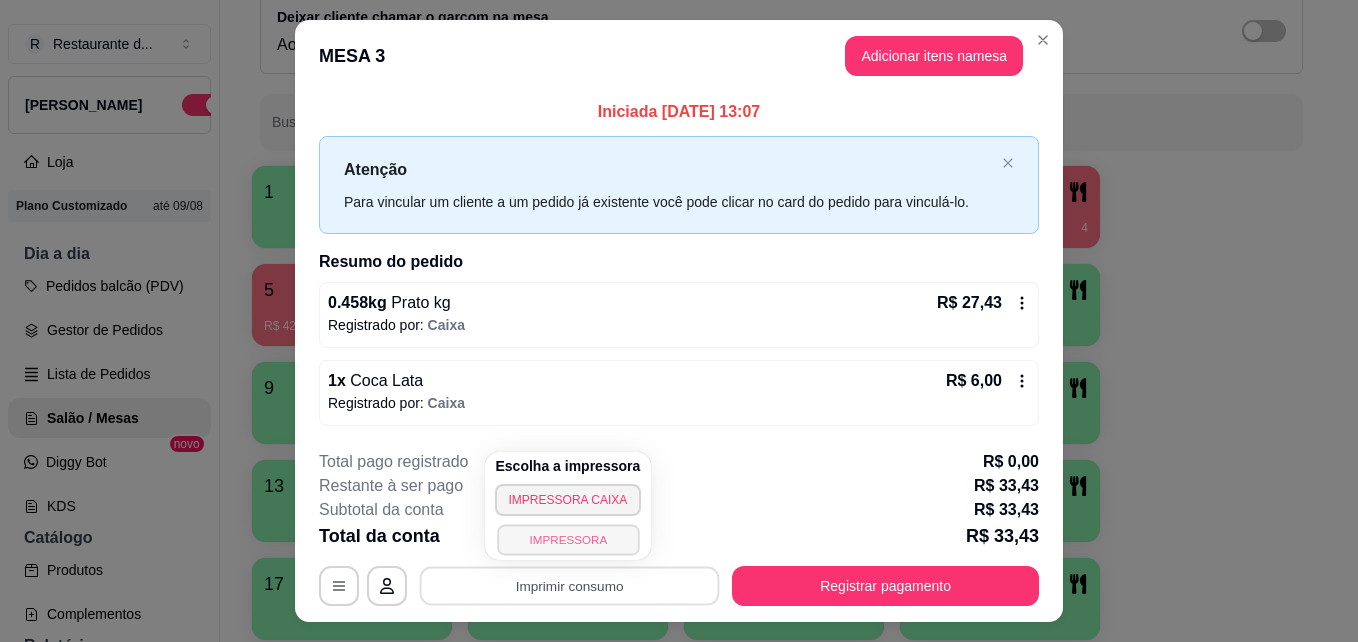 click on "IMPRESSORA" at bounding box center (568, 539) 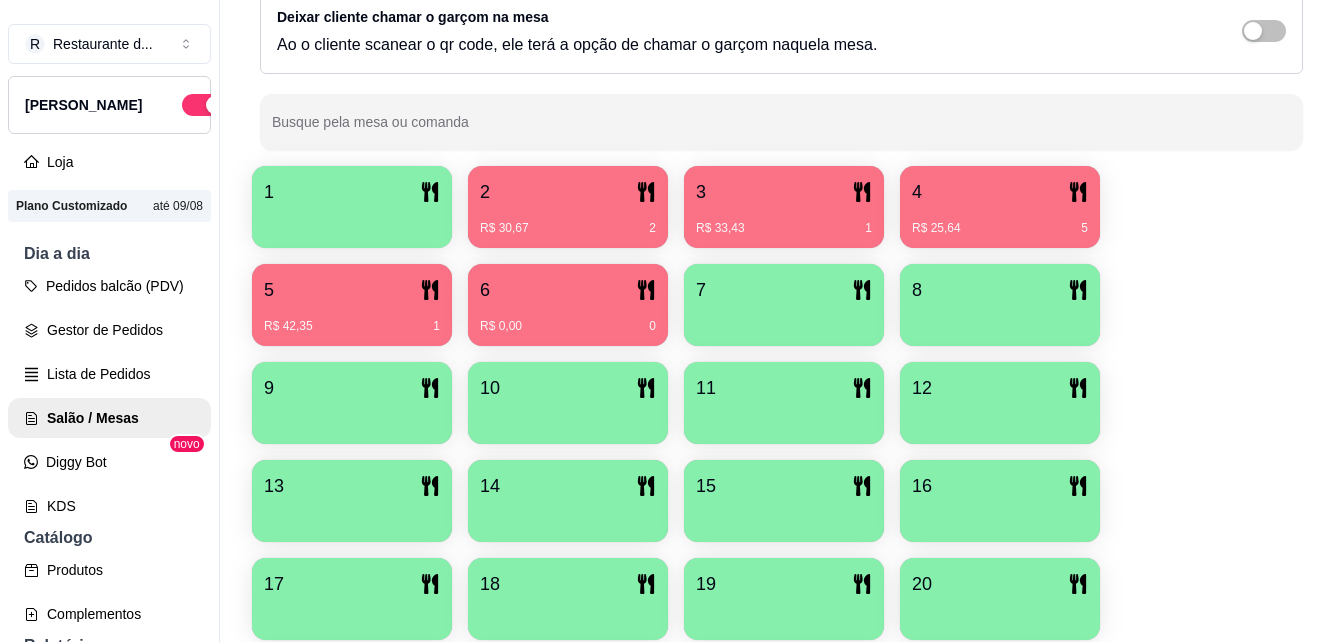 click on "R$ 0,00 0" at bounding box center [568, 326] 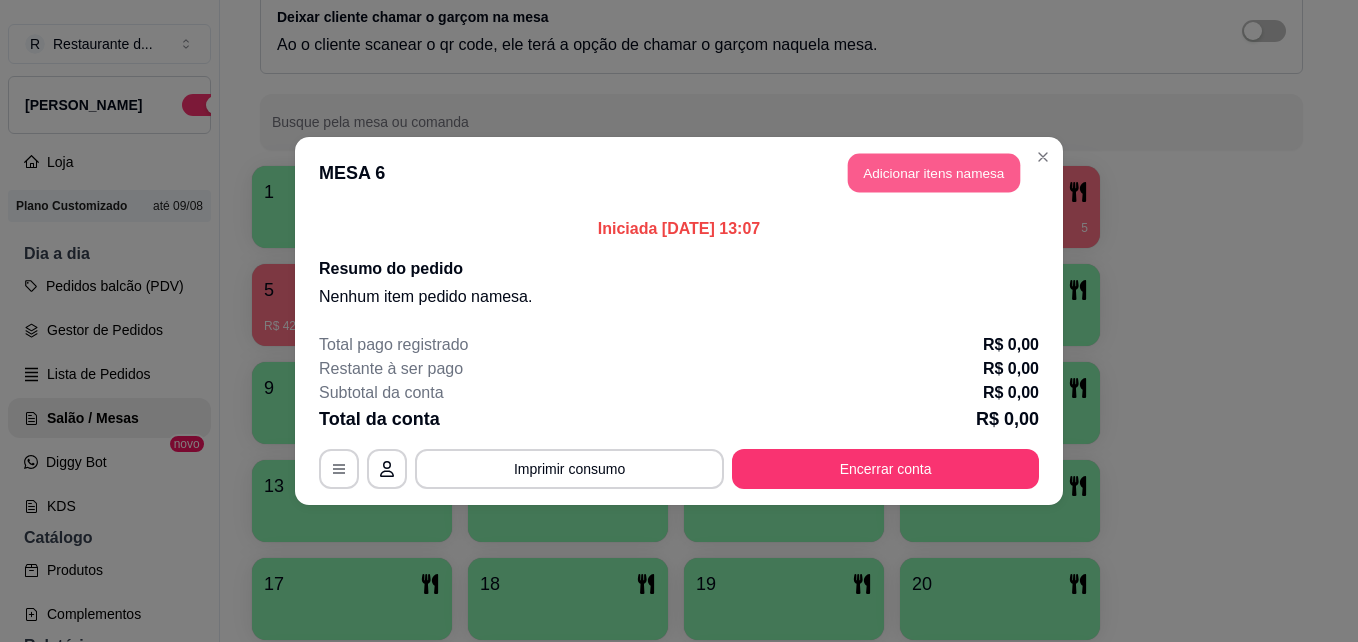 click on "Adicionar itens na  mesa" at bounding box center [934, 173] 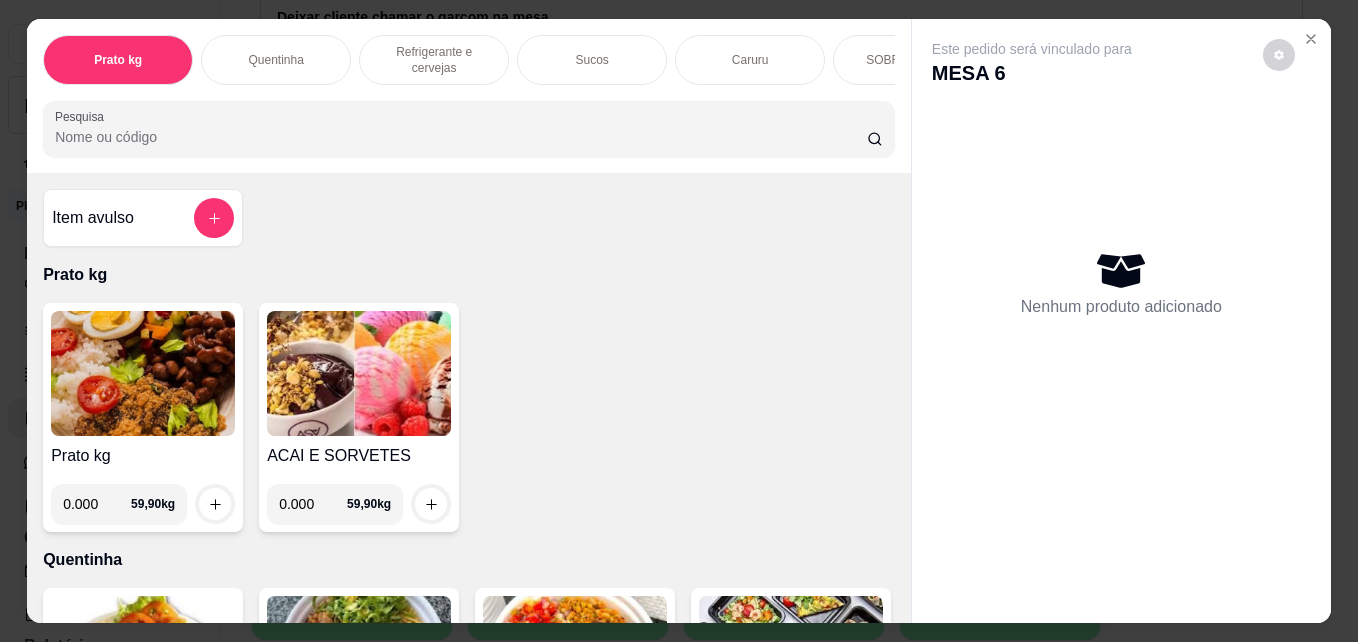 click on "0.000" at bounding box center (97, 504) 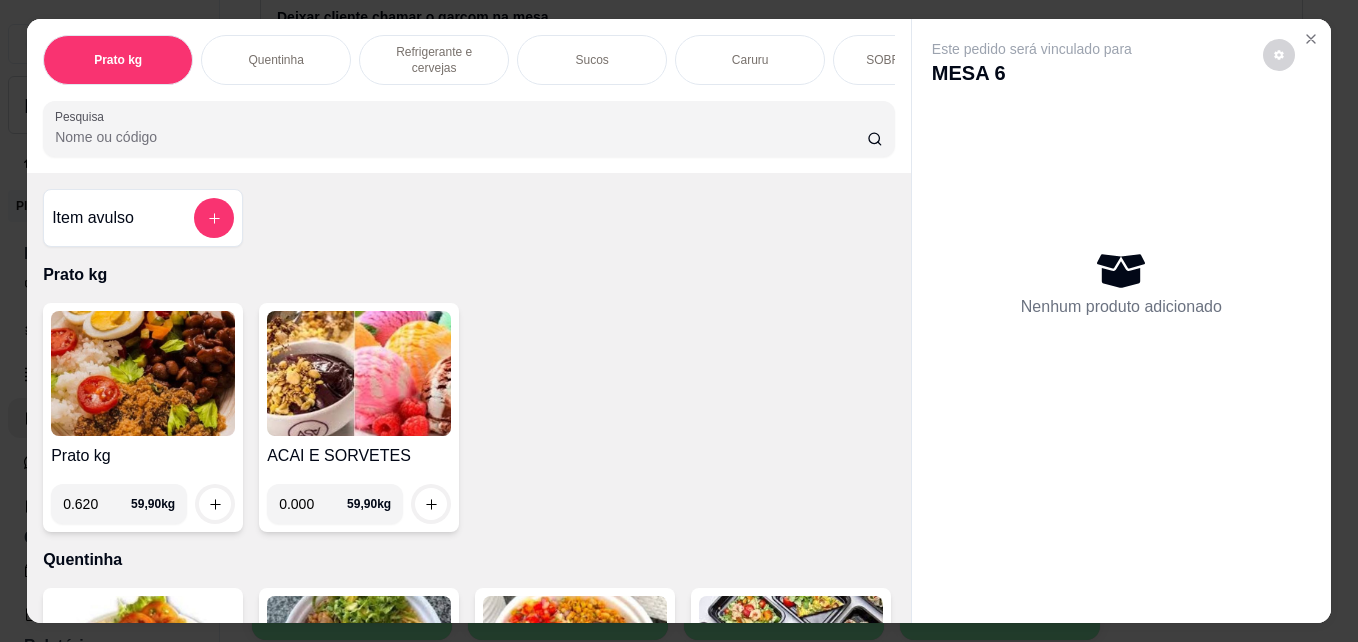 type on "0.620" 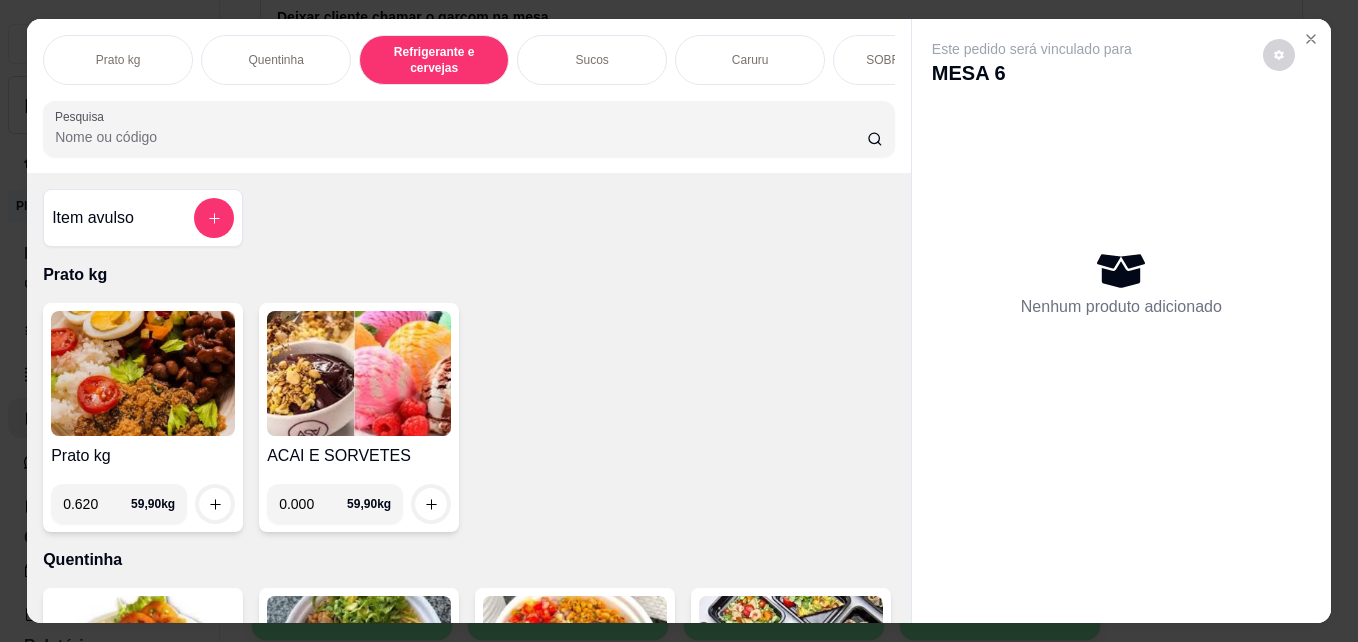 scroll, scrollTop: 985, scrollLeft: 0, axis: vertical 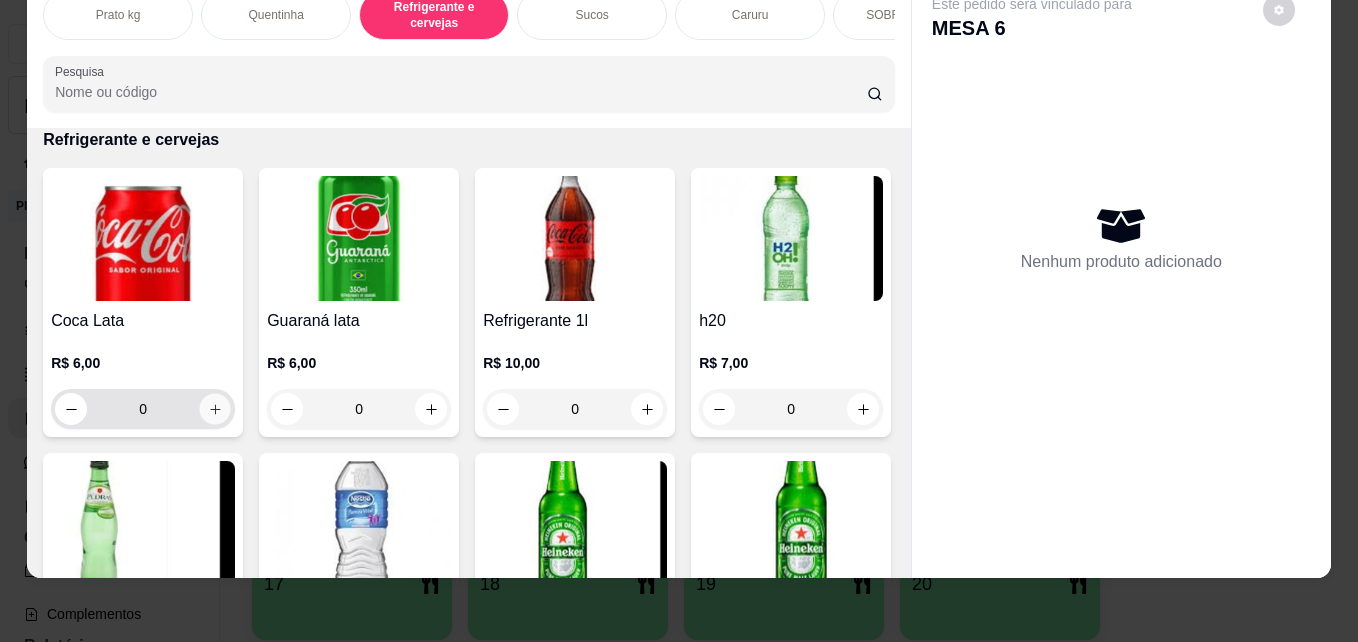 click 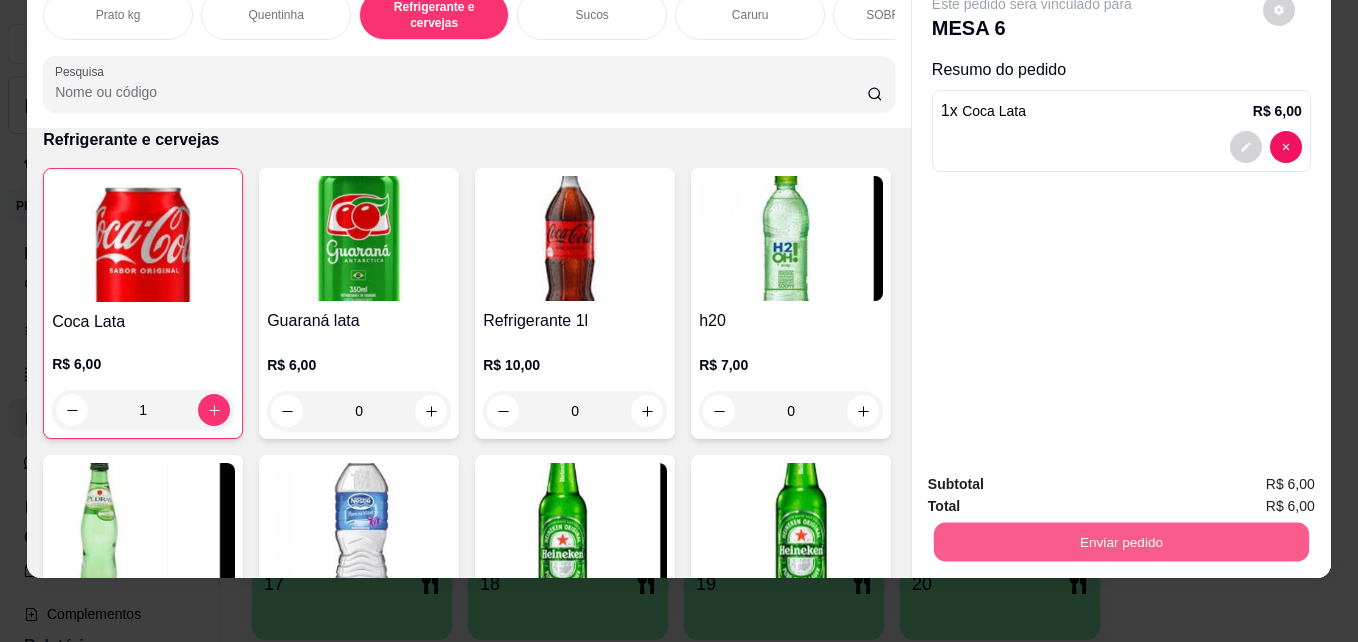 click on "Enviar pedido" at bounding box center (1121, 541) 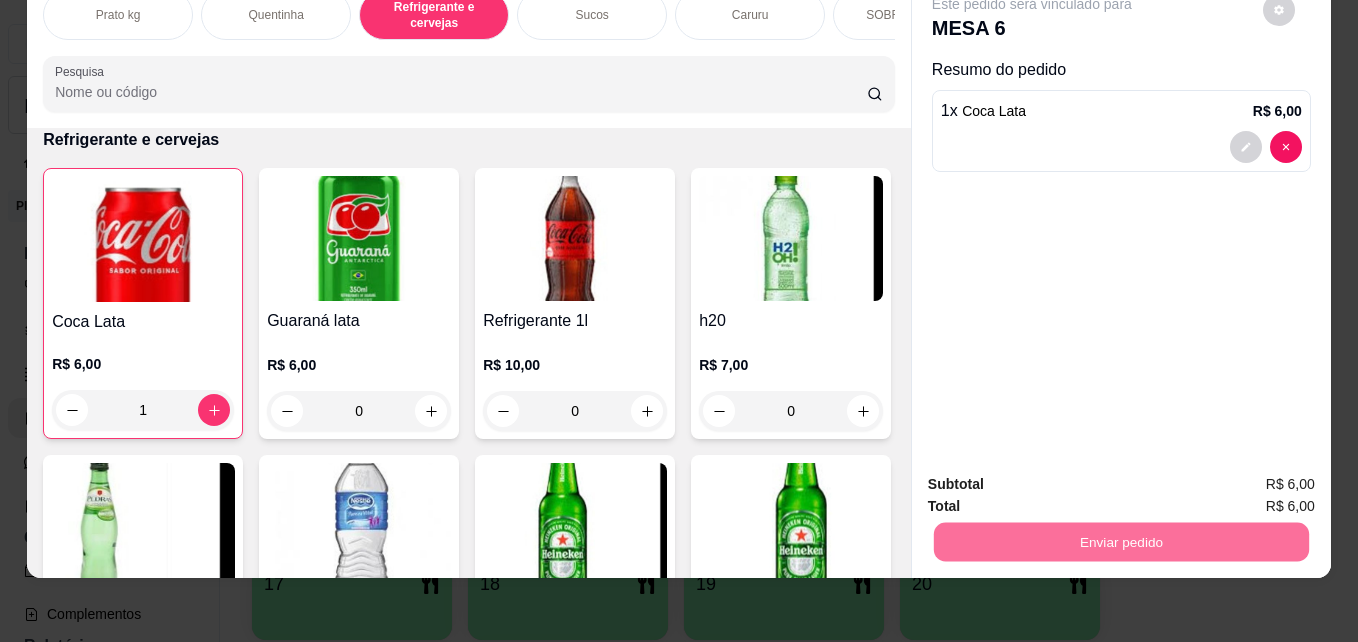 click on "Não registrar e enviar pedido" at bounding box center (1055, 477) 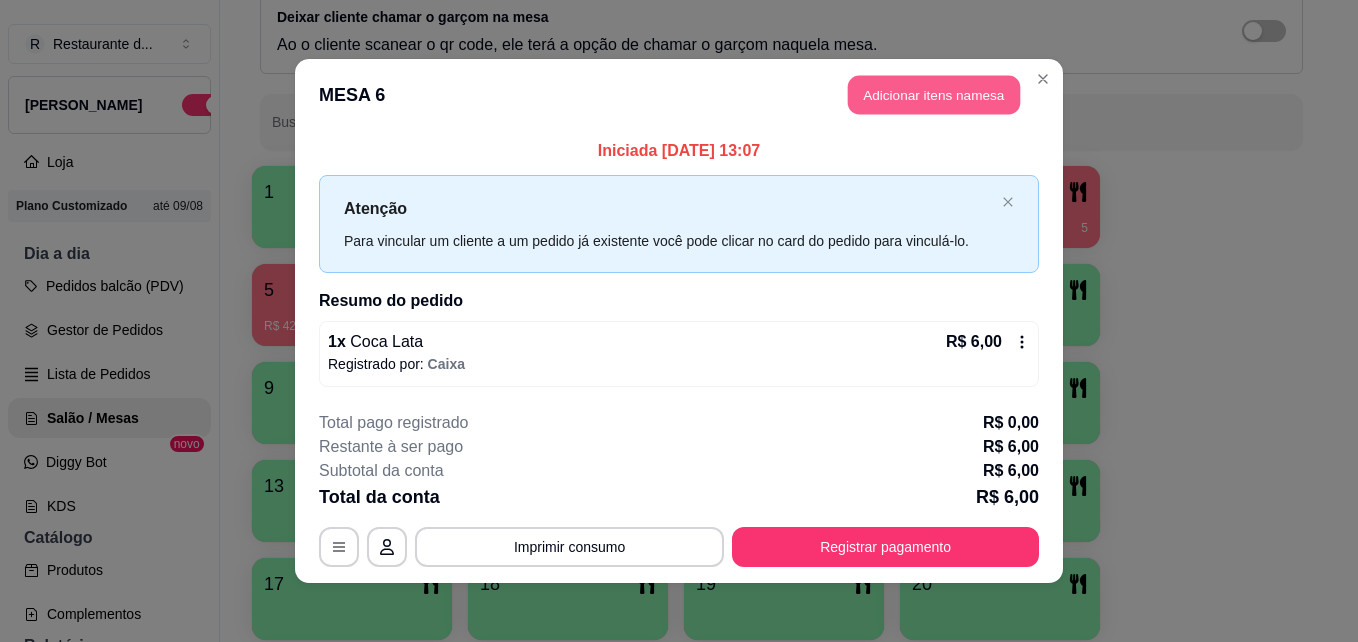 click on "Adicionar itens na  mesa" at bounding box center (934, 95) 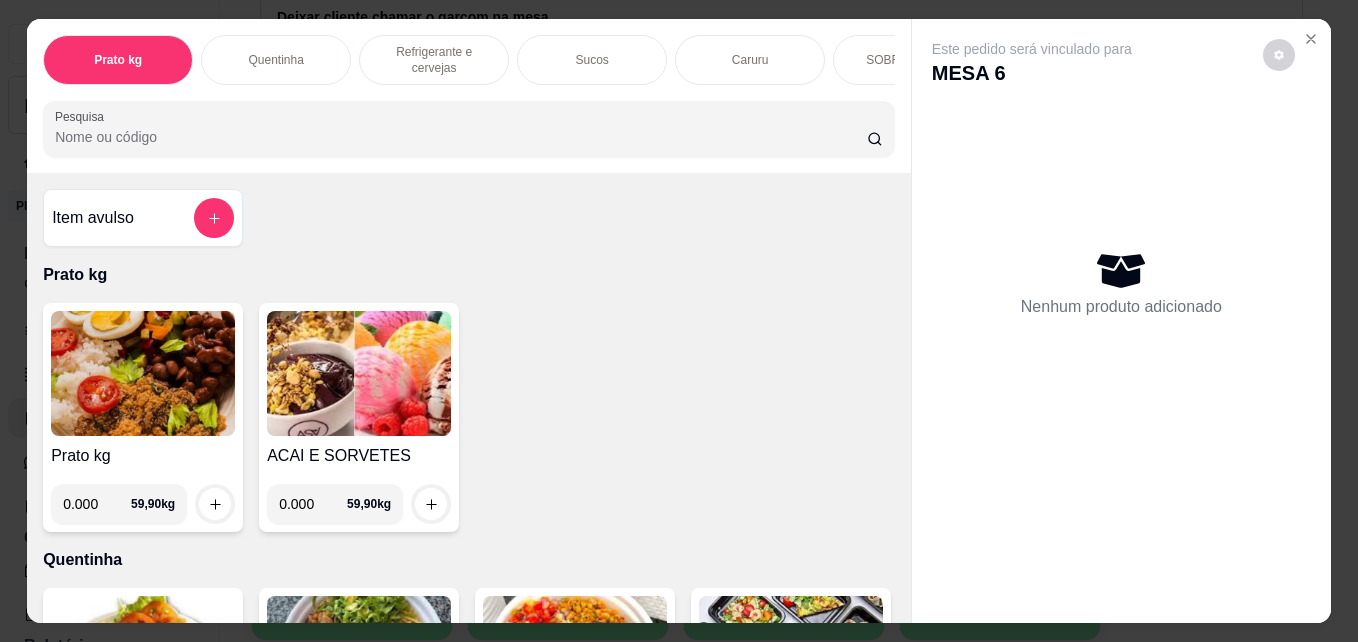 click on "0.000" at bounding box center [97, 504] 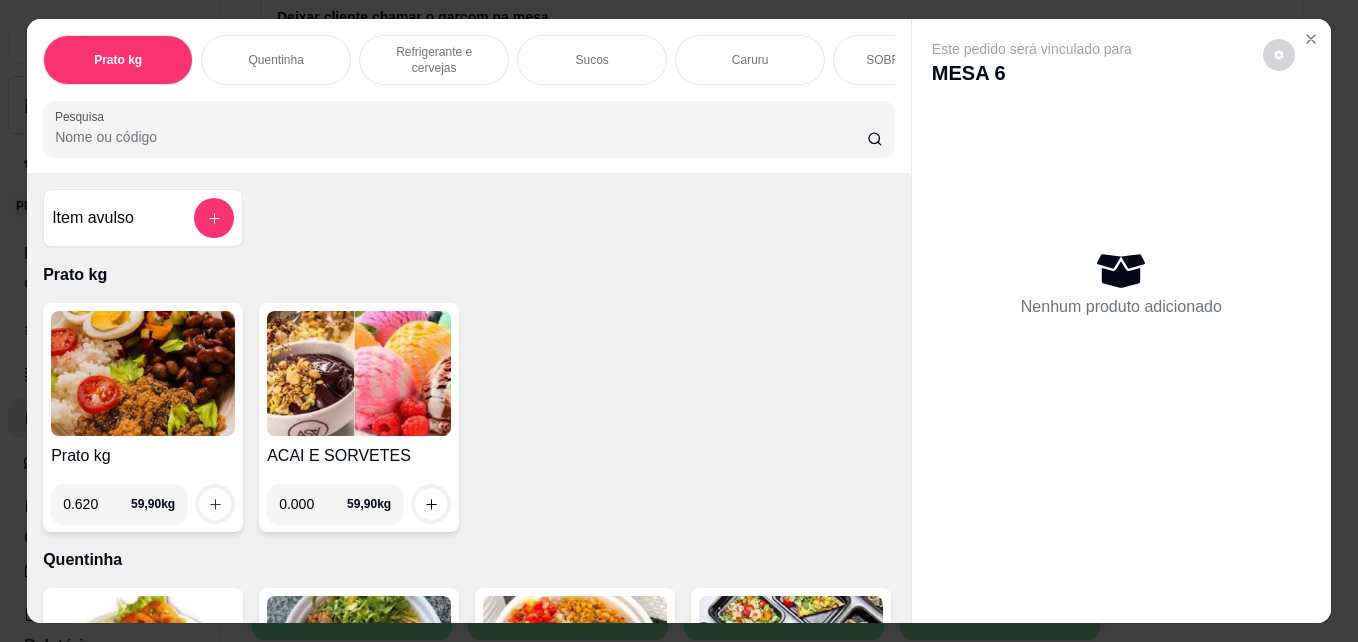 type on "0.620" 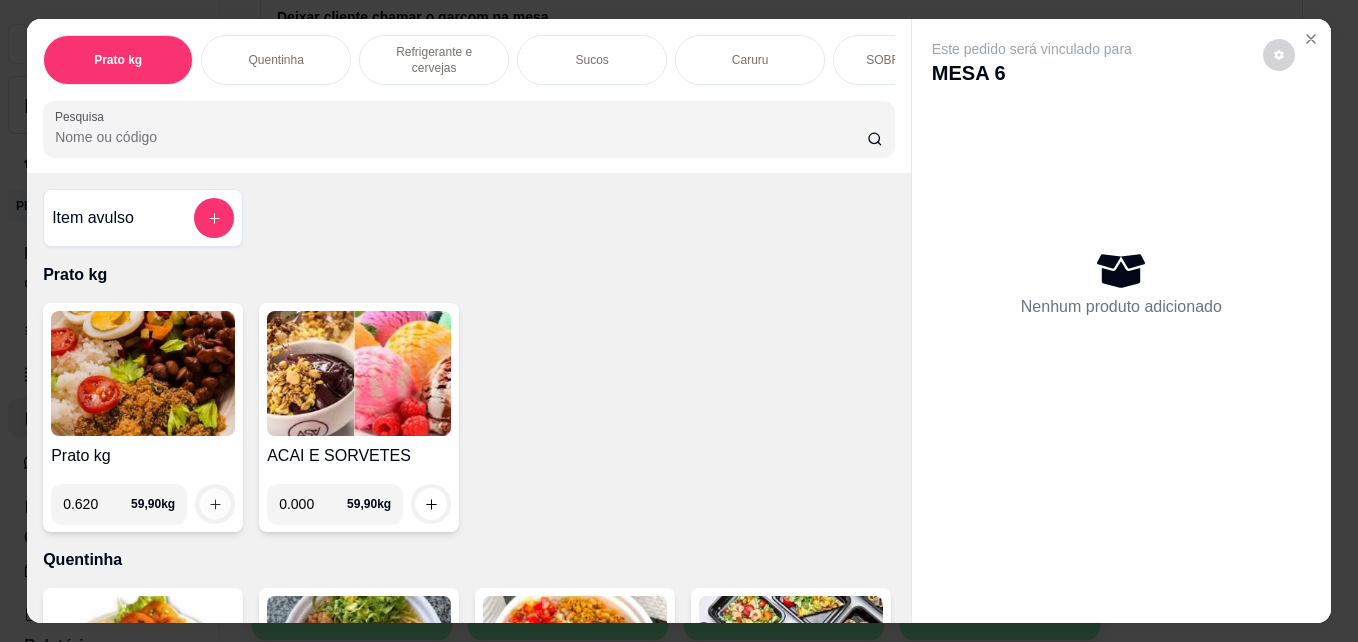 click 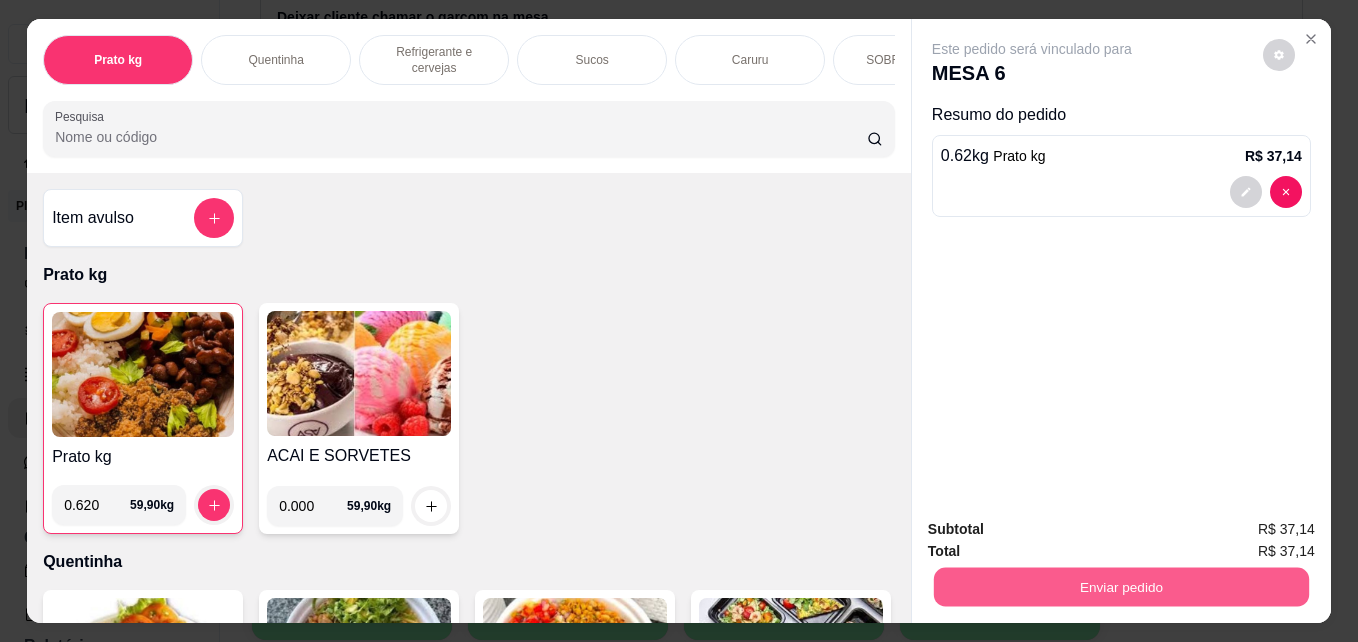 click on "Enviar pedido" at bounding box center (1121, 586) 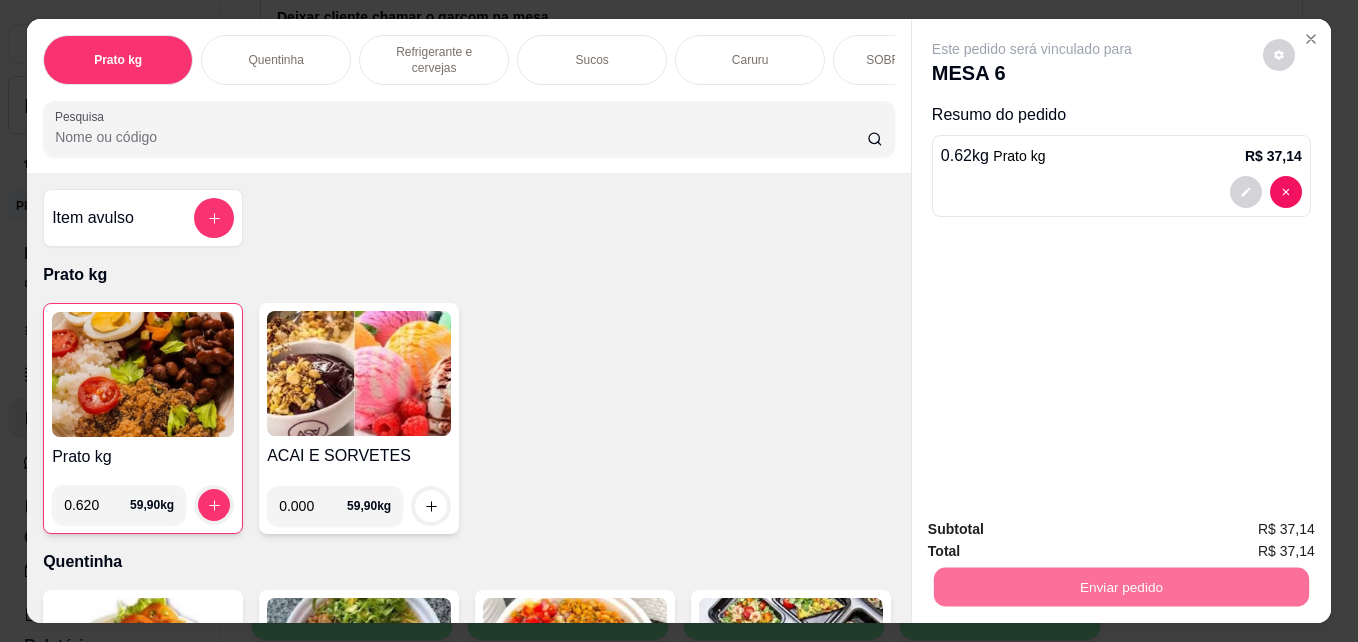 click on "Não registrar e enviar pedido" at bounding box center (1055, 530) 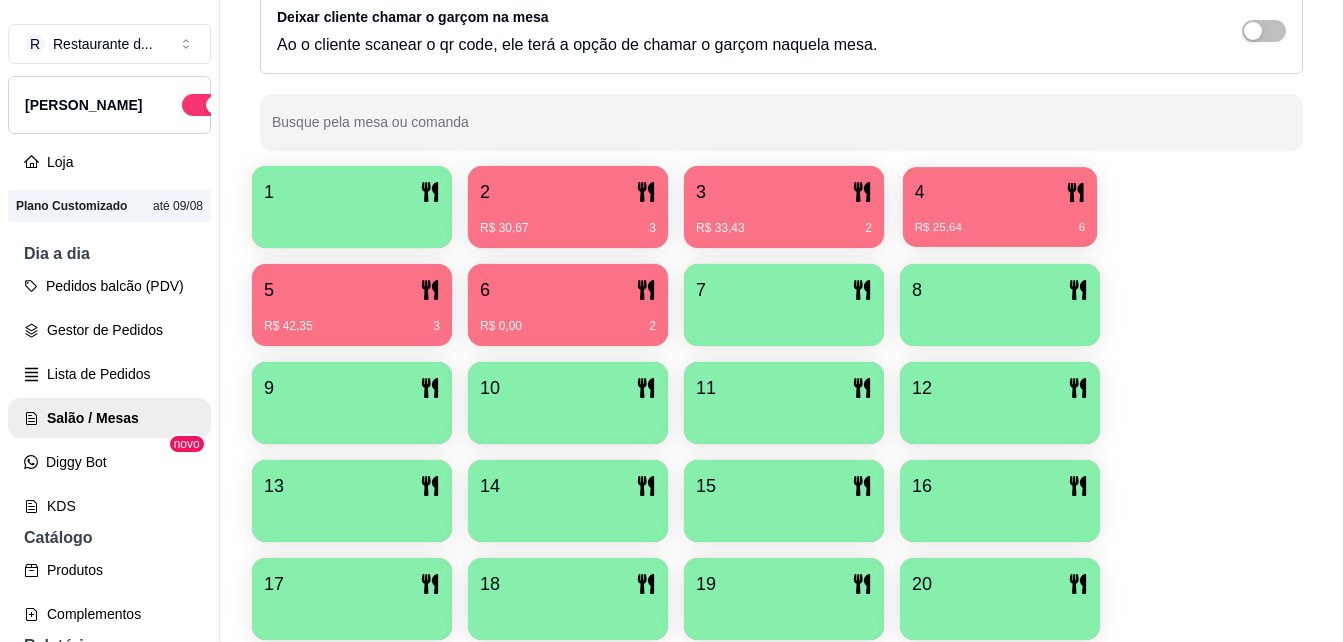 click on "R$ 25,64 6" at bounding box center (1000, 220) 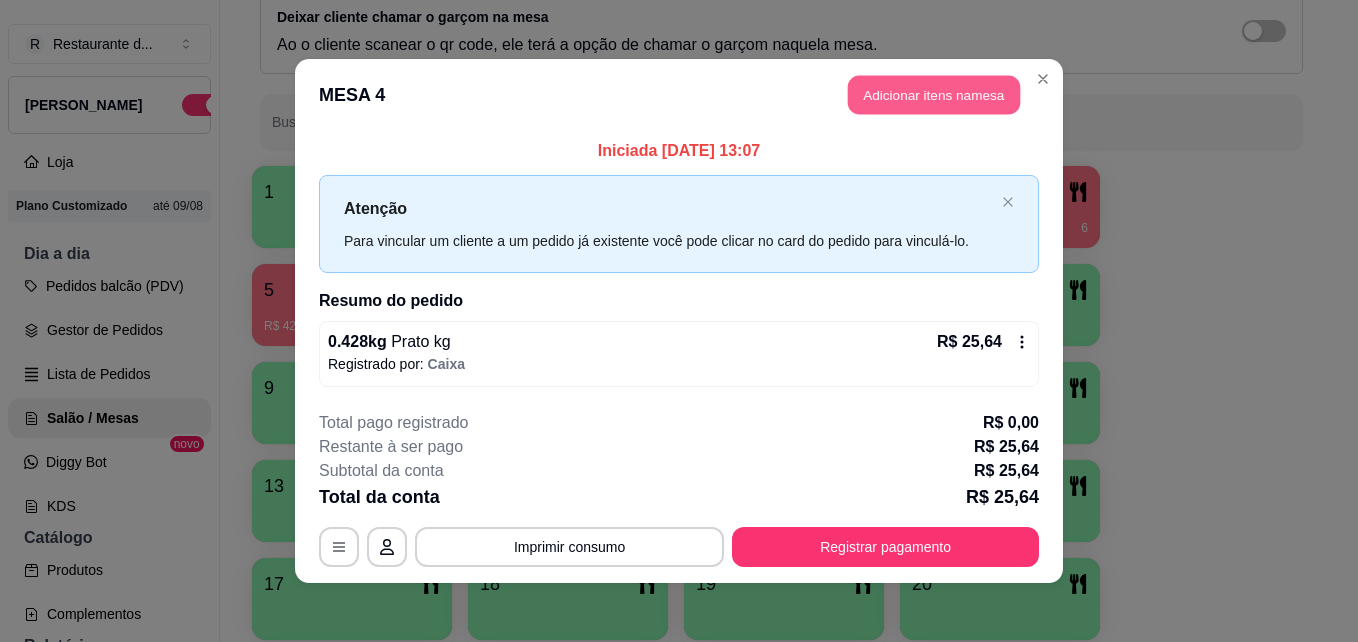 click on "Adicionar itens na  mesa" at bounding box center [934, 95] 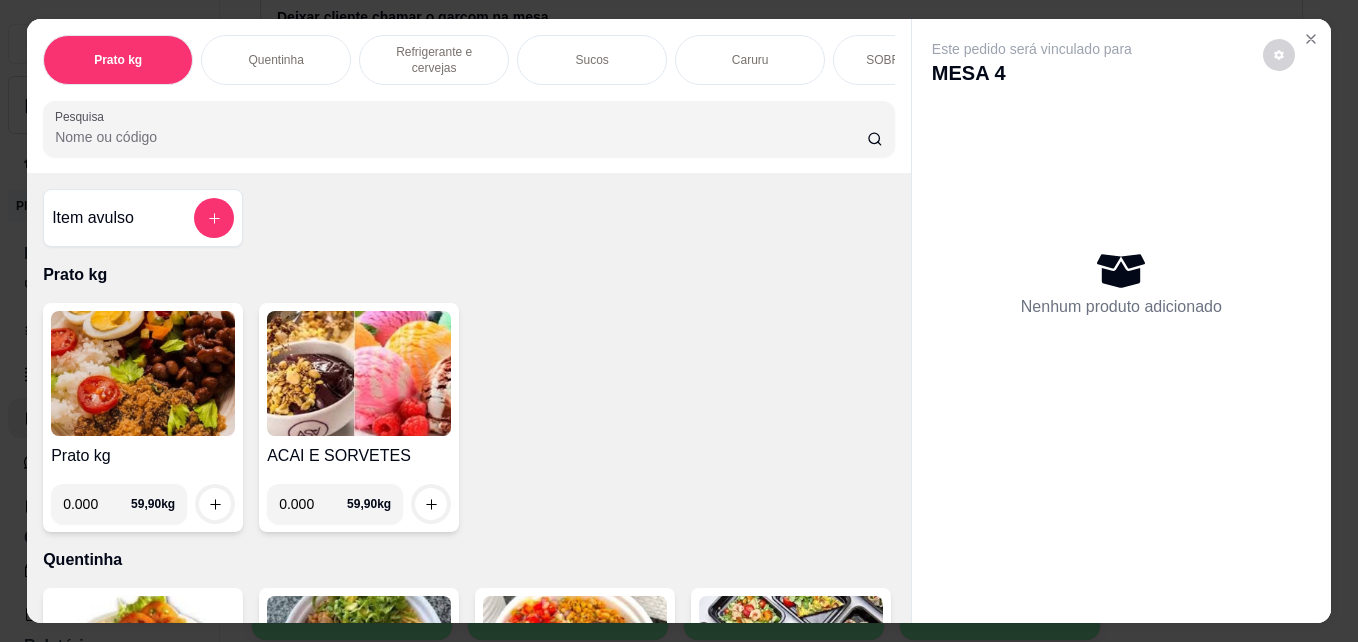 click on "Refrigerante e cervejas" at bounding box center (434, 60) 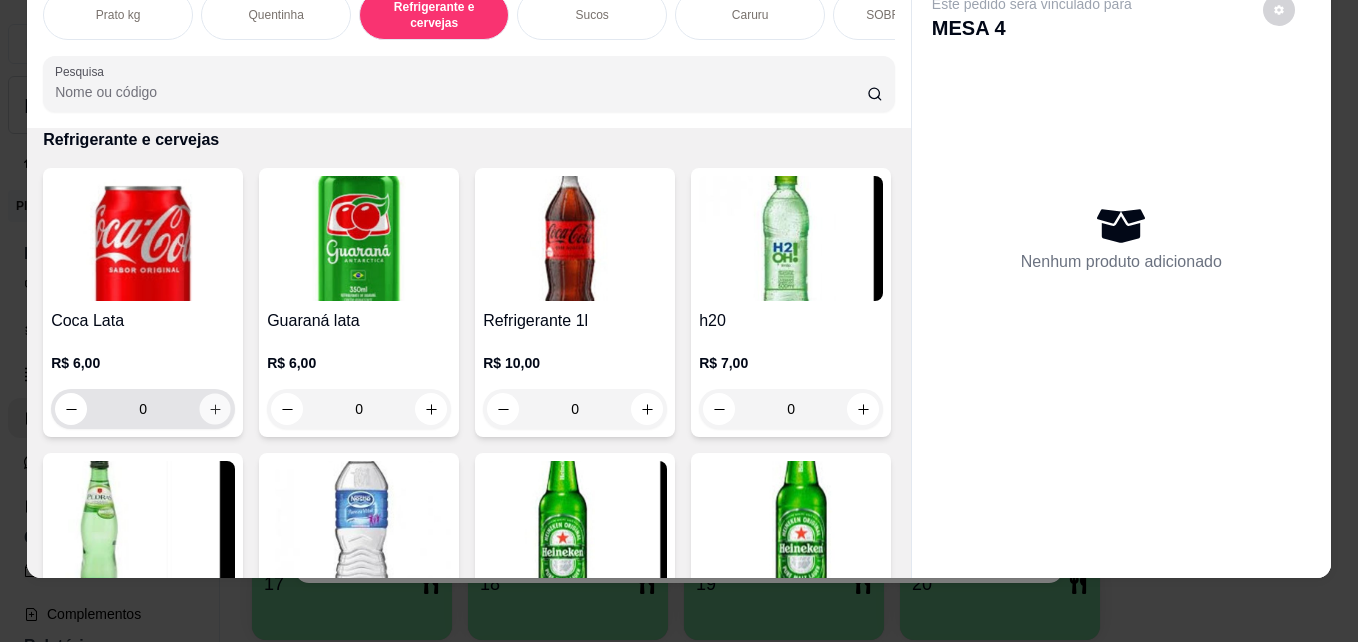 click 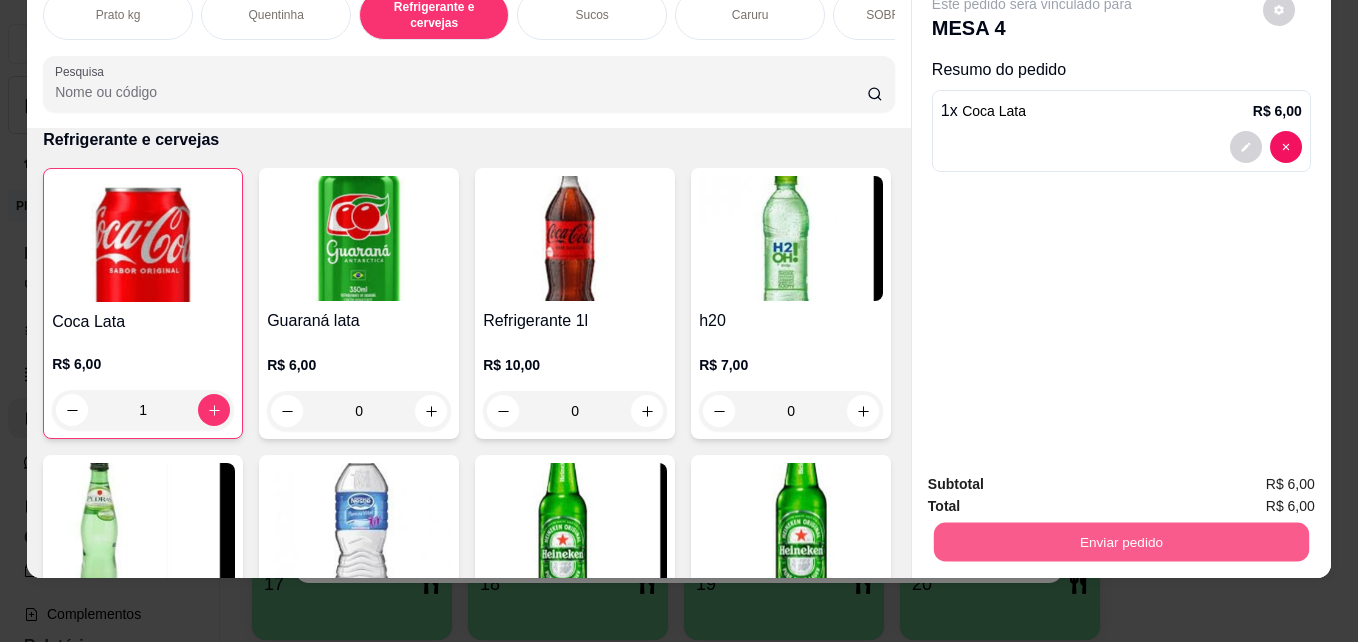 click on "Enviar pedido" at bounding box center [1121, 541] 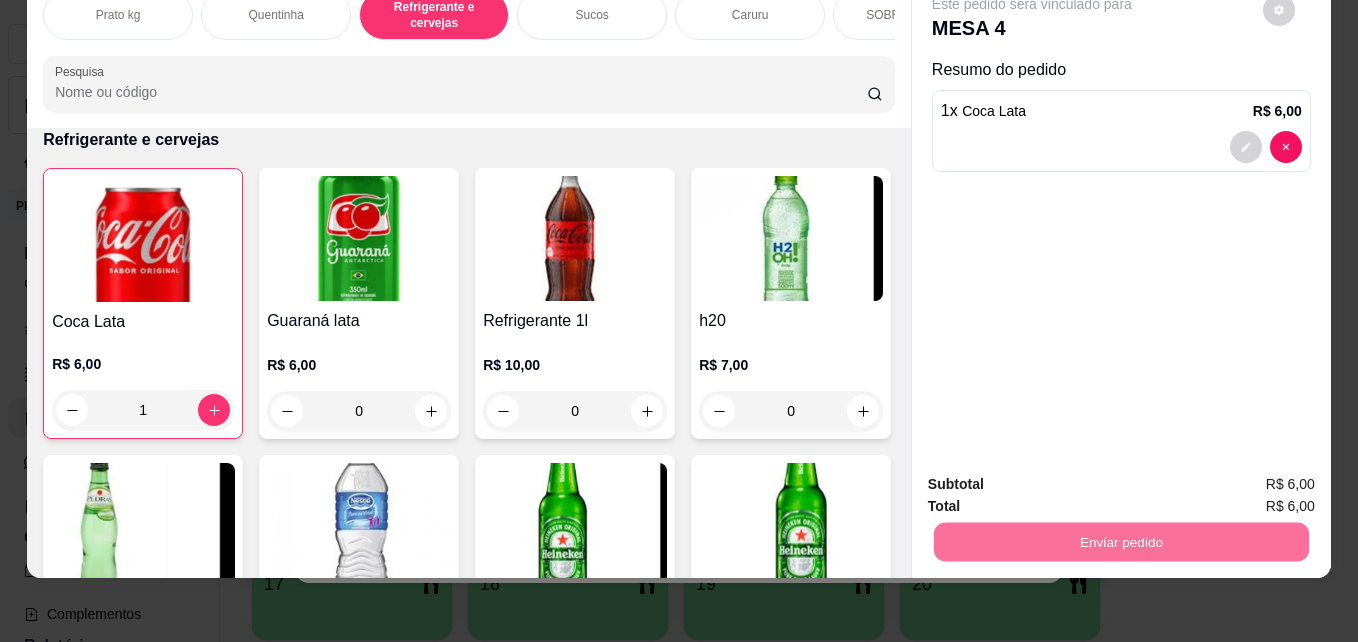 click on "Não registrar e enviar pedido" at bounding box center (1055, 477) 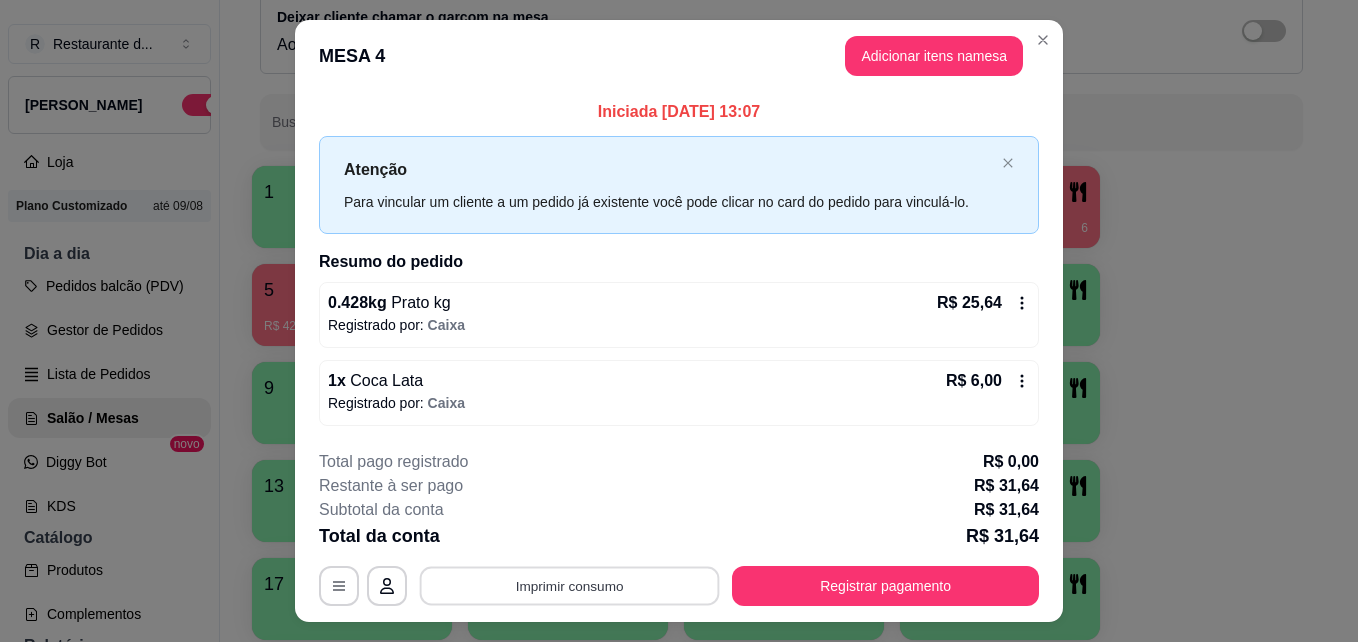 click on "Imprimir consumo" at bounding box center [570, 585] 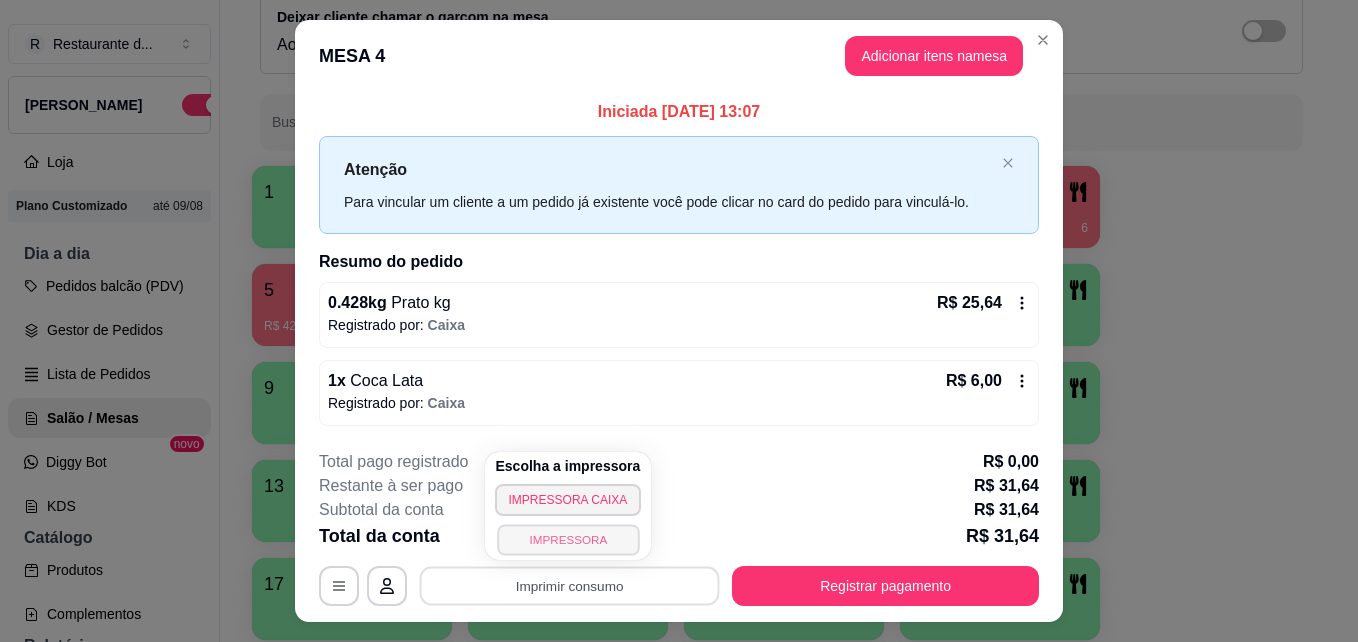 click on "IMPRESSORA" at bounding box center [568, 539] 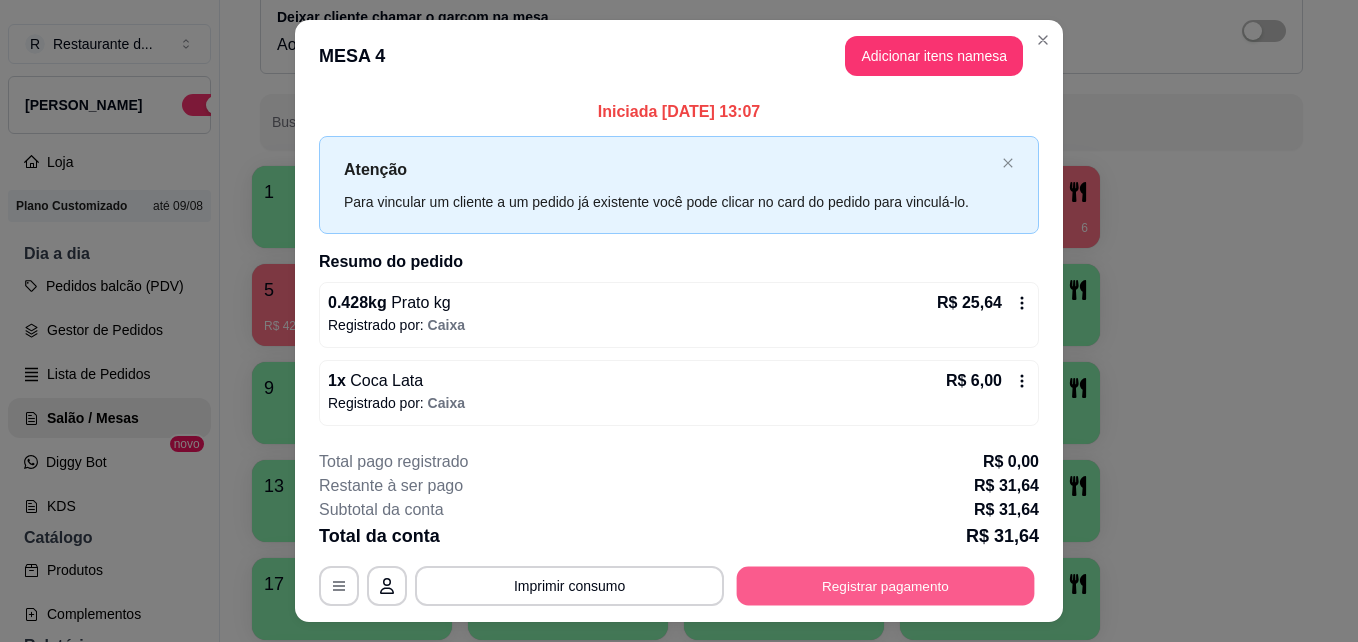 click on "Registrar pagamento" at bounding box center (886, 585) 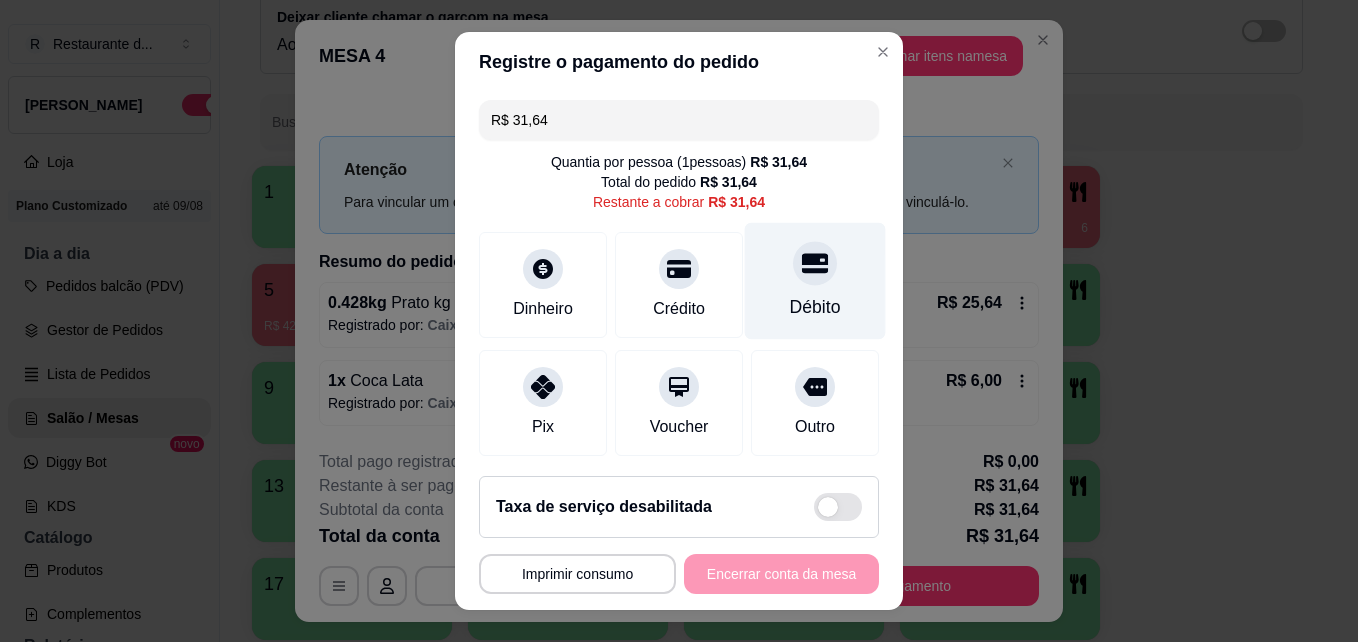 click on "Débito" at bounding box center [815, 307] 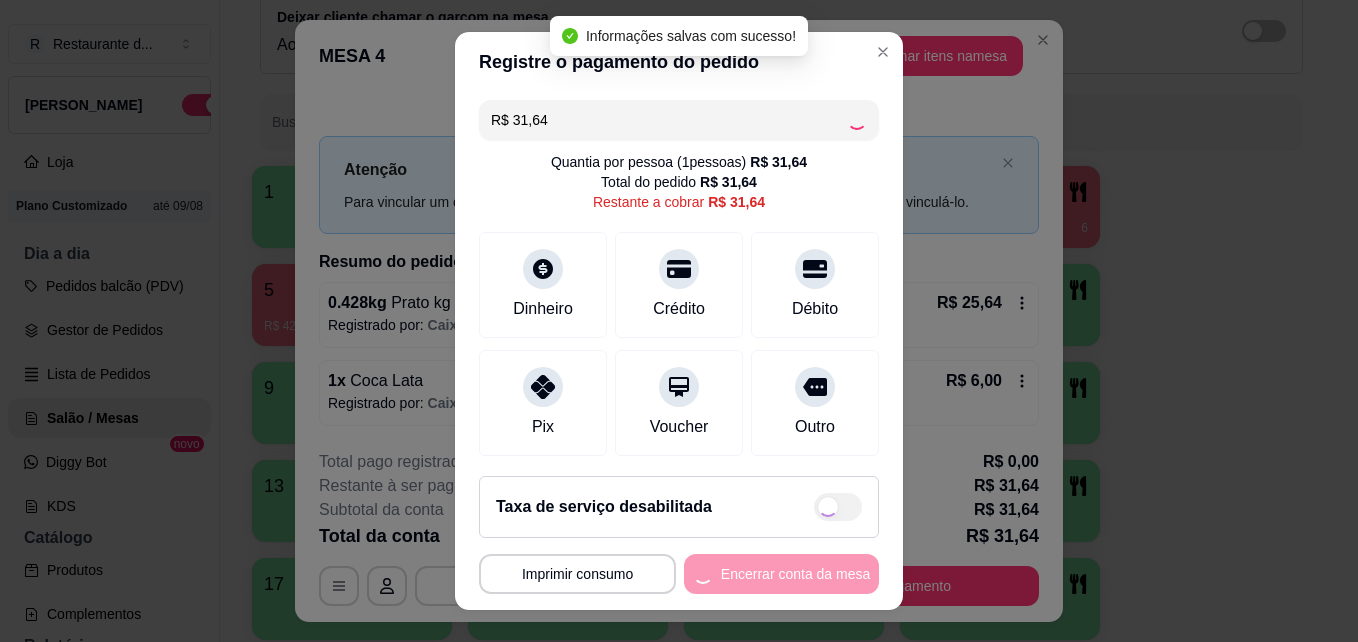 type on "R$ 0,00" 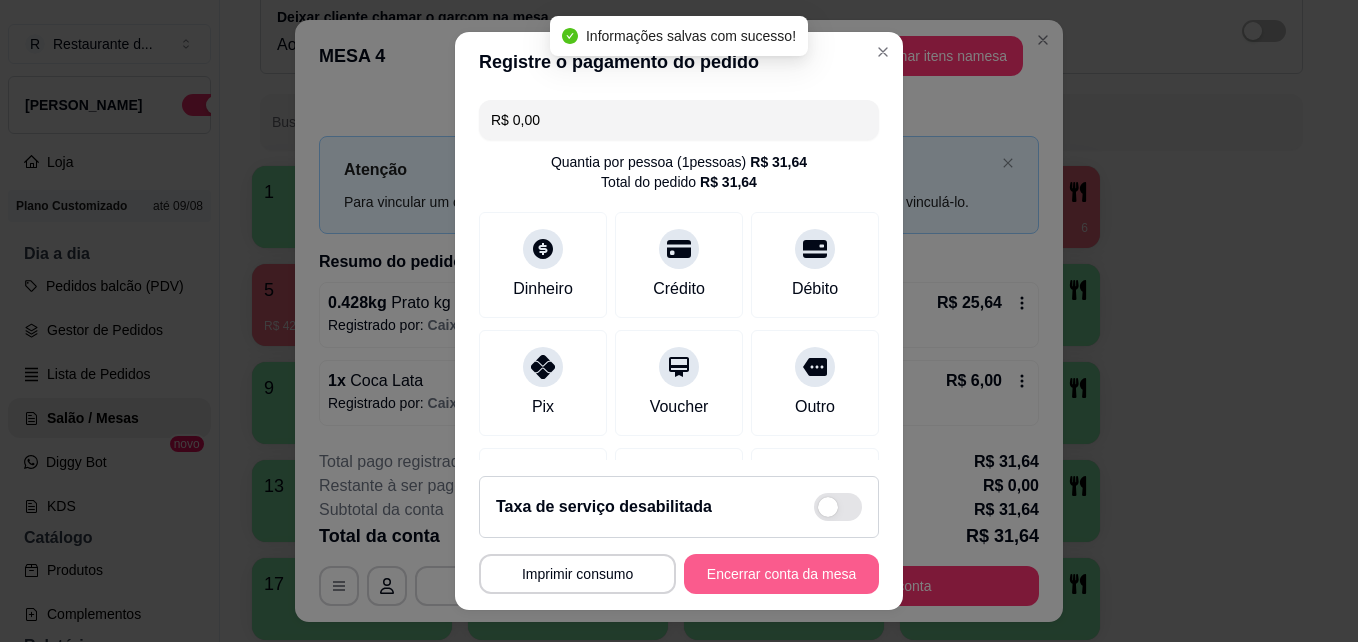 click on "Encerrar conta da mesa" at bounding box center (781, 574) 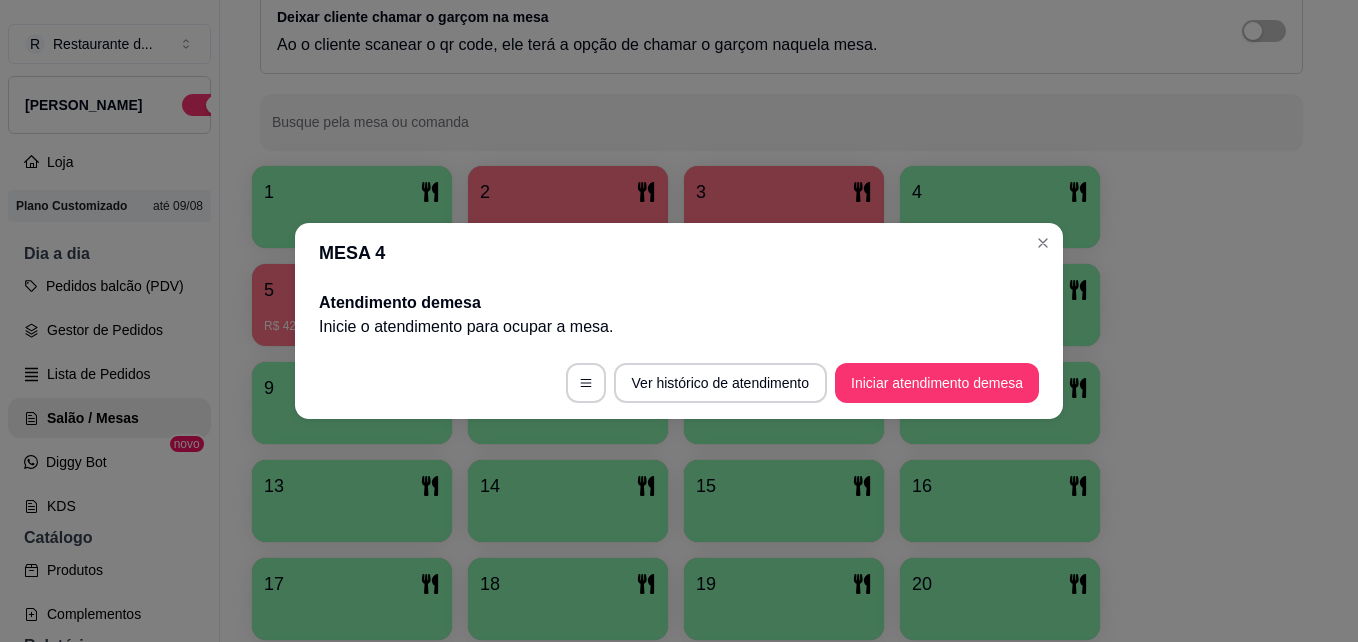 click on "MESA 4" at bounding box center [679, 253] 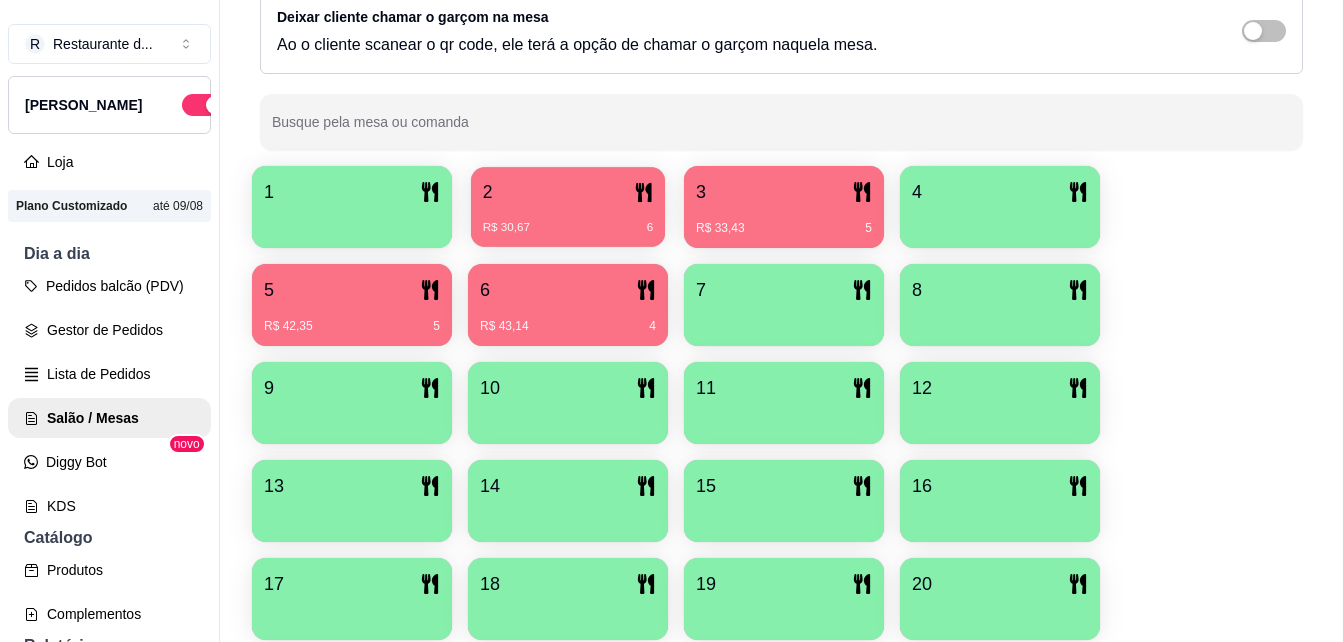click on "R$ 30,67 6" at bounding box center [568, 220] 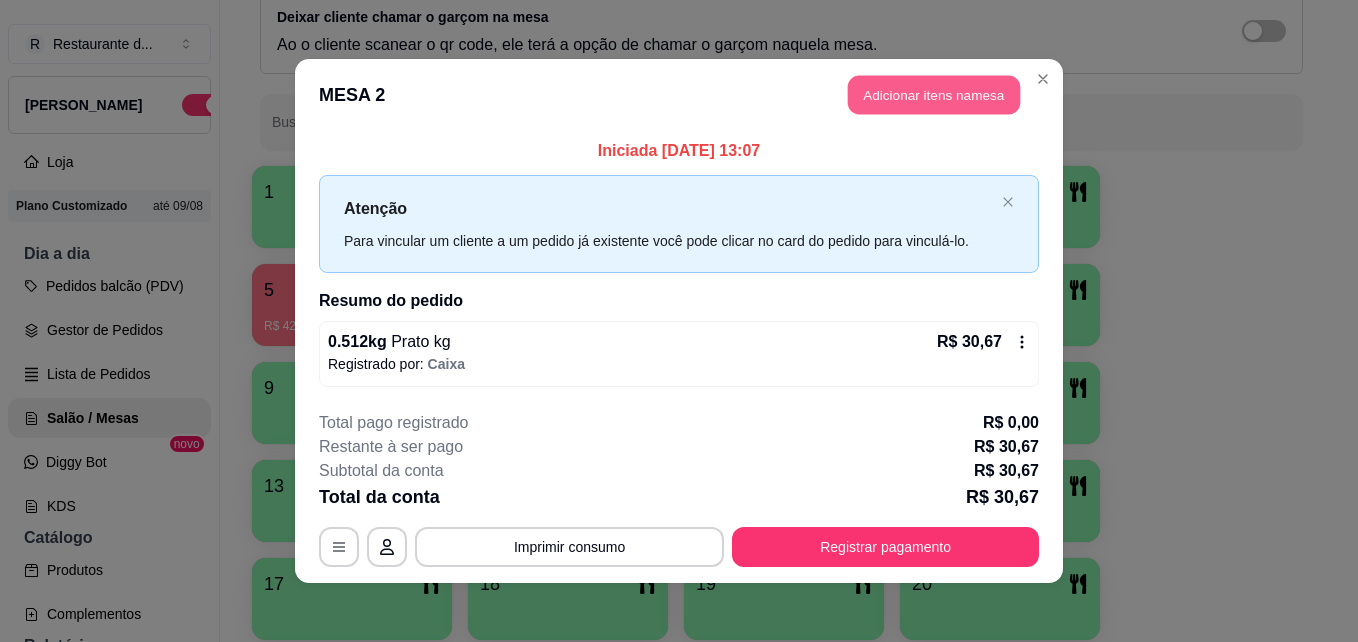 click on "Adicionar itens na  mesa" at bounding box center (934, 95) 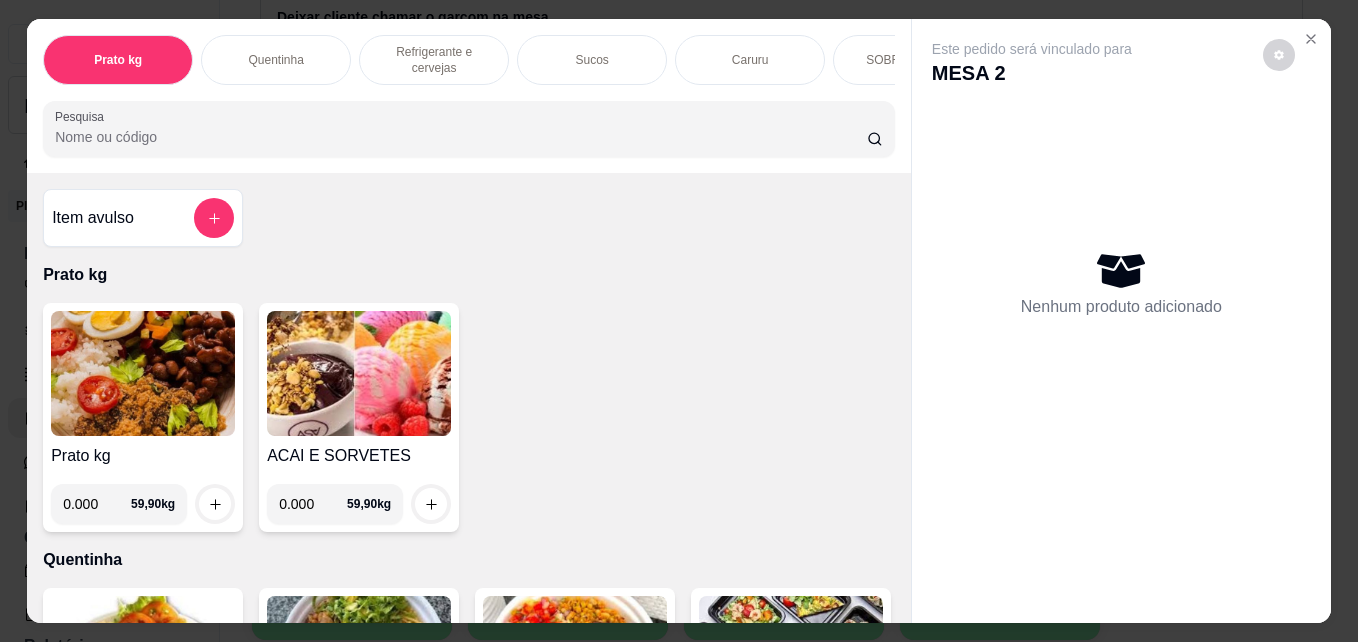 click on "Refrigerante e cervejas" at bounding box center [434, 60] 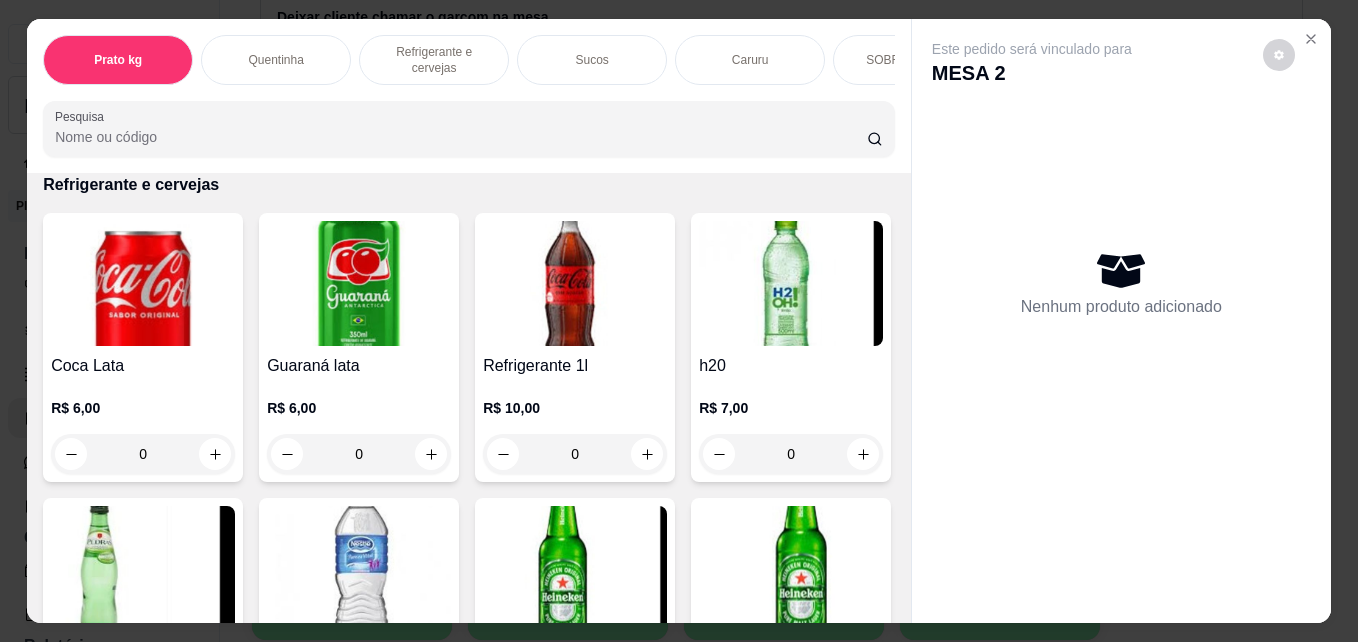 scroll, scrollTop: 52, scrollLeft: 0, axis: vertical 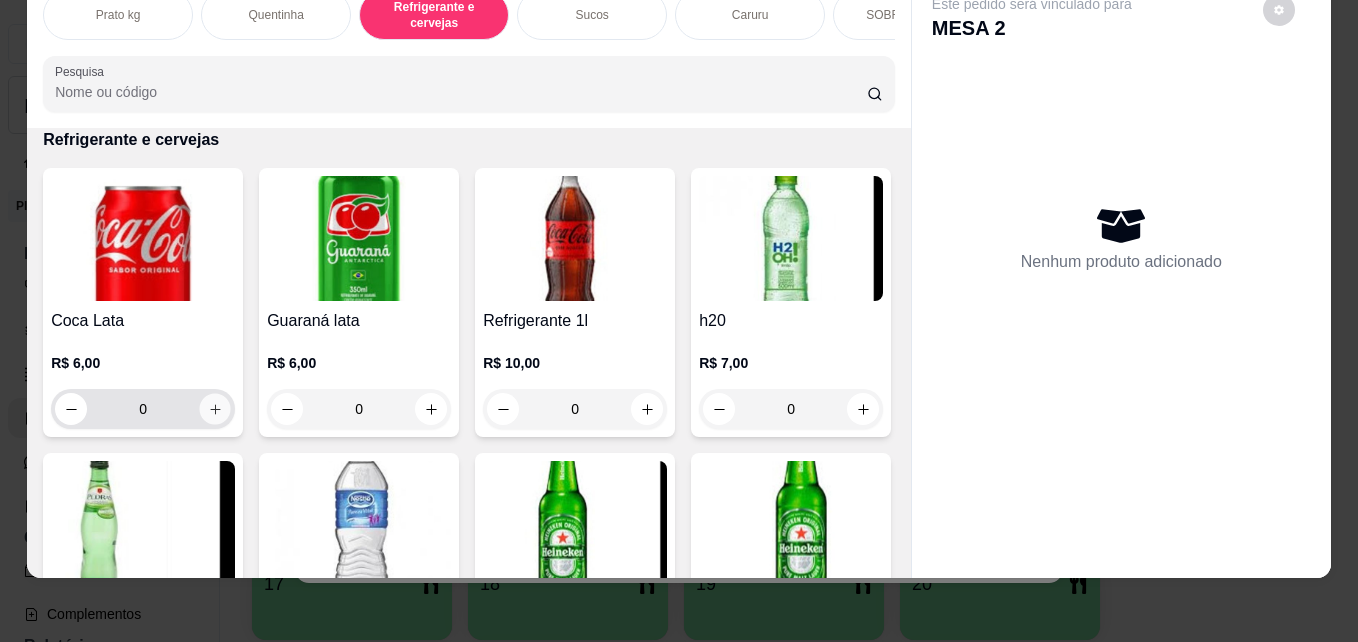 click at bounding box center (215, 409) 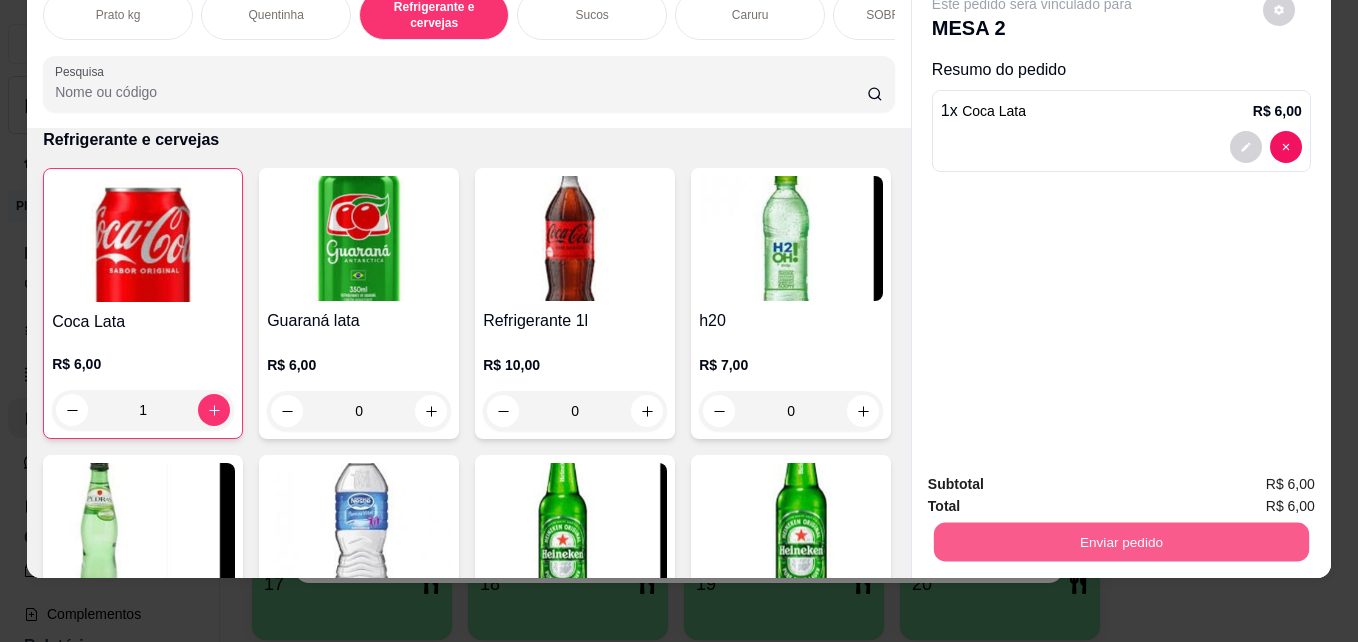 click on "Enviar pedido" at bounding box center (1121, 541) 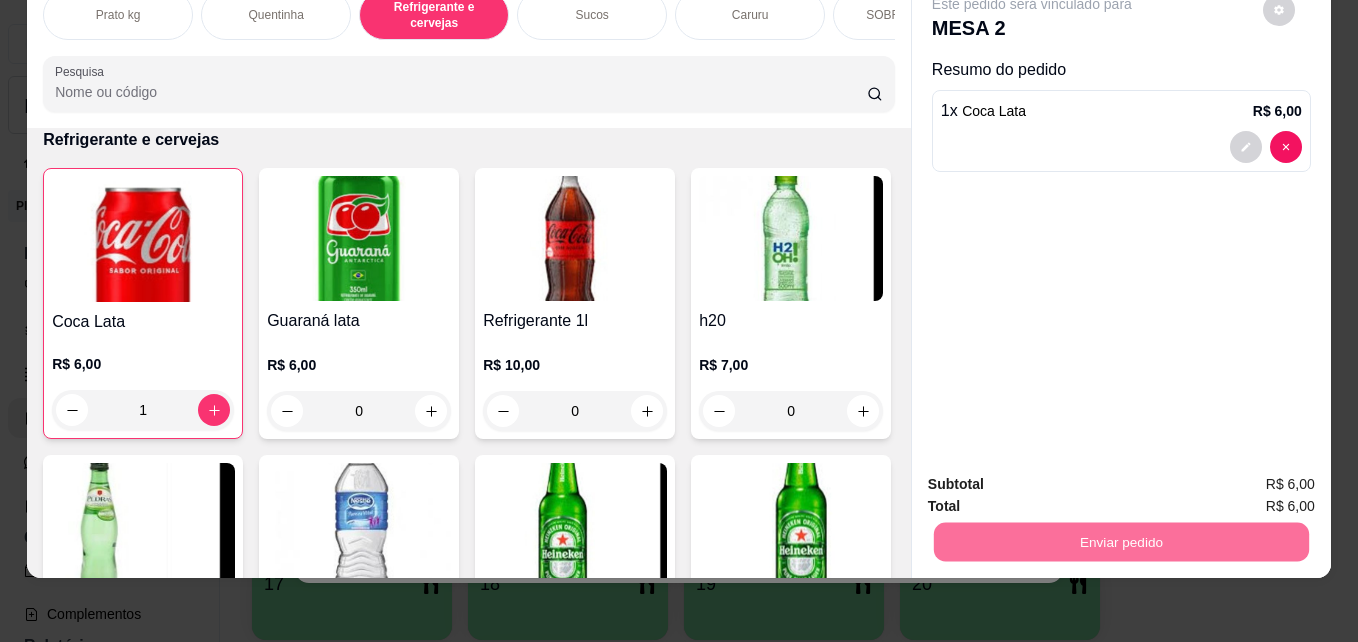 click on "Não registrar e enviar pedido" at bounding box center (1055, 477) 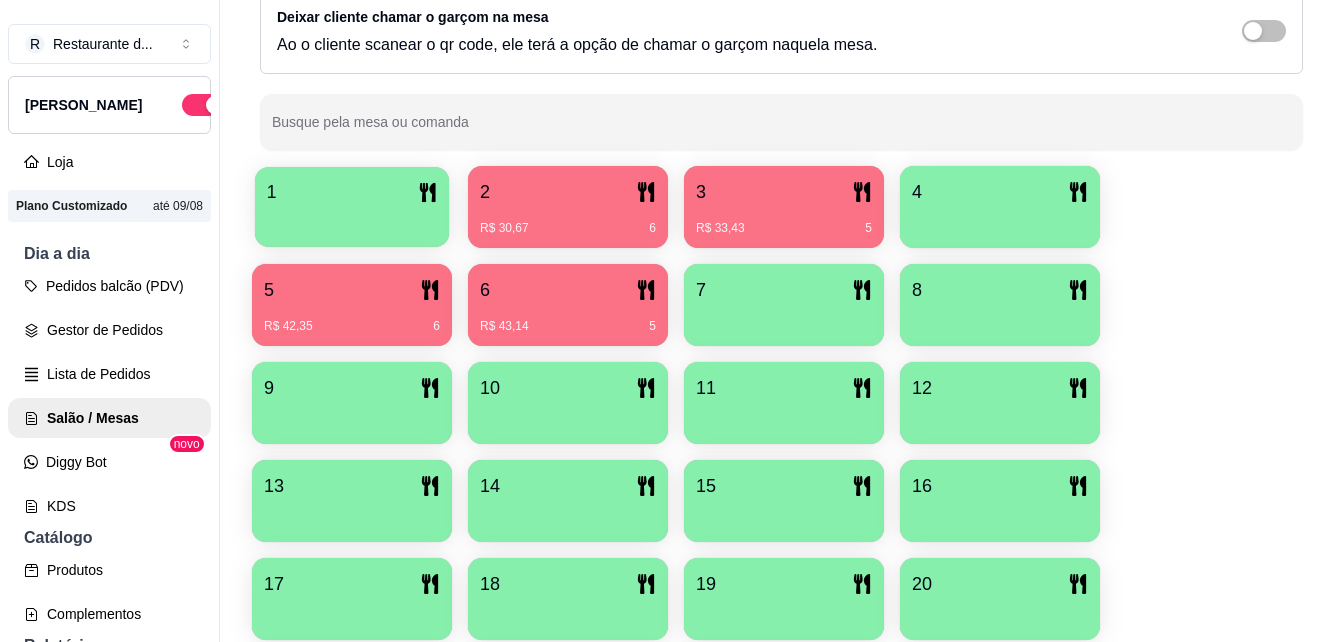 click at bounding box center [352, 220] 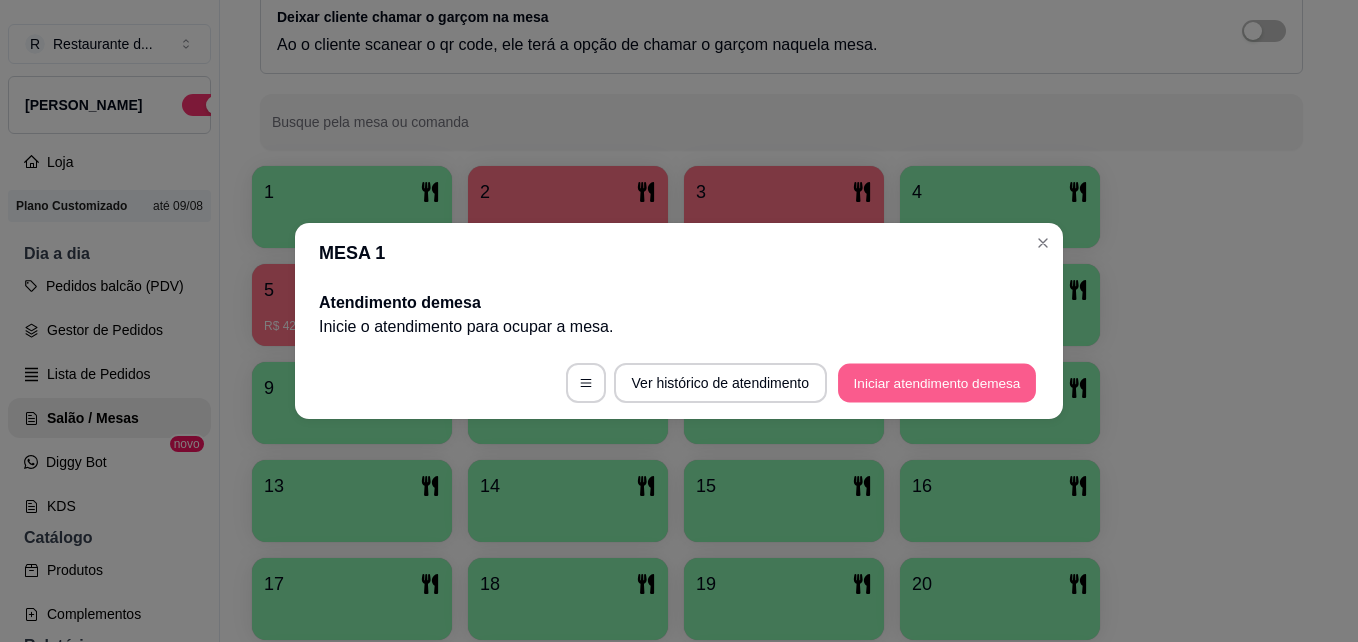 click on "Iniciar atendimento de  mesa" at bounding box center (937, 383) 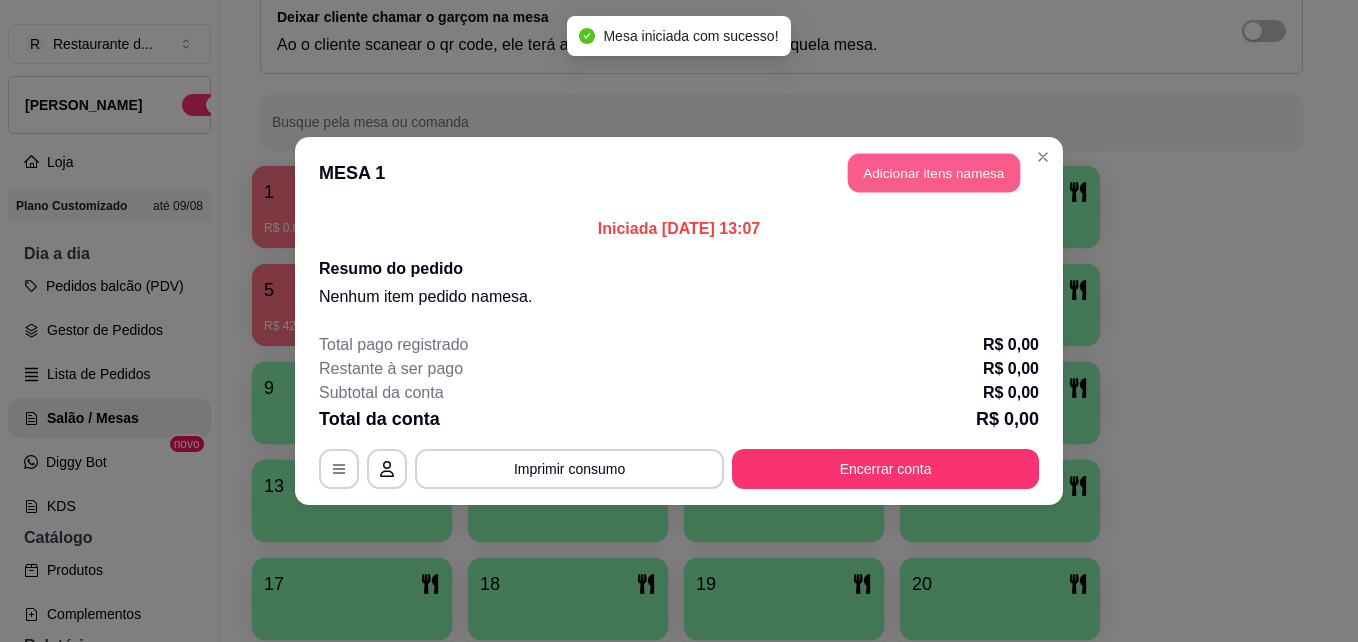 click on "Adicionar itens na  mesa" at bounding box center [934, 173] 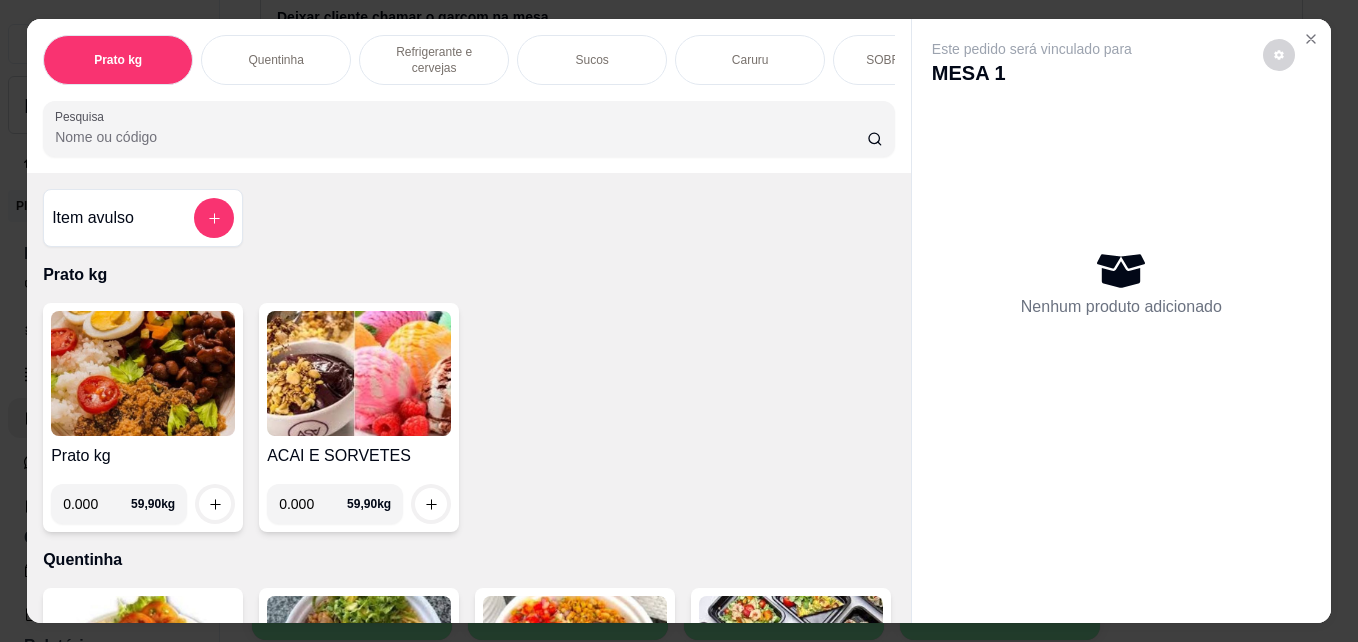 click on "Refrigerante e cervejas" at bounding box center [434, 60] 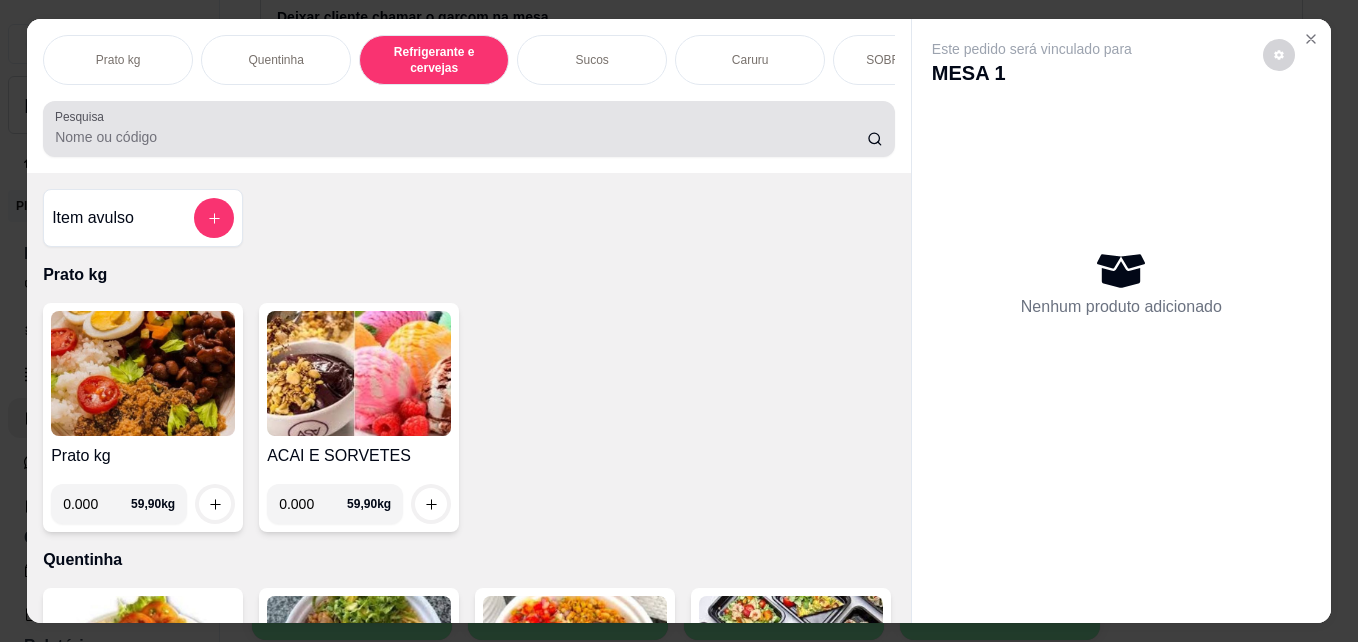 scroll, scrollTop: 985, scrollLeft: 0, axis: vertical 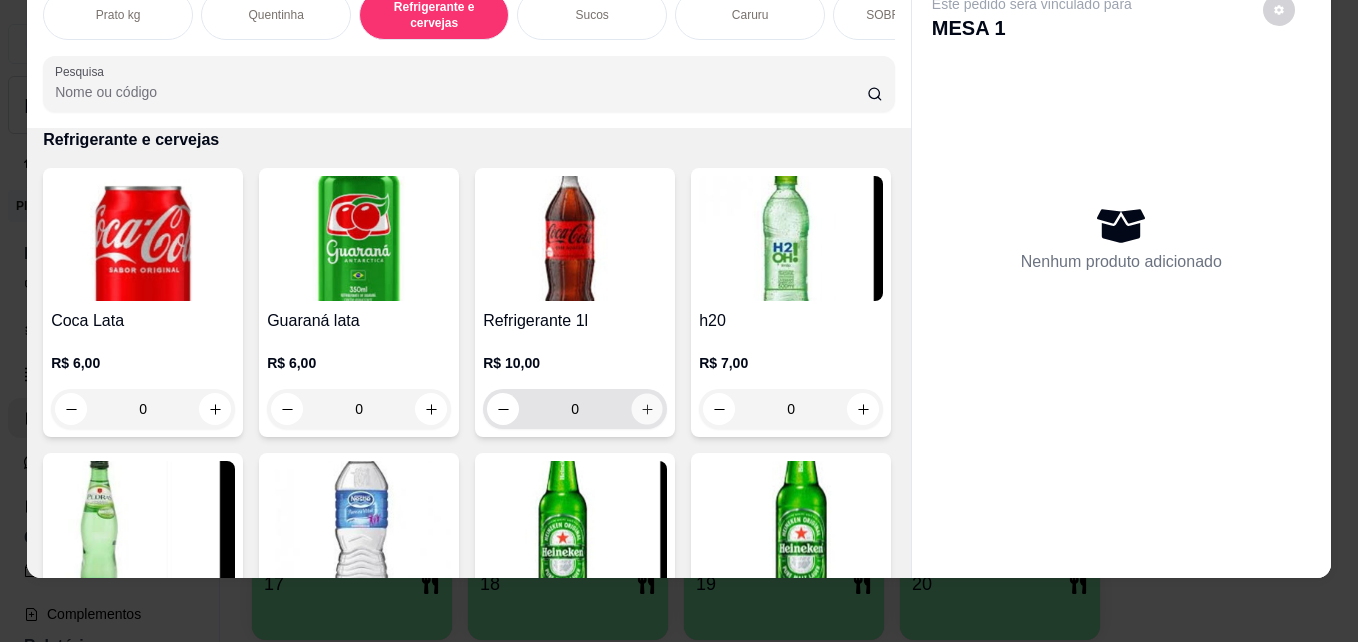 click 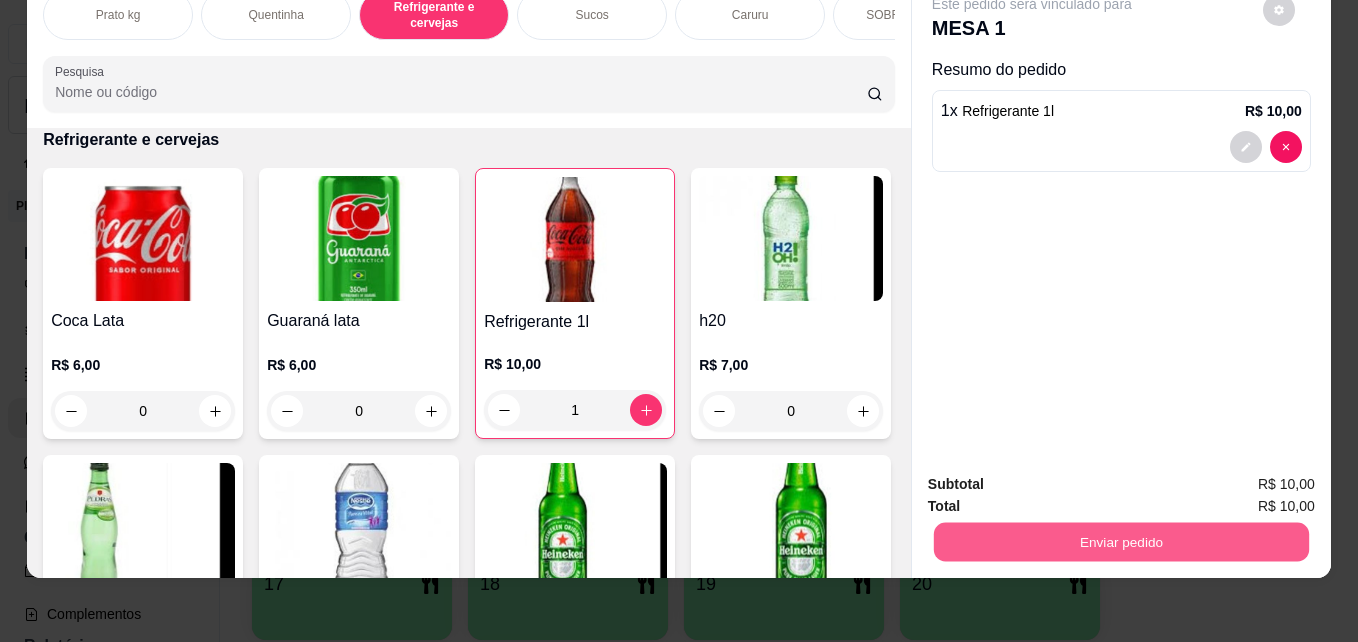 click on "Enviar pedido" at bounding box center [1121, 541] 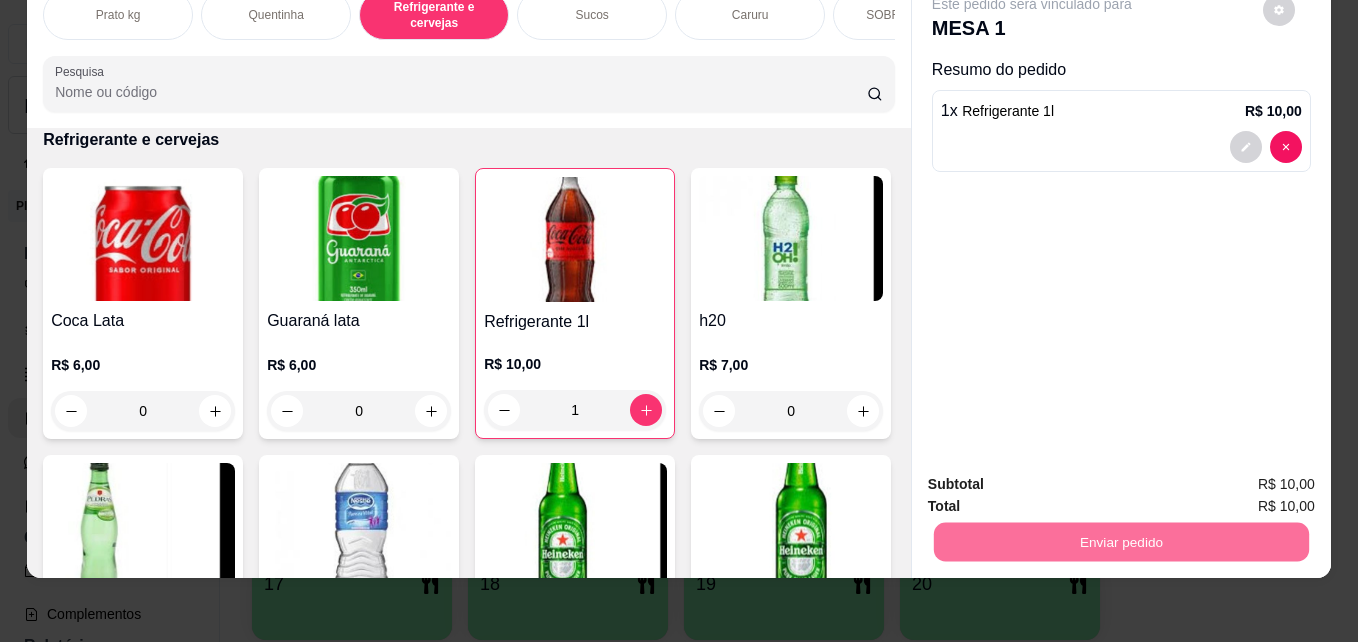 click on "Não registrar e enviar pedido" at bounding box center (1055, 477) 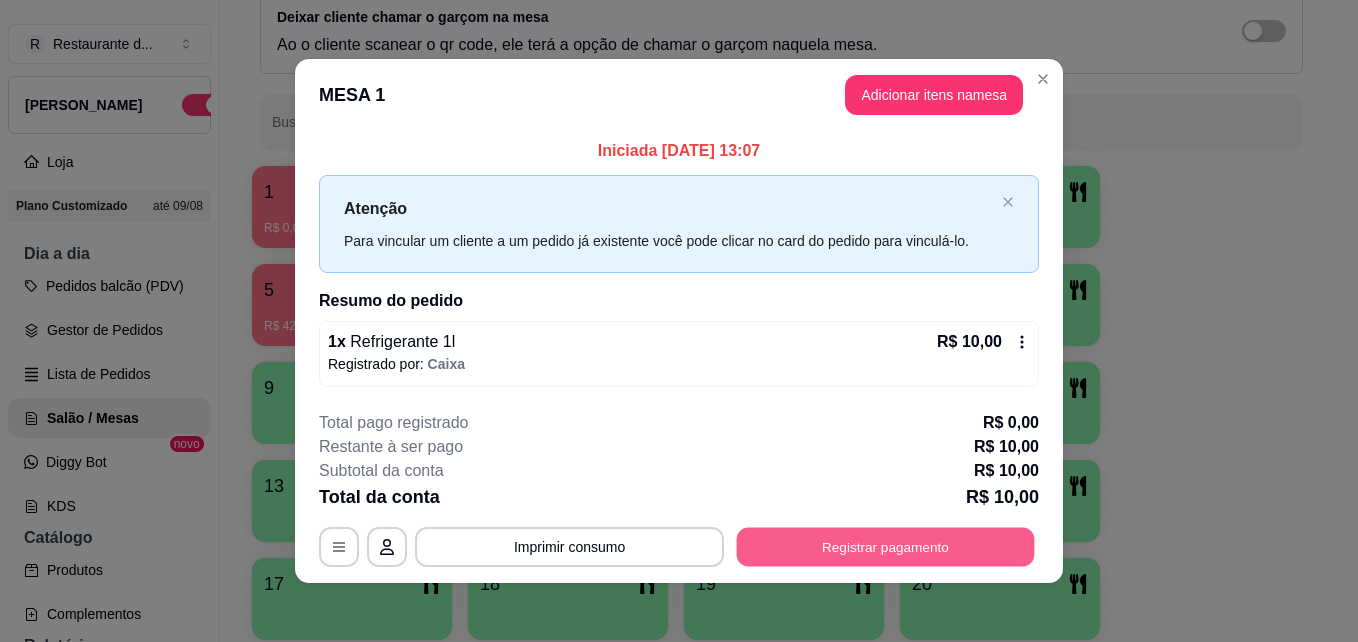 click on "Registrar pagamento" at bounding box center [886, 546] 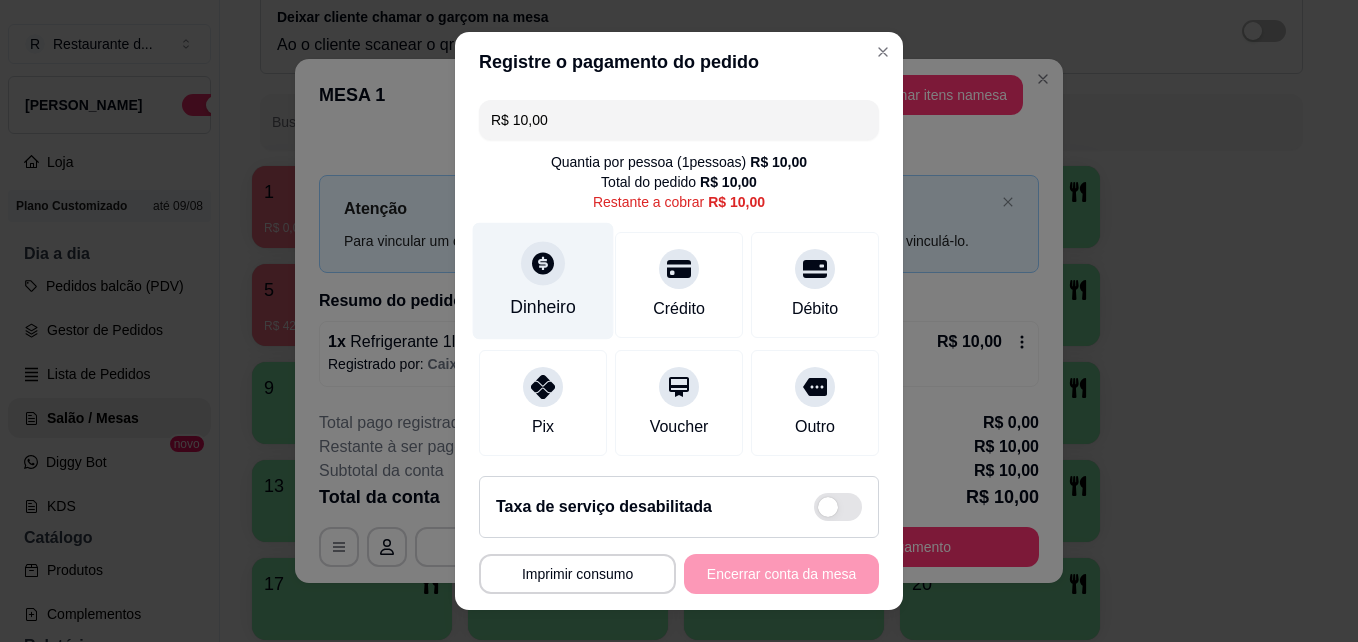 click on "Dinheiro" at bounding box center [543, 307] 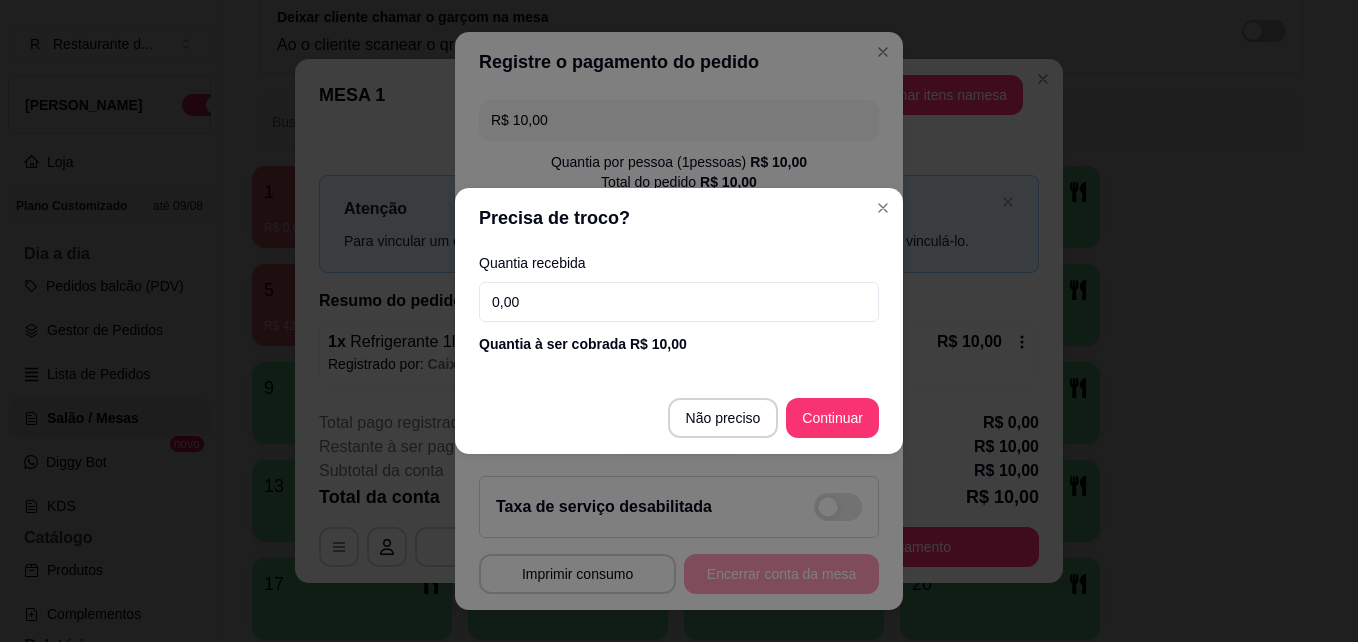 click on "Não preciso Continuar" at bounding box center (679, 418) 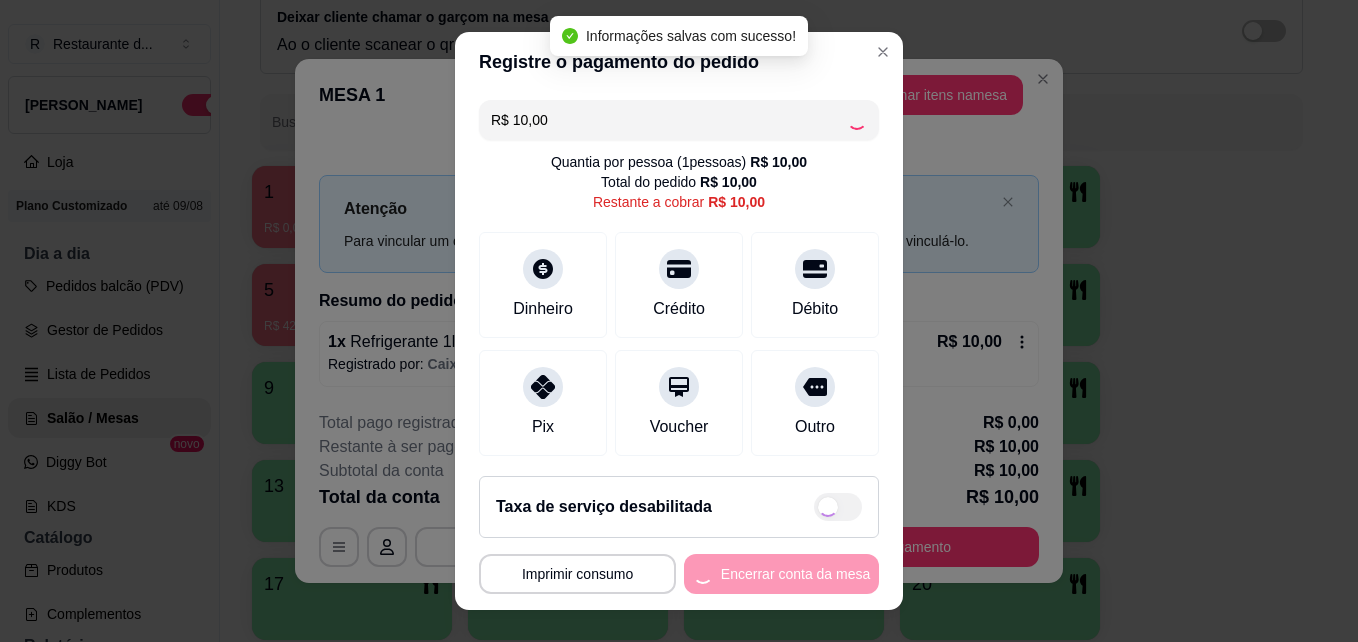type on "R$ 0,00" 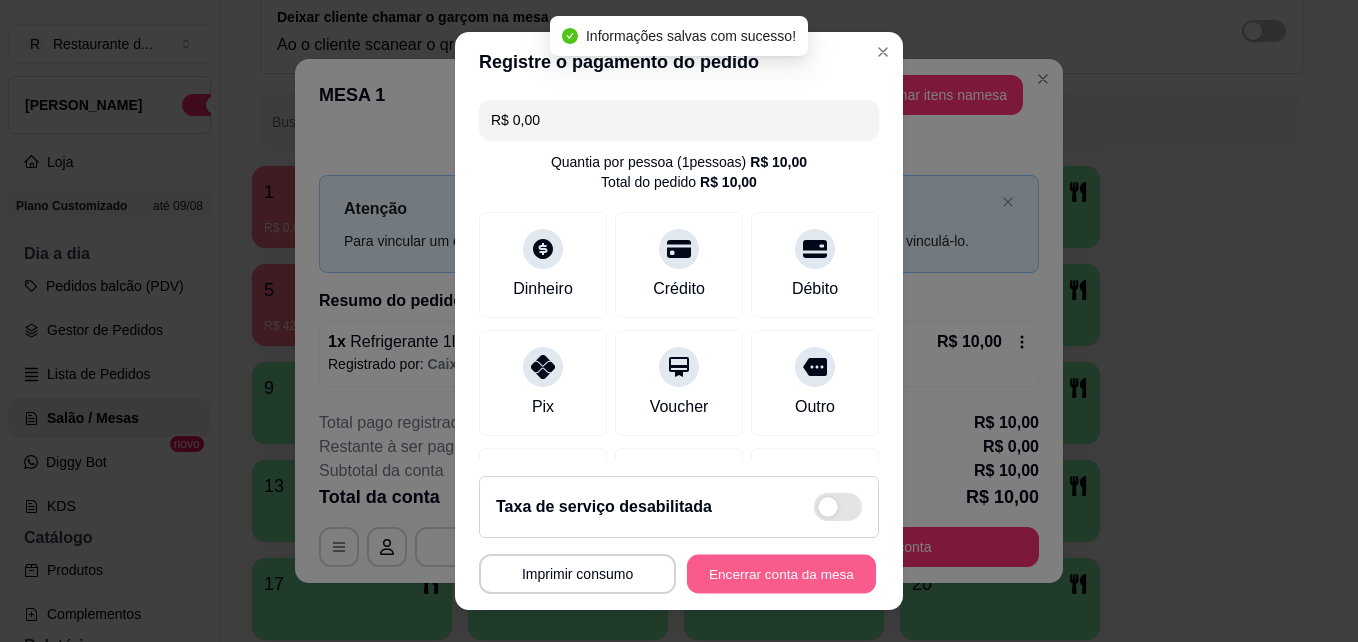 click on "Encerrar conta da mesa" at bounding box center [781, 574] 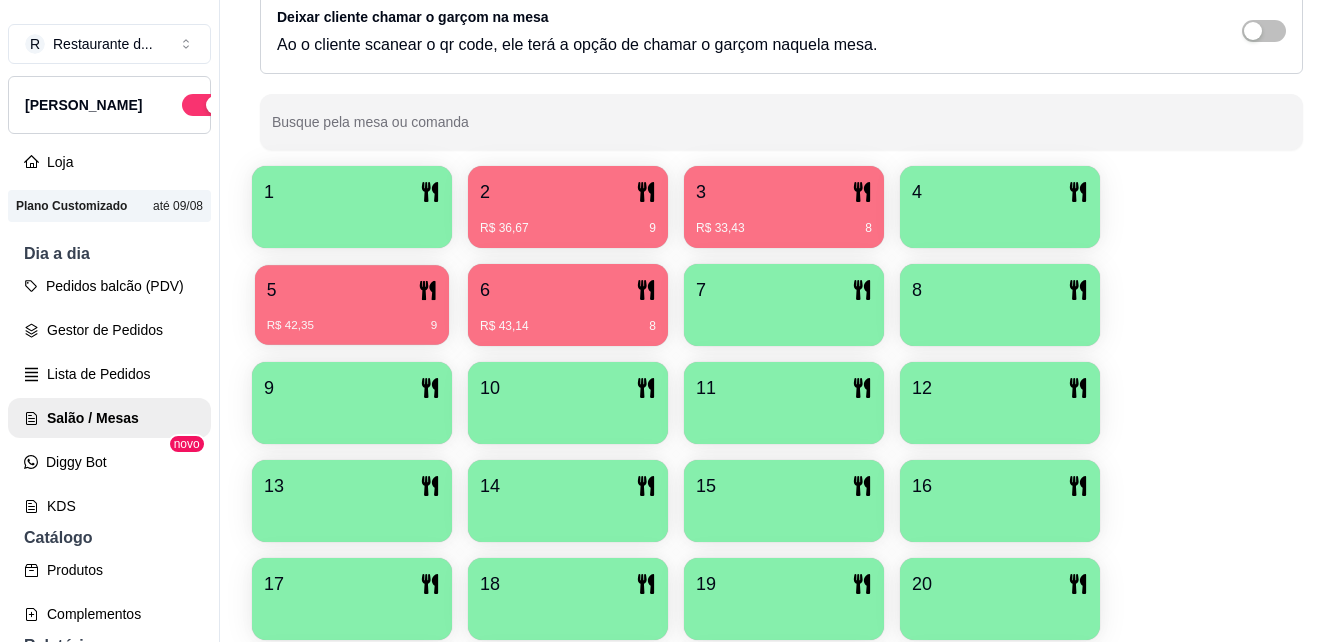 click on "R$ 42,35 9" at bounding box center [352, 318] 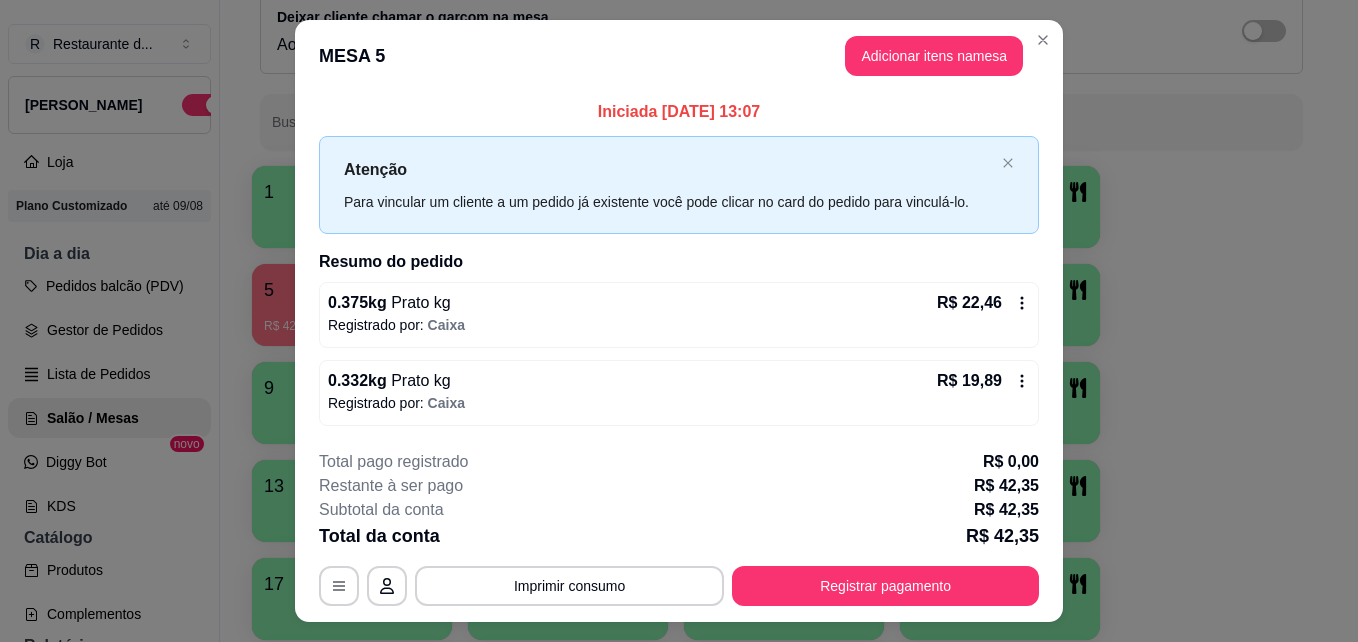 click on "**********" at bounding box center (679, 528) 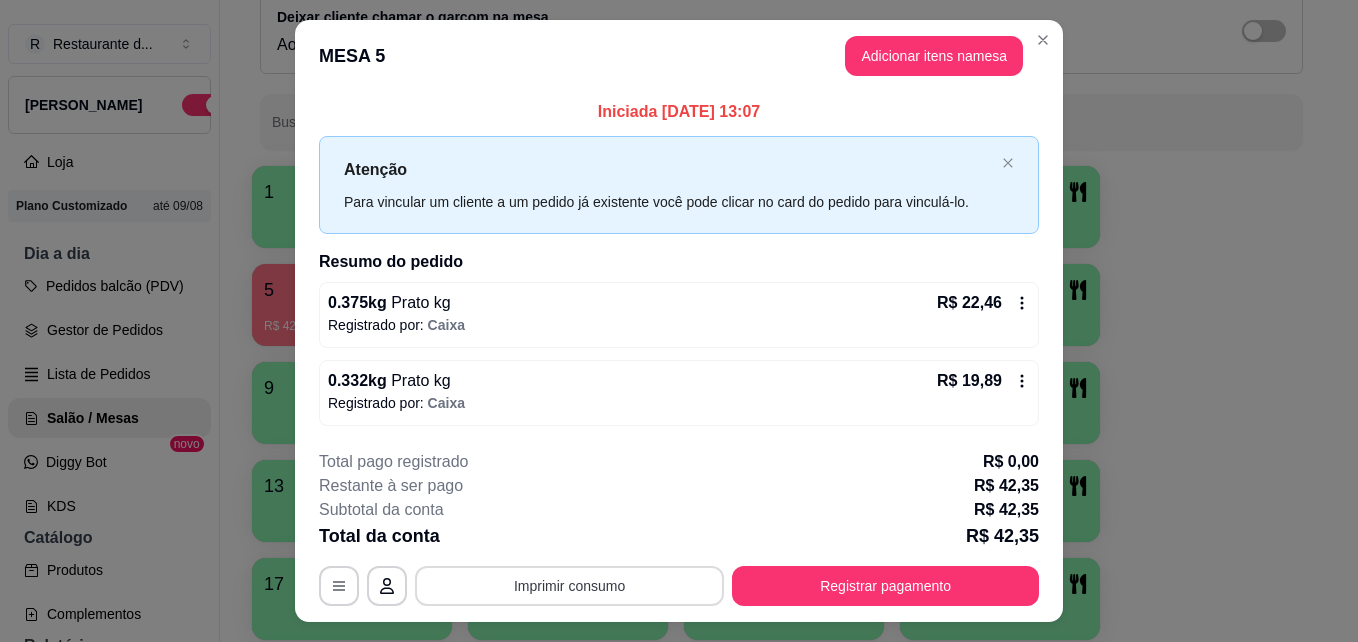 click on "Imprimir consumo" at bounding box center (569, 586) 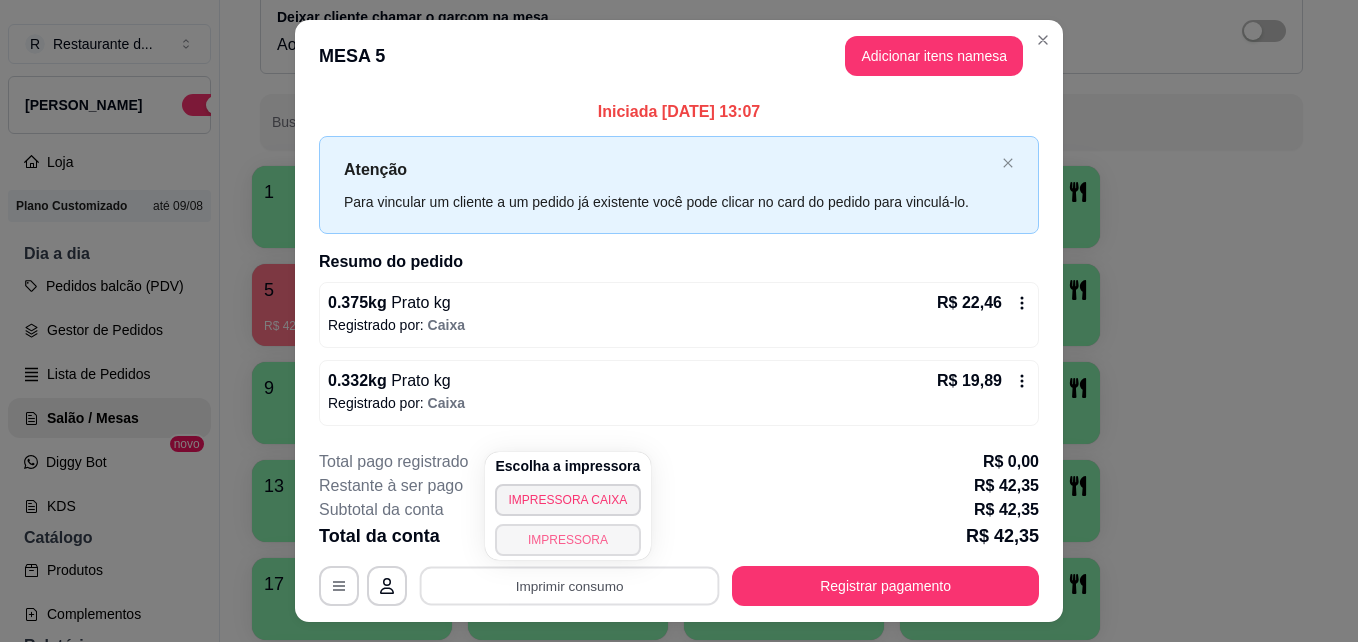 click on "IMPRESSORA" at bounding box center (568, 540) 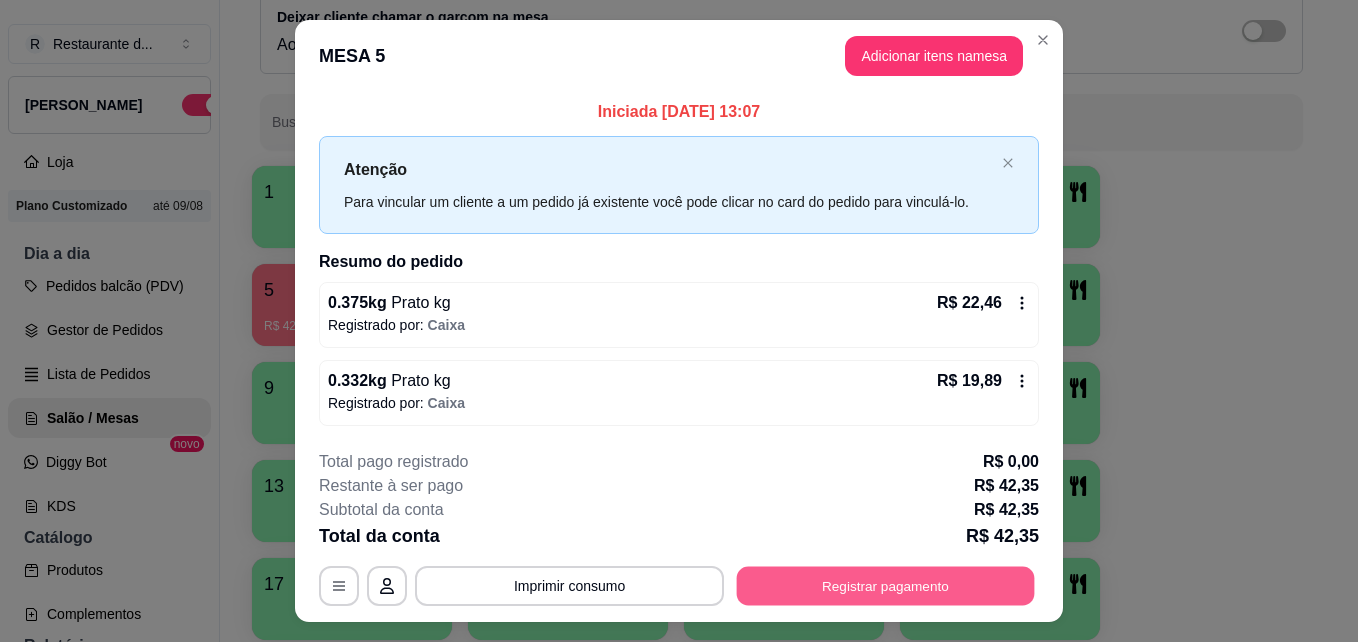 click on "Registrar pagamento" at bounding box center [886, 585] 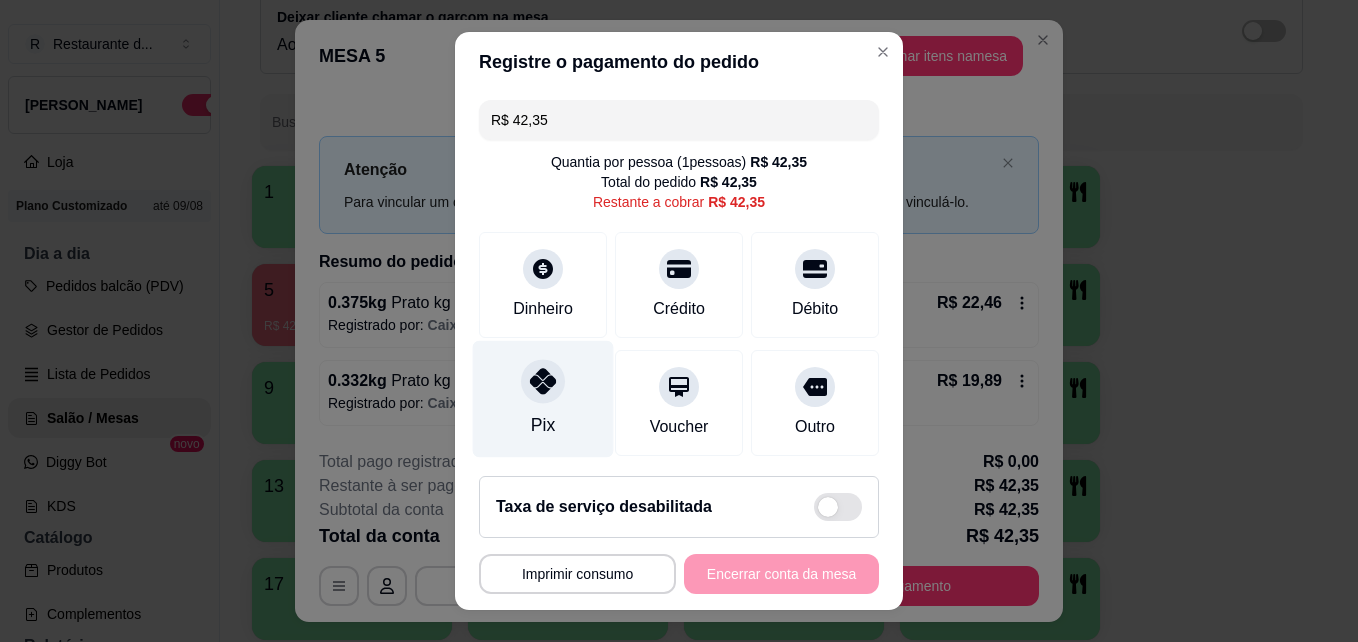 click on "Pix" at bounding box center (543, 425) 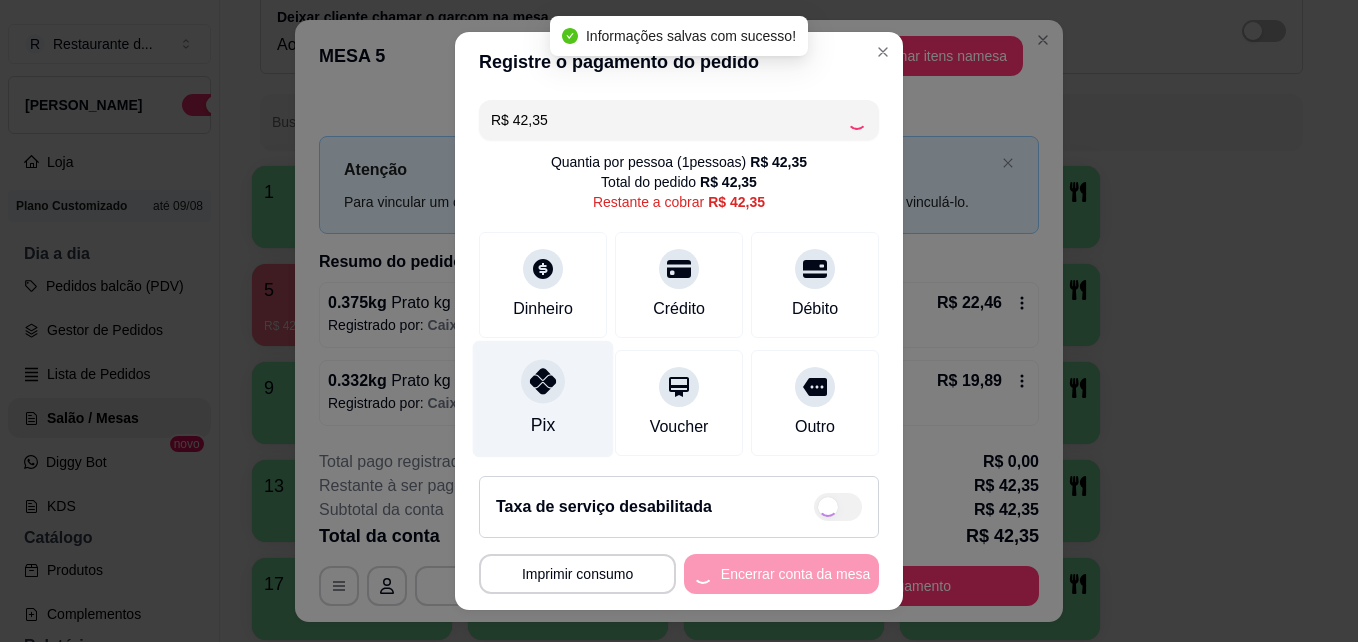 type on "R$ 0,00" 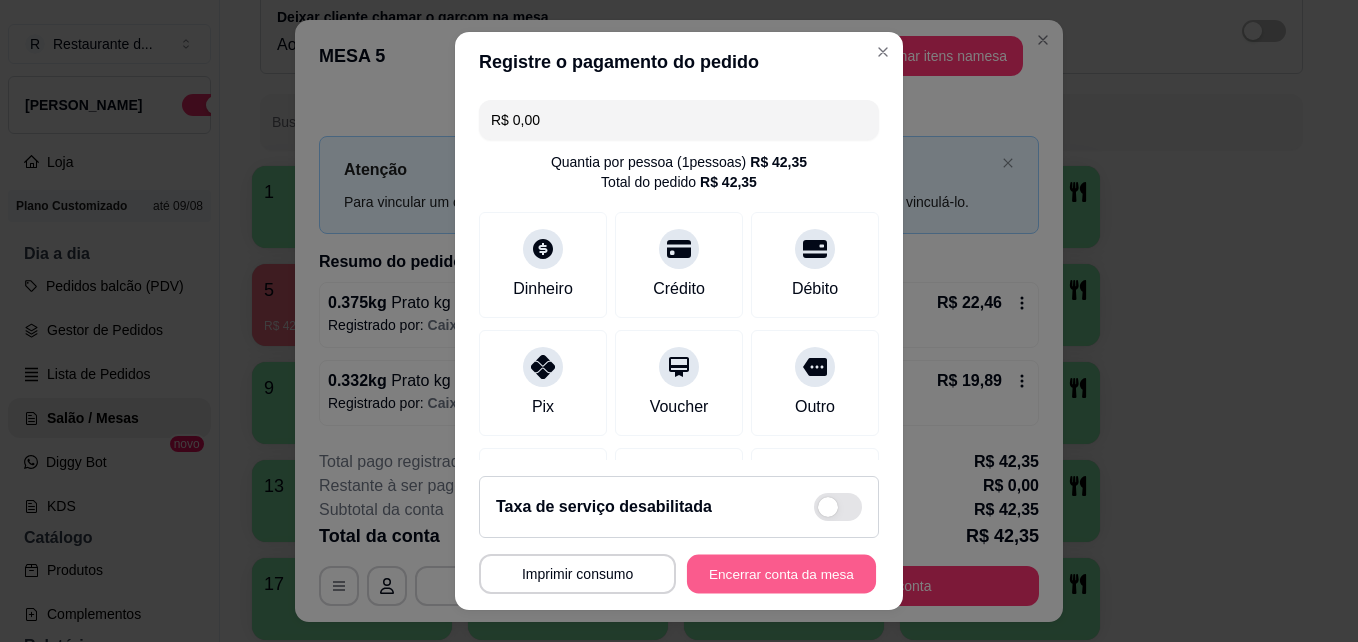 click on "Encerrar conta da mesa" at bounding box center [781, 574] 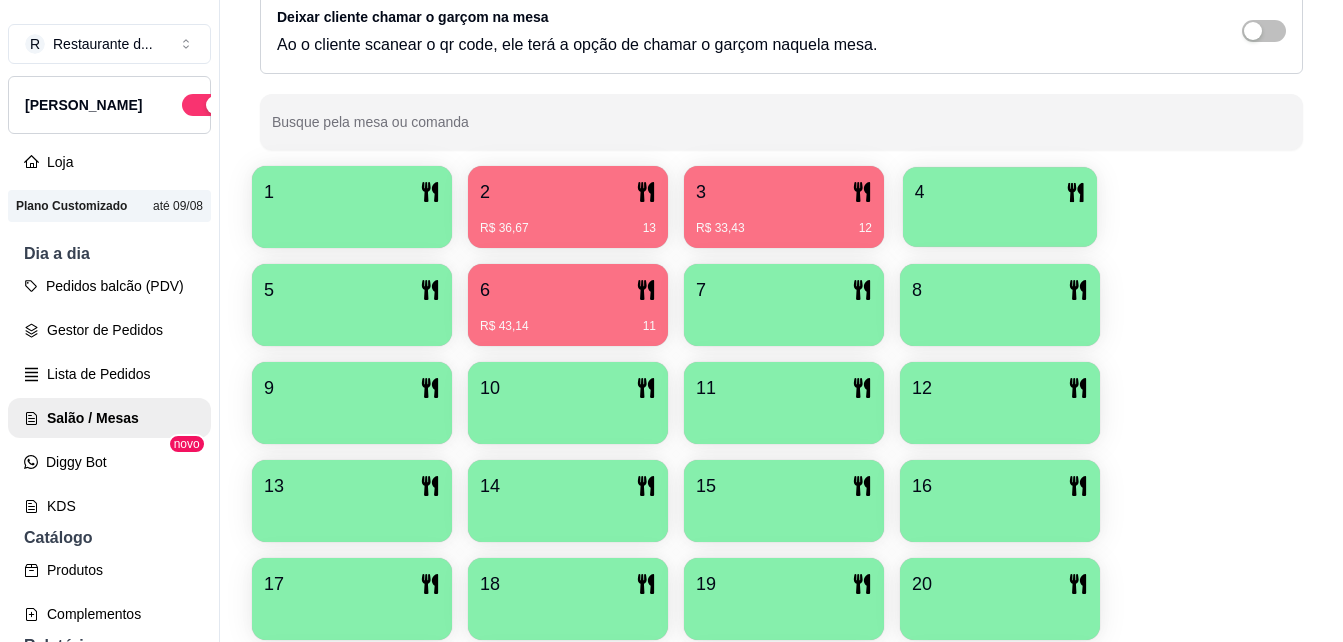 click at bounding box center (1000, 220) 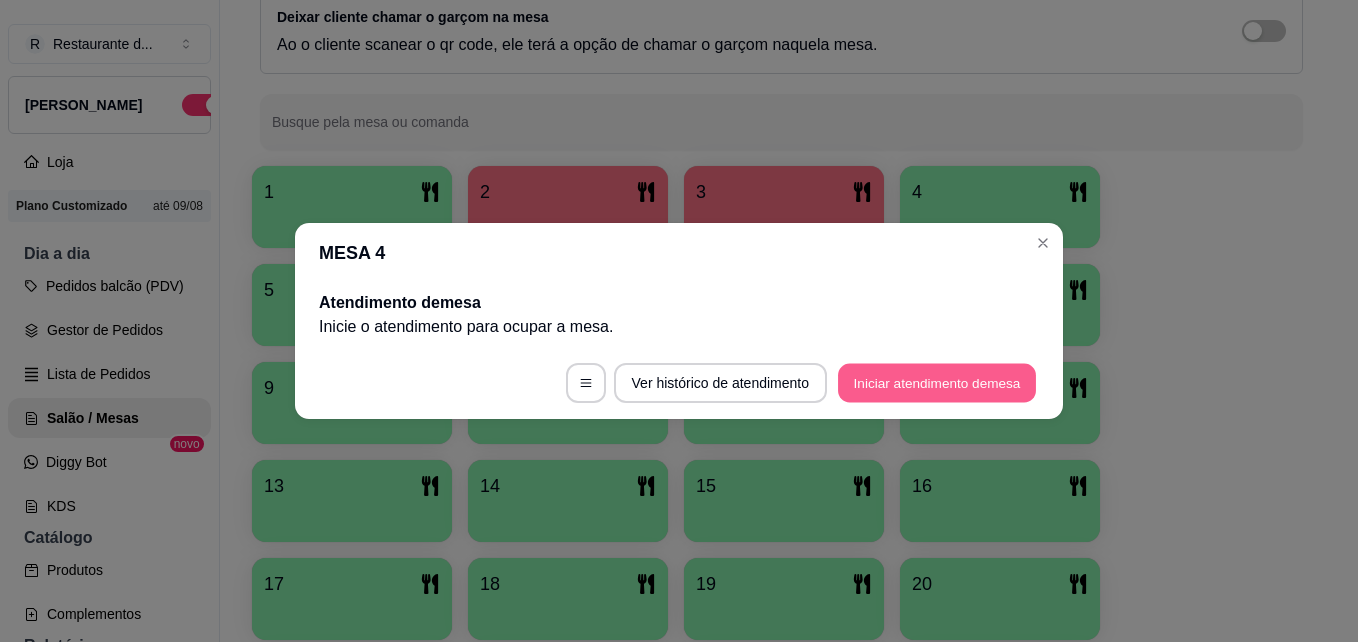 click on "Iniciar atendimento de  mesa" at bounding box center [937, 383] 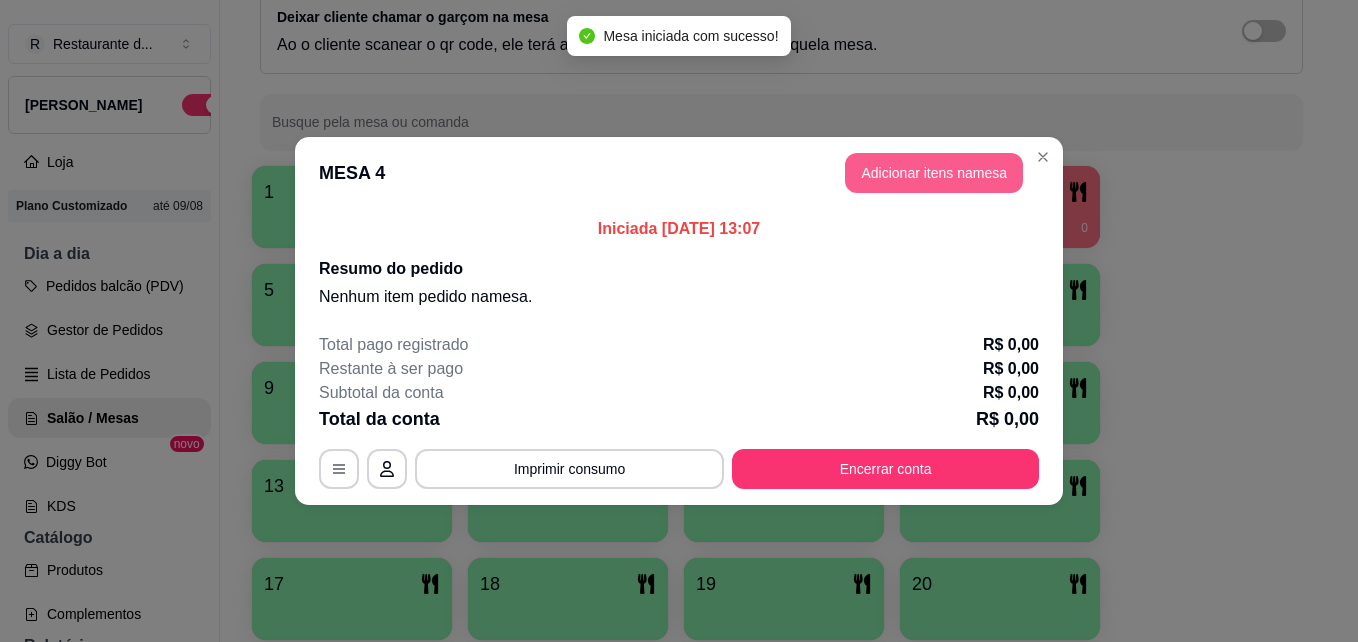 click on "Adicionar itens na  mesa" at bounding box center [934, 173] 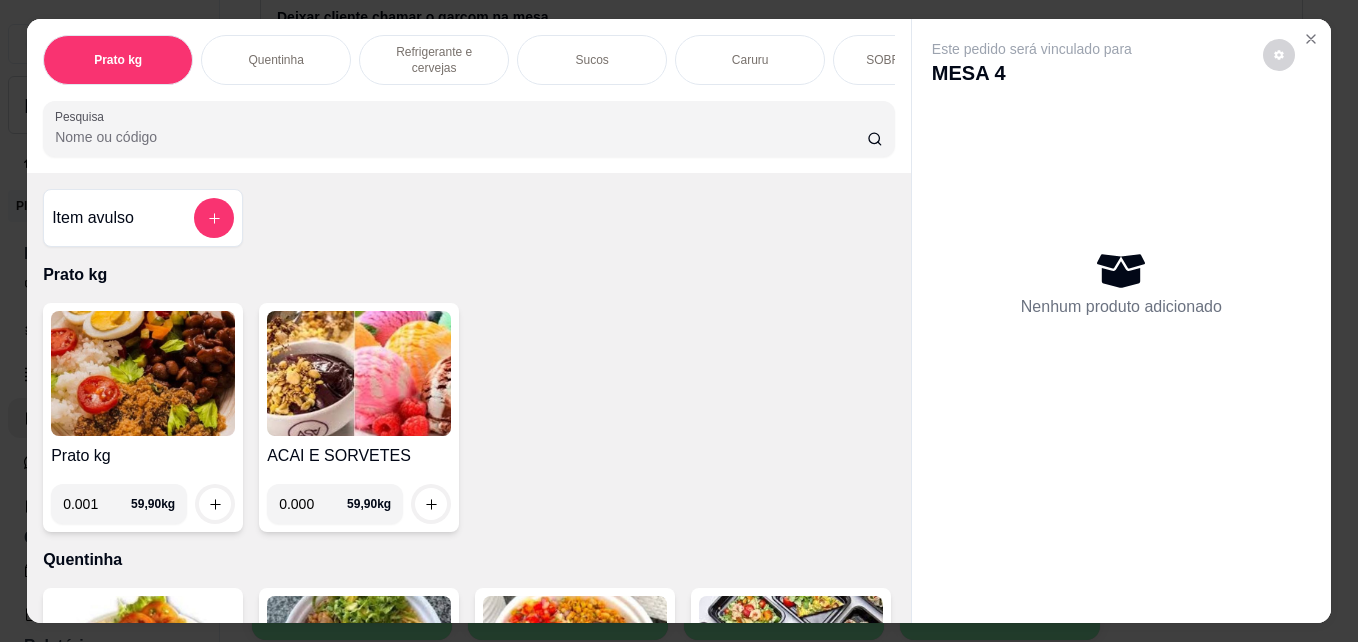 click on "0.001" at bounding box center [97, 504] 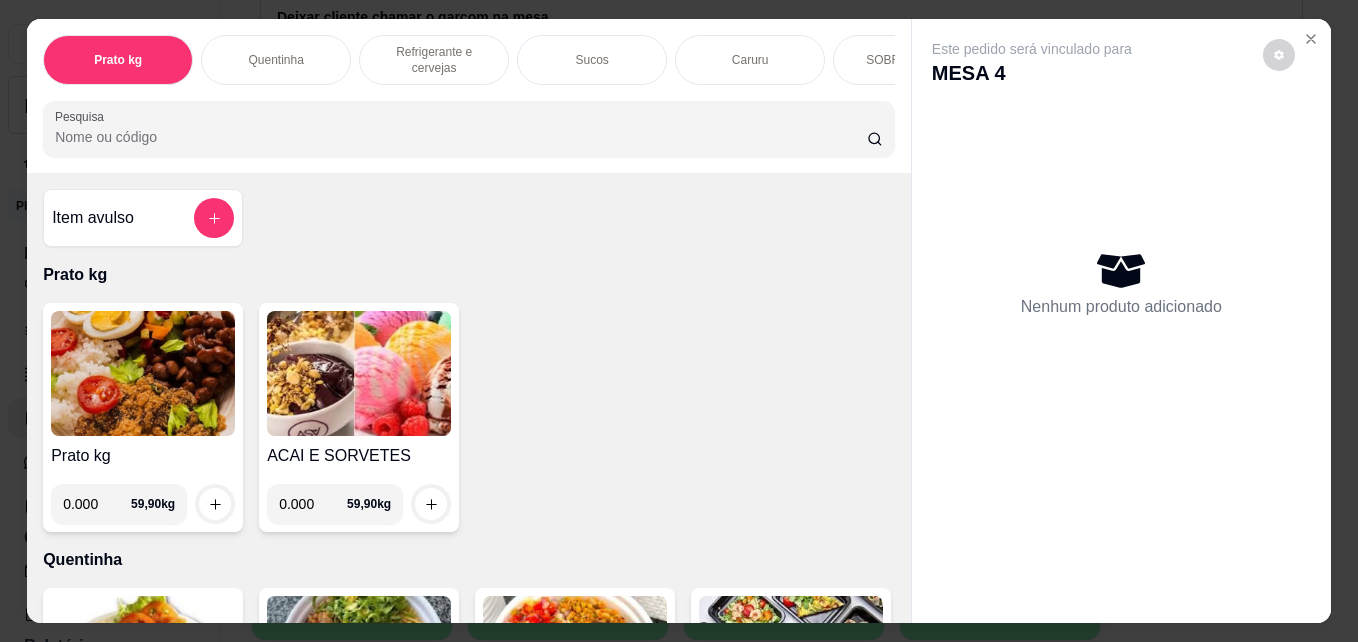 click on "0.000" at bounding box center [97, 504] 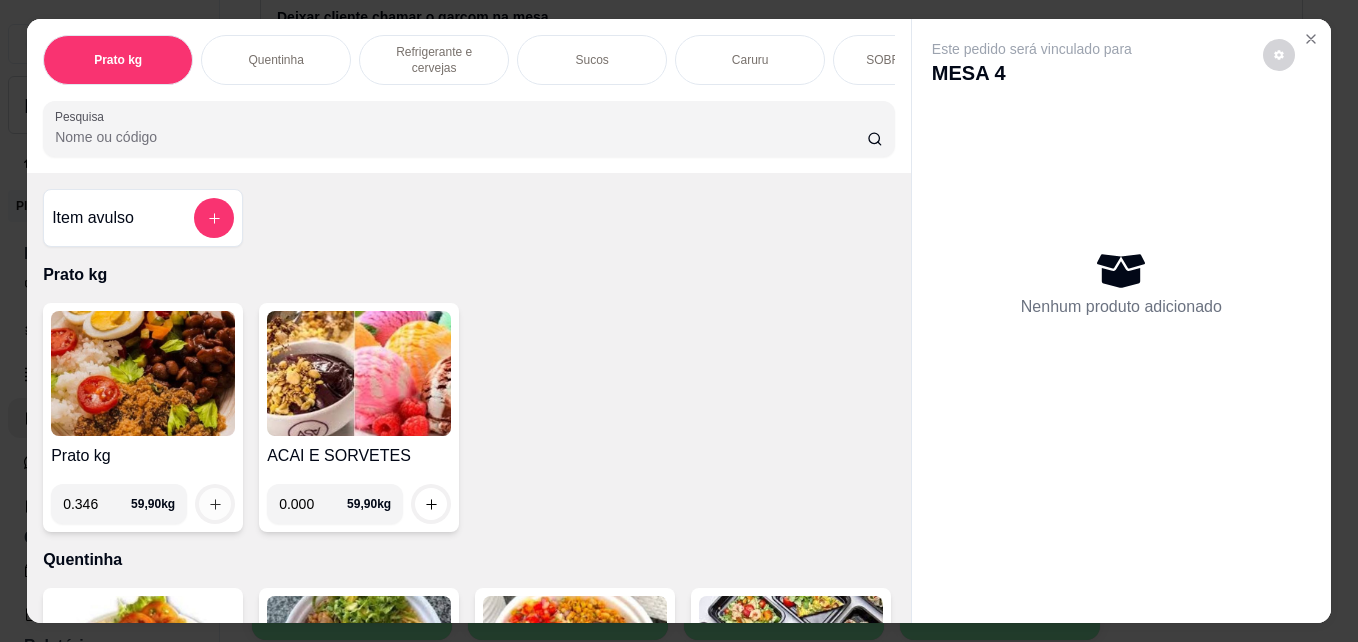type on "0.346" 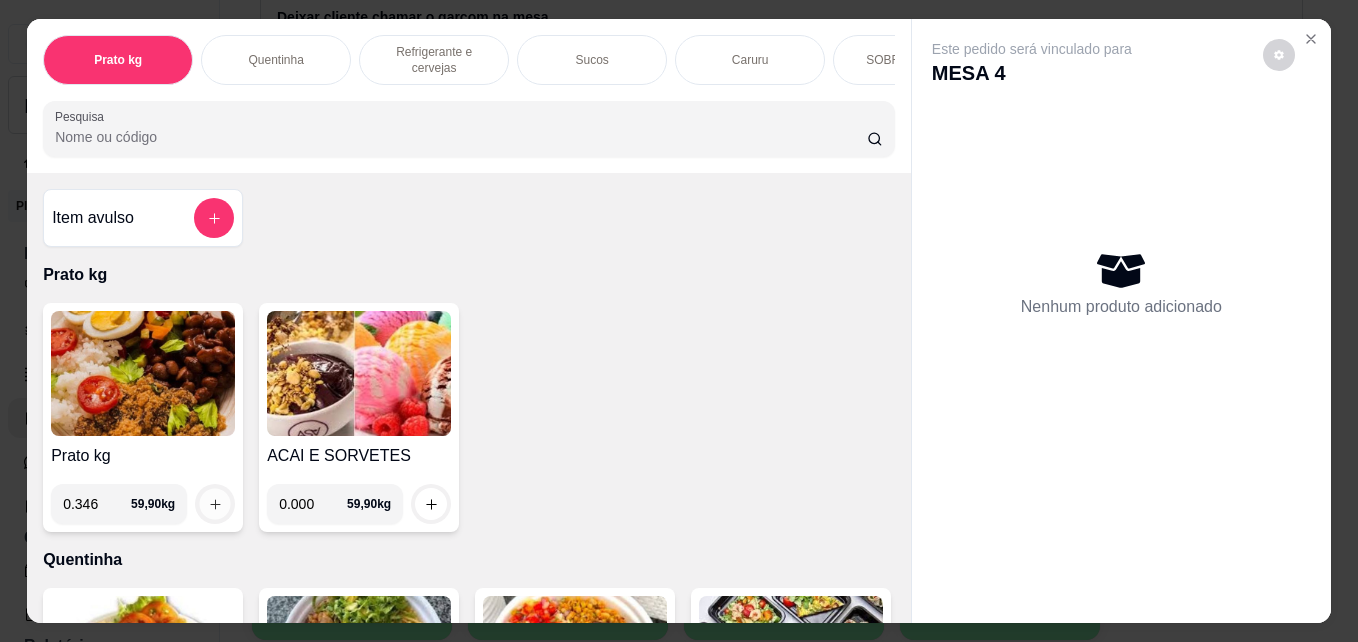 click 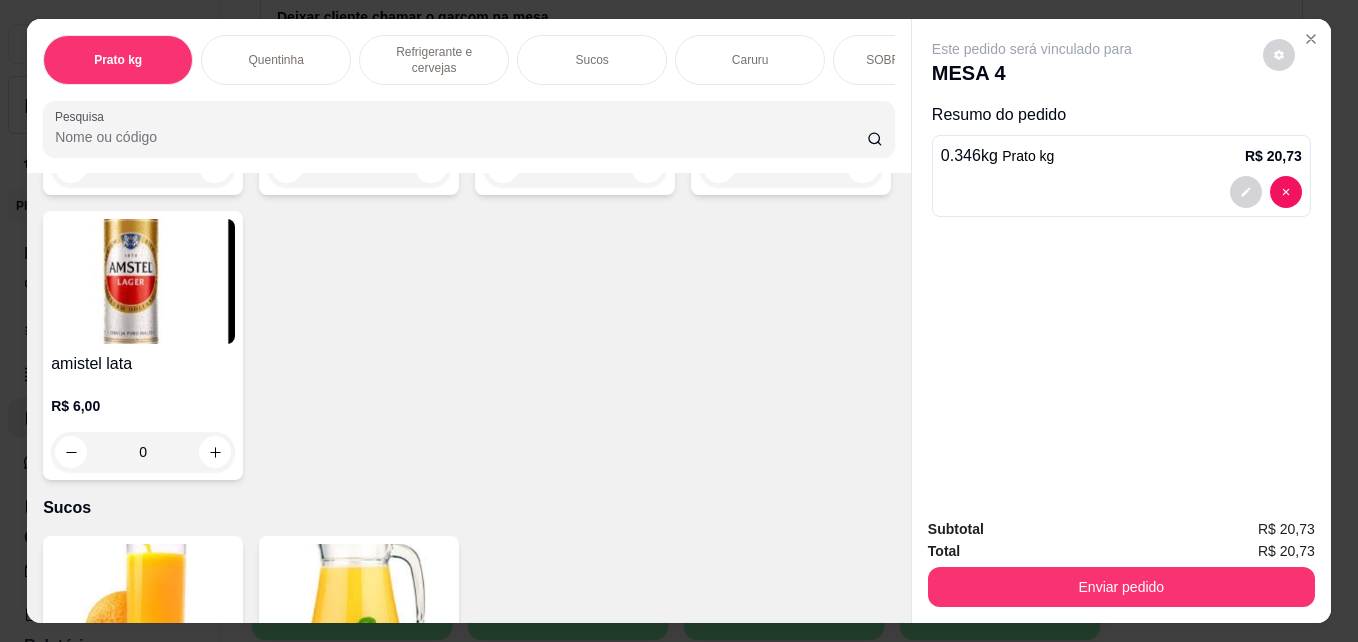 scroll, scrollTop: 1560, scrollLeft: 0, axis: vertical 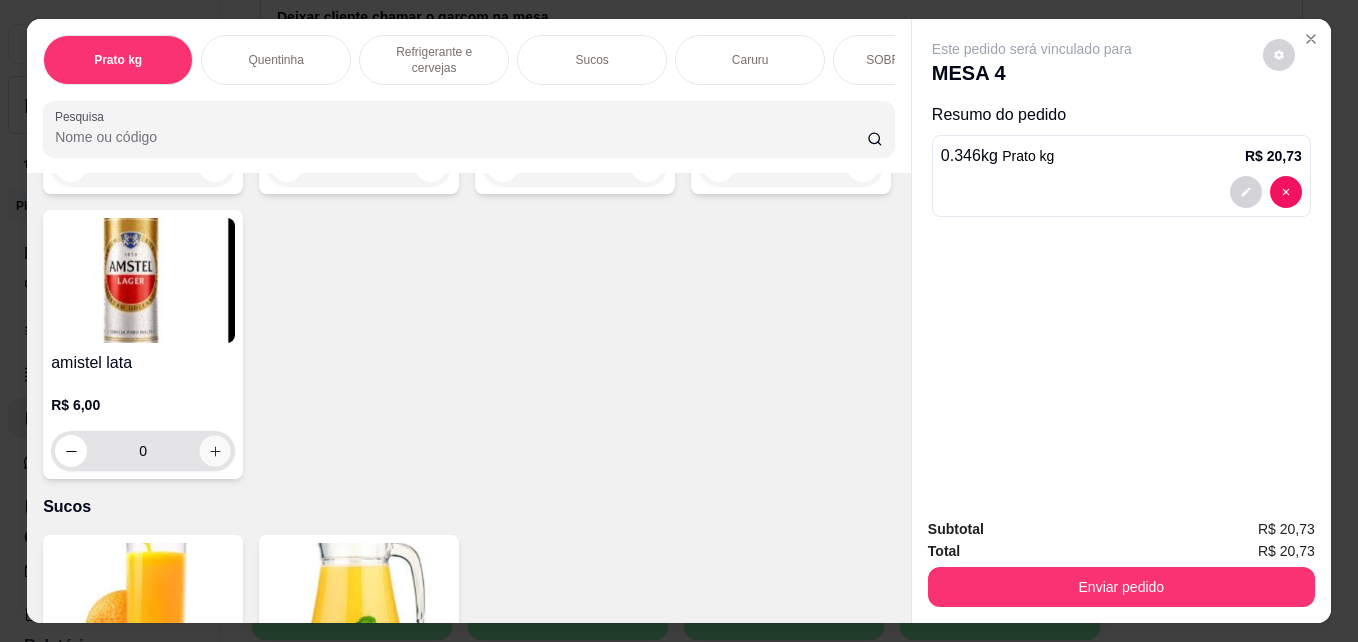 click 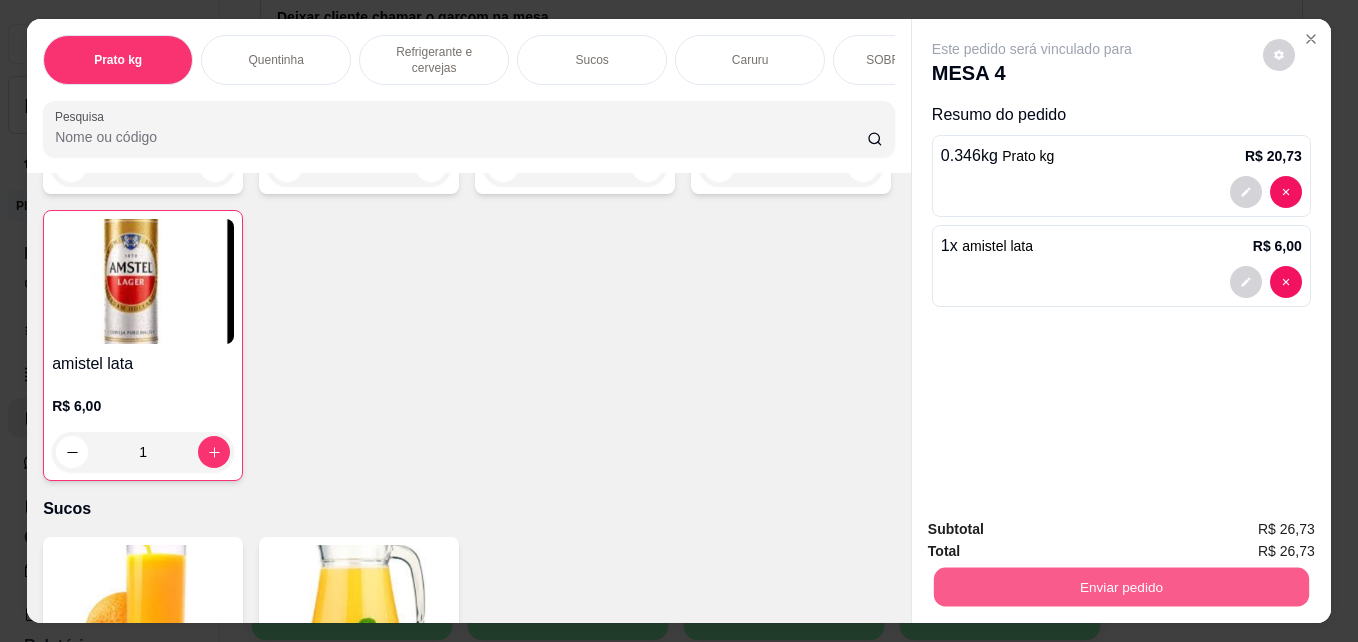 click on "Enviar pedido" at bounding box center [1121, 586] 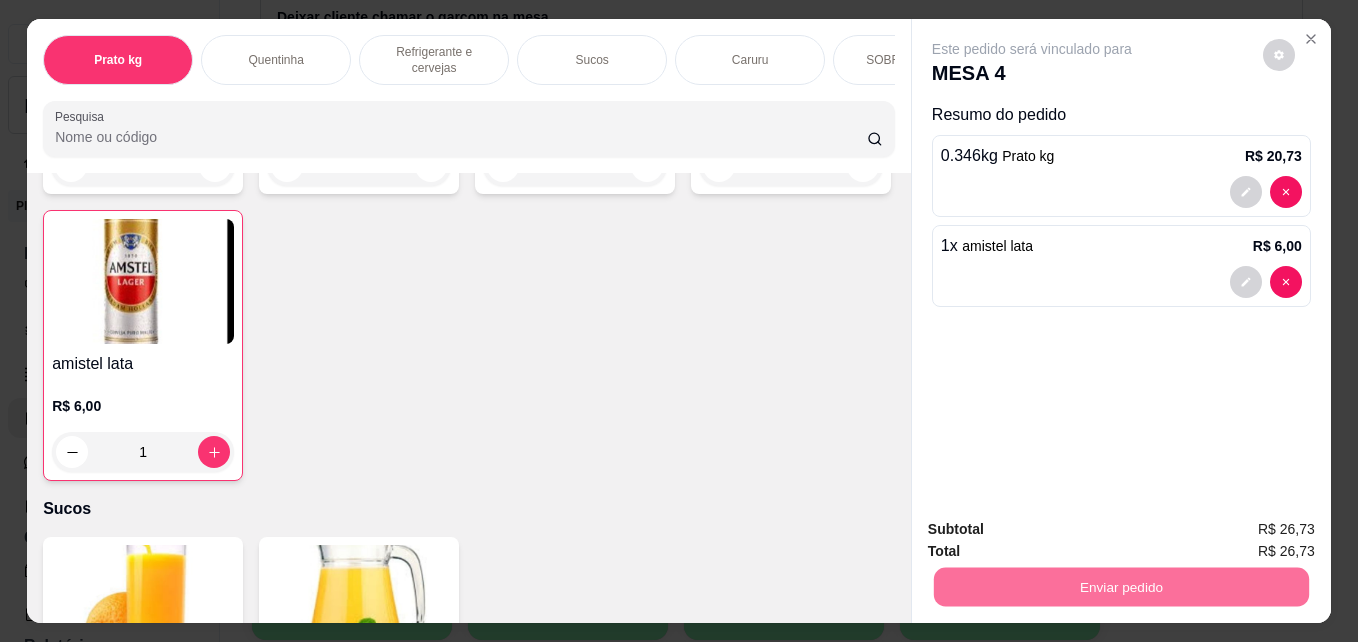 click on "Não registrar e enviar pedido" at bounding box center (1055, 529) 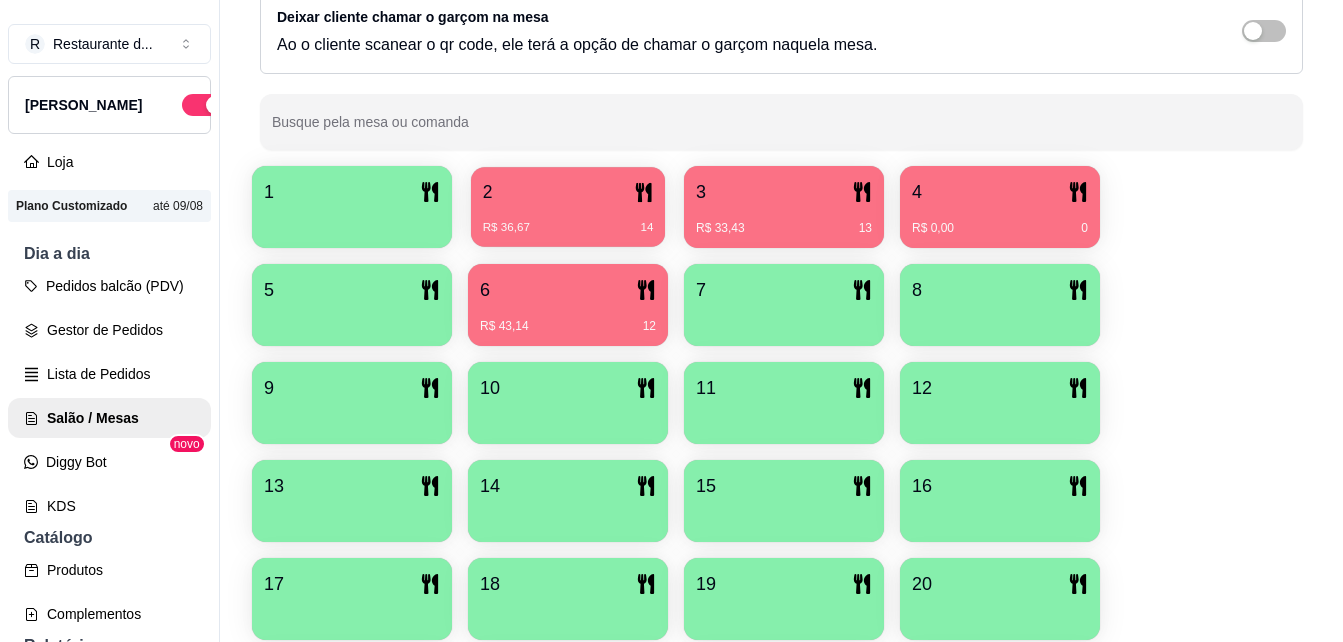 click on "R$ 36,67 14" at bounding box center [568, 220] 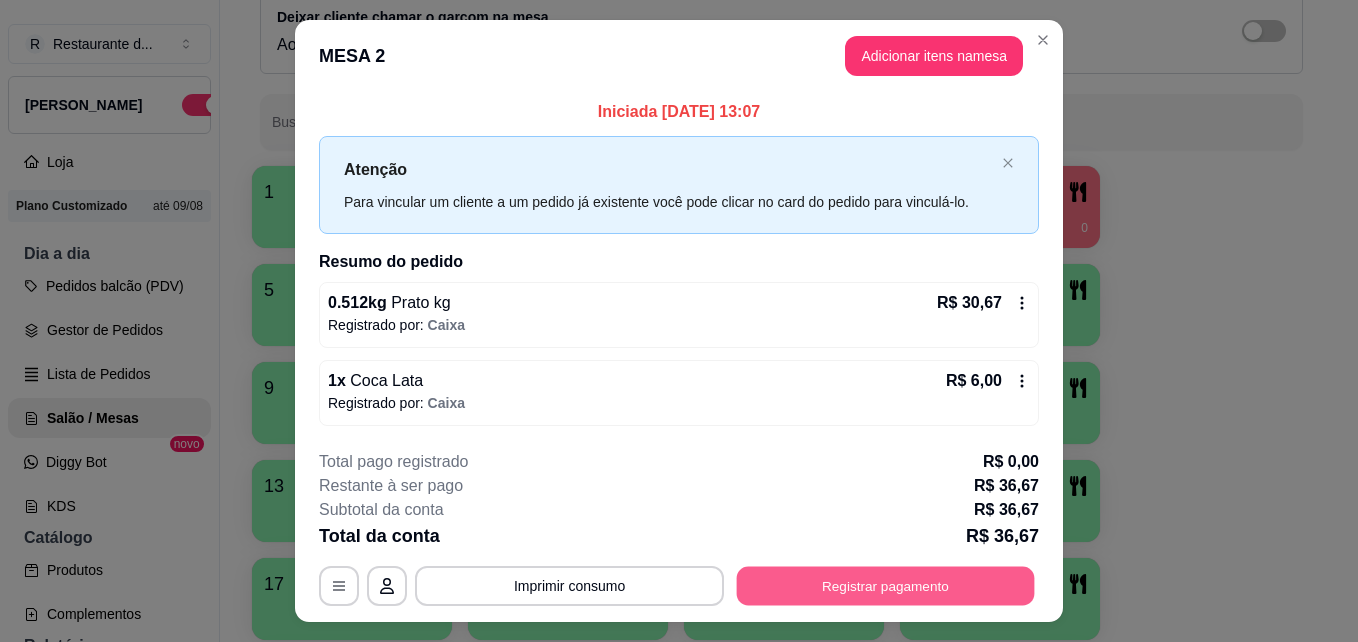 click on "Registrar pagamento" at bounding box center (886, 585) 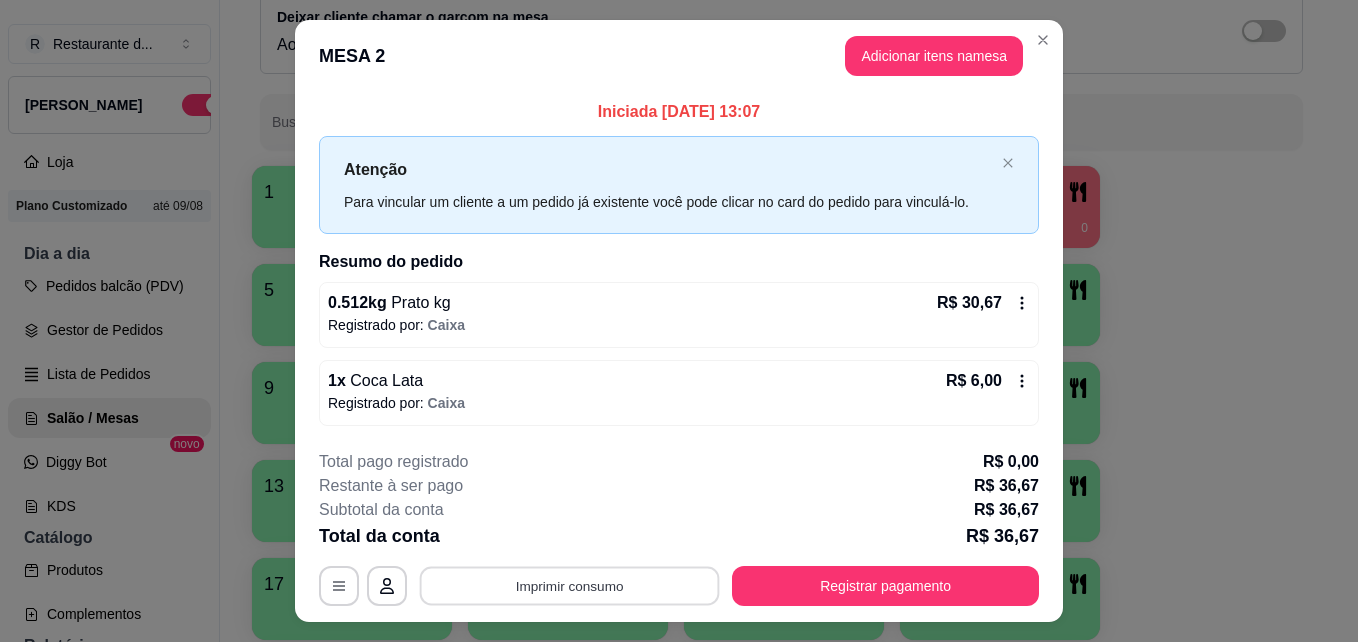 click on "Imprimir consumo" at bounding box center [570, 585] 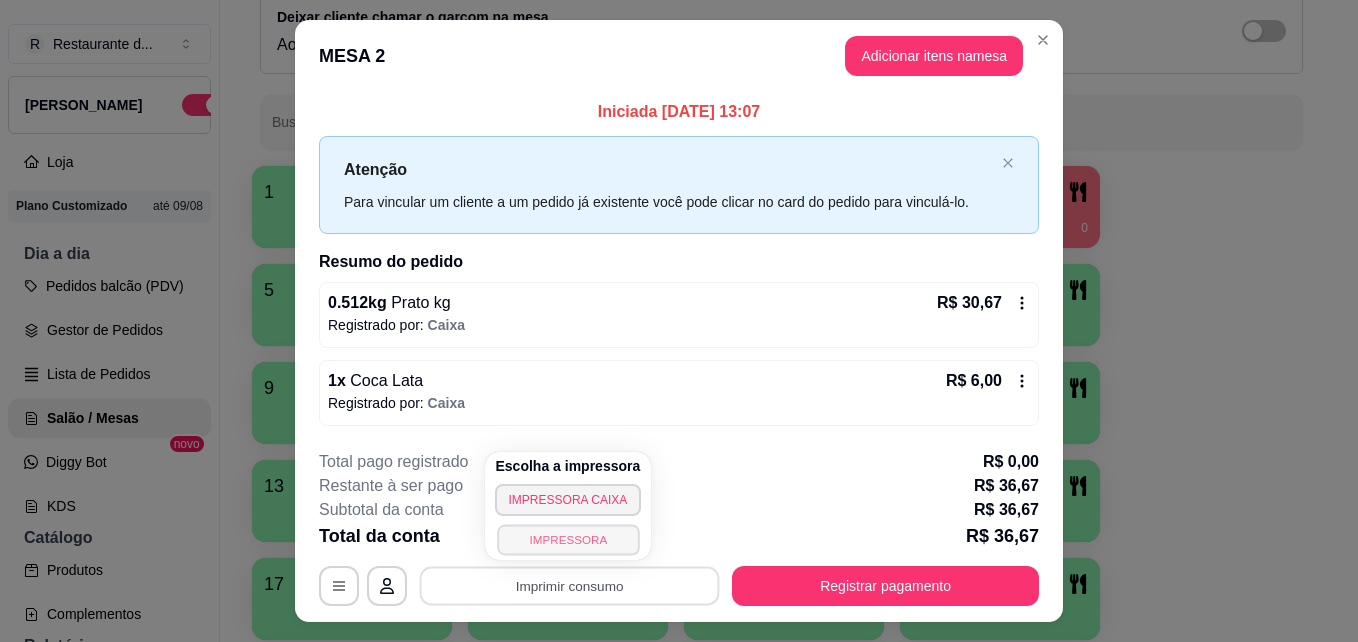 click on "IMPRESSORA" at bounding box center [568, 539] 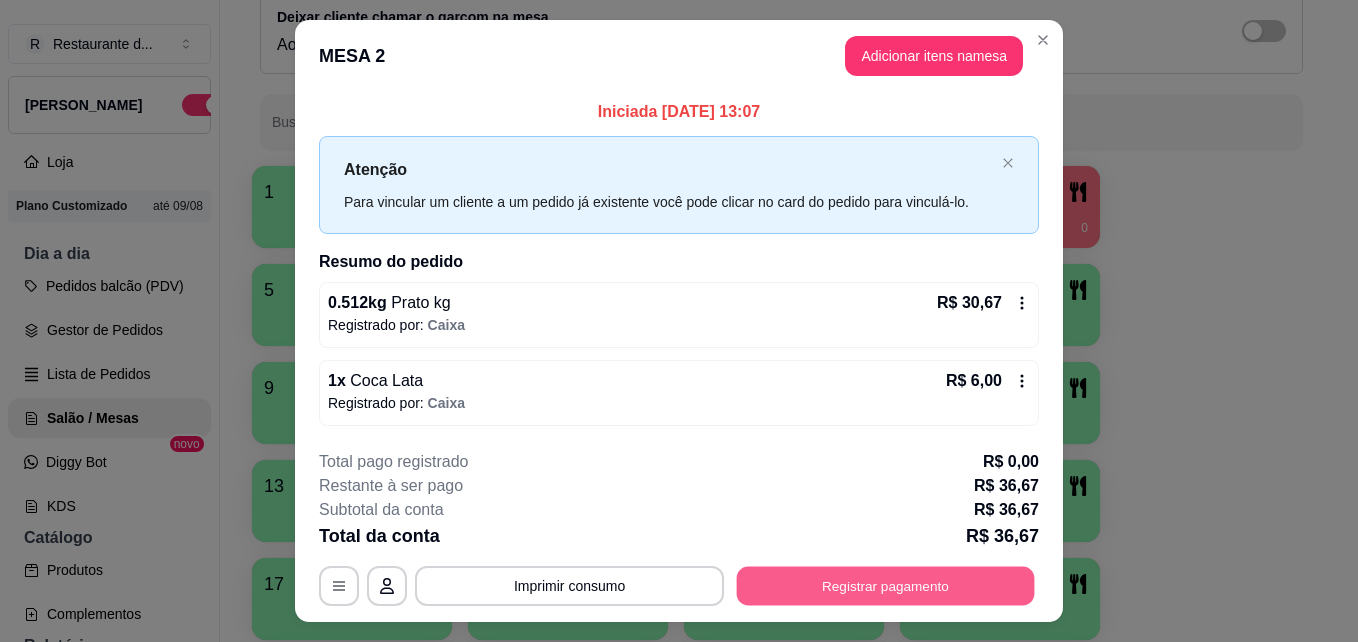 click on "Registrar pagamento" at bounding box center [886, 585] 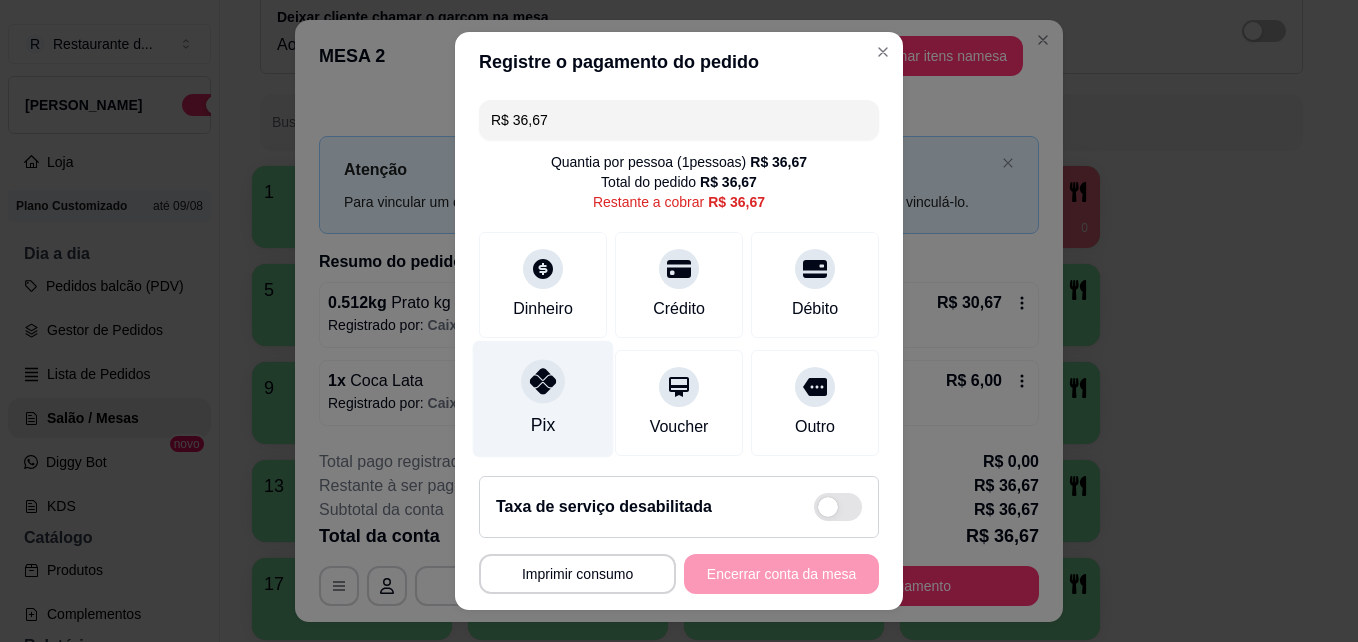 click at bounding box center [543, 382] 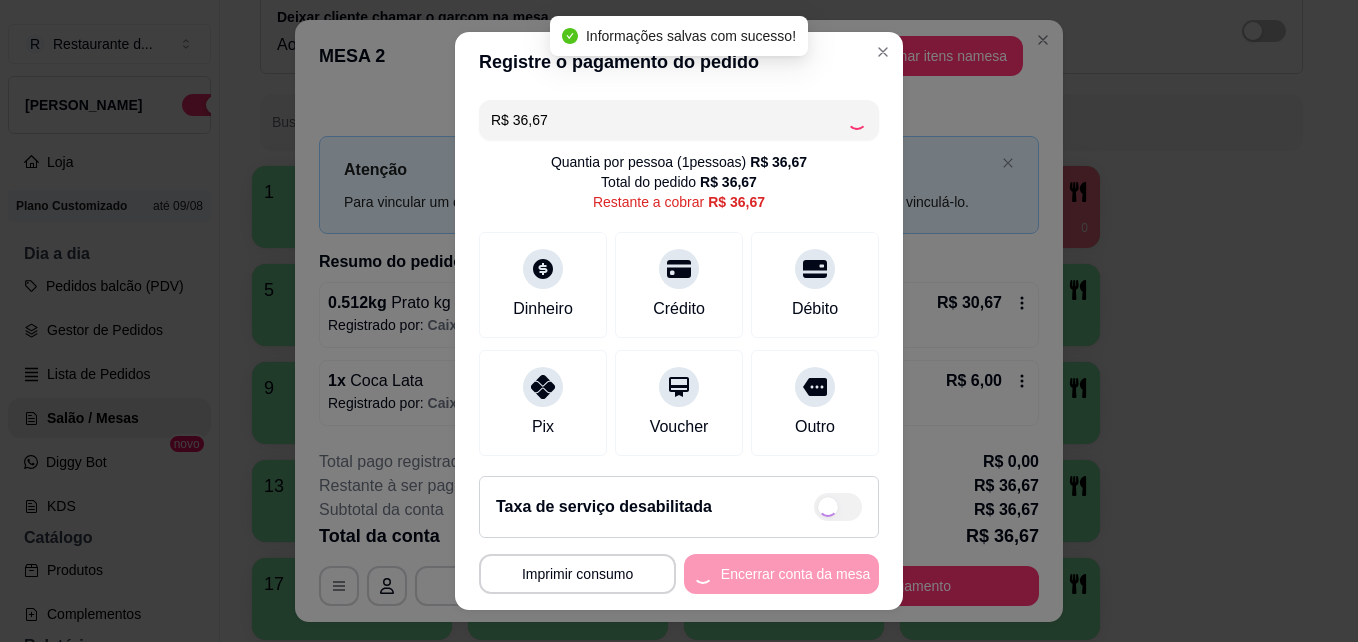type on "R$ 0,00" 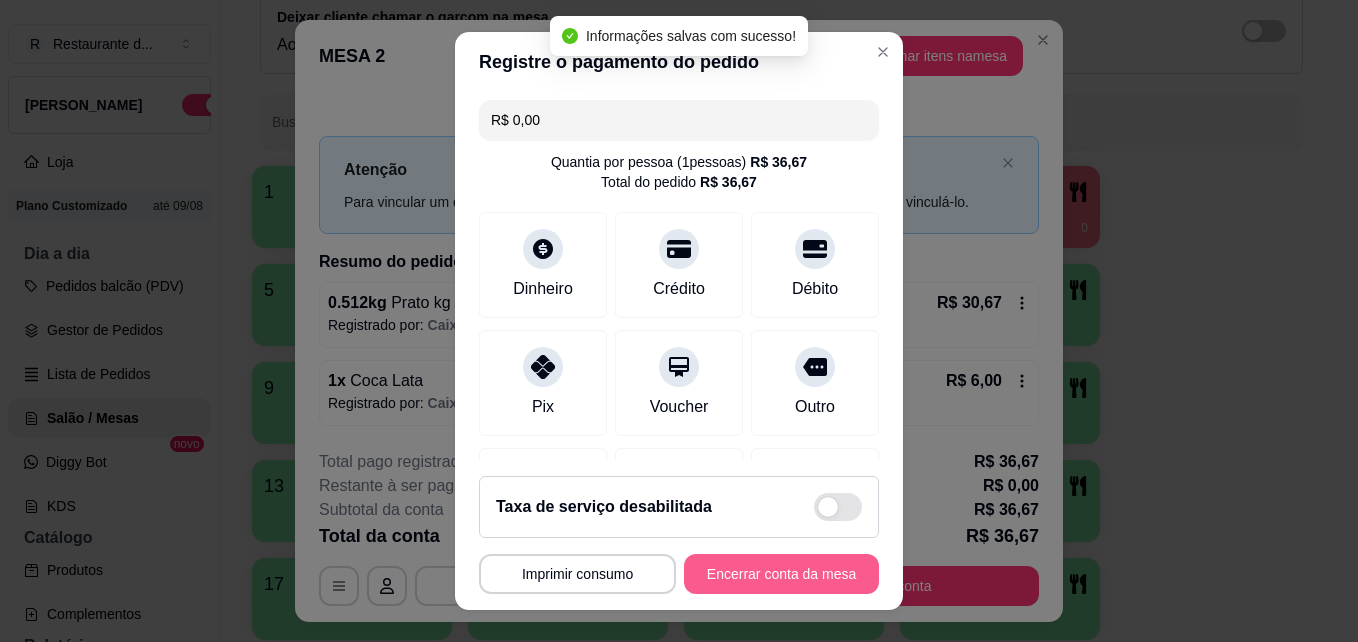 click on "Encerrar conta da mesa" at bounding box center (781, 574) 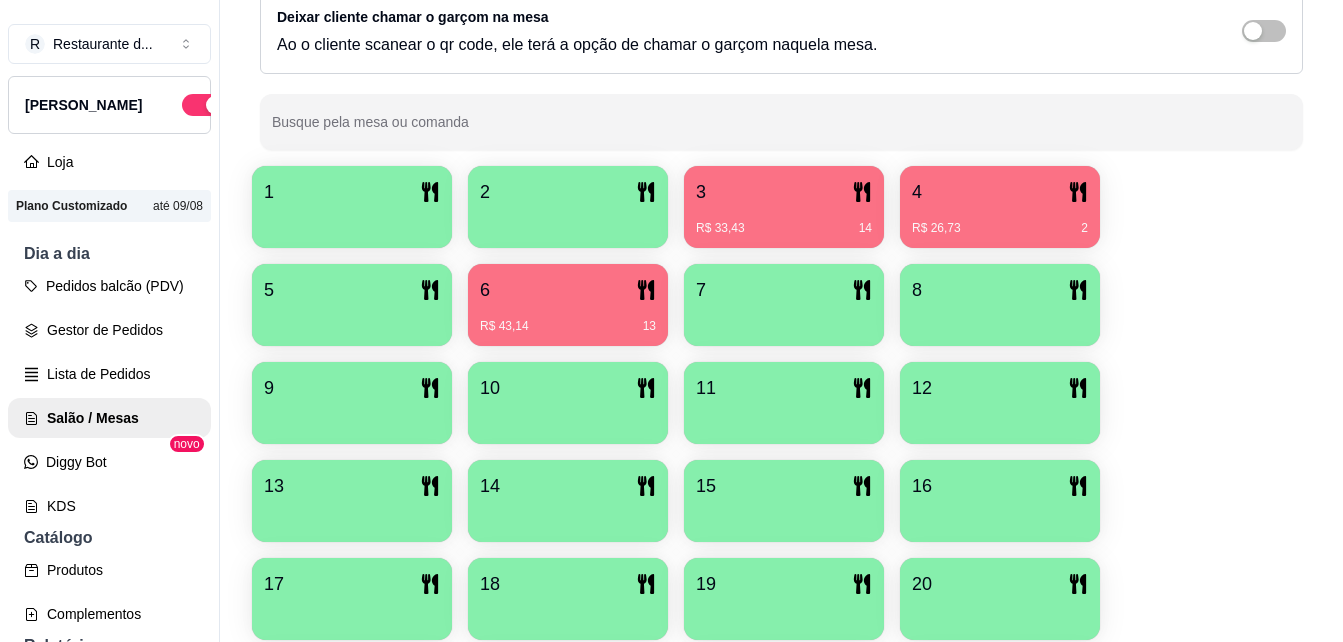 click on "R$ 33,43 14" at bounding box center (784, 228) 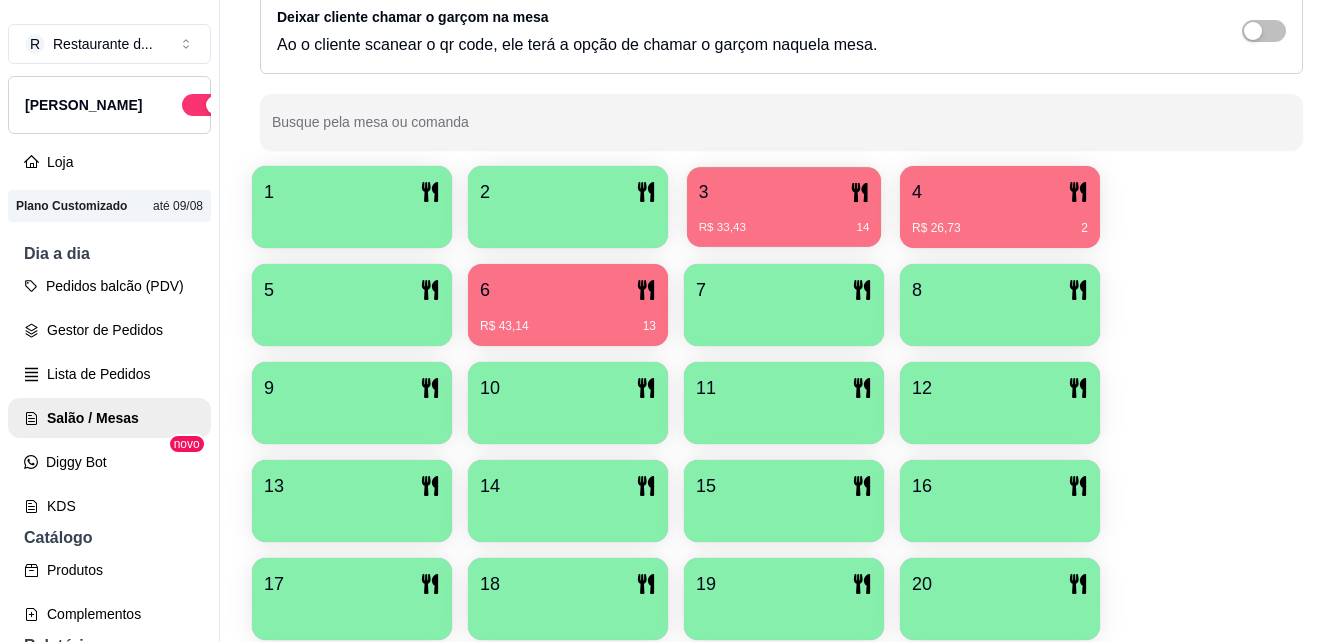 click on "R$ 33,43 14" at bounding box center [784, 228] 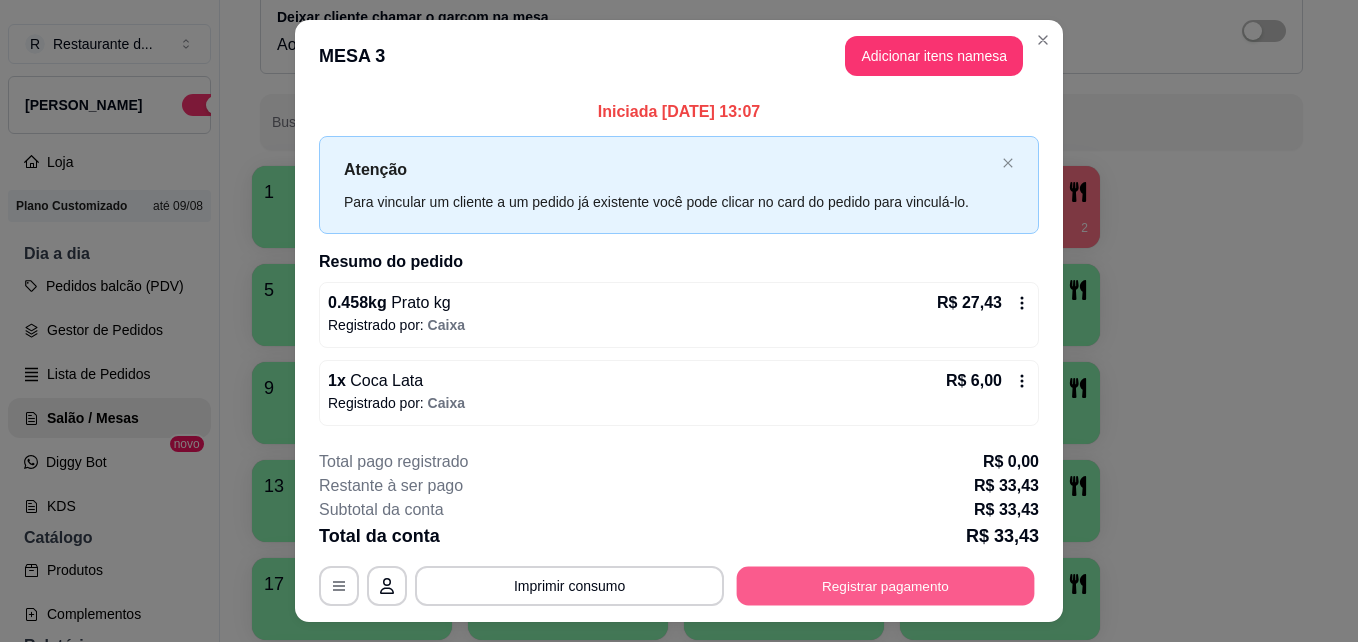click on "Registrar pagamento" at bounding box center (886, 585) 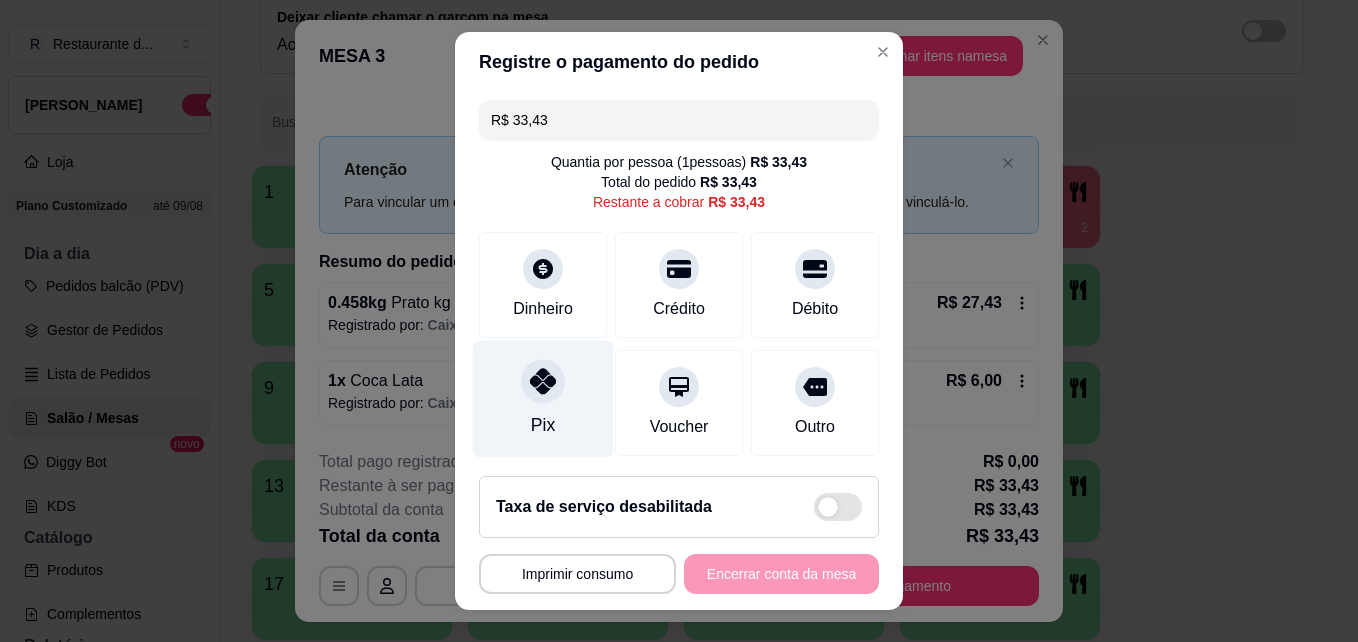 click 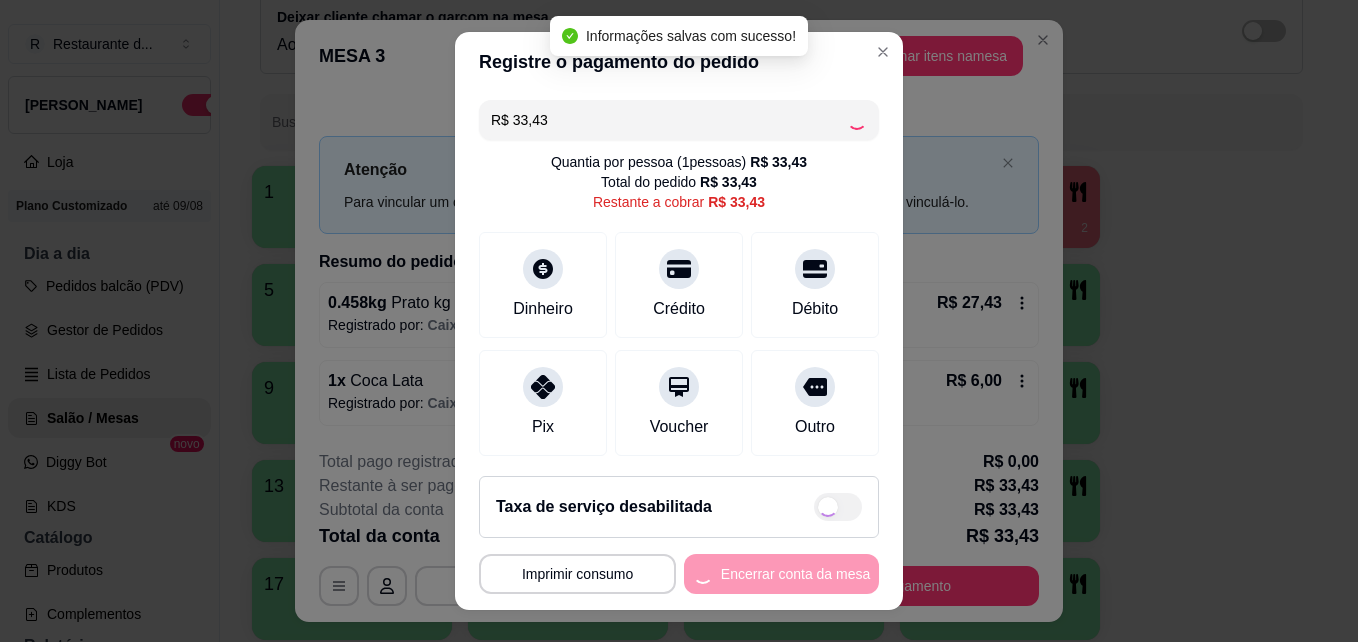 type on "R$ 0,00" 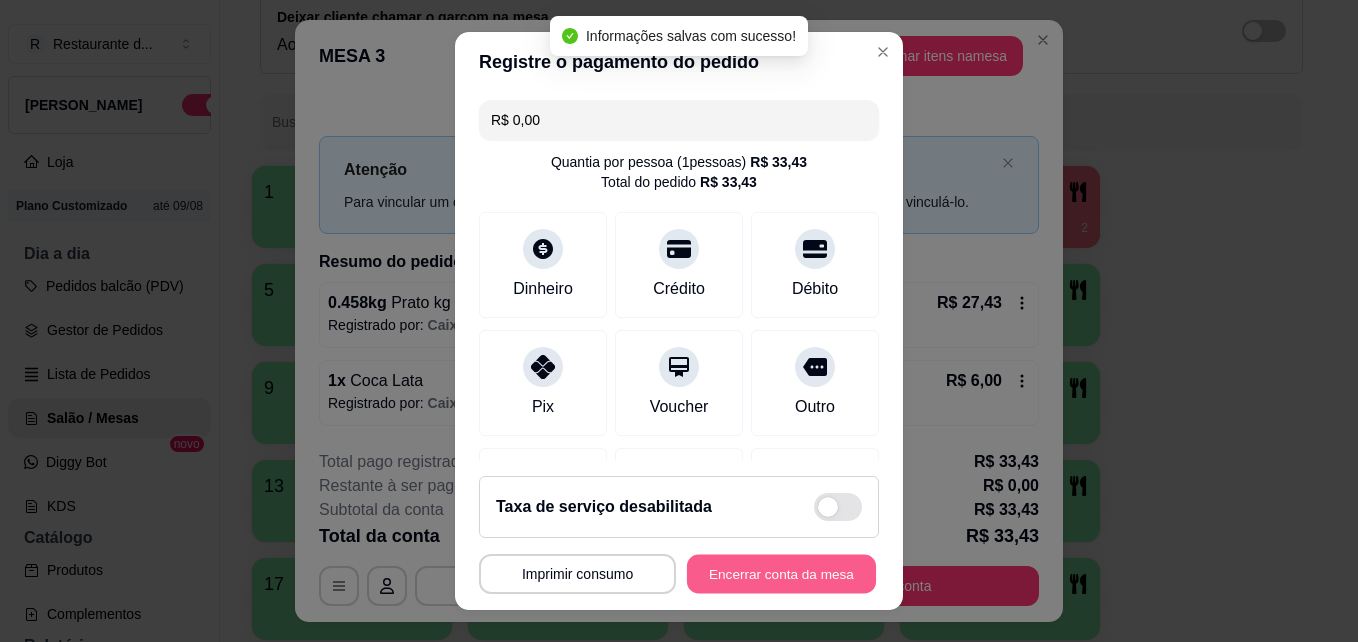 click on "Encerrar conta da mesa" at bounding box center (781, 574) 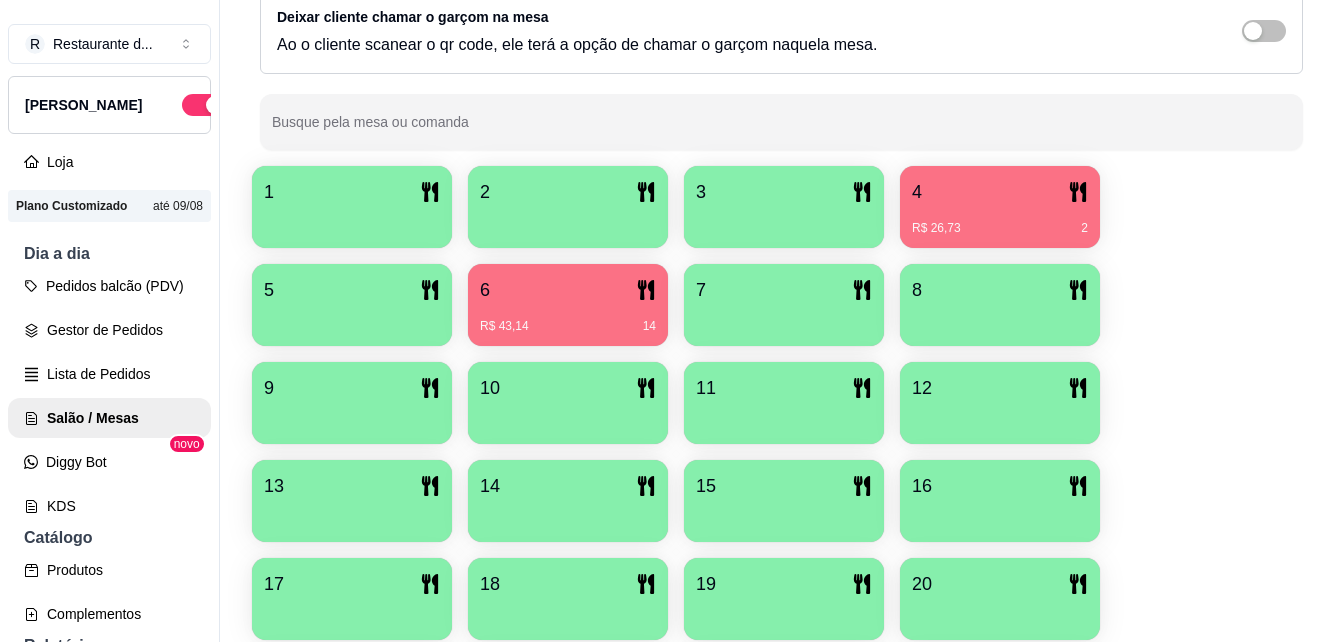 click on "1 2 3 4 R$ 26,73 2 5 6 R$ 43,14 14 7 8 9 10 11 12 13 14 15 16 17 18 19 20 21 22 23 24 25 26 27 28 29 30 31 32 33 34 35 36 37 38 39 40" at bounding box center [781, 648] 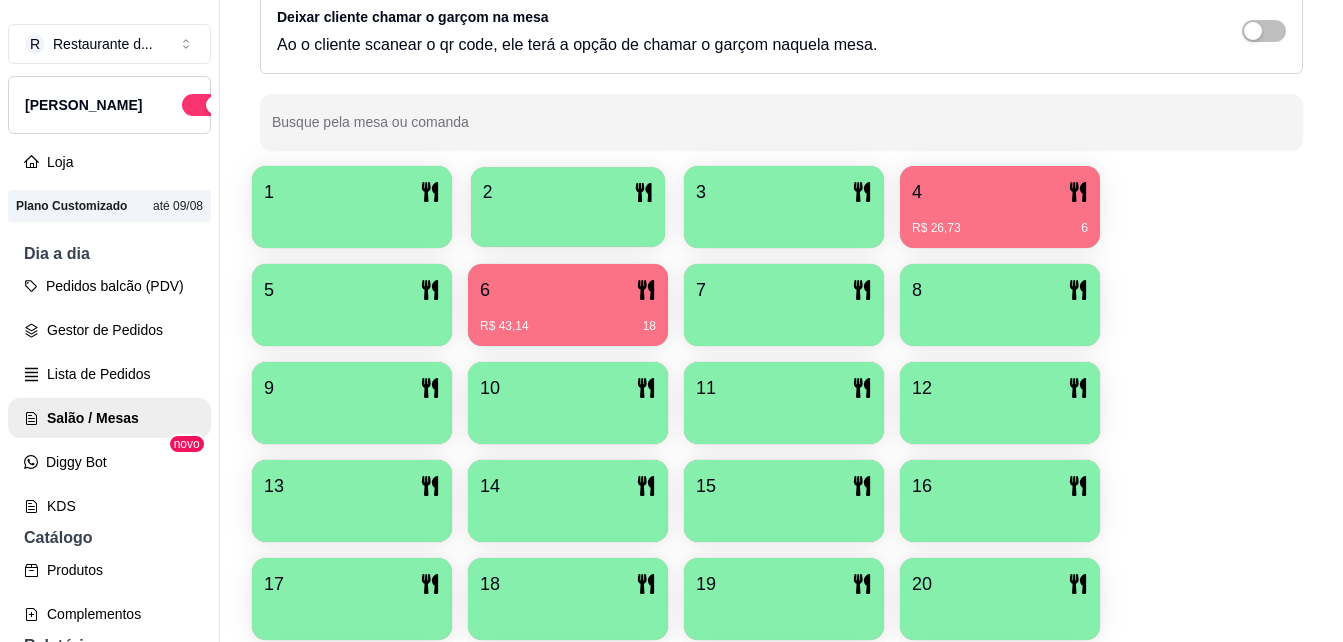 click on "2" at bounding box center (568, 192) 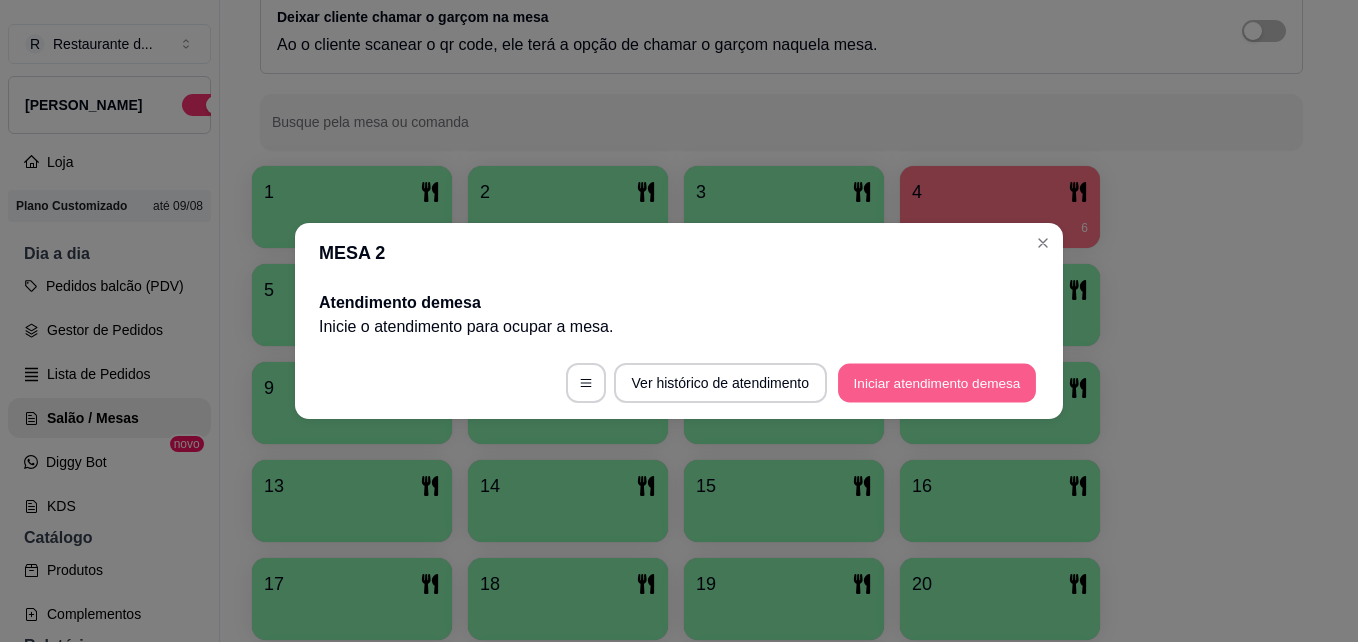 click on "Iniciar atendimento de  mesa" at bounding box center (937, 383) 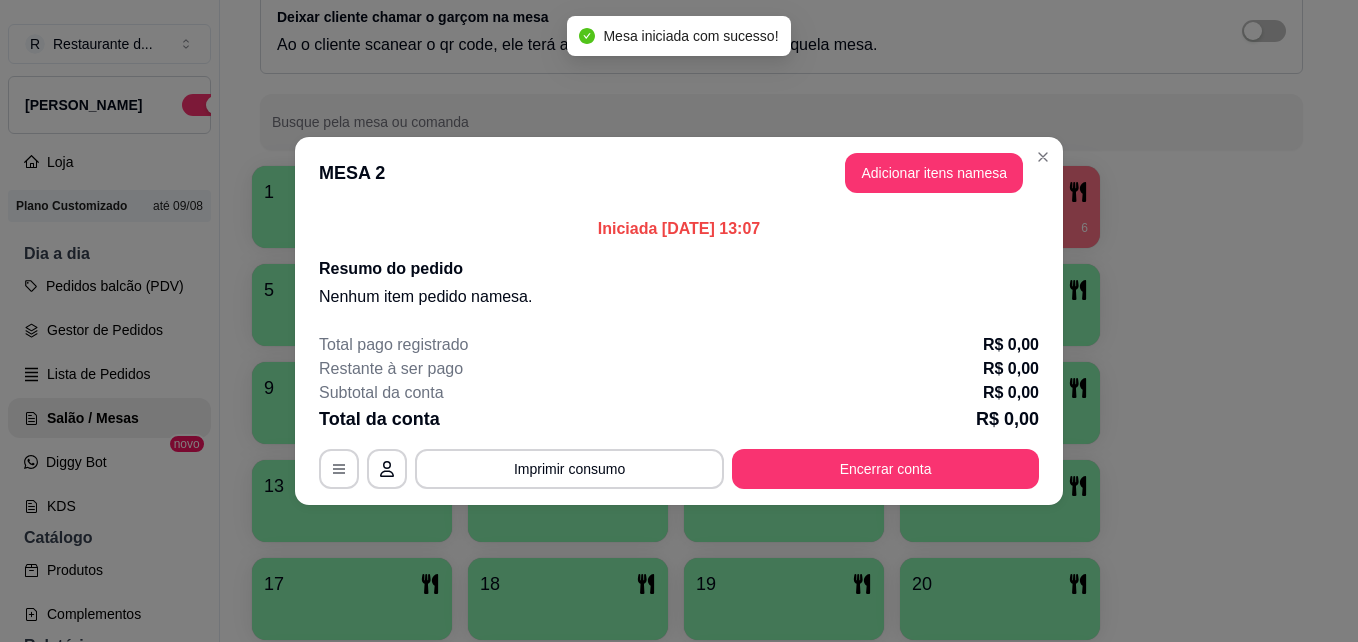 click on "MESA 2 Adicionar itens na  mesa" at bounding box center (679, 173) 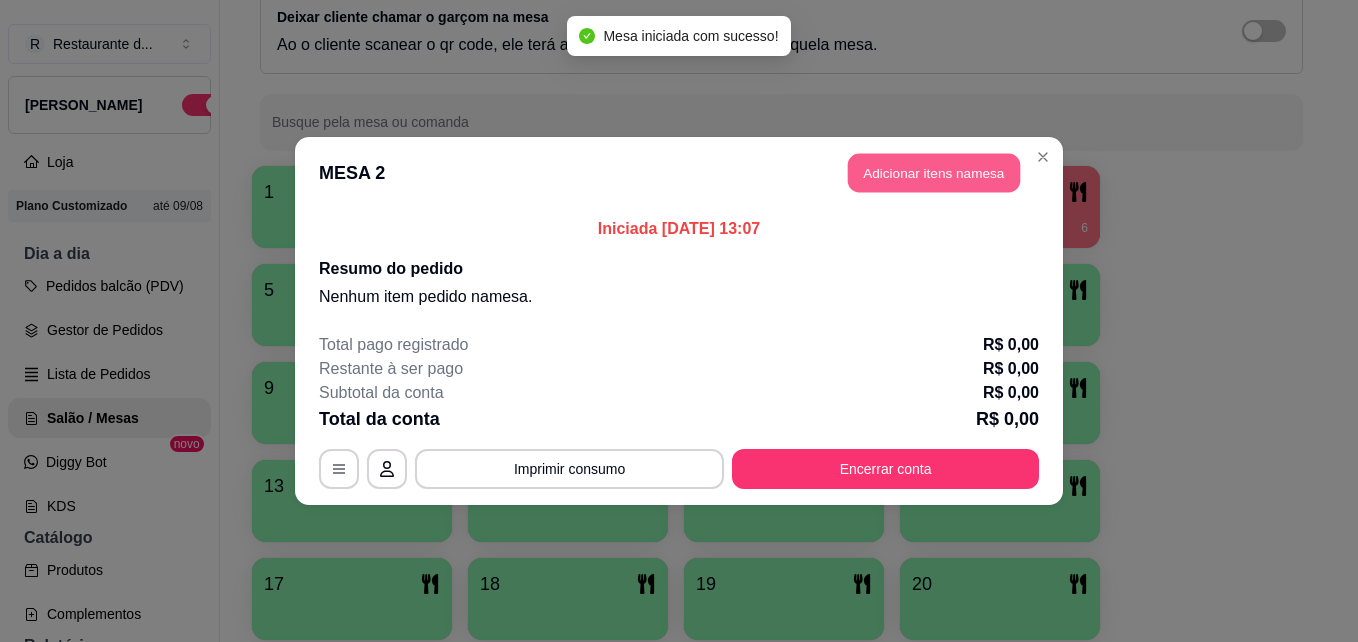 click on "Adicionar itens na  mesa" at bounding box center [934, 173] 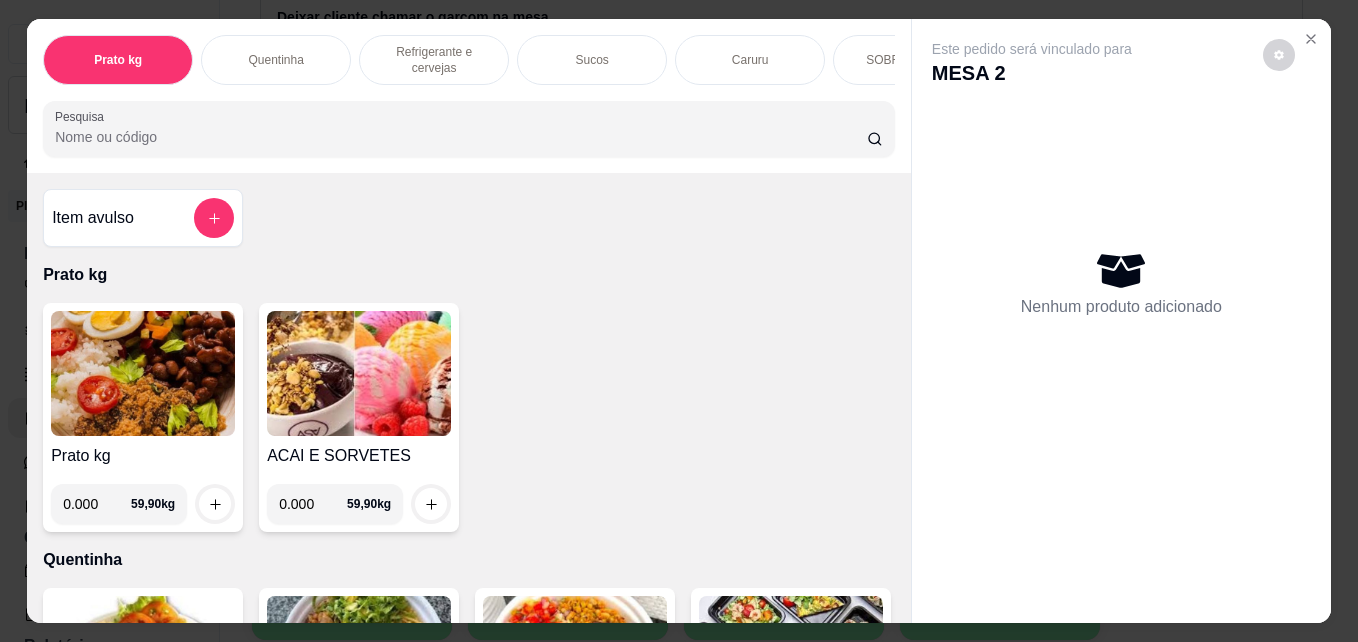 click on "0.000" at bounding box center [97, 504] 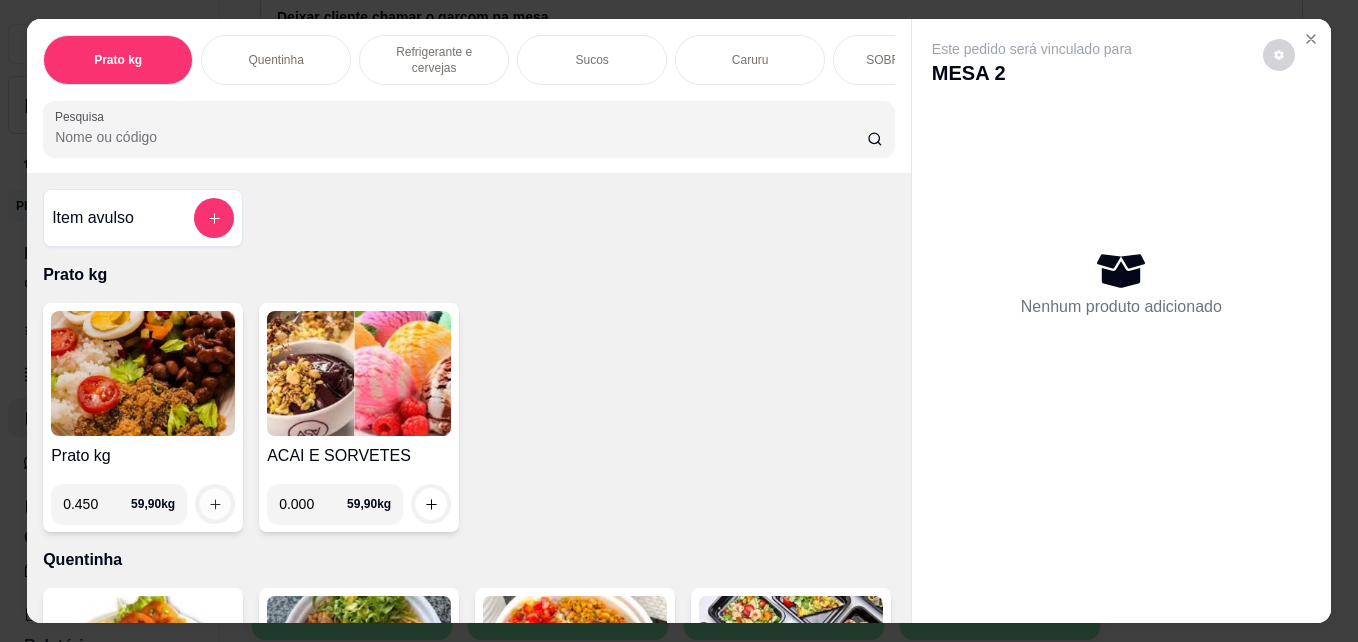 click 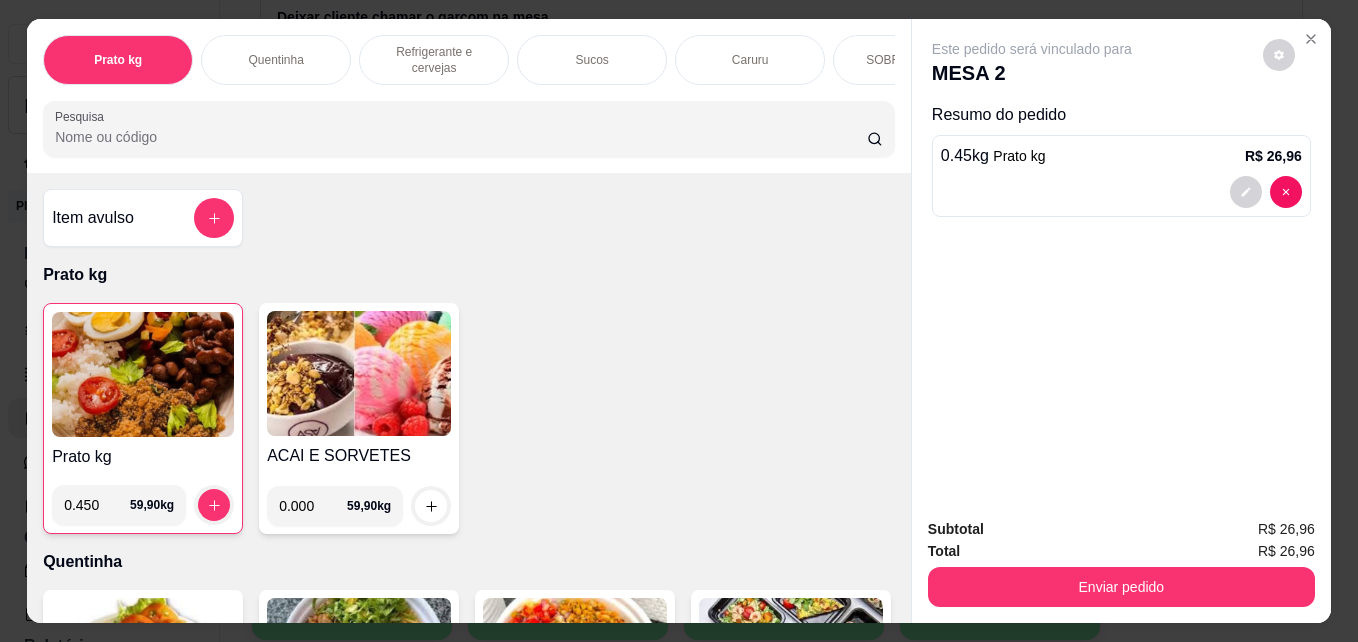 click on "0.450" at bounding box center (97, 505) 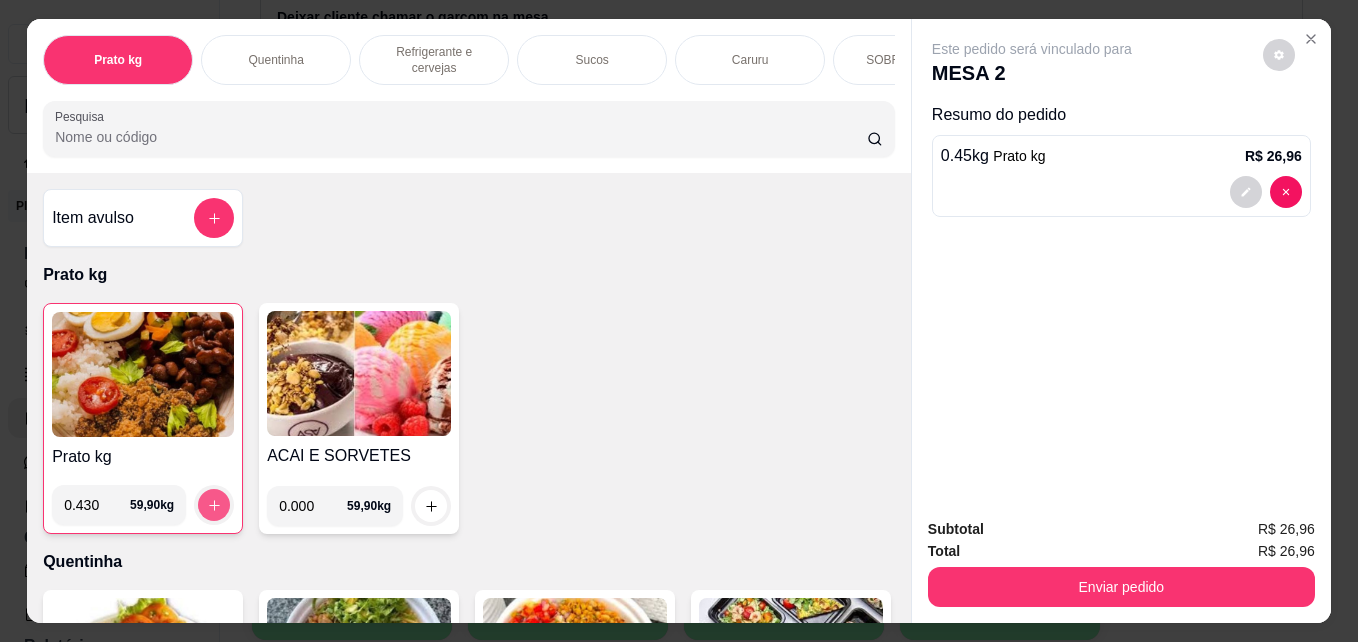 type on "0.430" 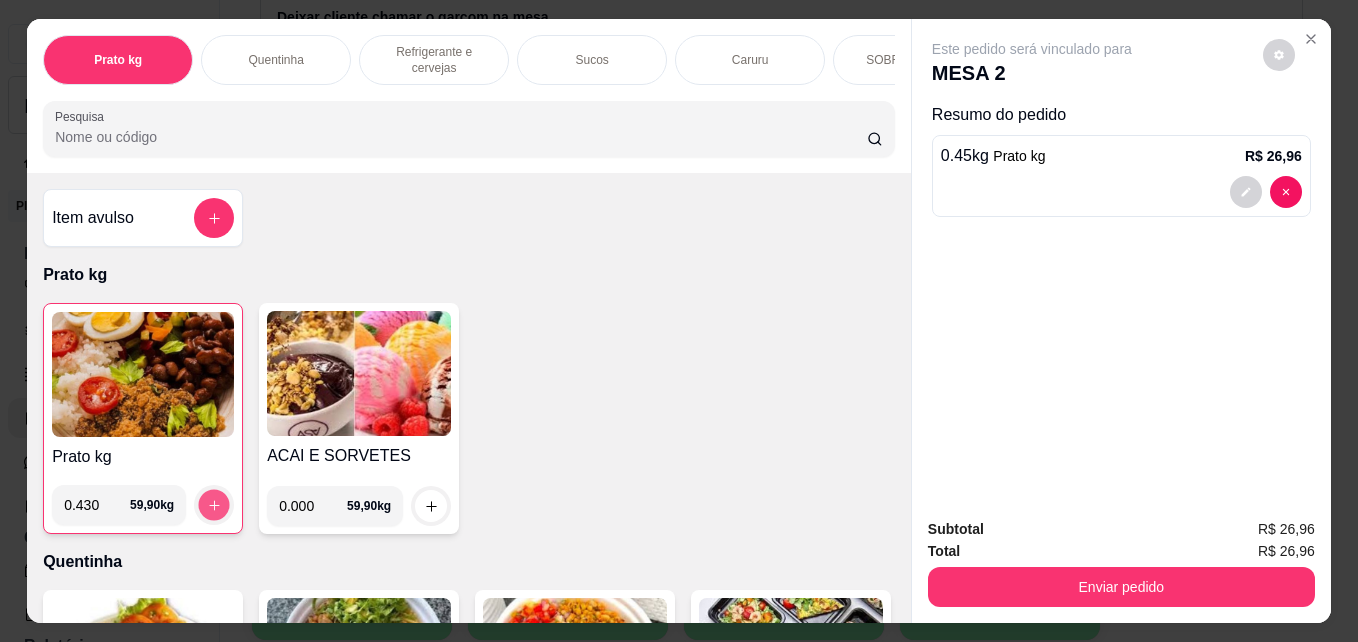 click 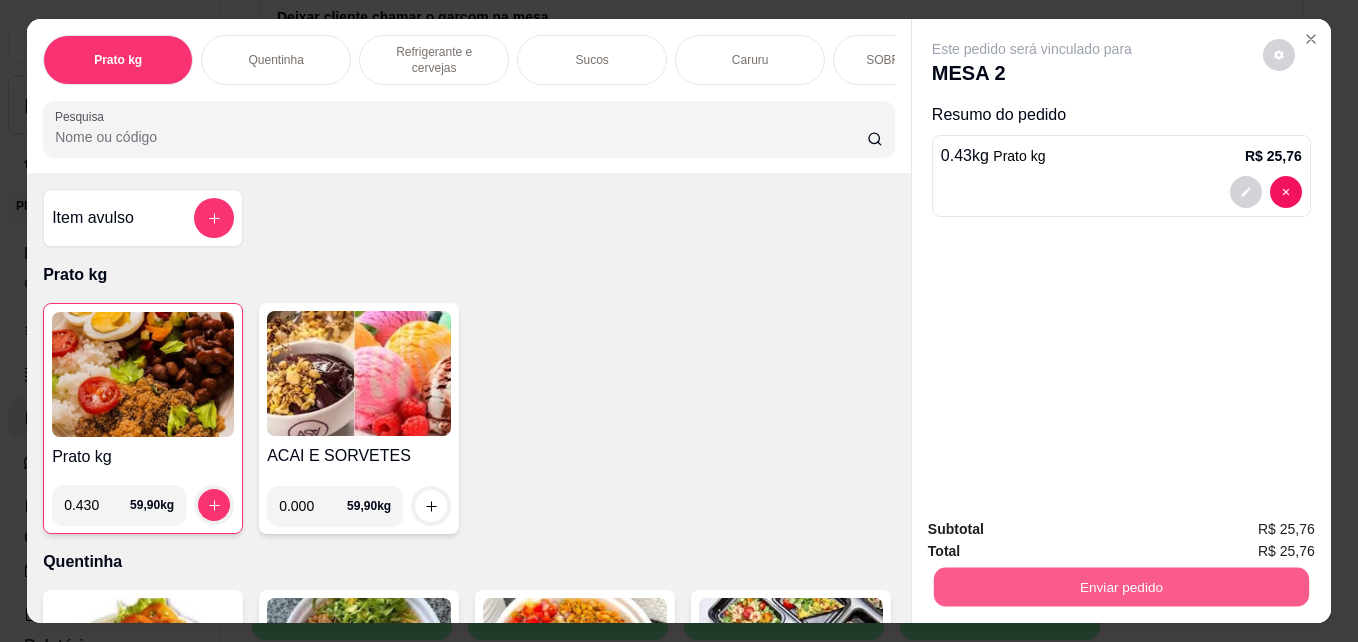 click on "Enviar pedido" at bounding box center (1121, 586) 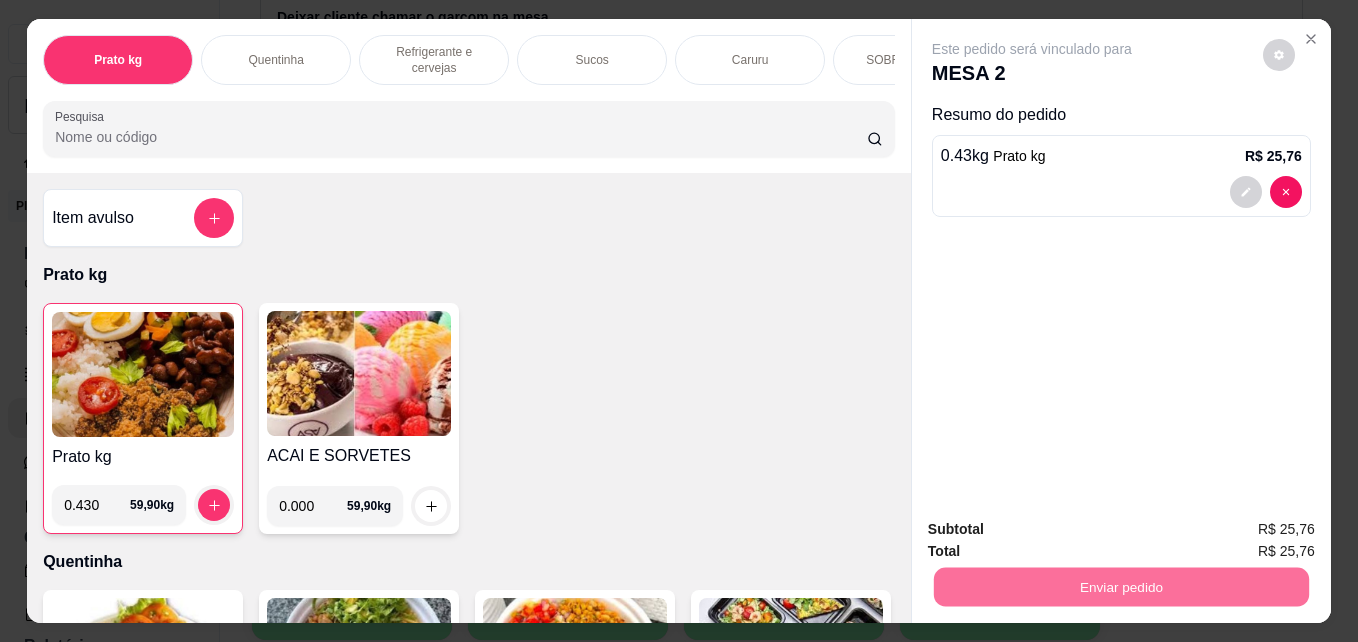 click on "Não registrar e enviar pedido" at bounding box center [1055, 529] 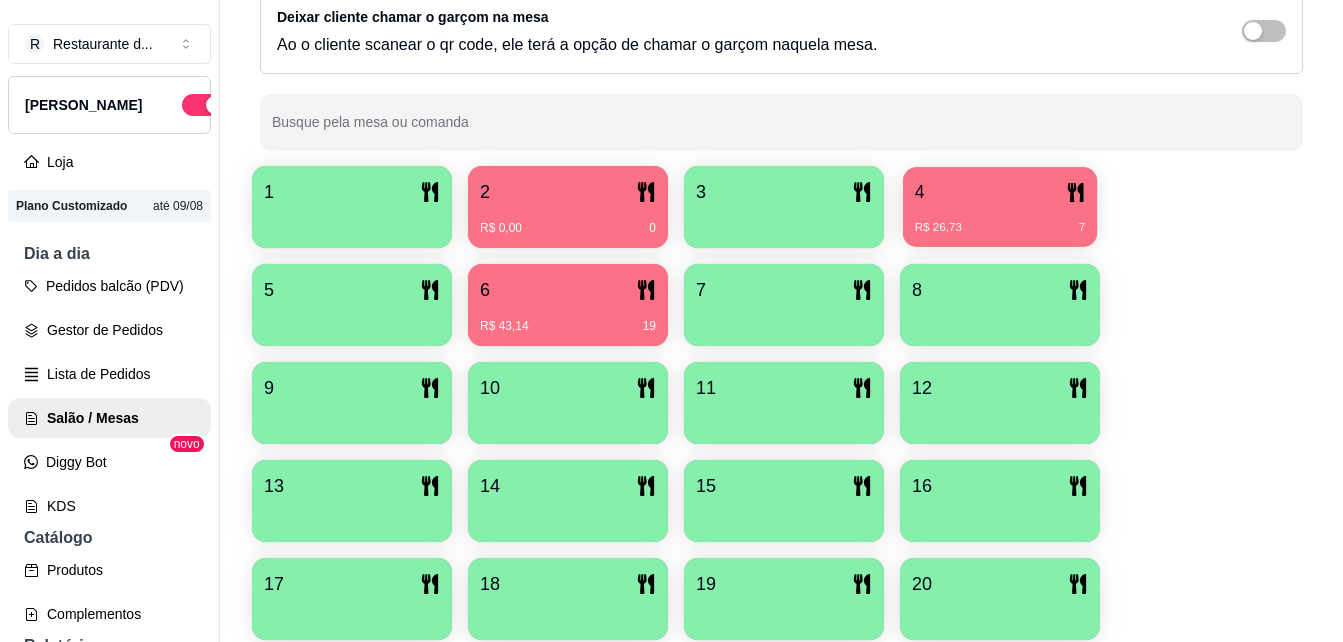 click on "4" at bounding box center [1000, 192] 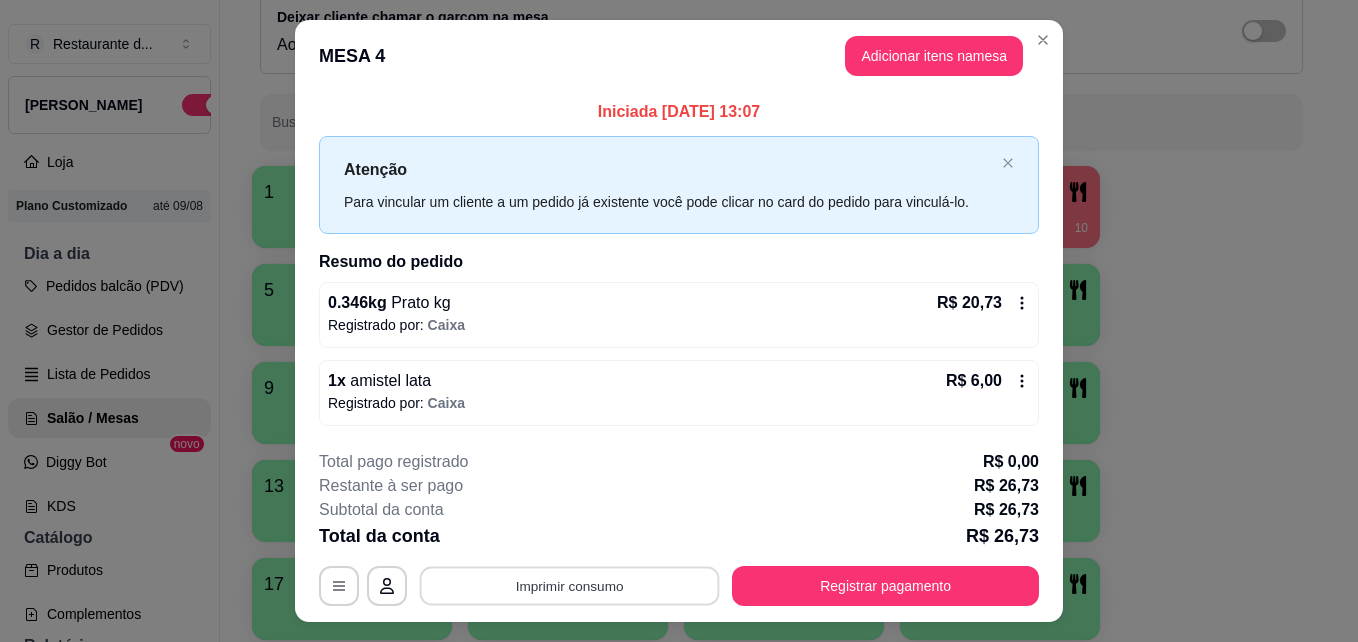 click on "Imprimir consumo" at bounding box center (570, 585) 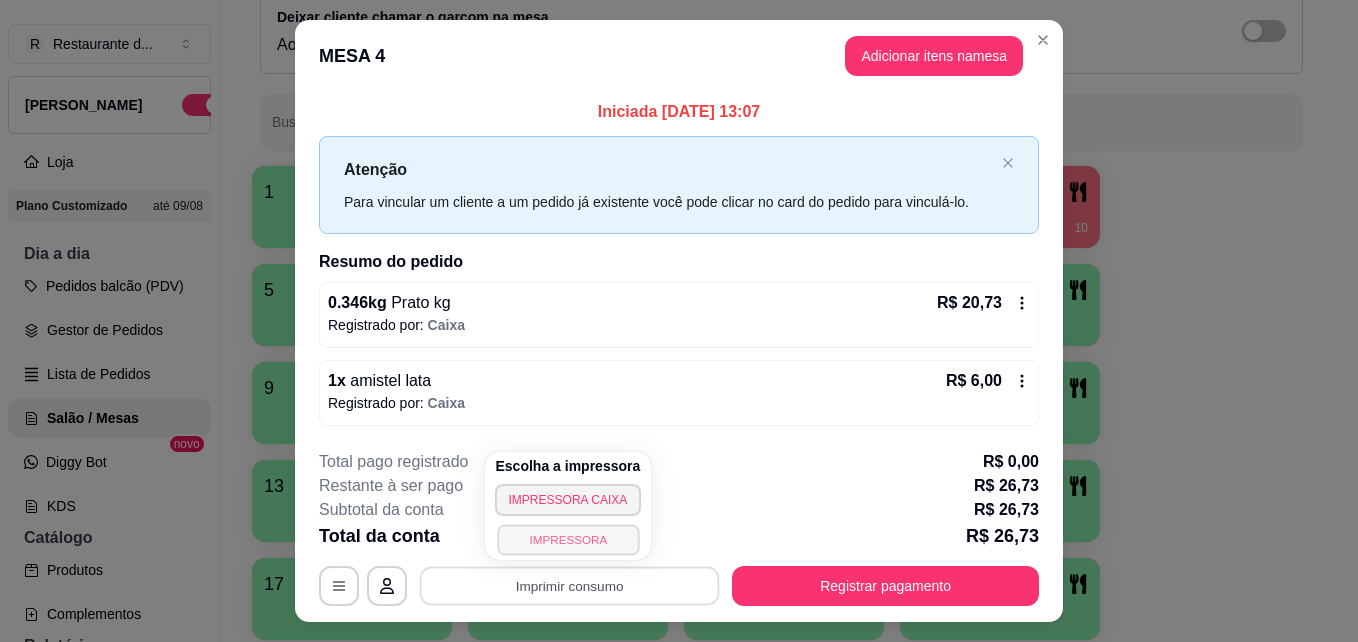 click on "IMPRESSORA" at bounding box center [568, 539] 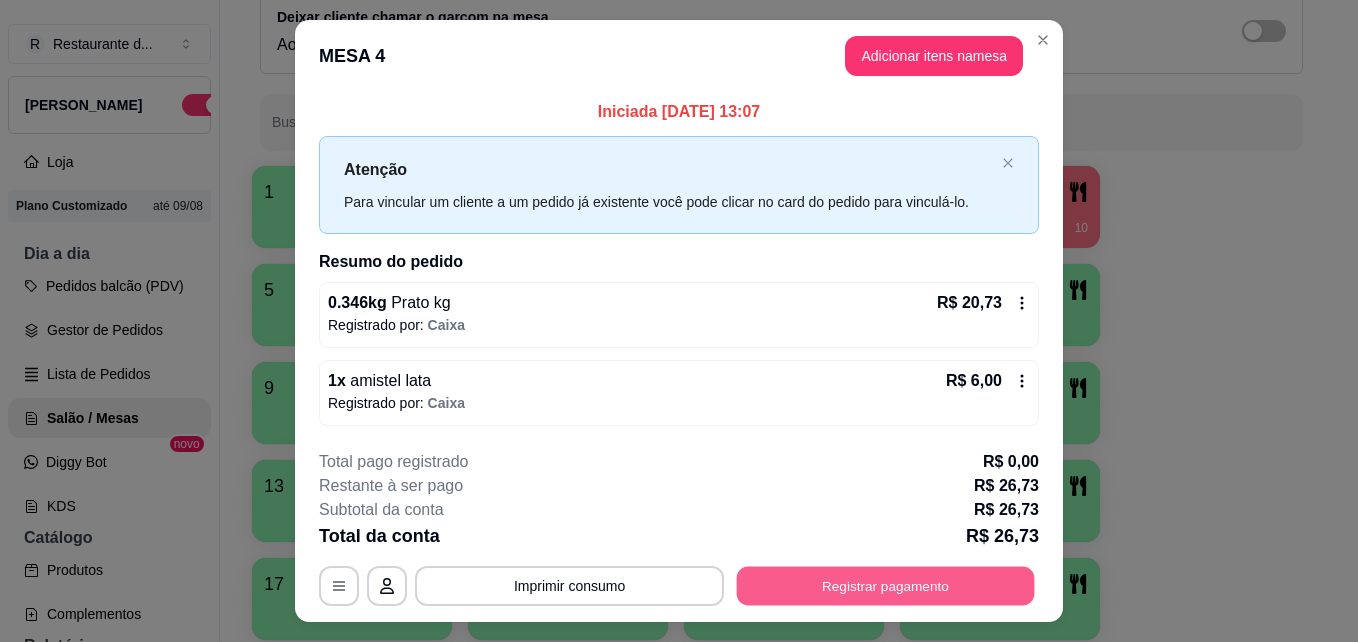 click on "Registrar pagamento" at bounding box center (886, 585) 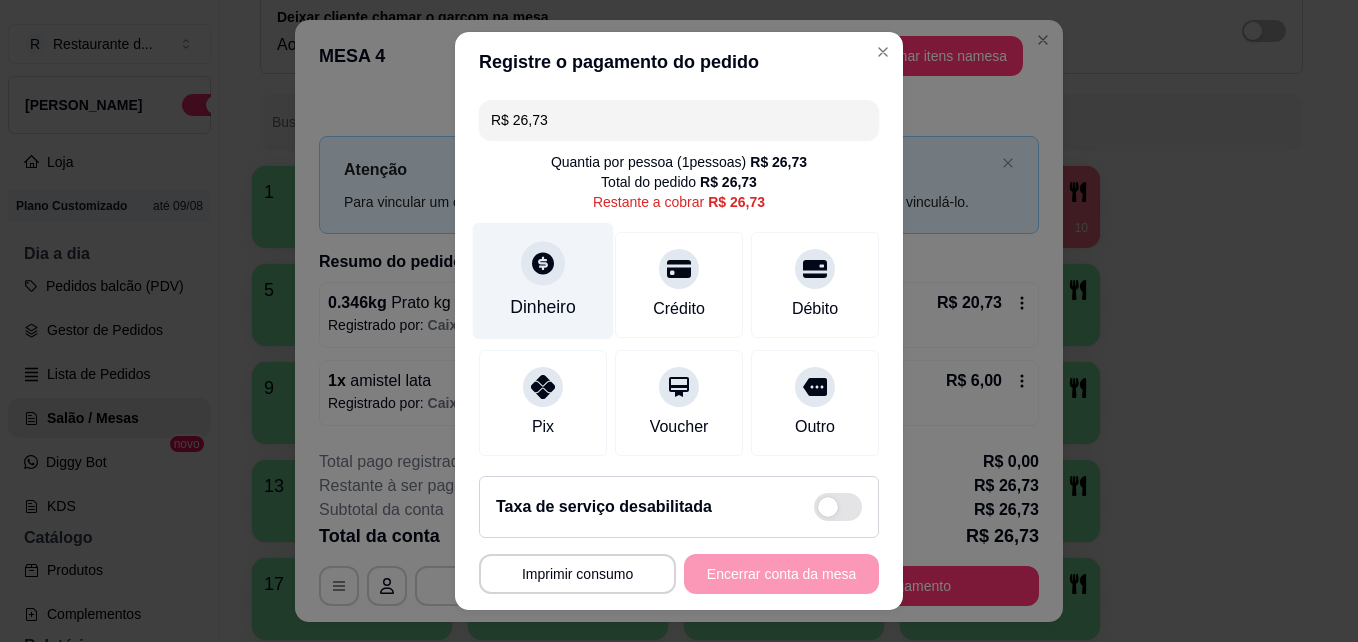click on "Dinheiro" at bounding box center (543, 307) 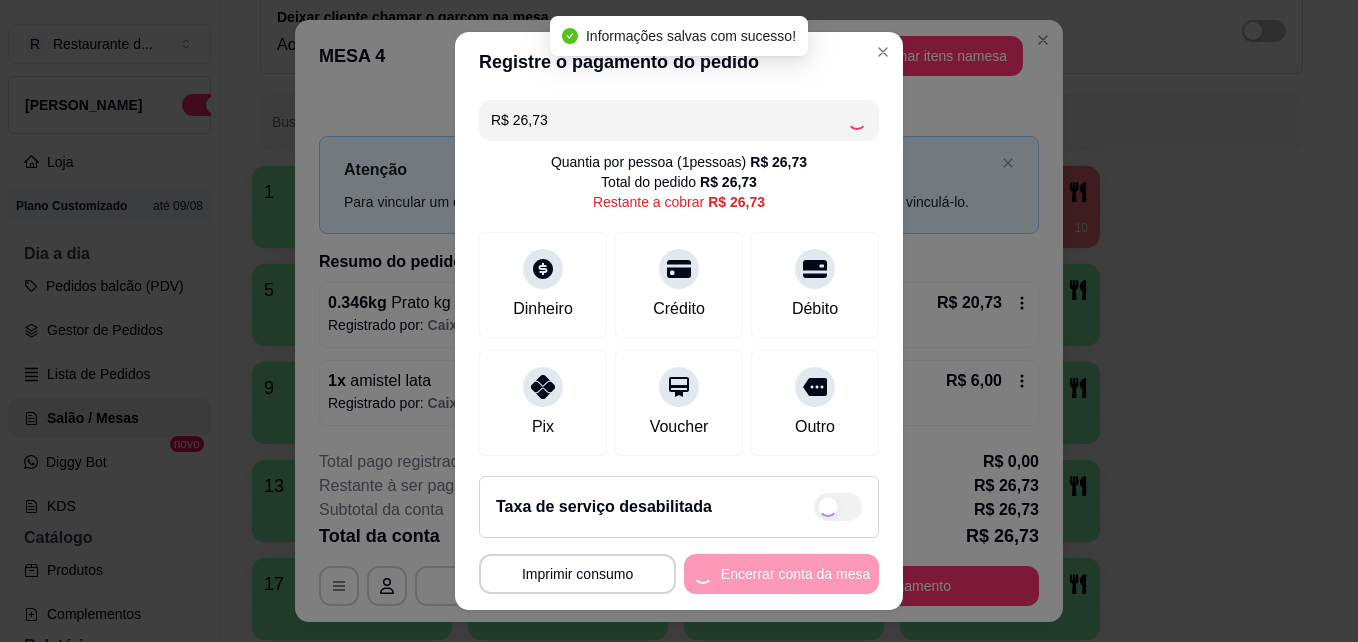 type on "R$ 0,00" 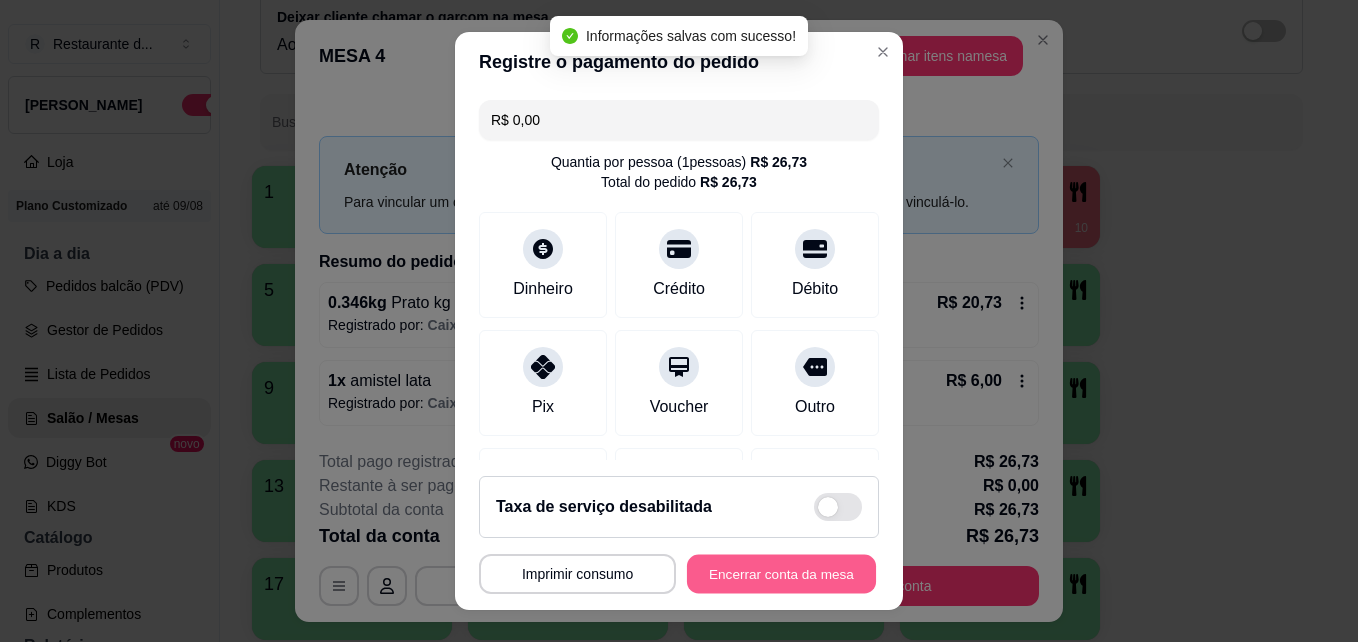 click on "Encerrar conta da mesa" at bounding box center (781, 574) 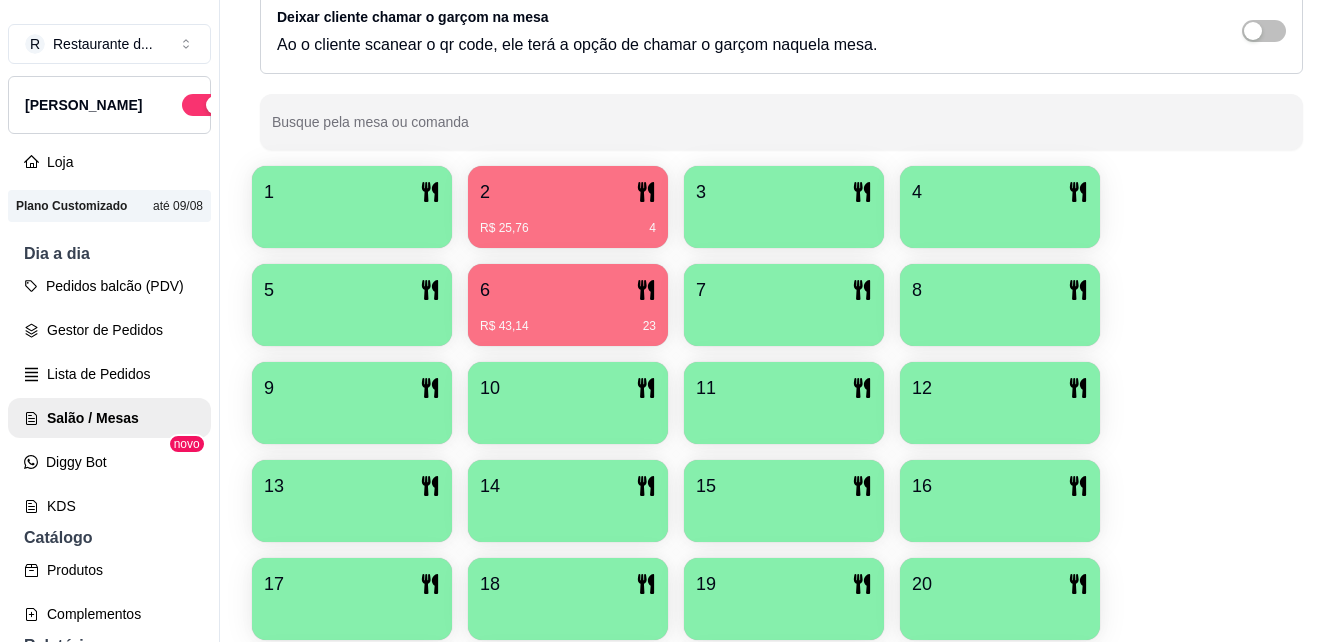click on "6" at bounding box center (568, 290) 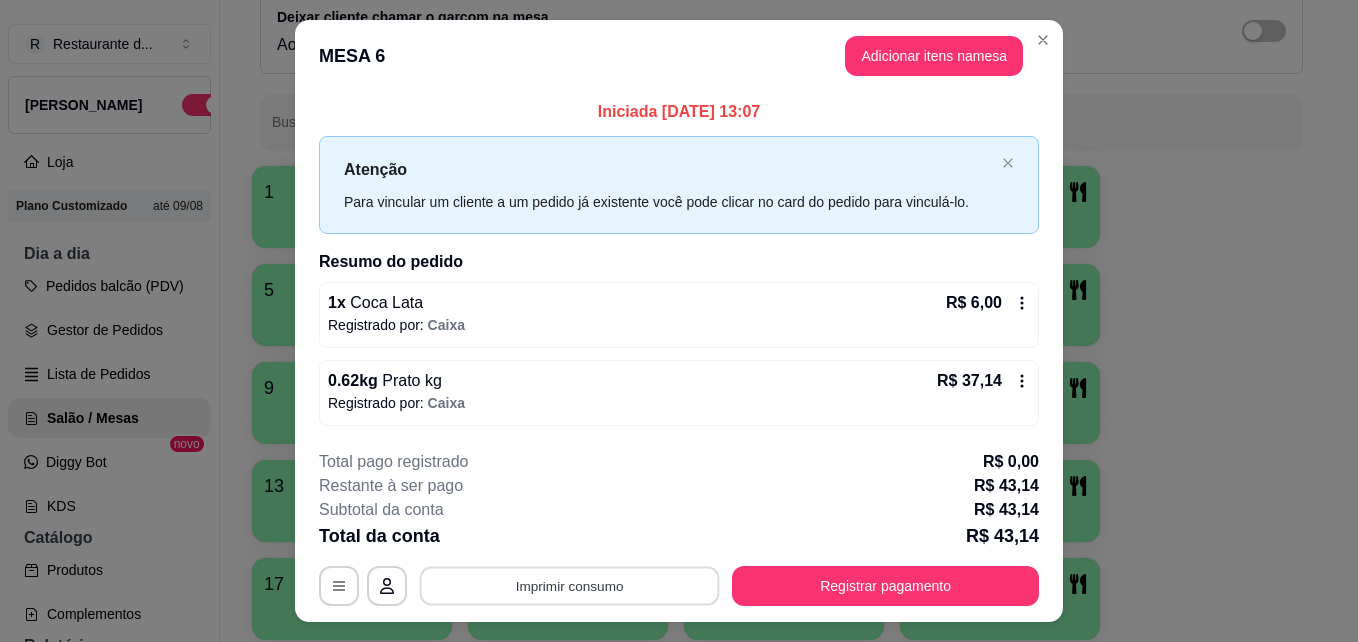 click on "Imprimir consumo" at bounding box center (570, 585) 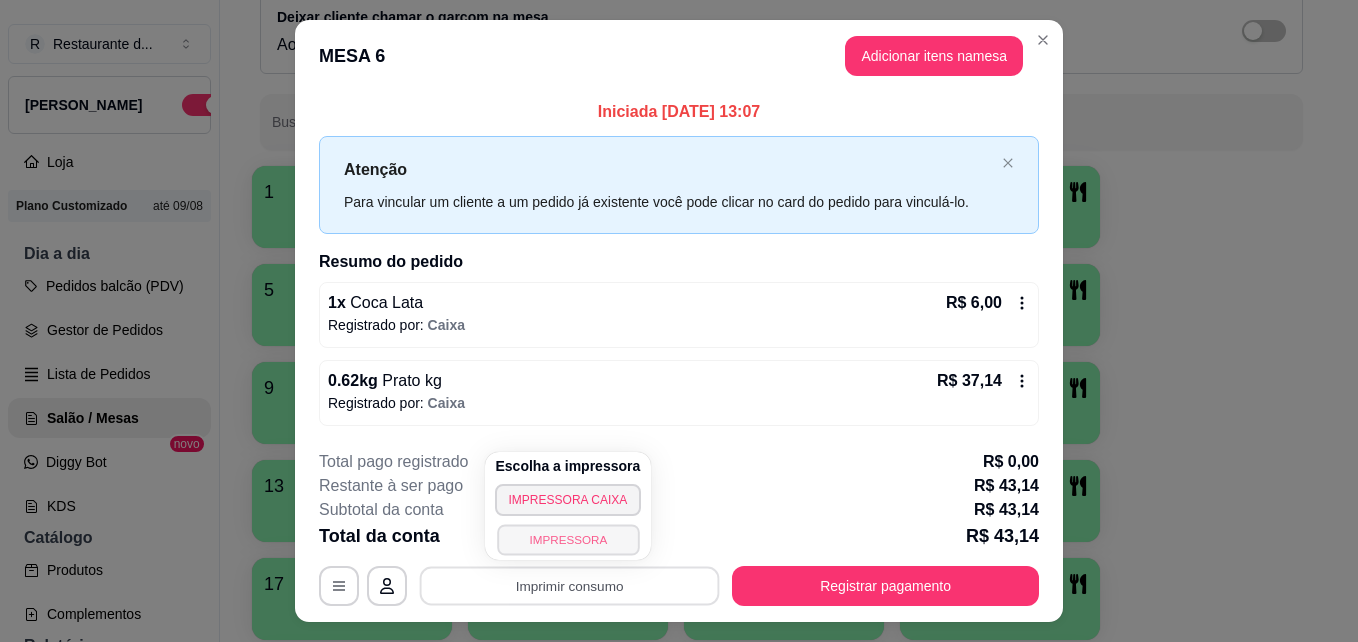 click on "IMPRESSORA" at bounding box center [568, 539] 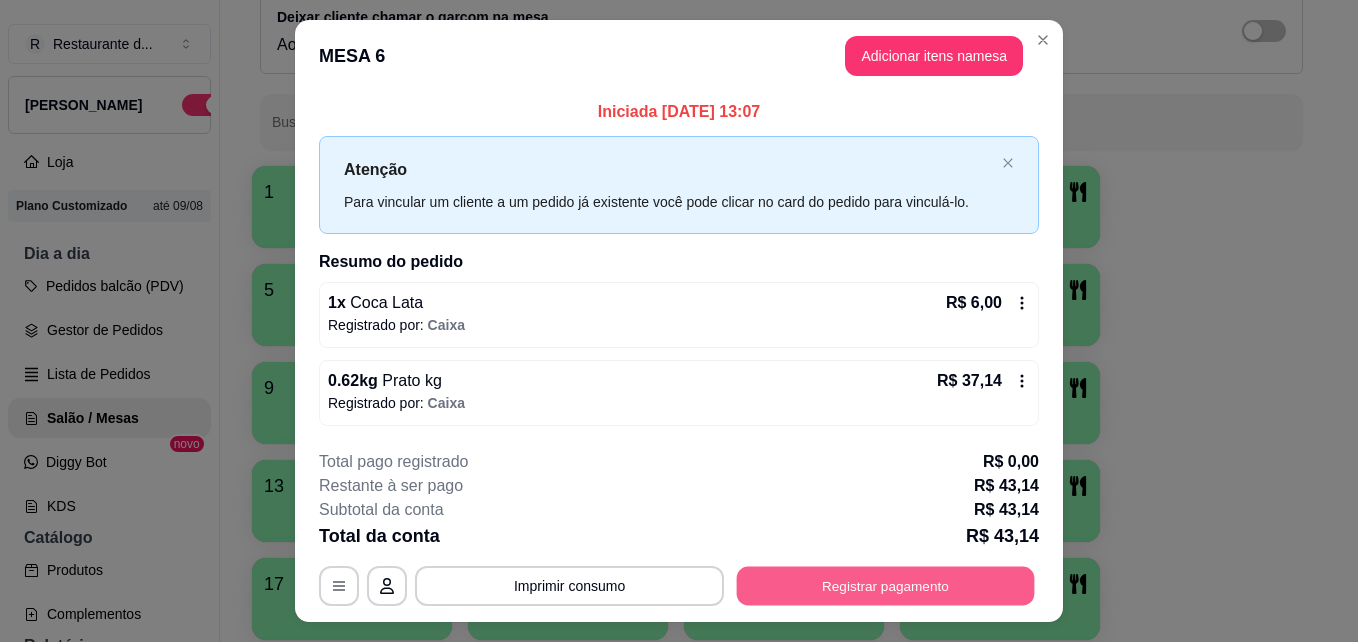 click on "Registrar pagamento" at bounding box center (886, 585) 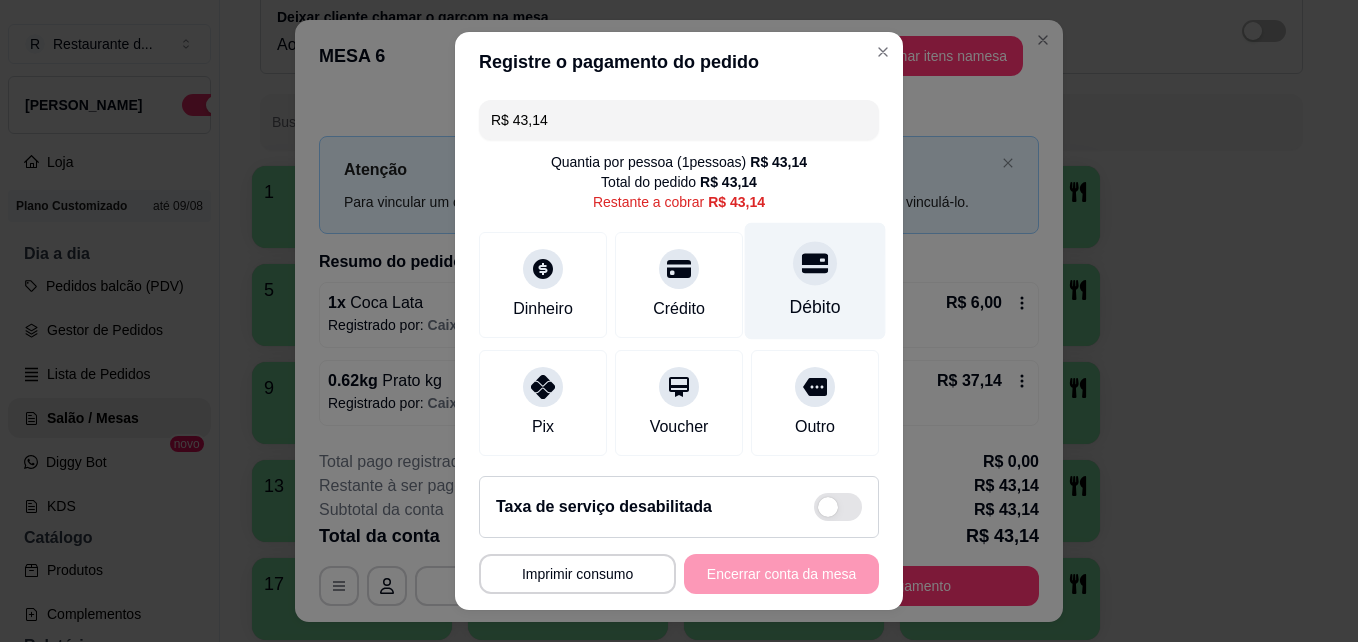 click on "Débito" at bounding box center [815, 281] 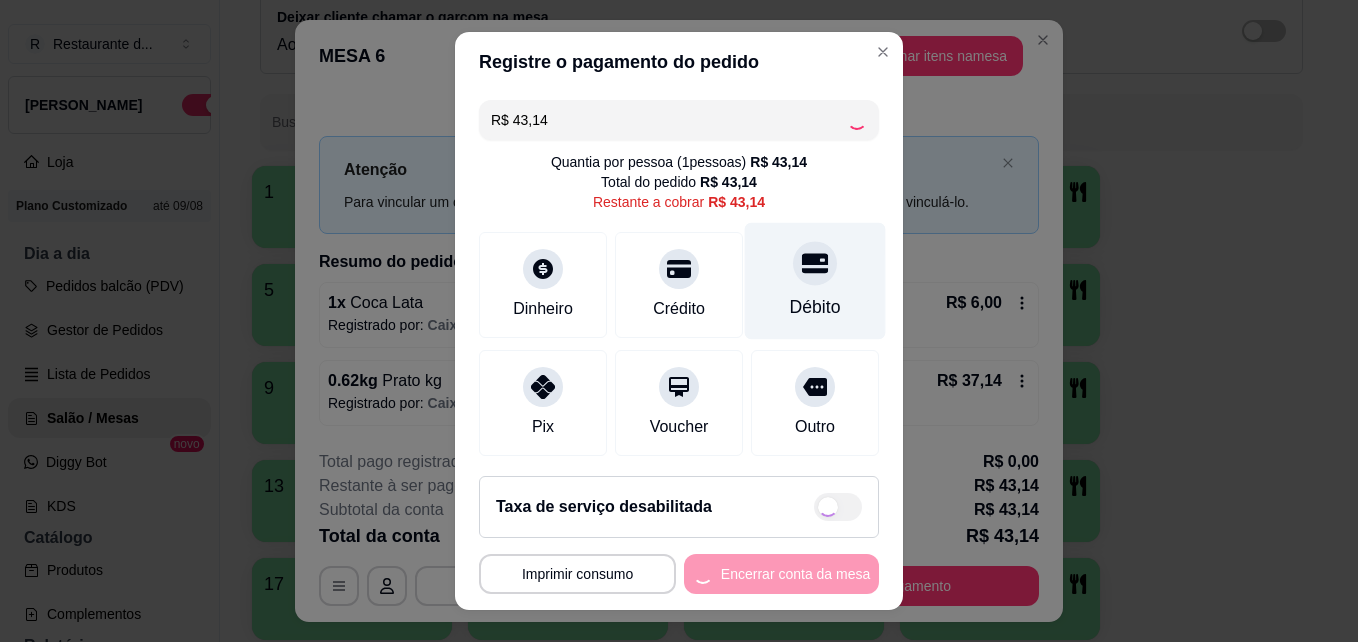 type on "R$ 0,00" 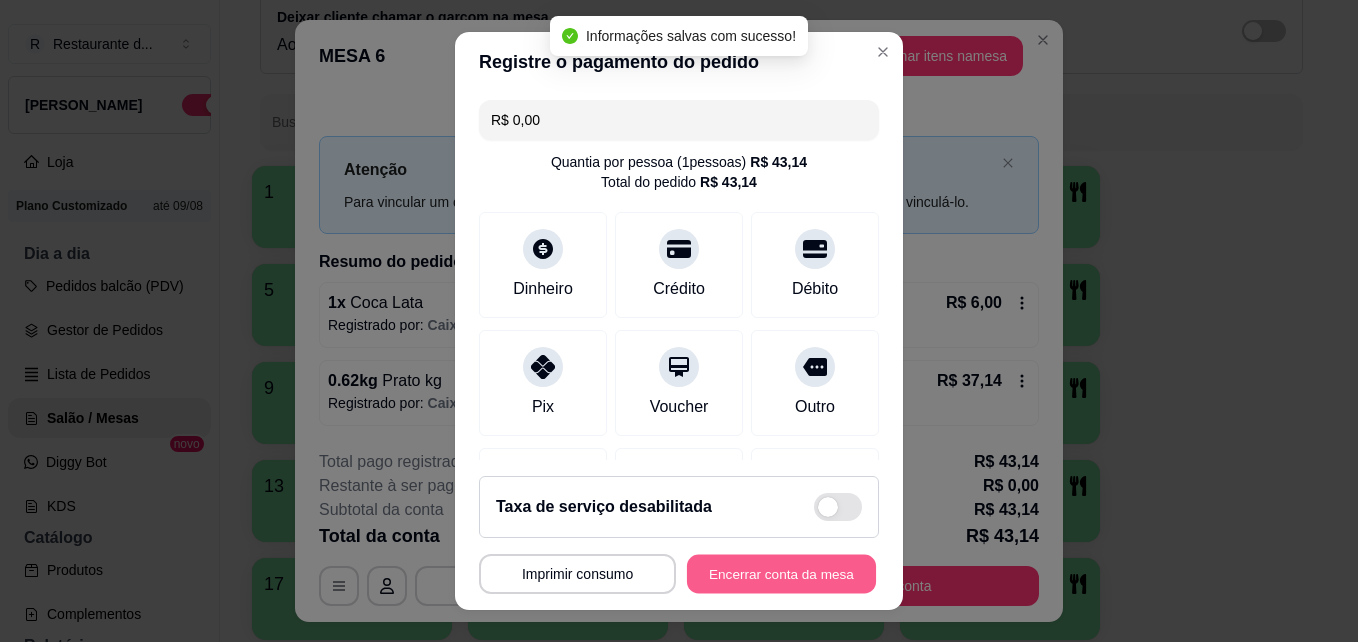 click on "Encerrar conta da mesa" at bounding box center [781, 574] 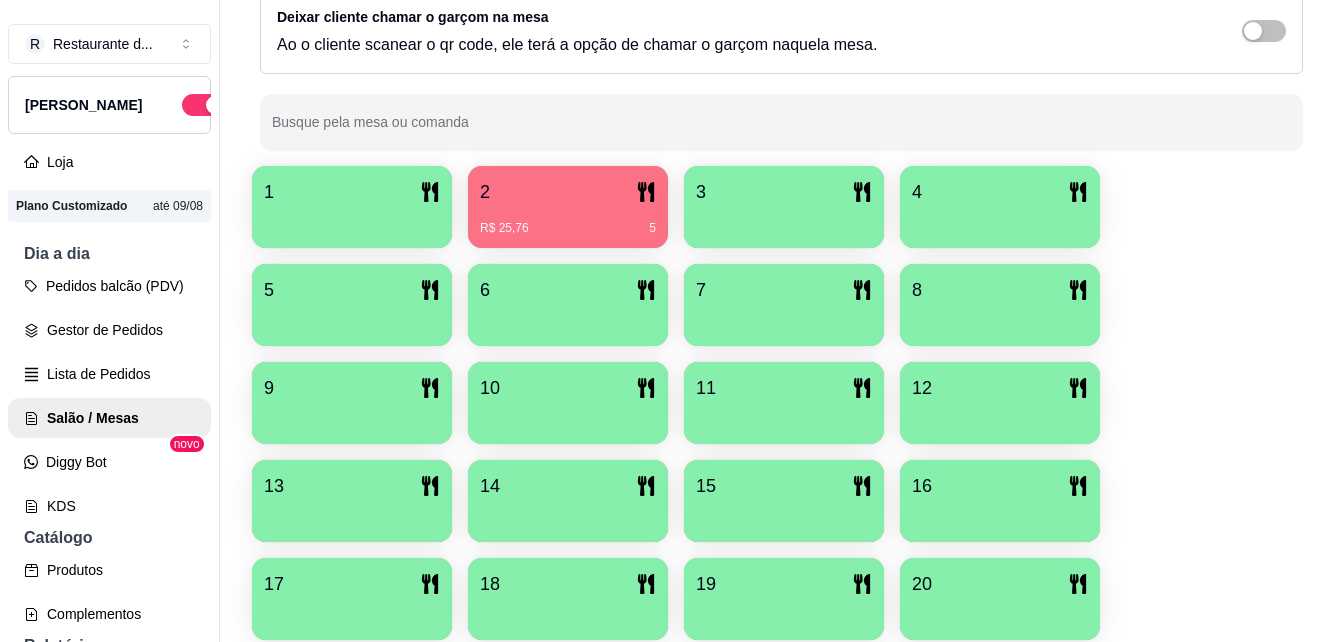 click on "R$ 25,76 5" at bounding box center (568, 221) 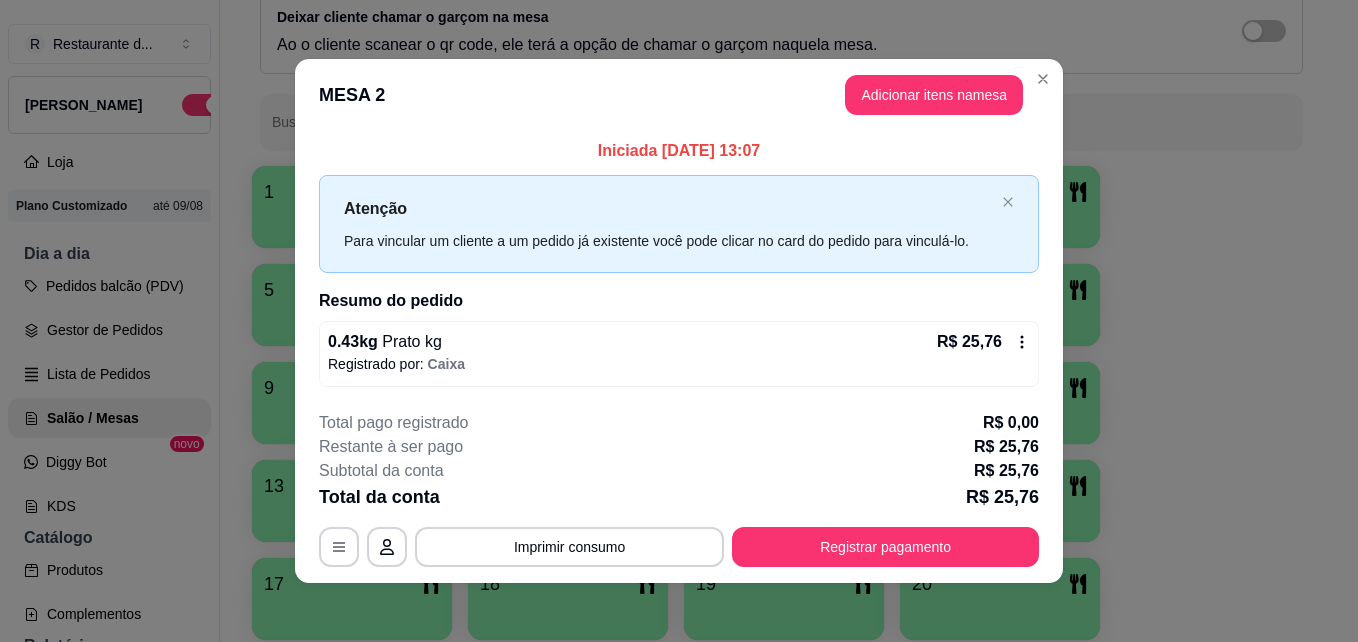 click on "**********" at bounding box center [679, 489] 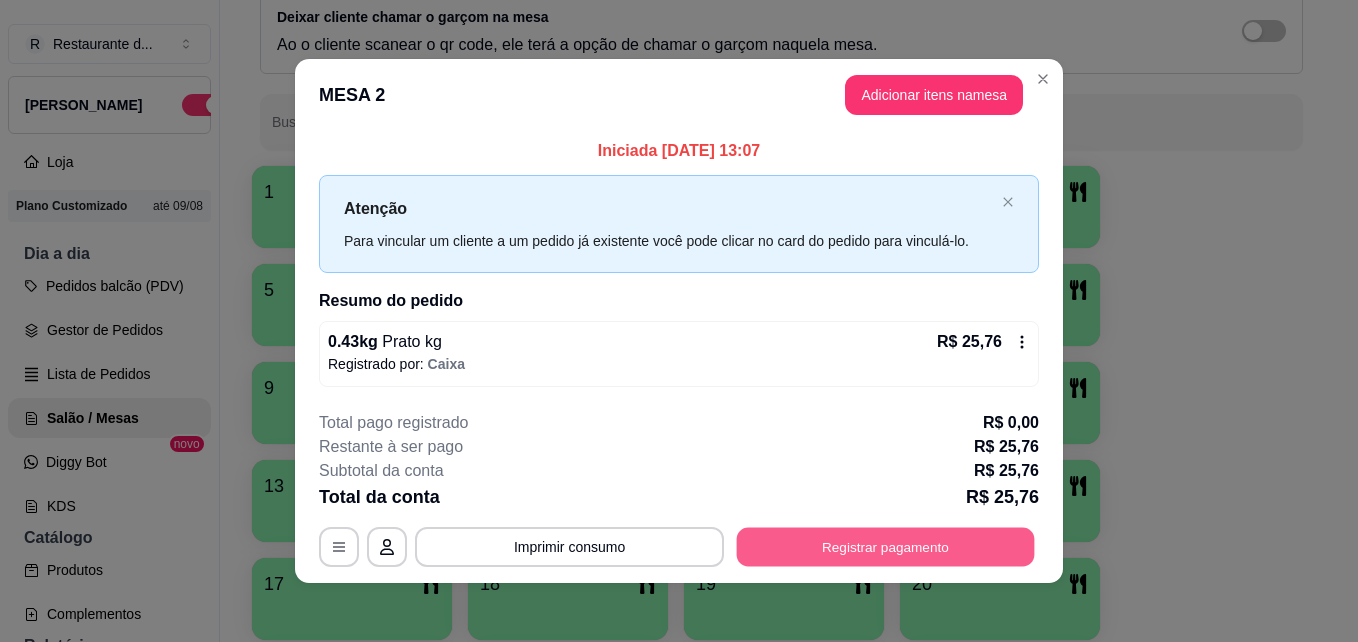 click on "Registrar pagamento" at bounding box center [886, 546] 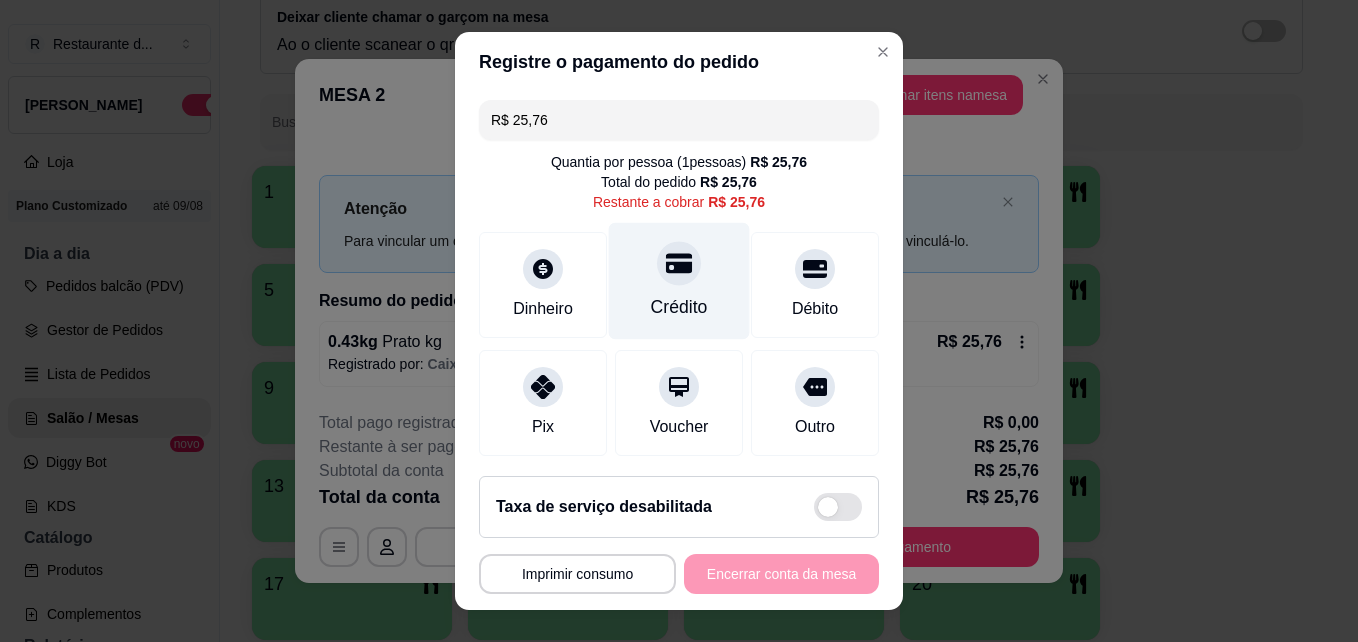 click on "Crédito" at bounding box center (679, 281) 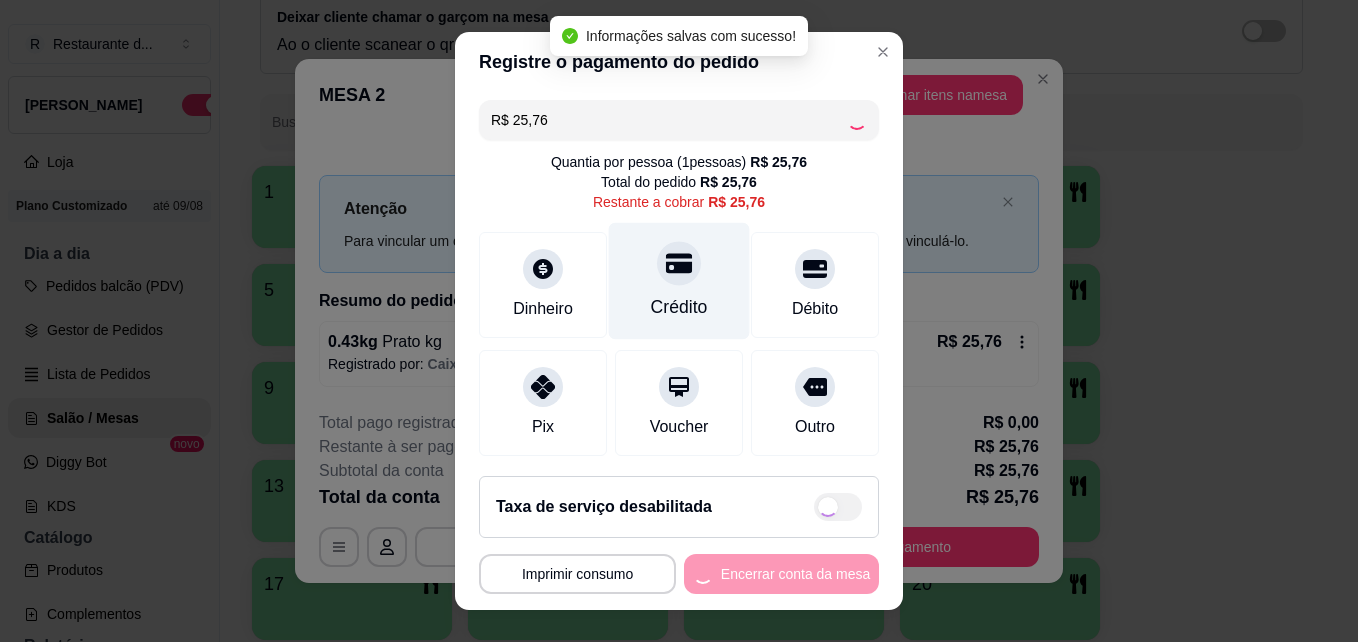 type on "R$ 0,00" 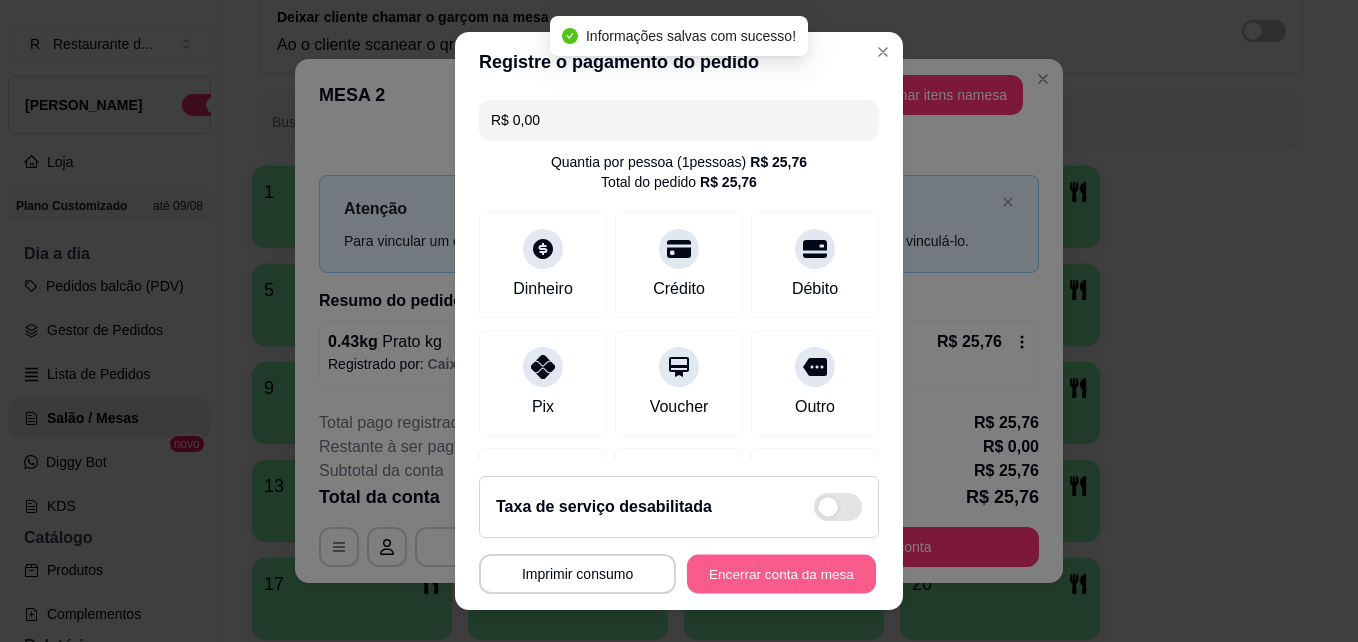 click on "Encerrar conta da mesa" at bounding box center [781, 574] 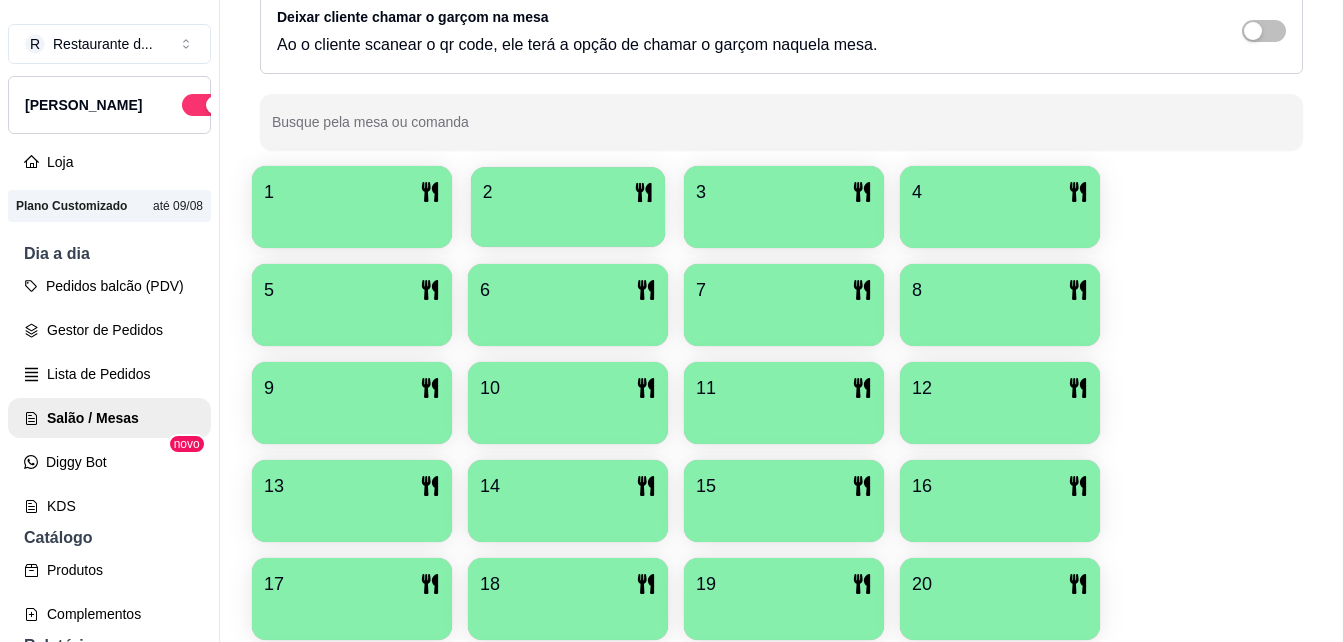 click on "2" at bounding box center (568, 192) 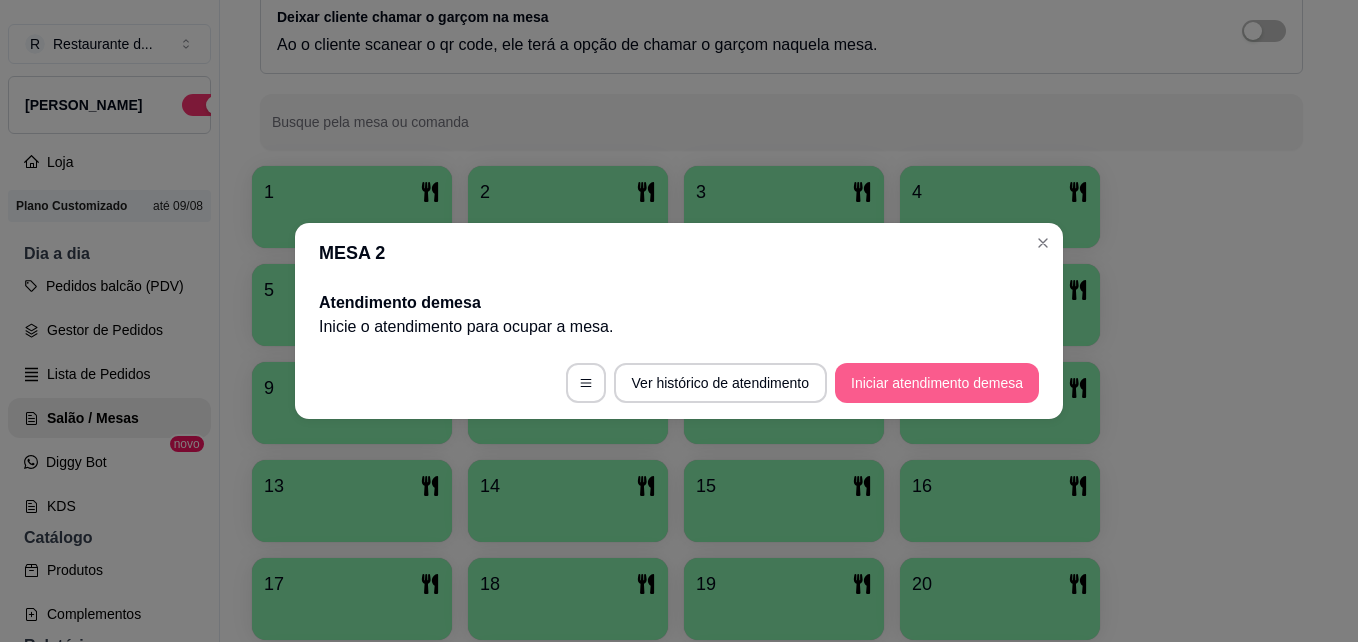 click on "Iniciar atendimento de  mesa" at bounding box center (937, 383) 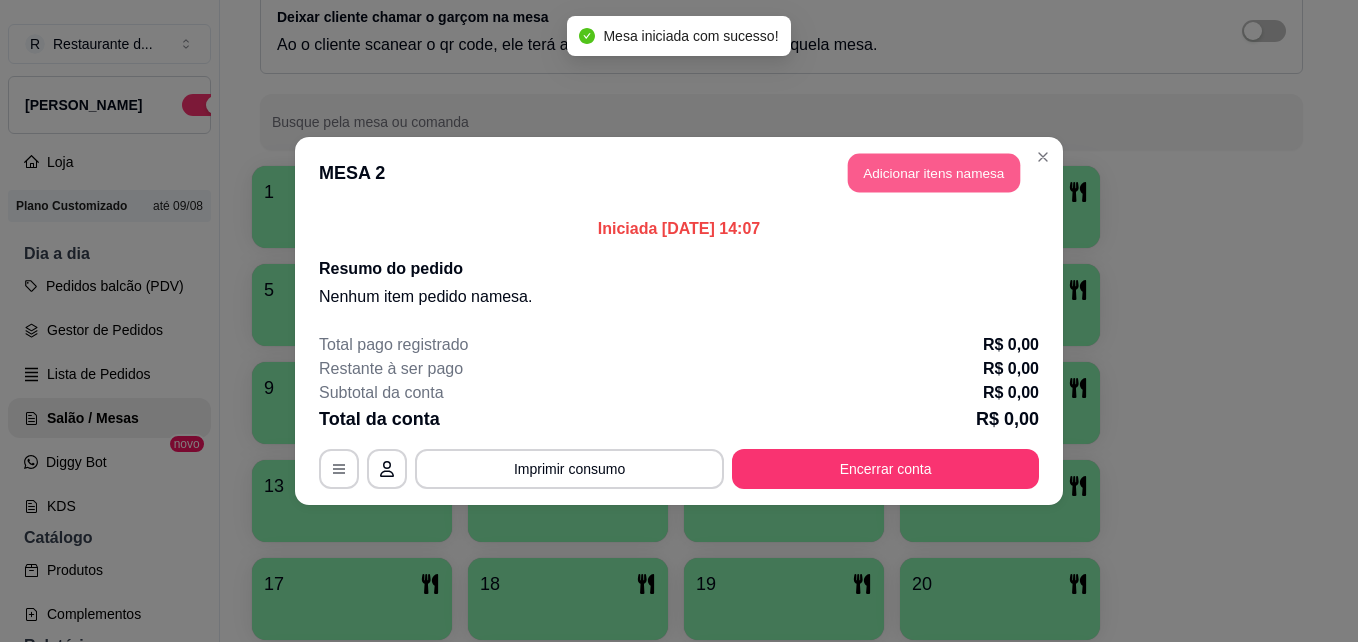 click on "Adicionar itens na  mesa" at bounding box center (934, 173) 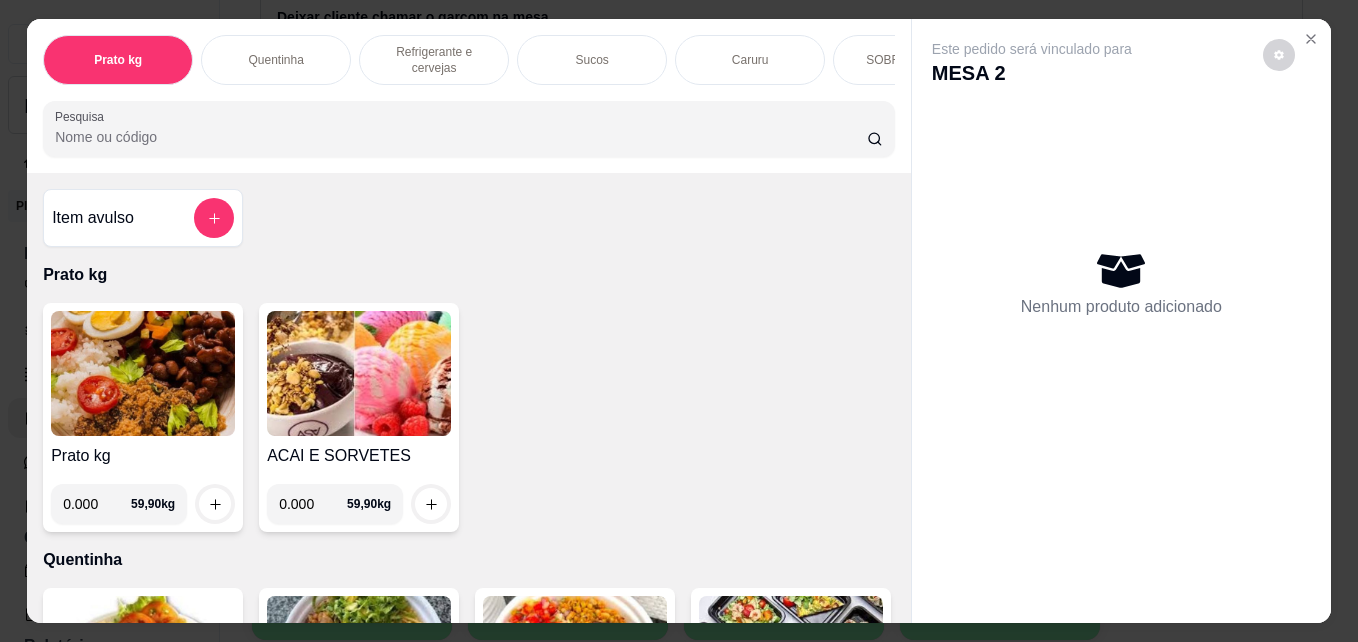 click on "0.000" at bounding box center [97, 504] 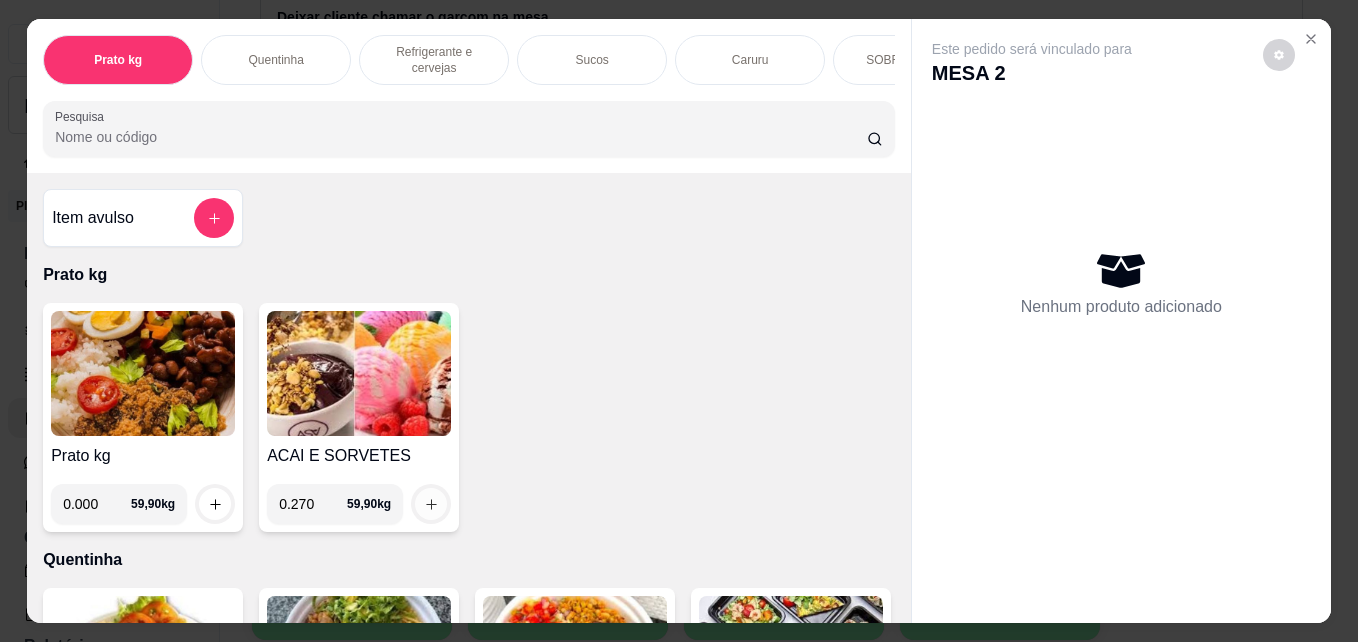 type on "0.270" 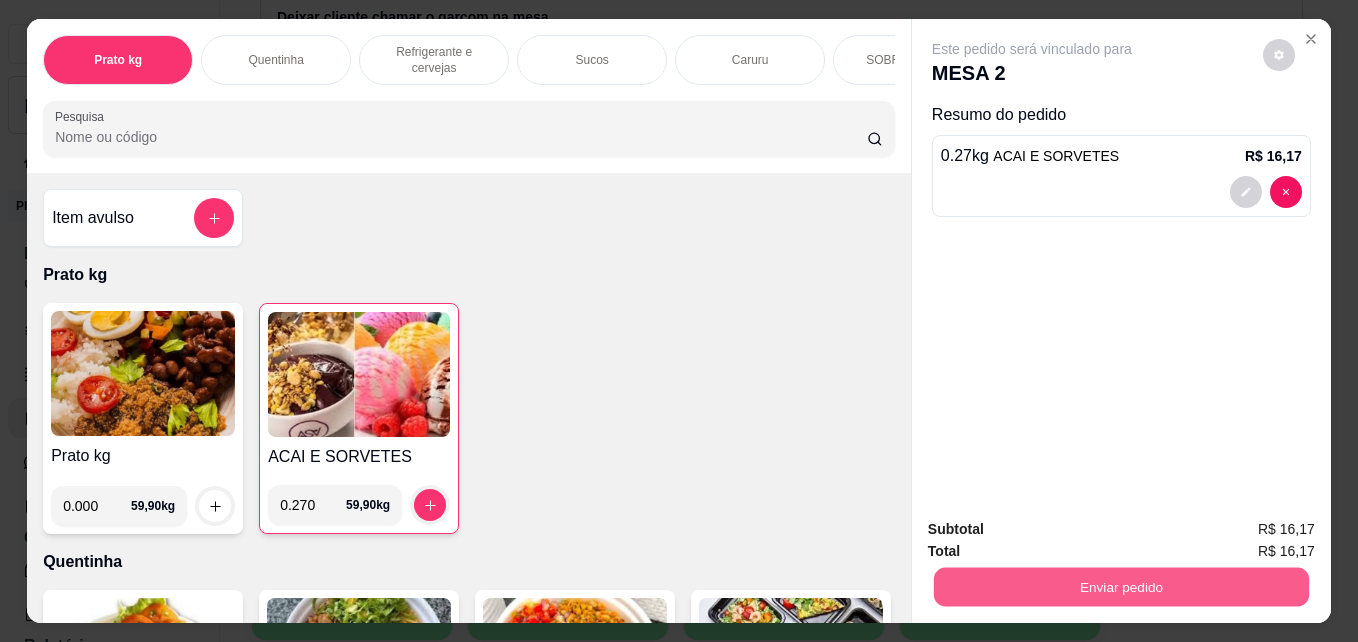 click on "Enviar pedido" at bounding box center [1121, 586] 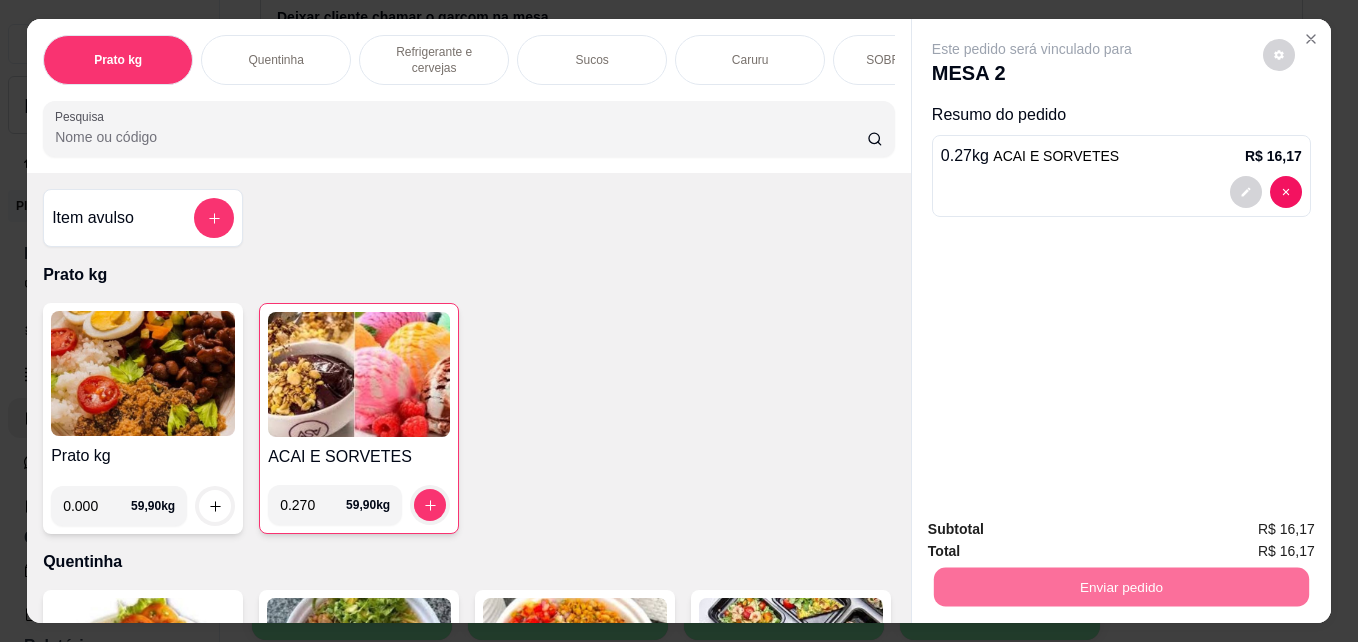 click on "Não registrar e enviar pedido" at bounding box center [1055, 529] 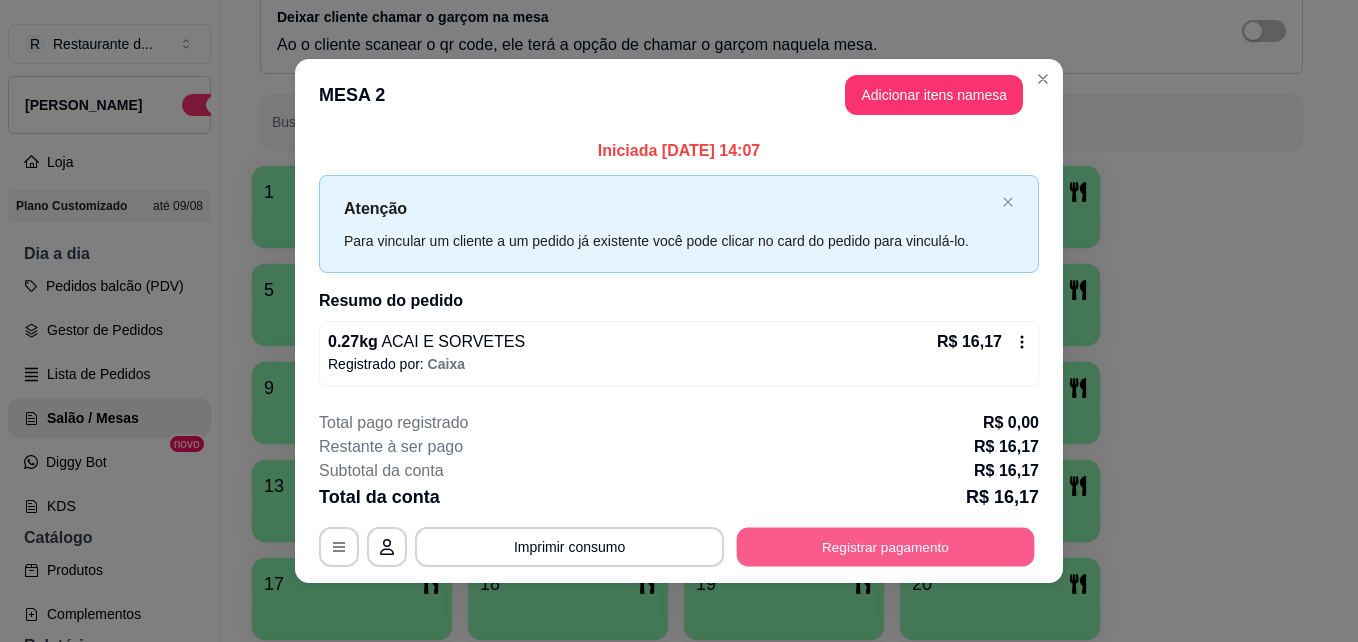 click on "Registrar pagamento" at bounding box center (886, 546) 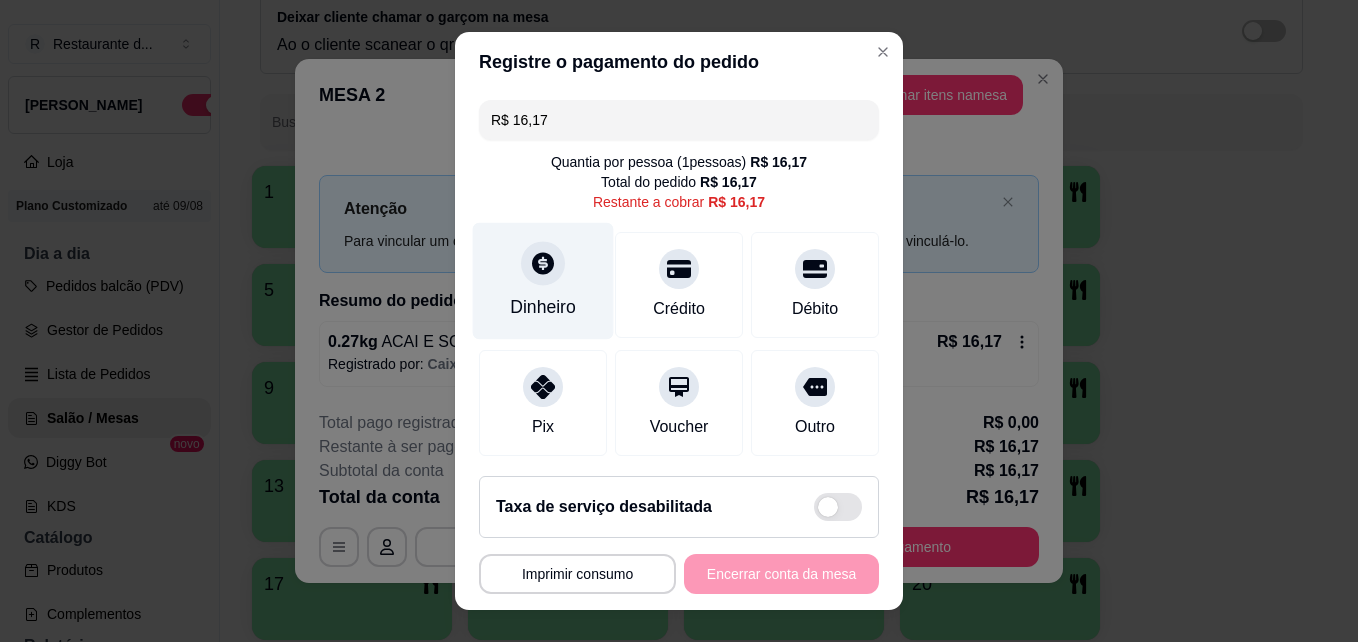 click on "Dinheiro" at bounding box center [543, 281] 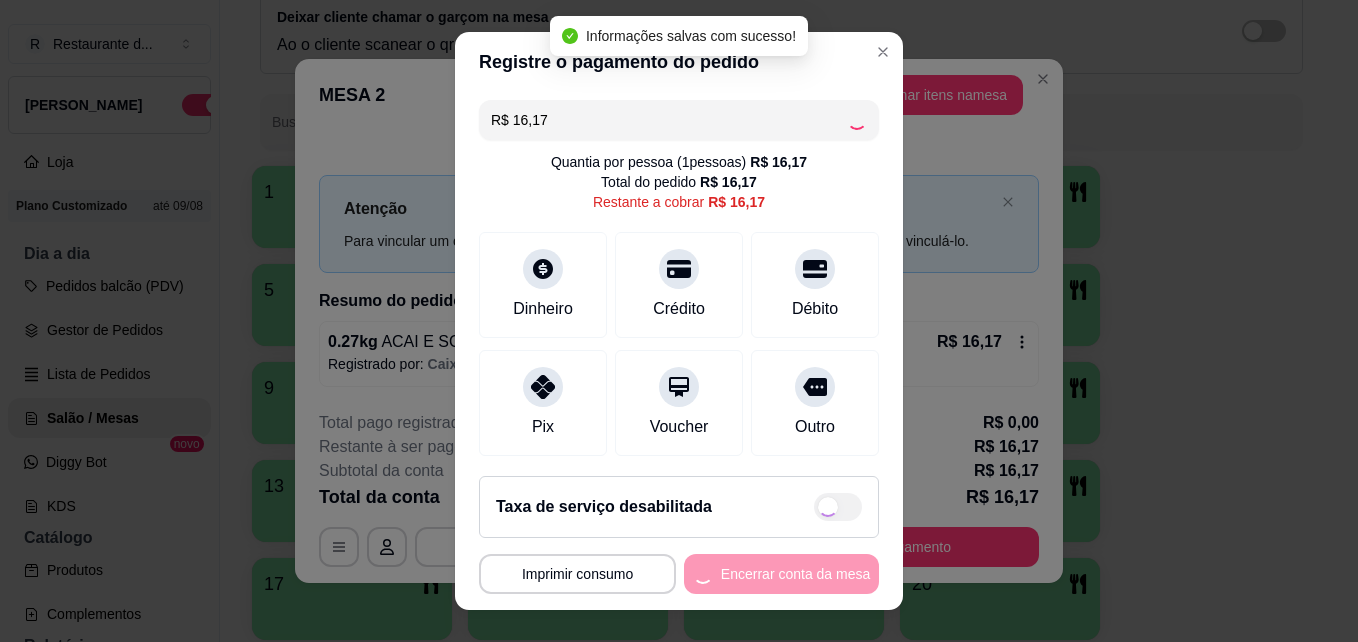 type on "R$ 0,00" 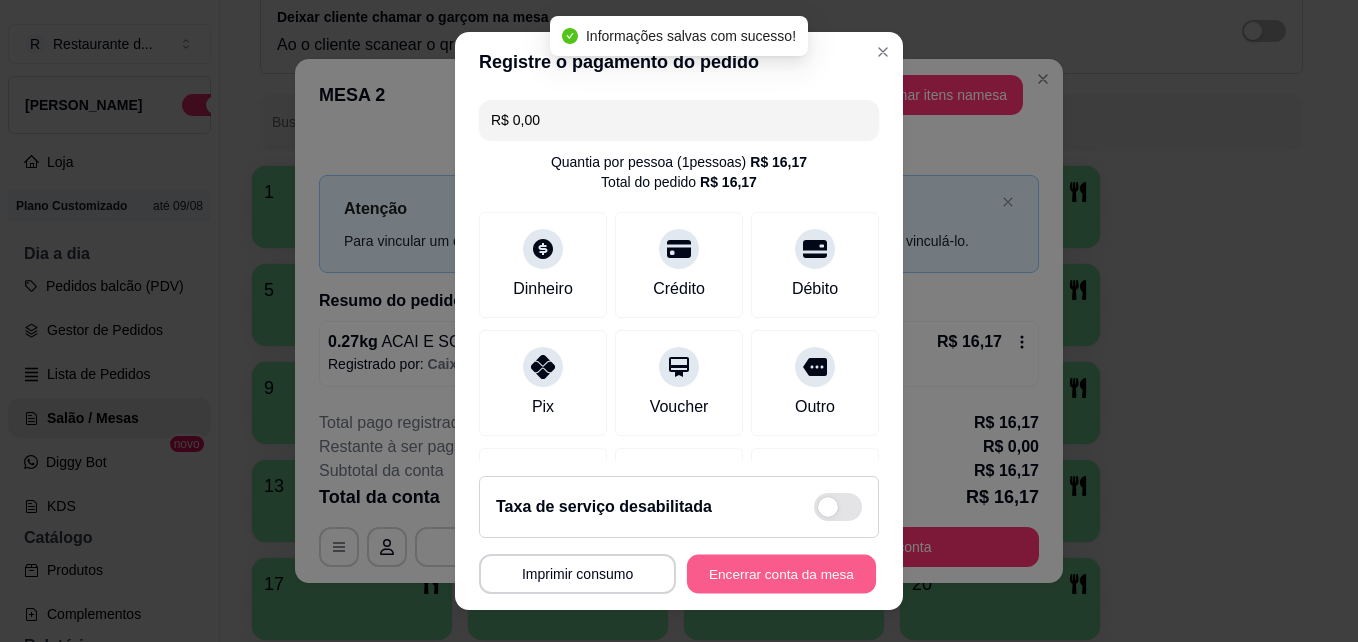 click on "Encerrar conta da mesa" at bounding box center [781, 574] 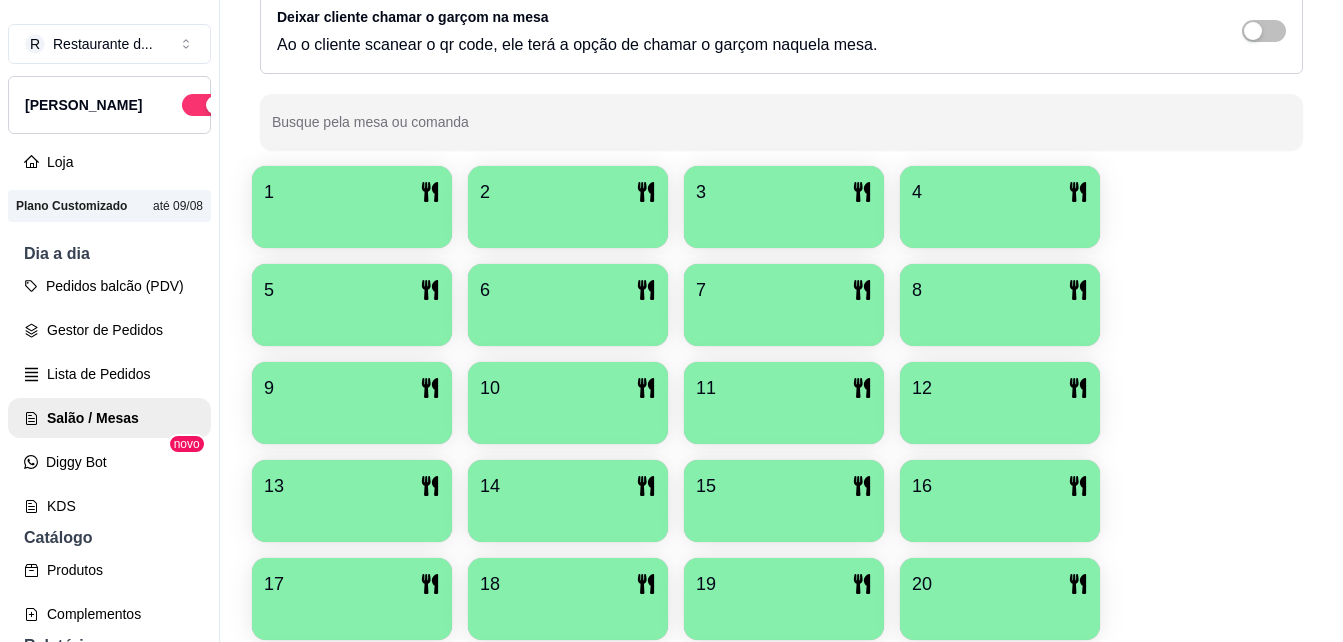 click on "1 2 3 4 5 6 7 8 9 10 11 12 13 14 15 16 17 18 19 20 21 22 23 24 25 26 27 28 29 30 31 32 33 34 35 36 37 38 39 40" at bounding box center [781, 648] 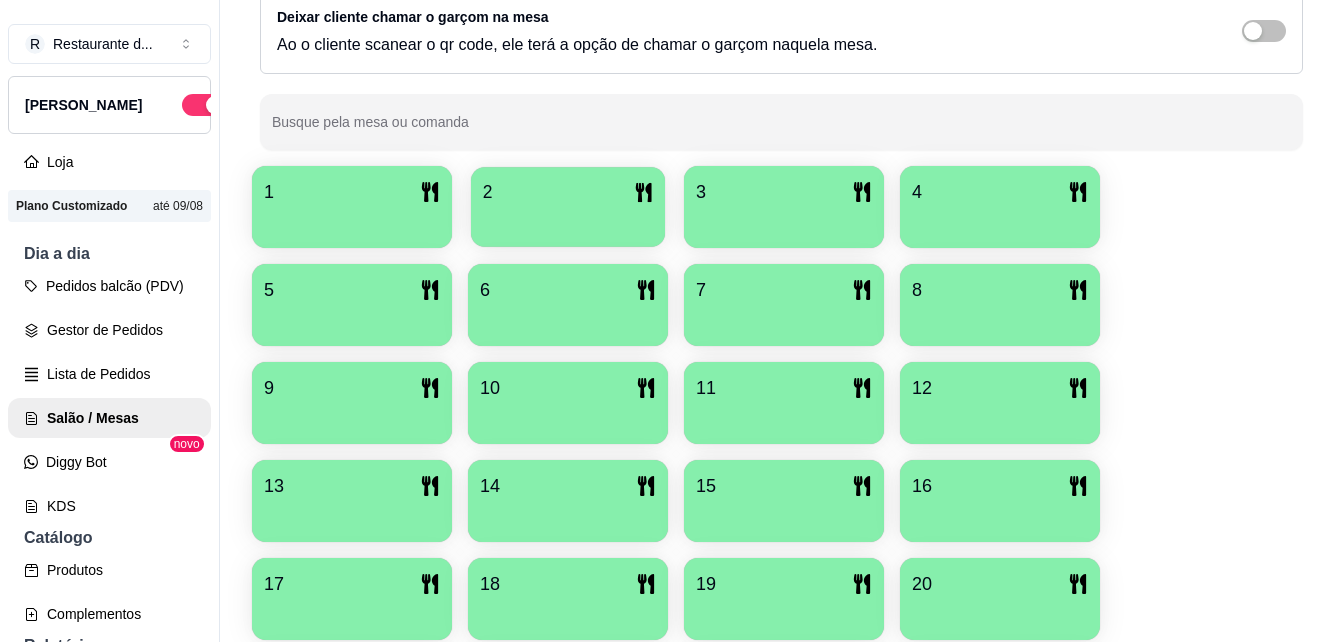 click on "2" at bounding box center (568, 192) 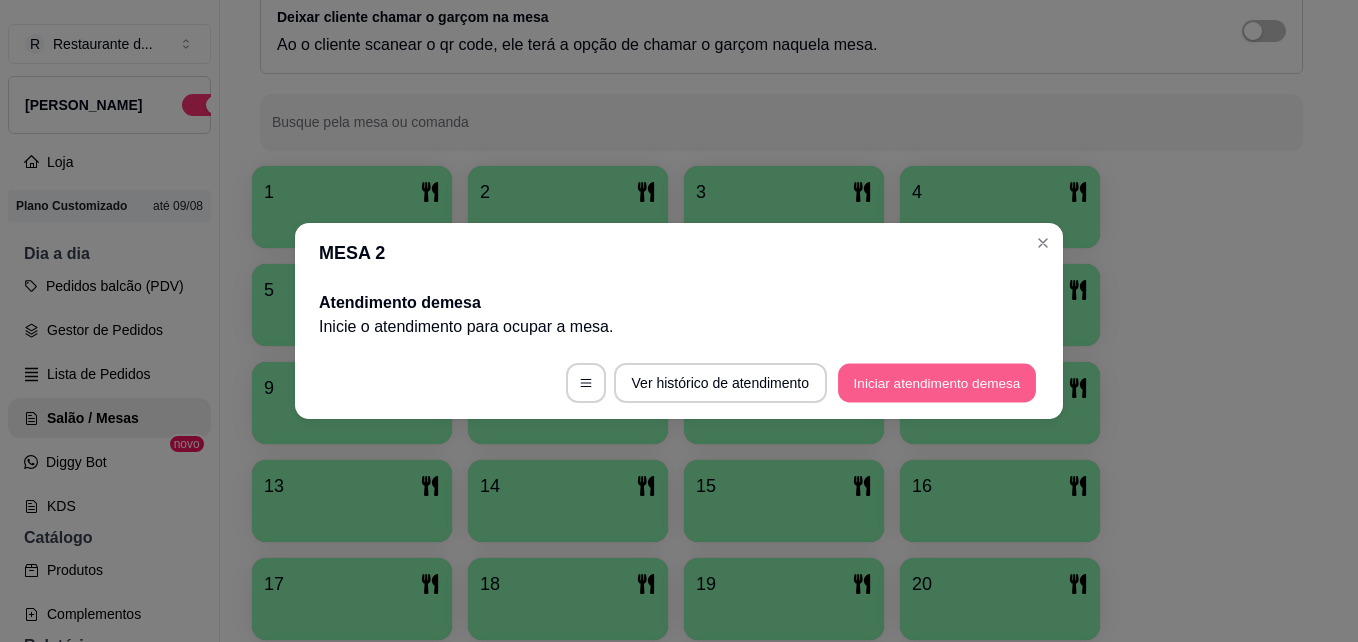click on "Iniciar atendimento de  mesa" at bounding box center [937, 383] 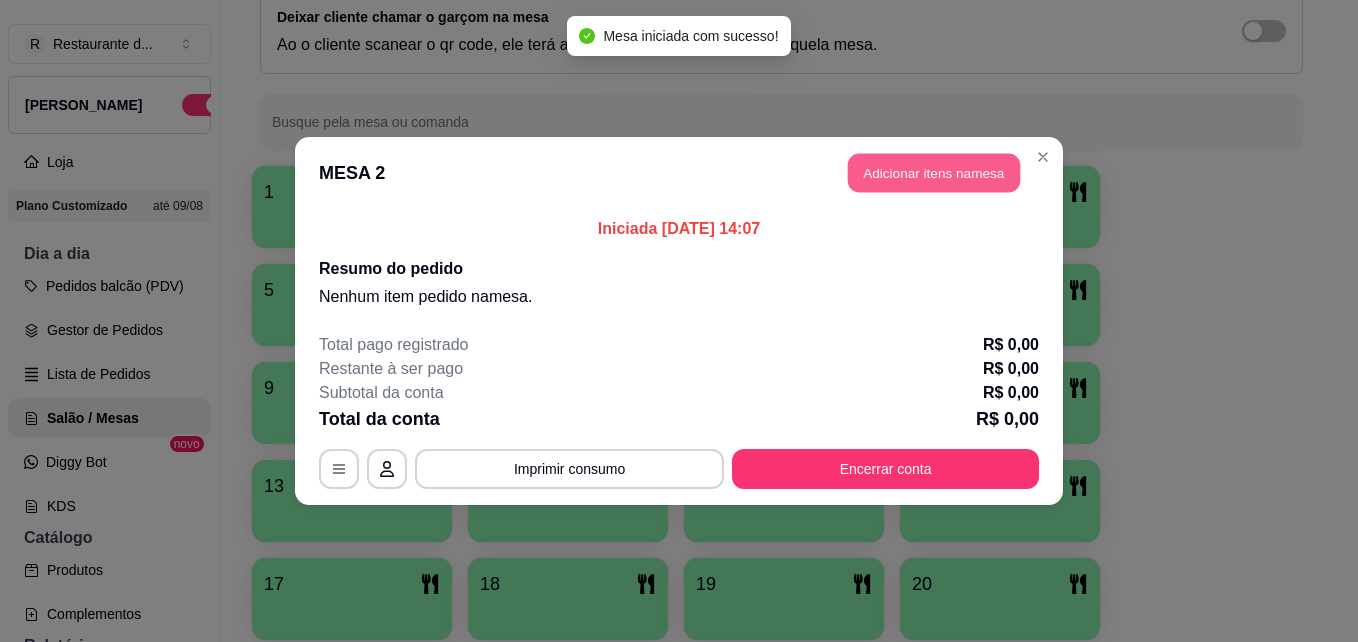 click on "Adicionar itens na  mesa" at bounding box center [934, 173] 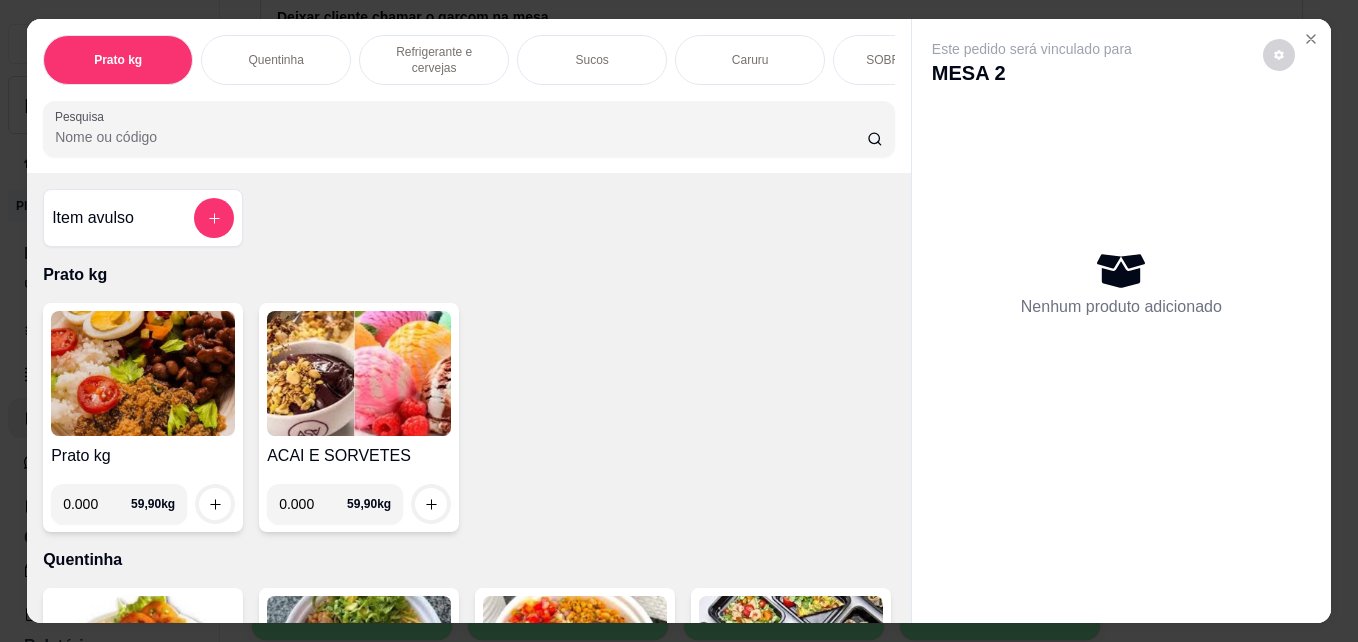click on "0.000" at bounding box center [97, 504] 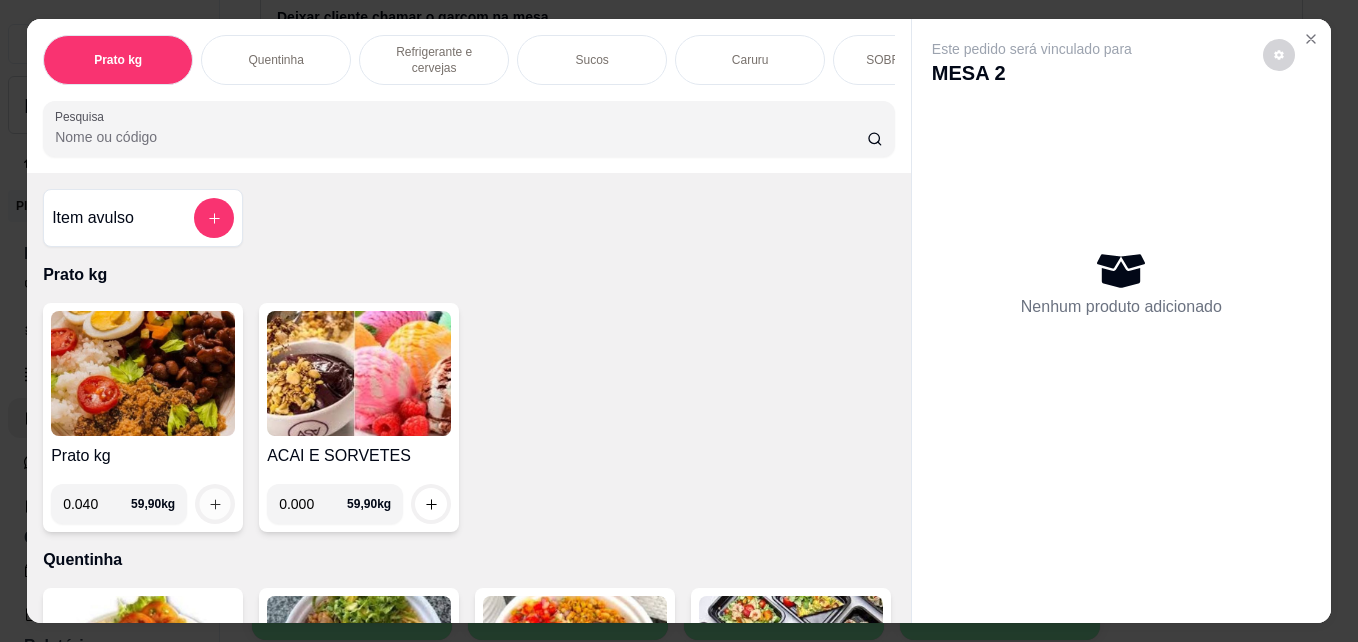 click 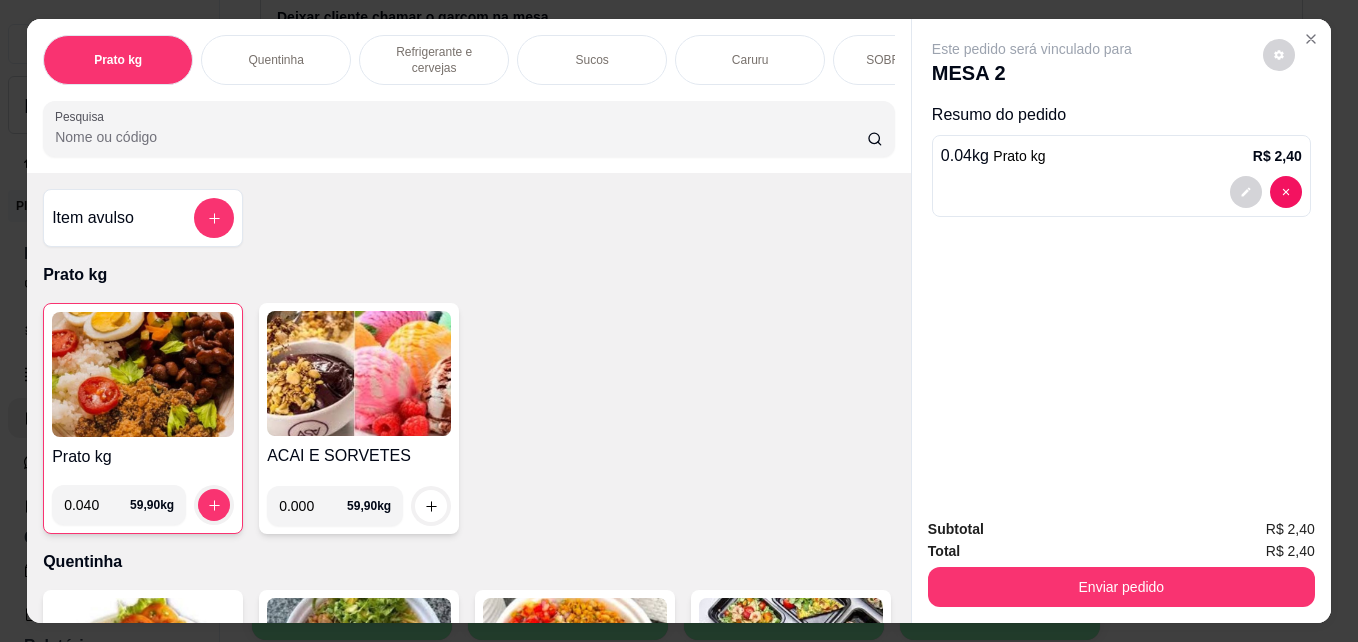 click on "0.040" at bounding box center (97, 505) 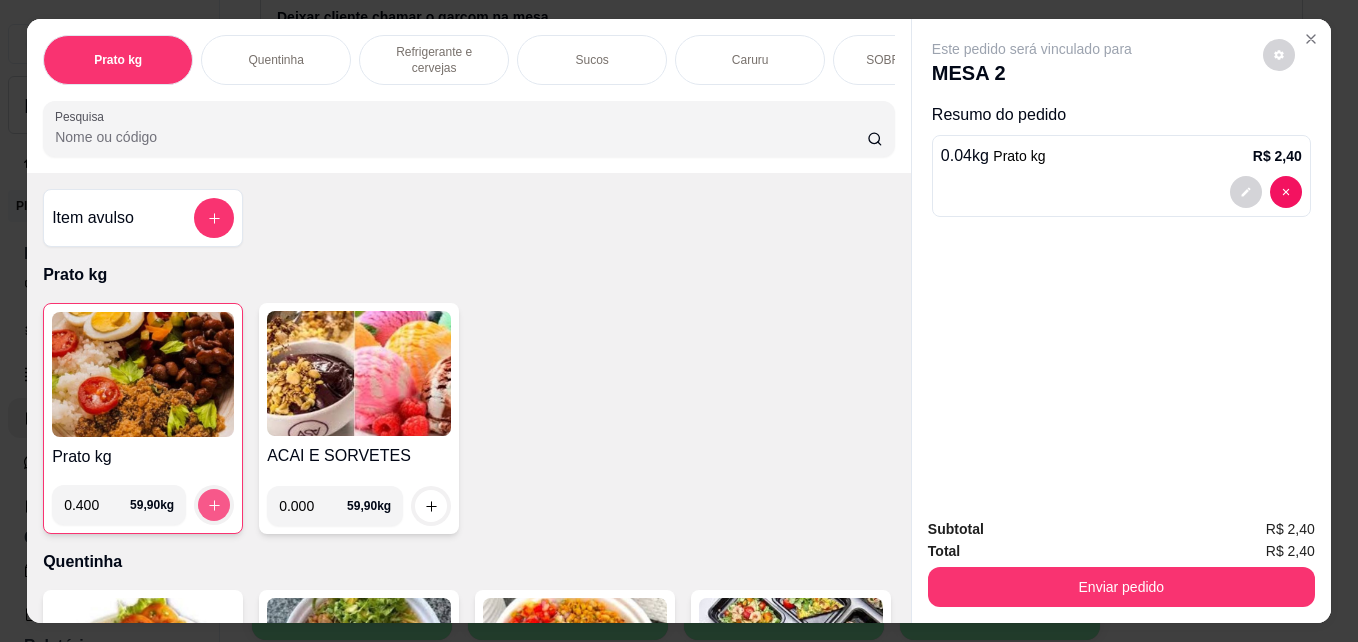 type on "0.400" 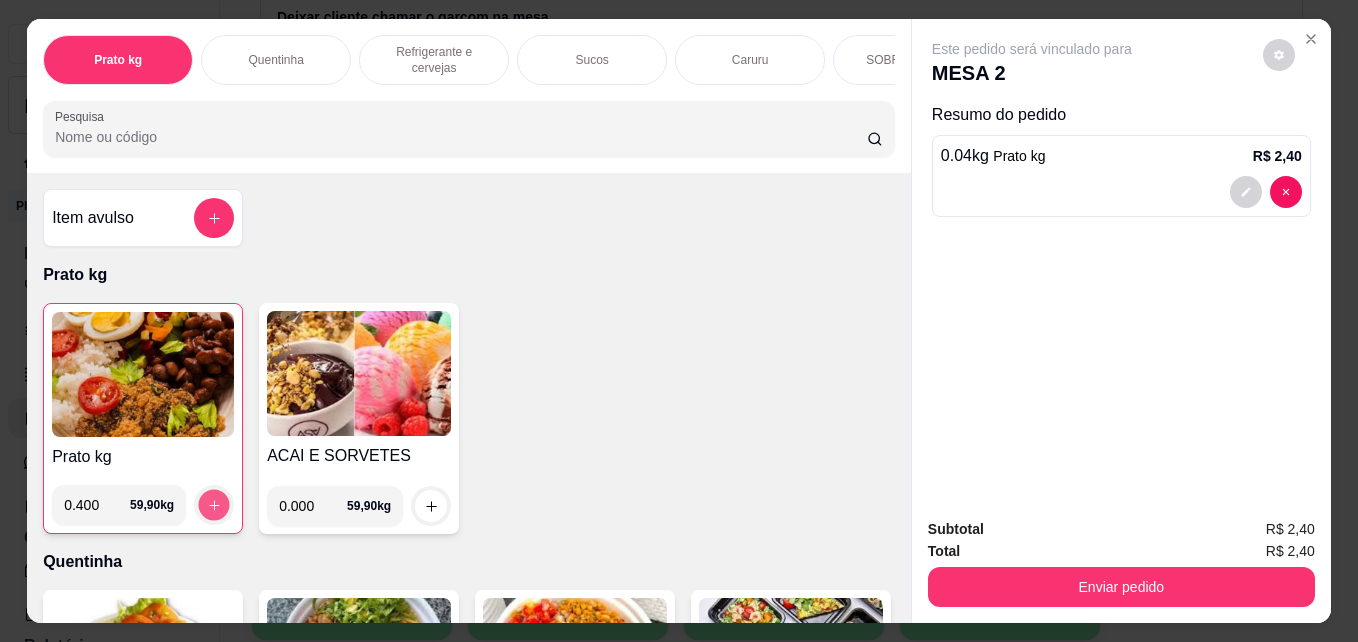click 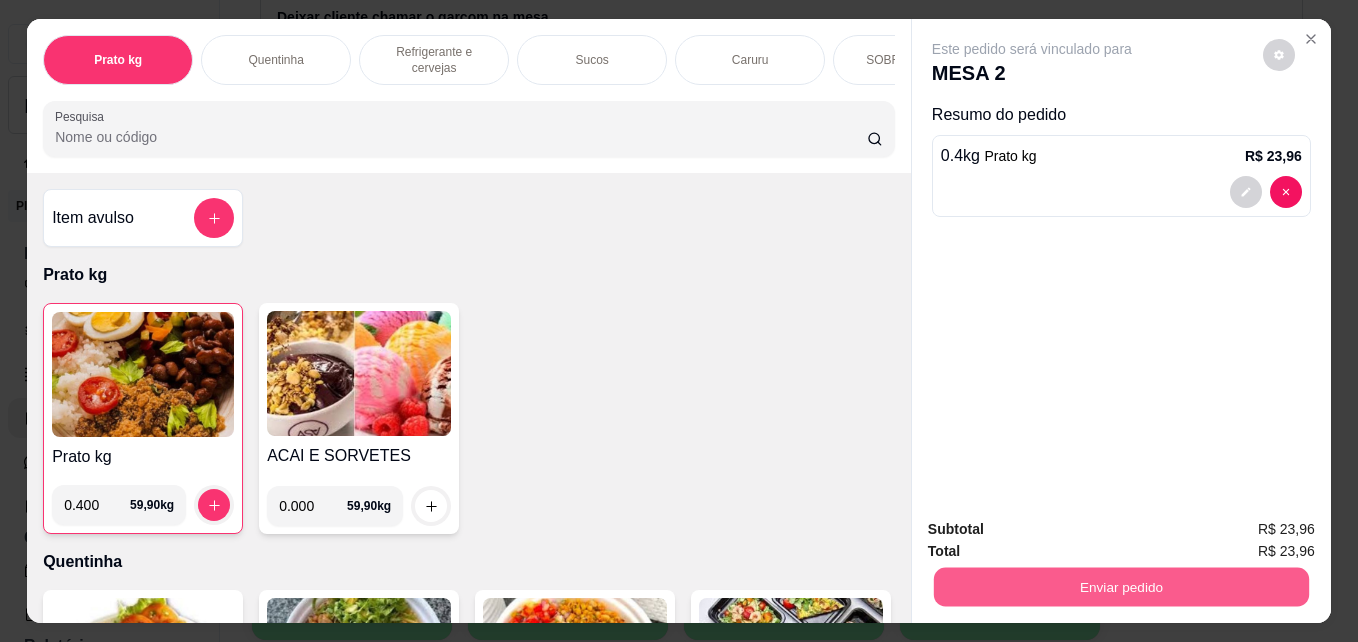 click on "Enviar pedido" at bounding box center [1121, 586] 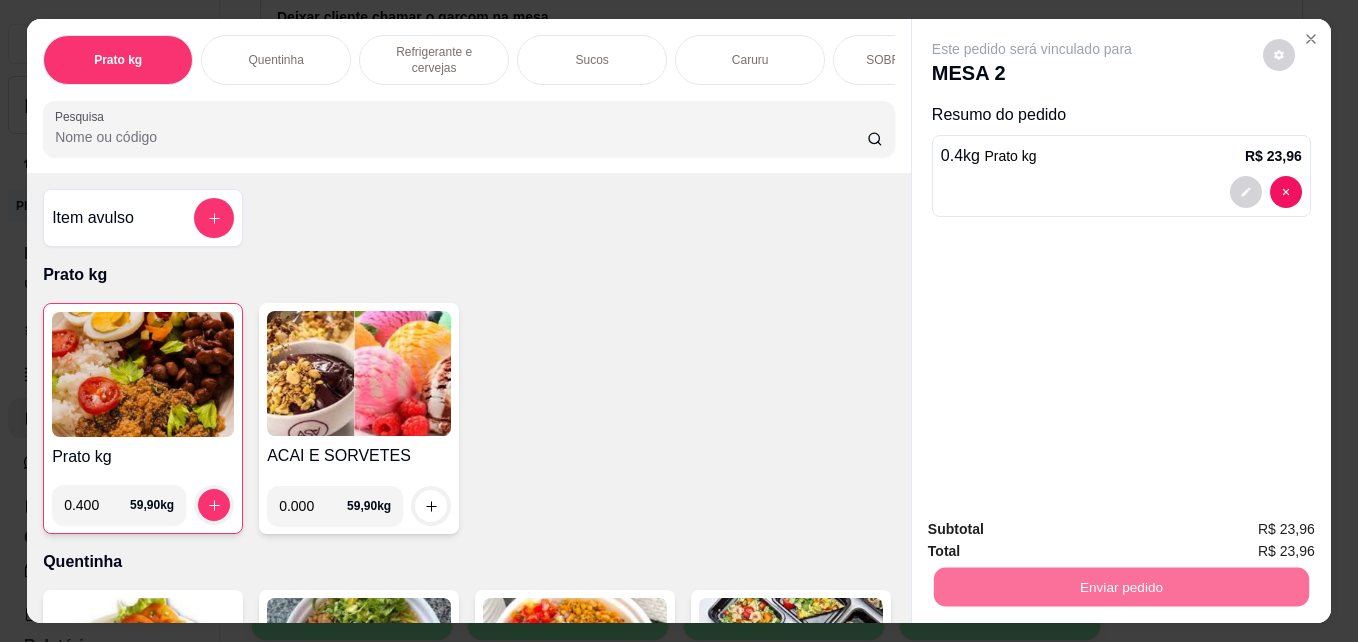 click on "Prato kg   0.400 59,90 kg ACAI E SORVETES    0.000 59,90 kg" at bounding box center [469, 418] 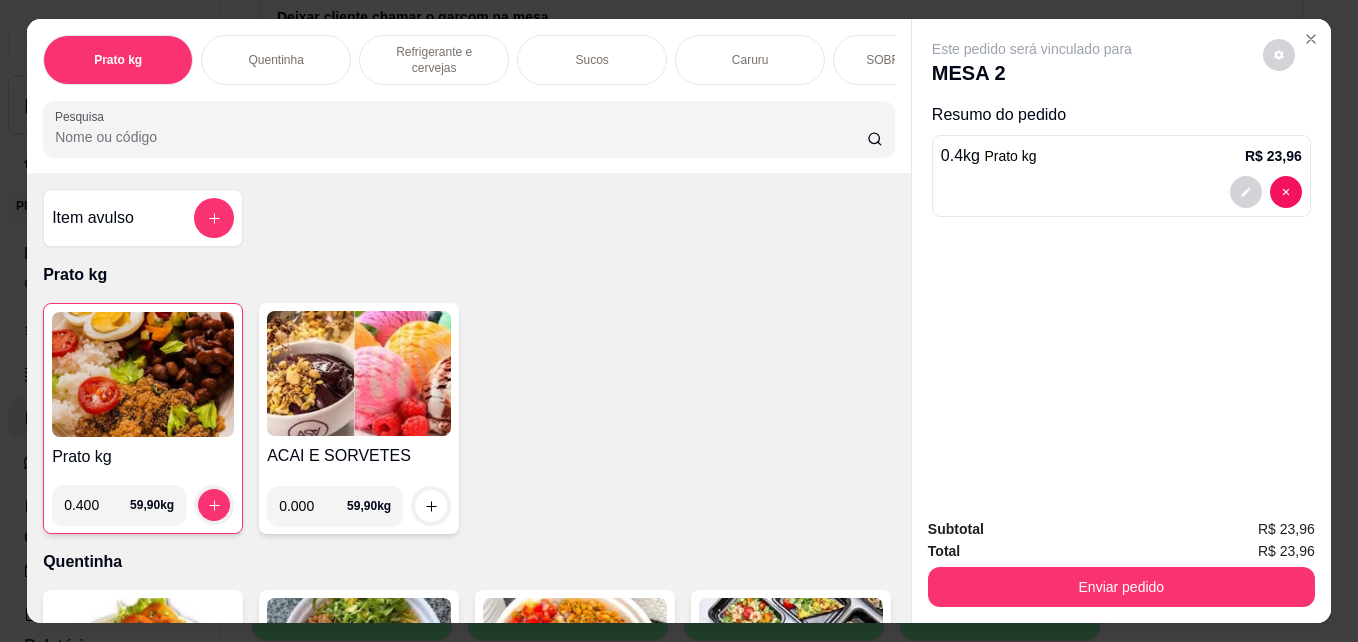 click on "Refrigerante e cervejas" at bounding box center [434, 60] 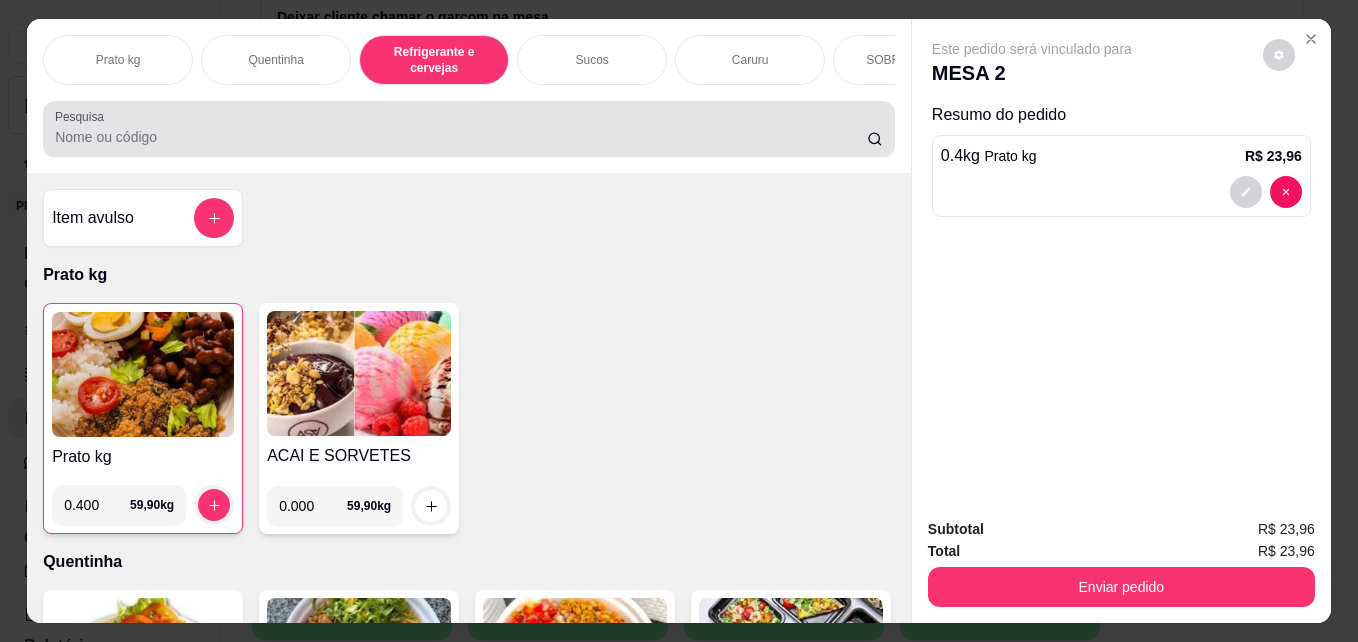 scroll, scrollTop: 987, scrollLeft: 0, axis: vertical 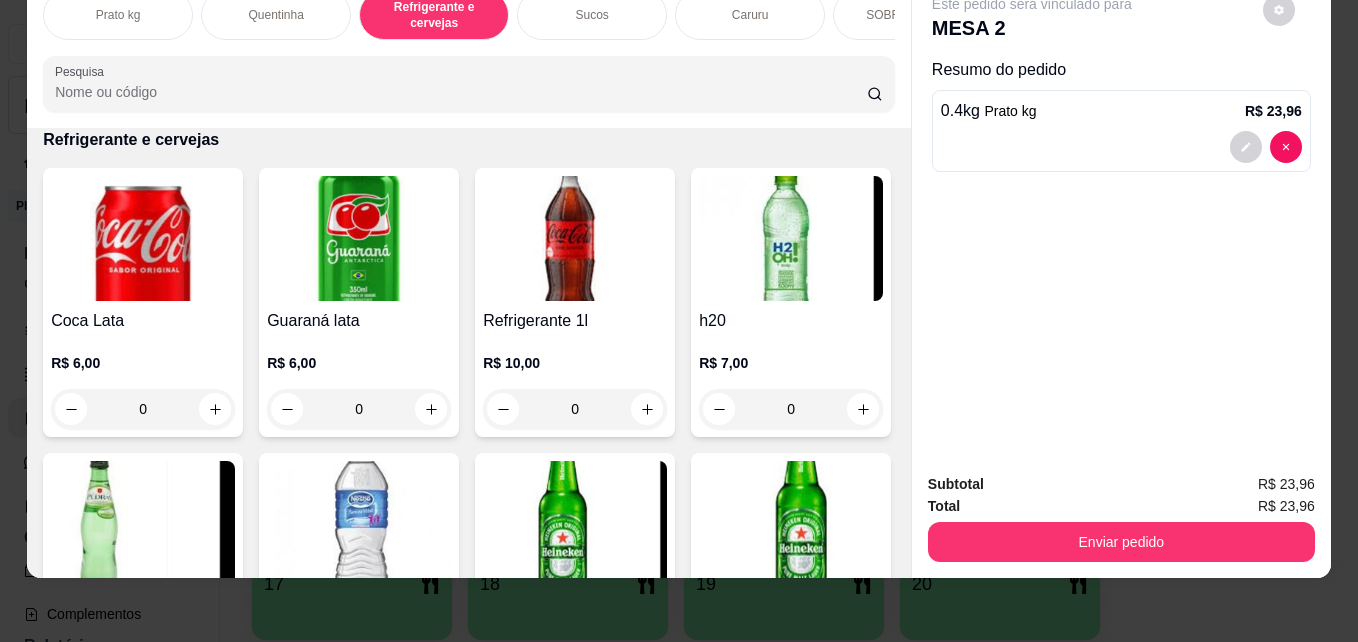 click on "Sucos" at bounding box center (592, 15) 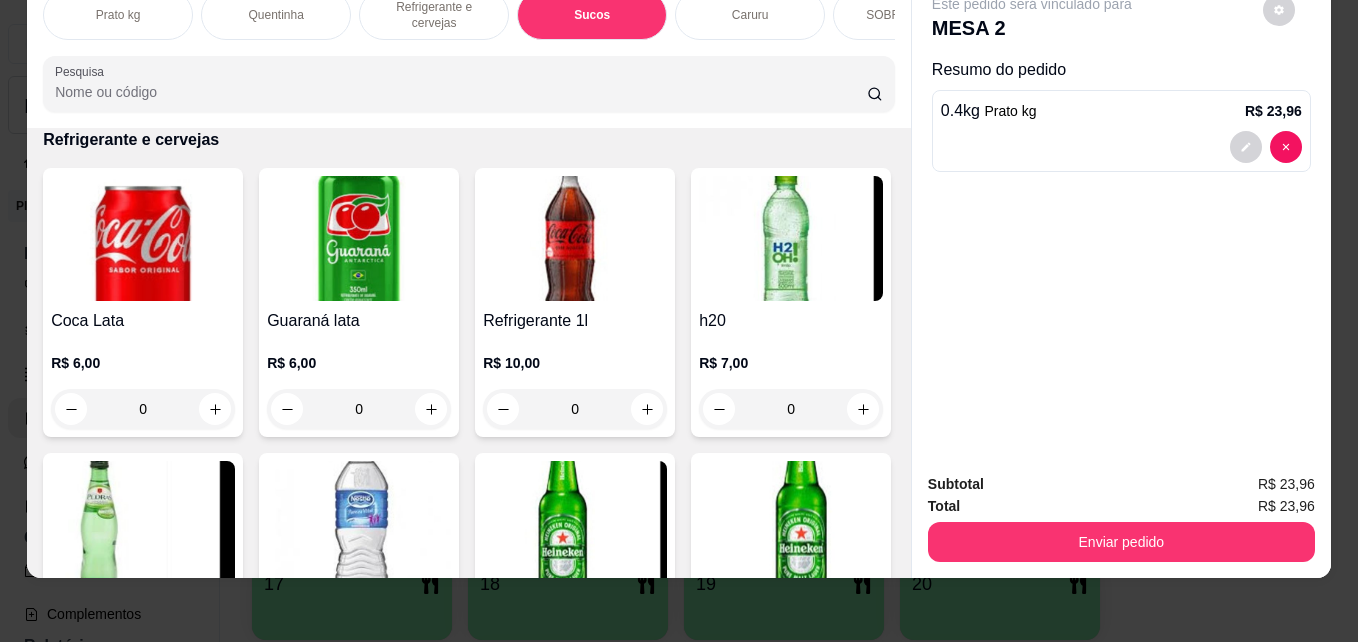 scroll, scrollTop: 1882, scrollLeft: 0, axis: vertical 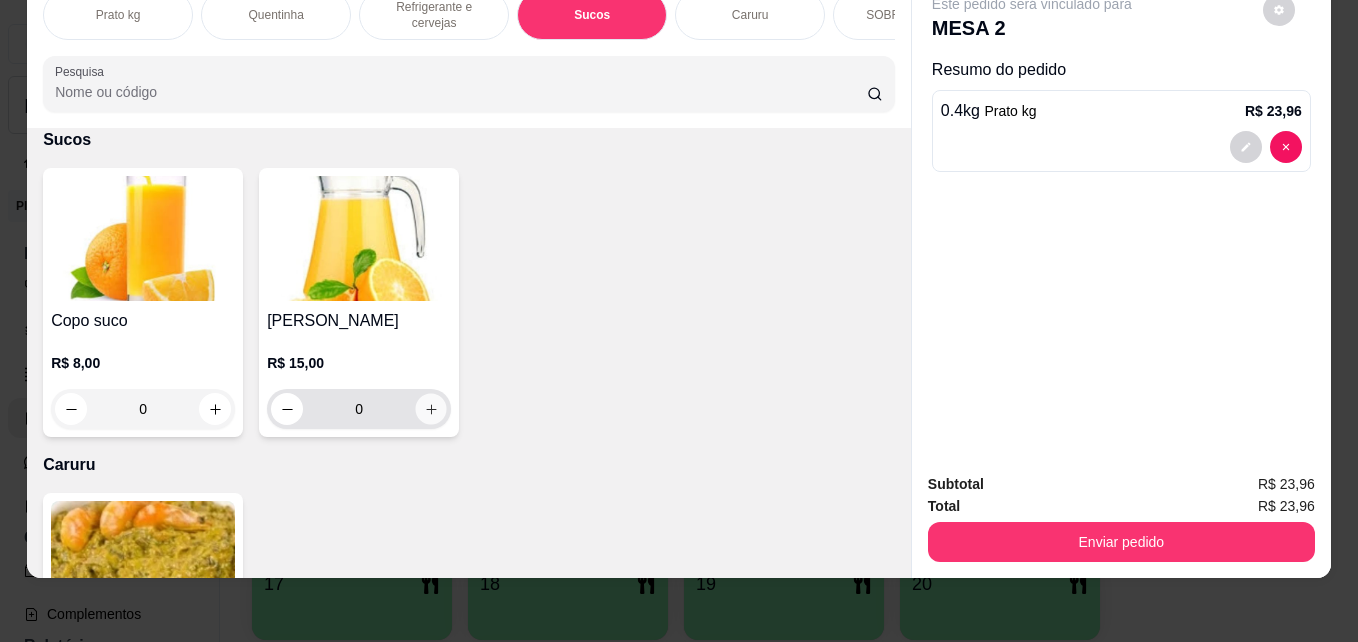 click 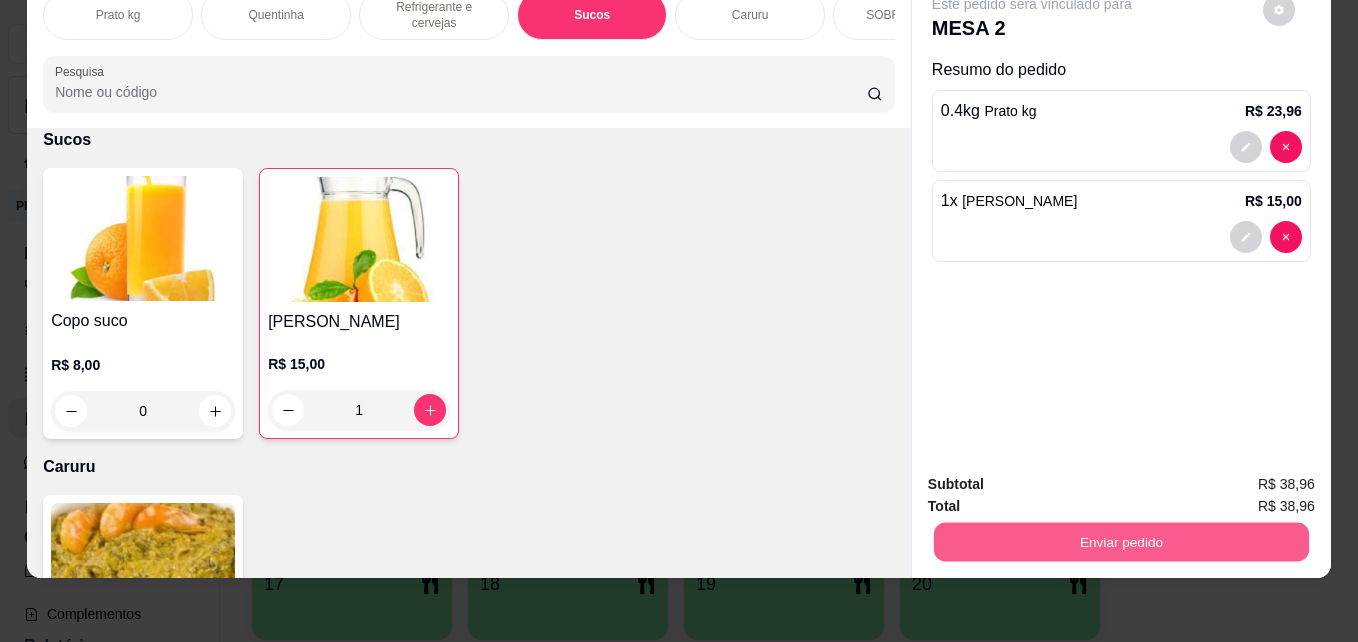 click on "Enviar pedido" at bounding box center (1121, 541) 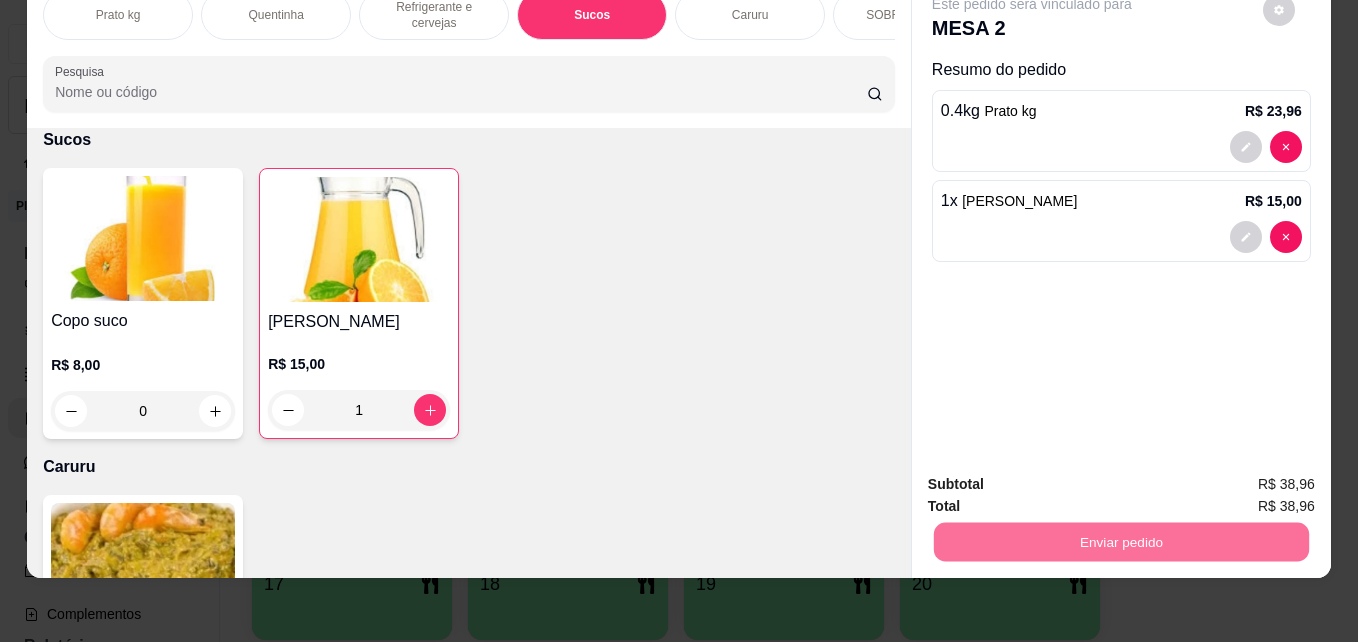 click on "Não registrar e enviar pedido" at bounding box center (1055, 477) 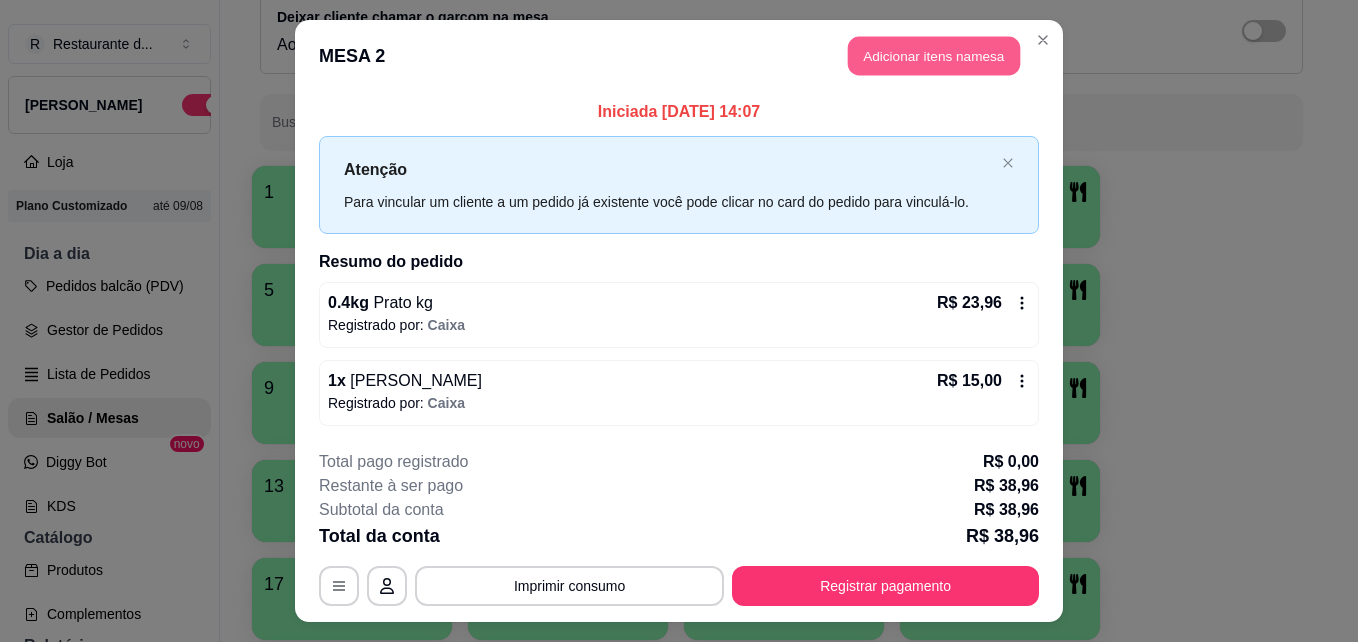 click on "Adicionar itens na  mesa" at bounding box center [934, 56] 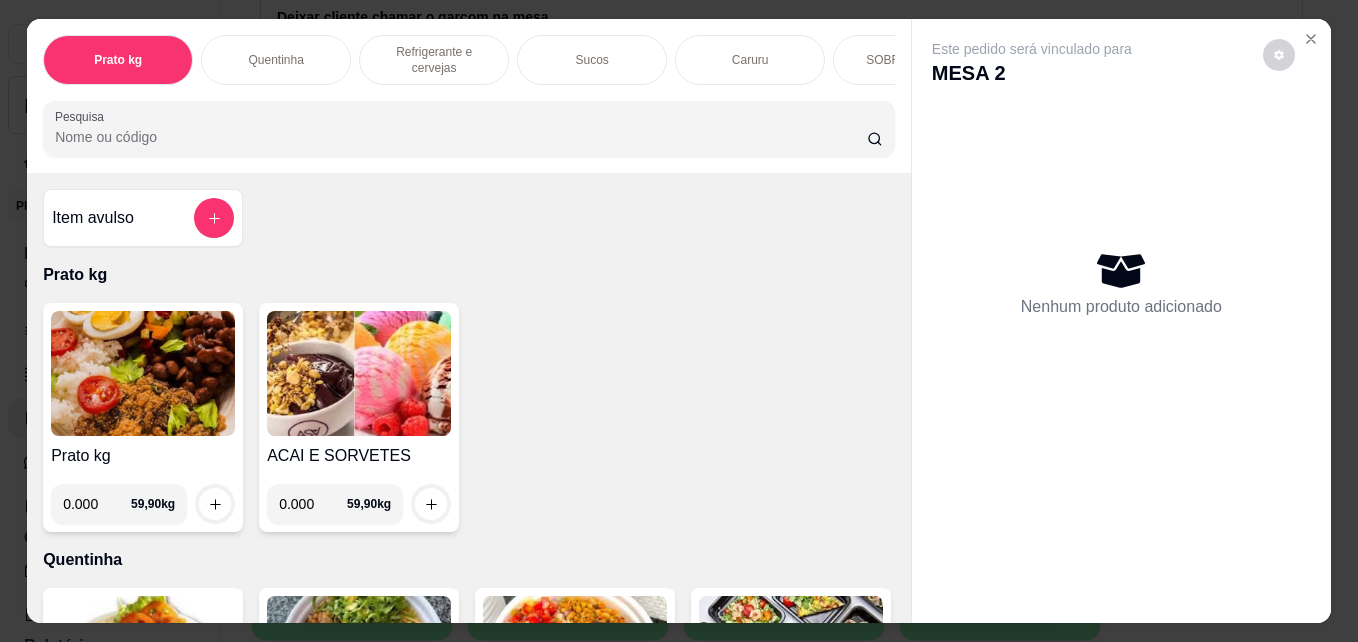 click on "0.000" at bounding box center (97, 504) 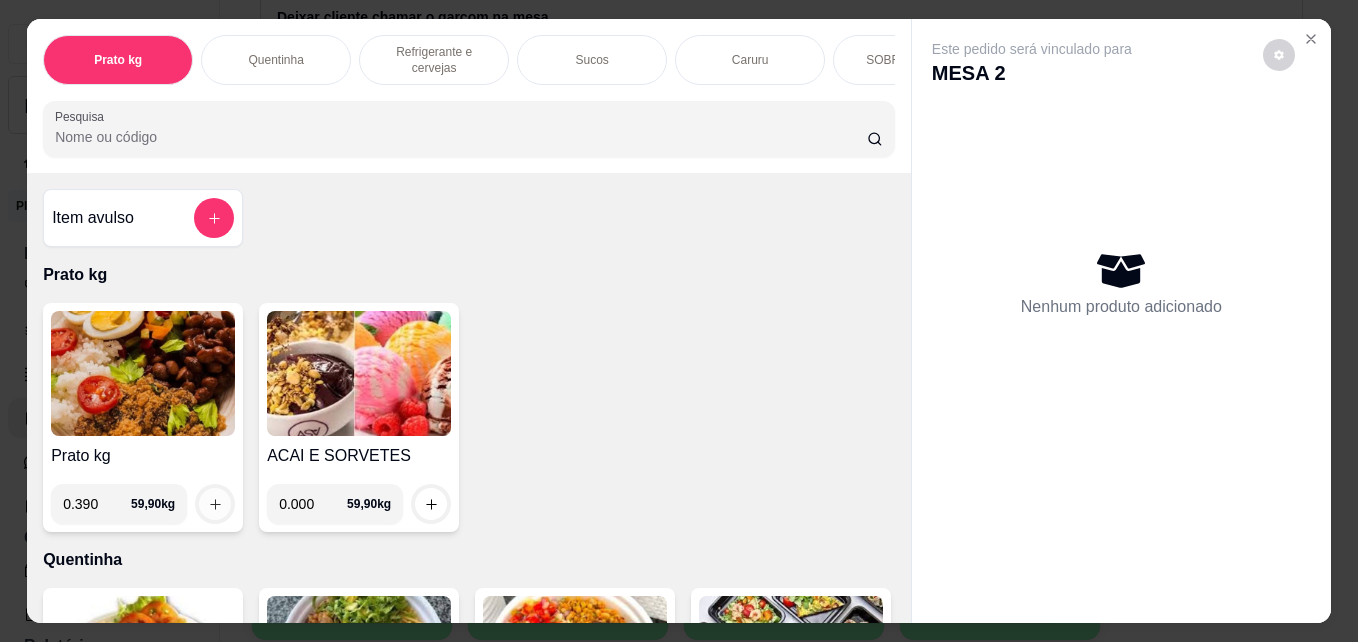 type on "0.390" 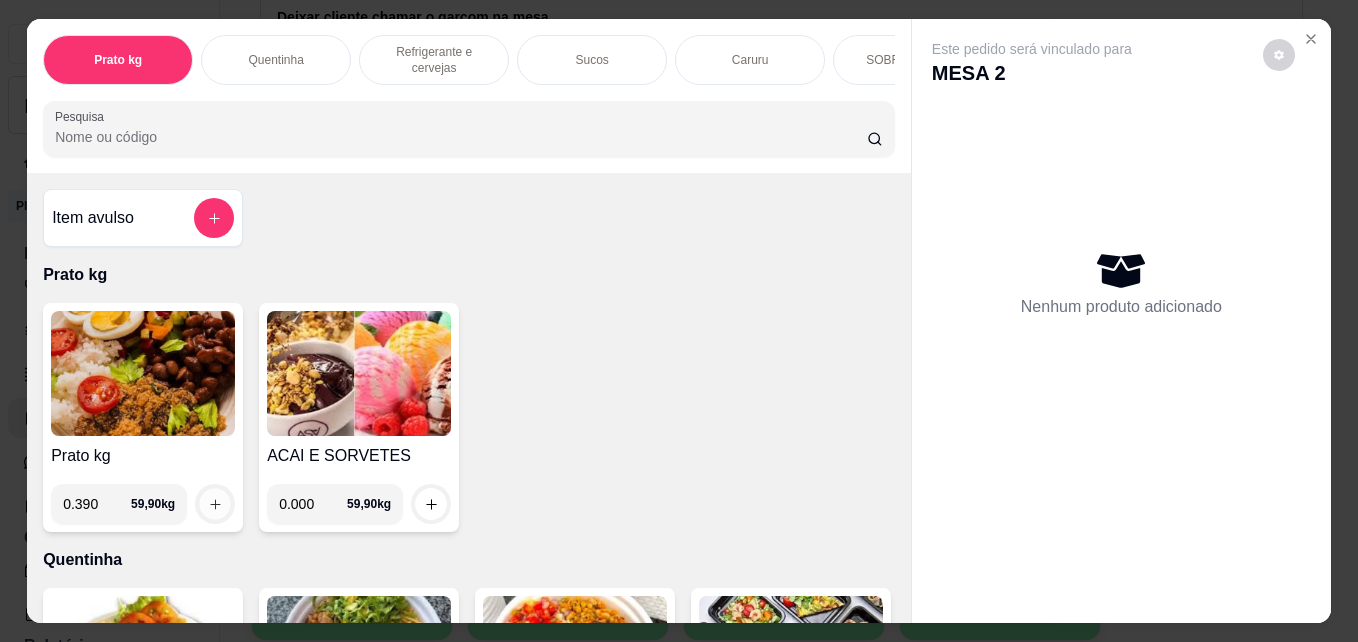 click 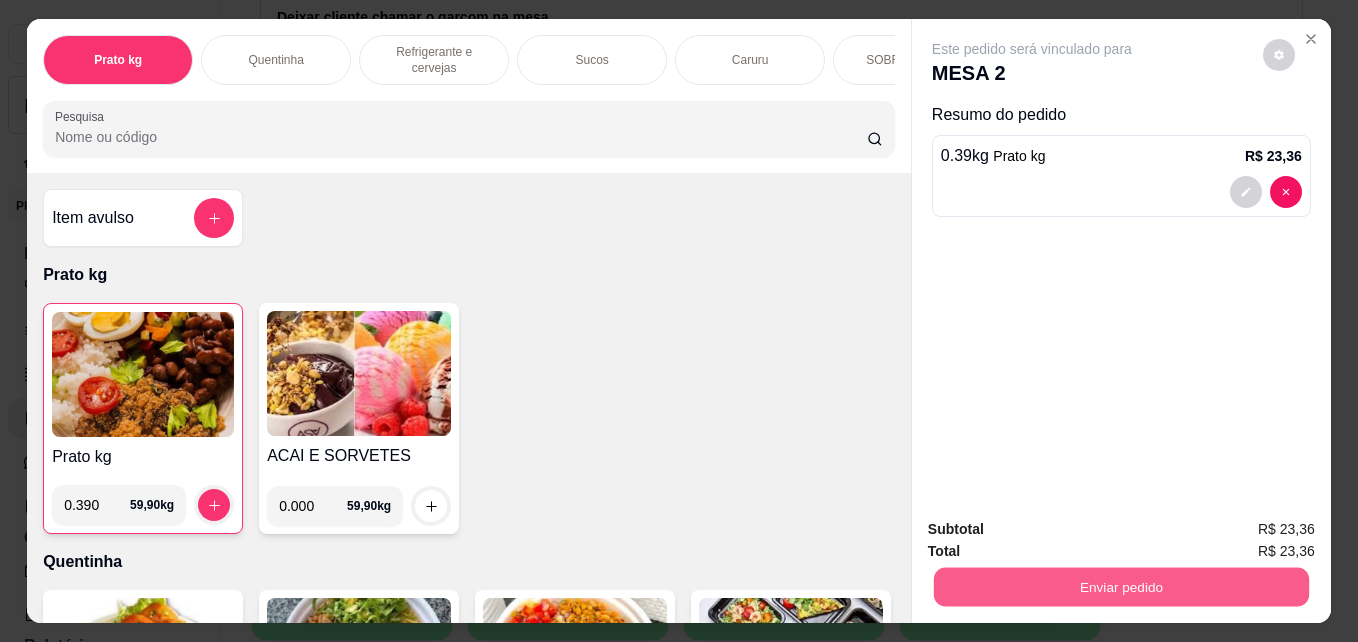 click on "Enviar pedido" at bounding box center [1121, 586] 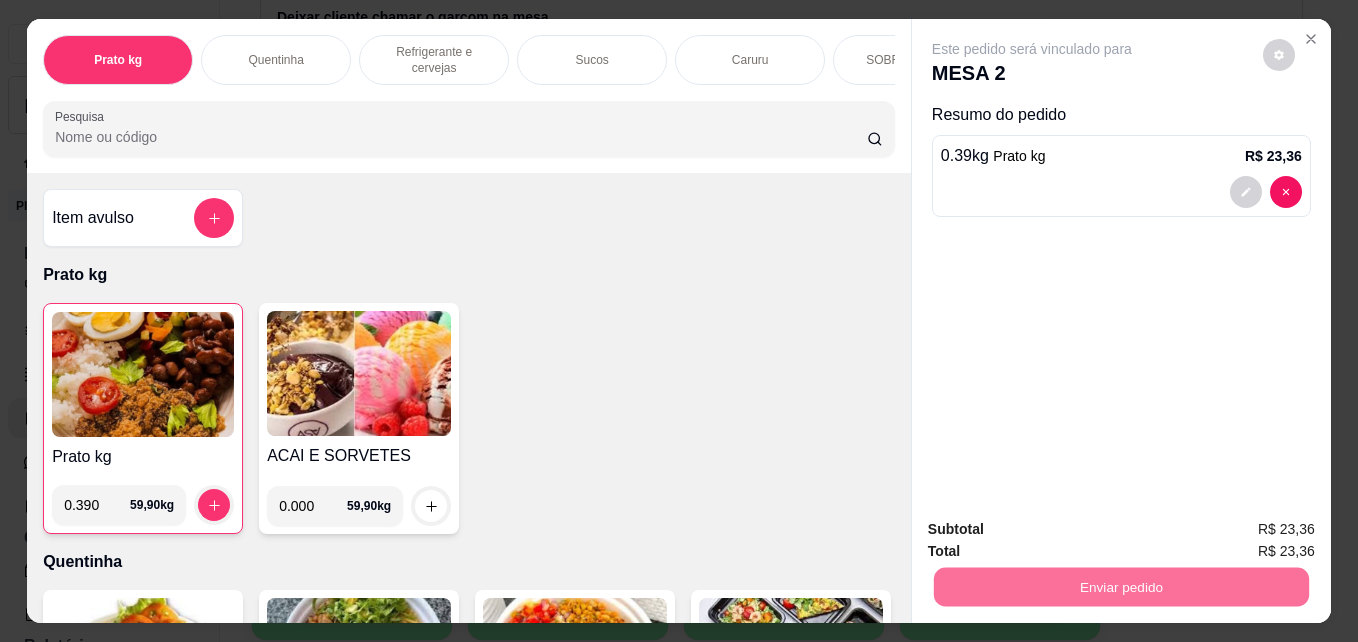 click on "Não registrar e enviar pedido" at bounding box center [1055, 529] 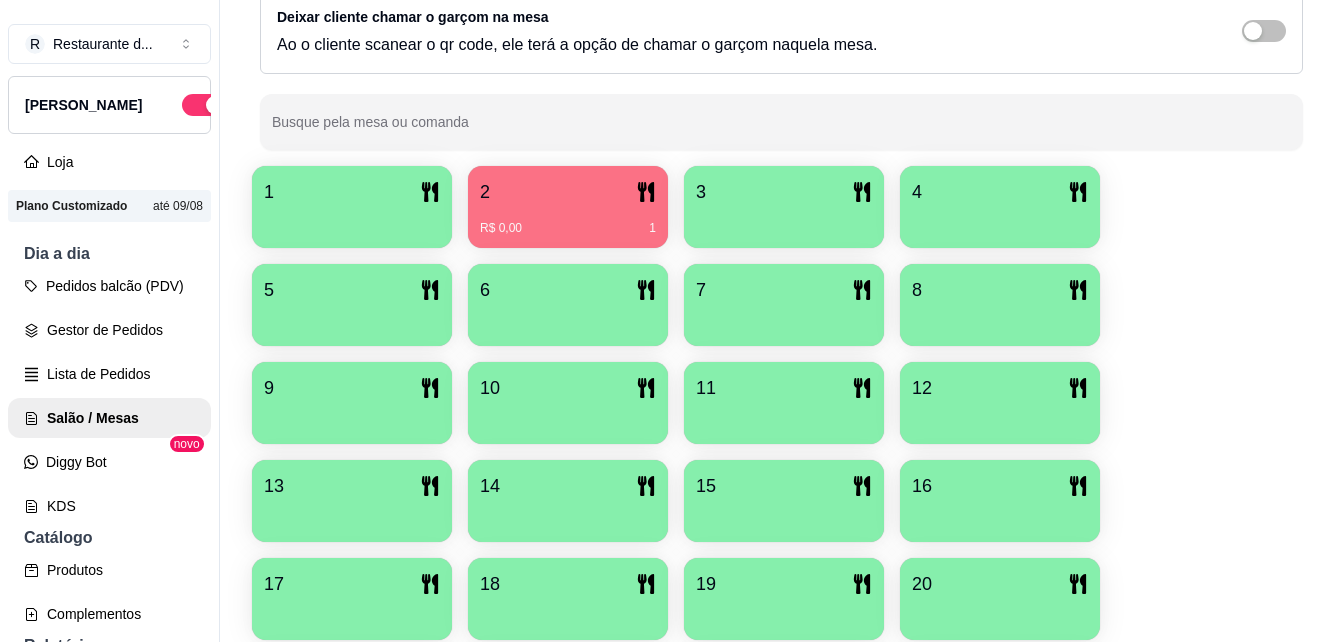 click on "1 2 R$ 0,00 1 3 4 5 6 7 8 9 10 11 12 13 14 15 16 17 18 19 20 21 22 23 24 25 26 27 28 29 30 31 32 33 34 35 36 37 38 39 40" at bounding box center [781, 648] 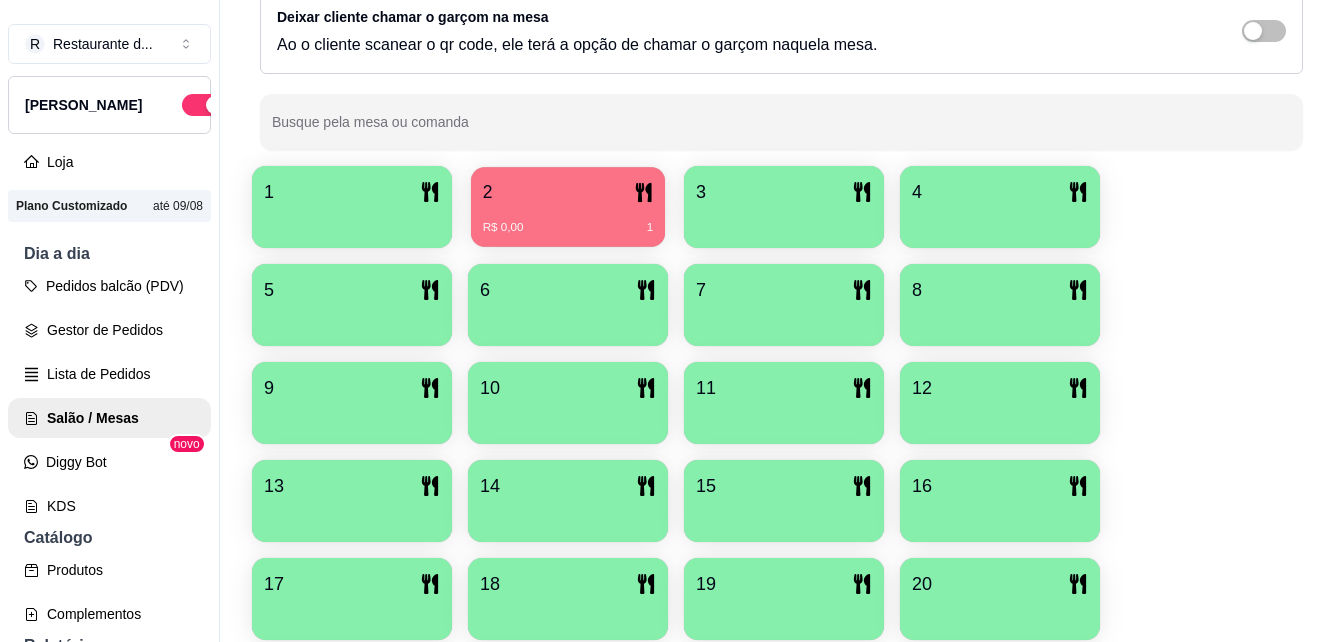 click on "R$ 0,00 1" at bounding box center [568, 220] 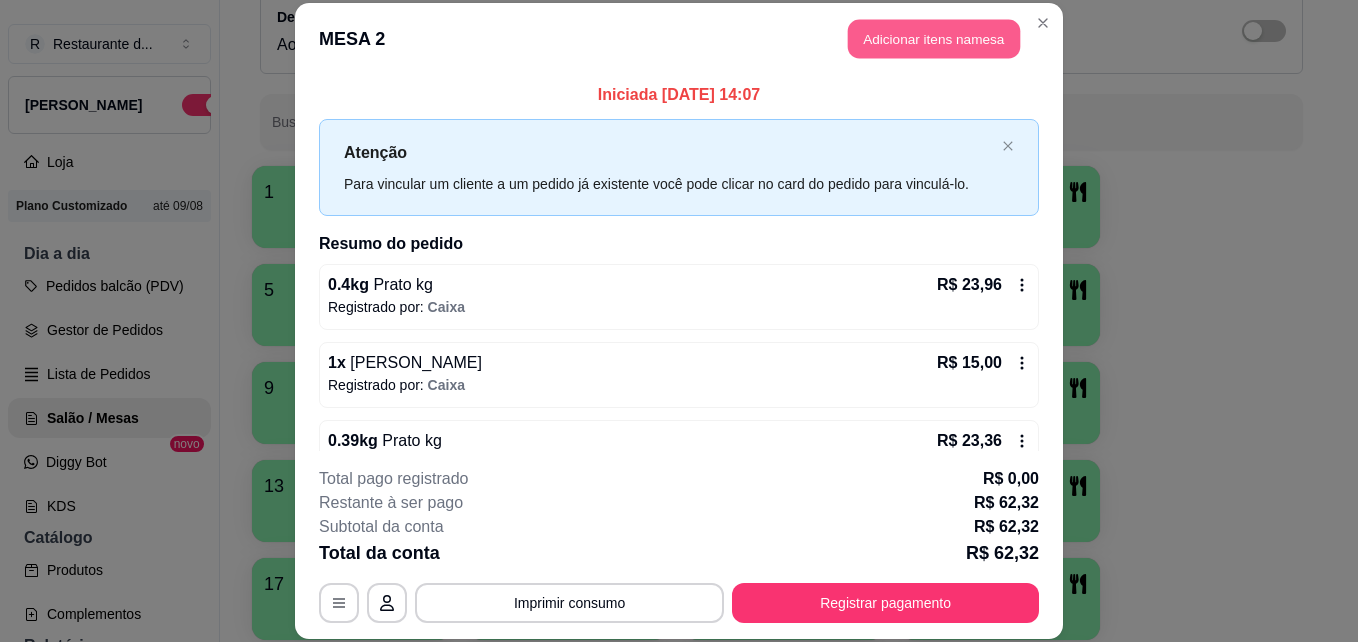 click on "Adicionar itens na  mesa" at bounding box center [934, 39] 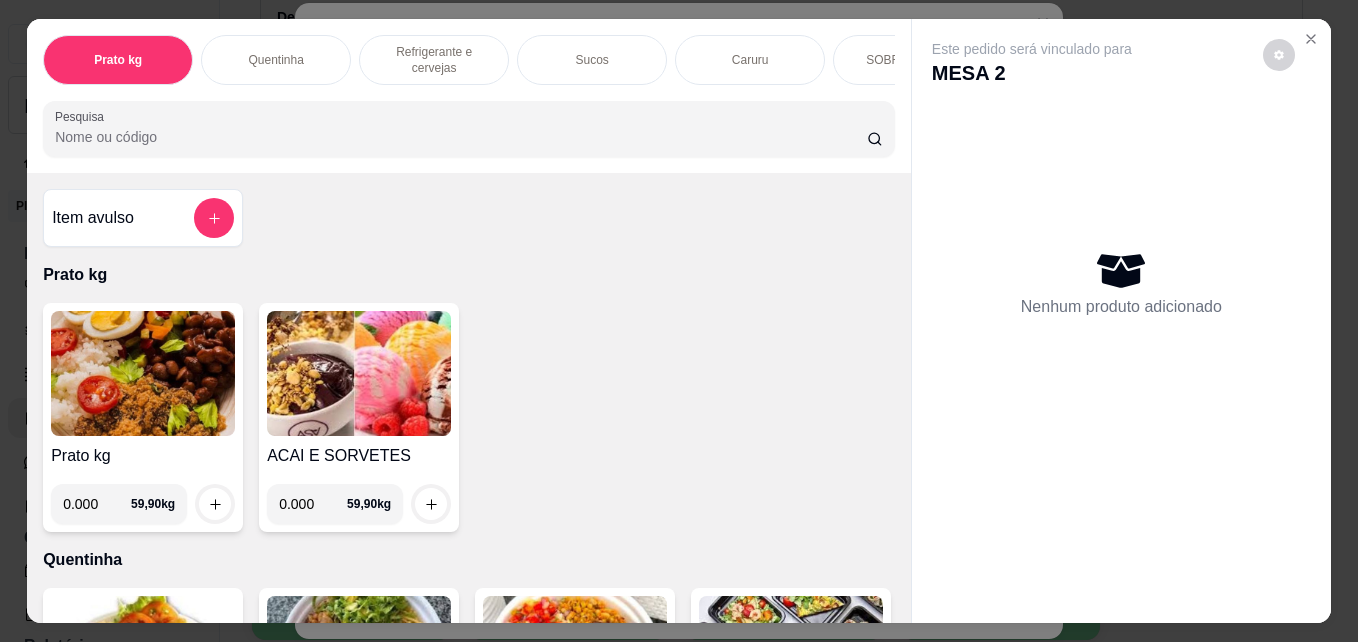click on "0.000" at bounding box center (313, 504) 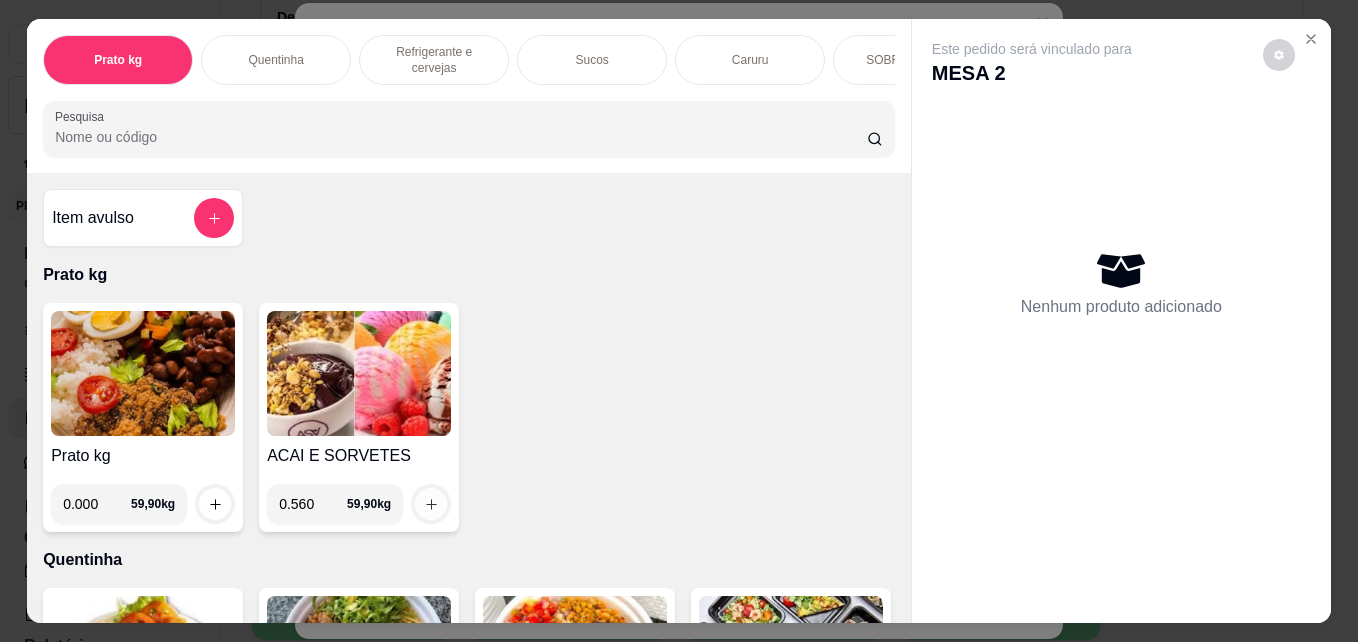 type on "0.560" 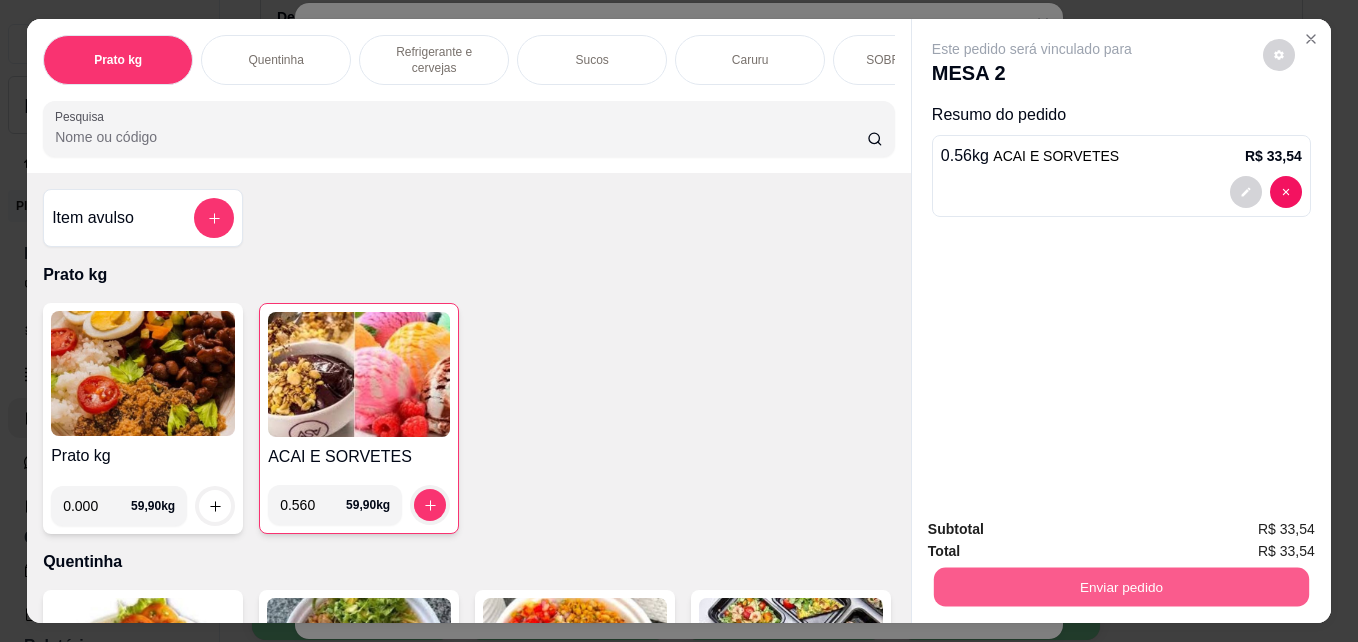click on "Enviar pedido" at bounding box center [1121, 586] 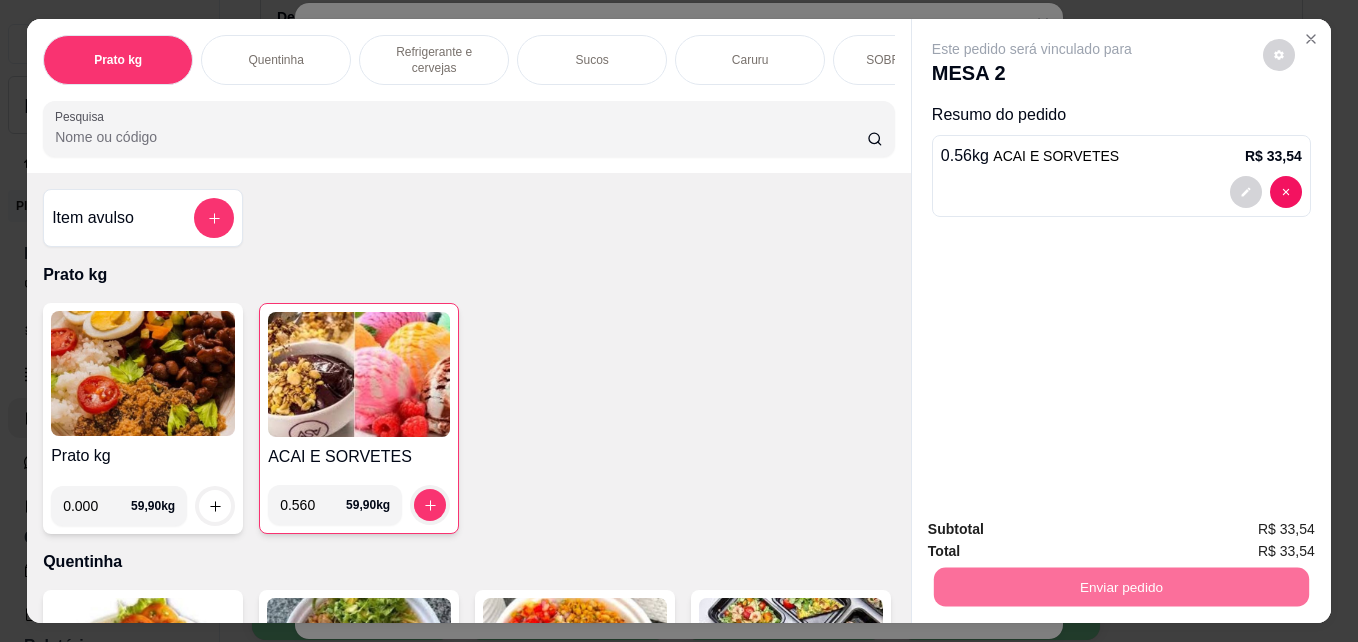 click on "Não registrar e enviar pedido" at bounding box center [1055, 529] 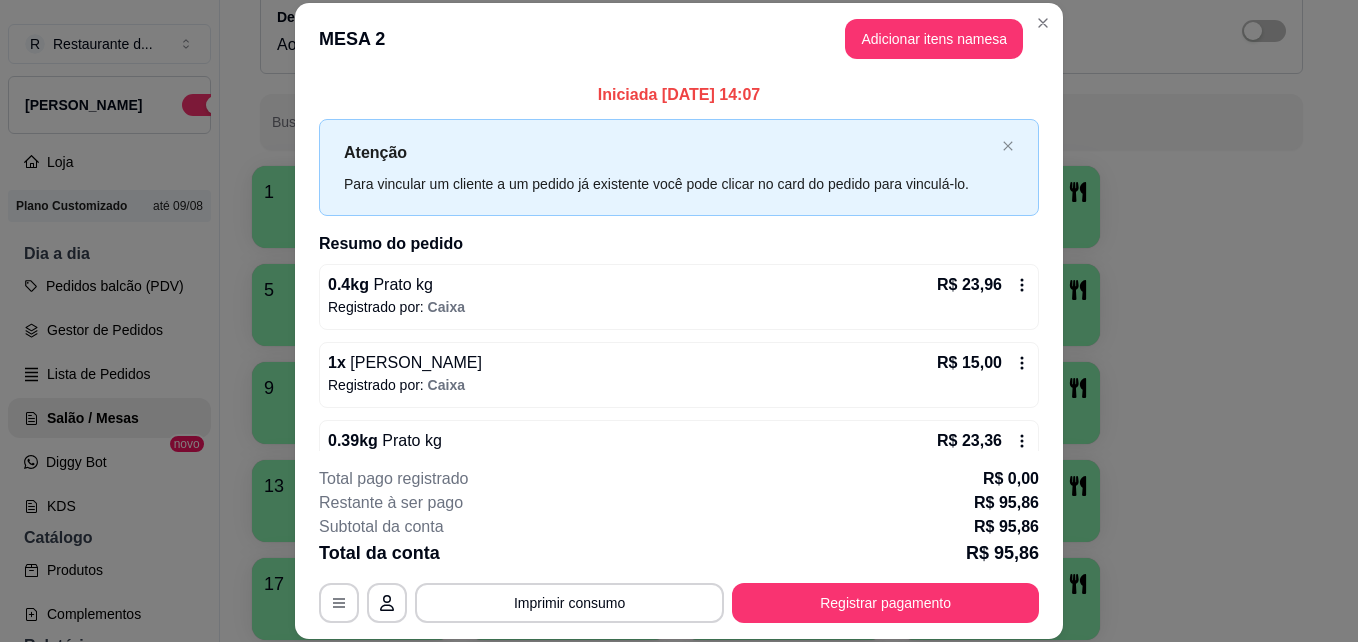 click 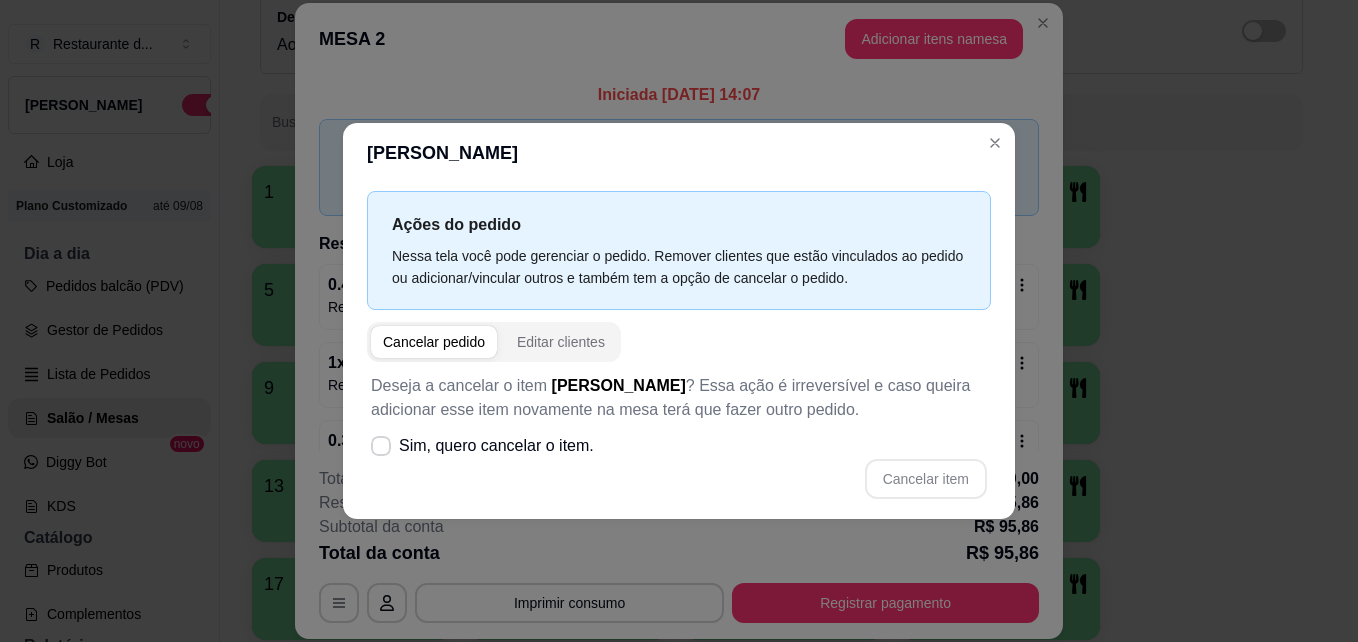 click on "Cancelar pedido" at bounding box center [434, 342] 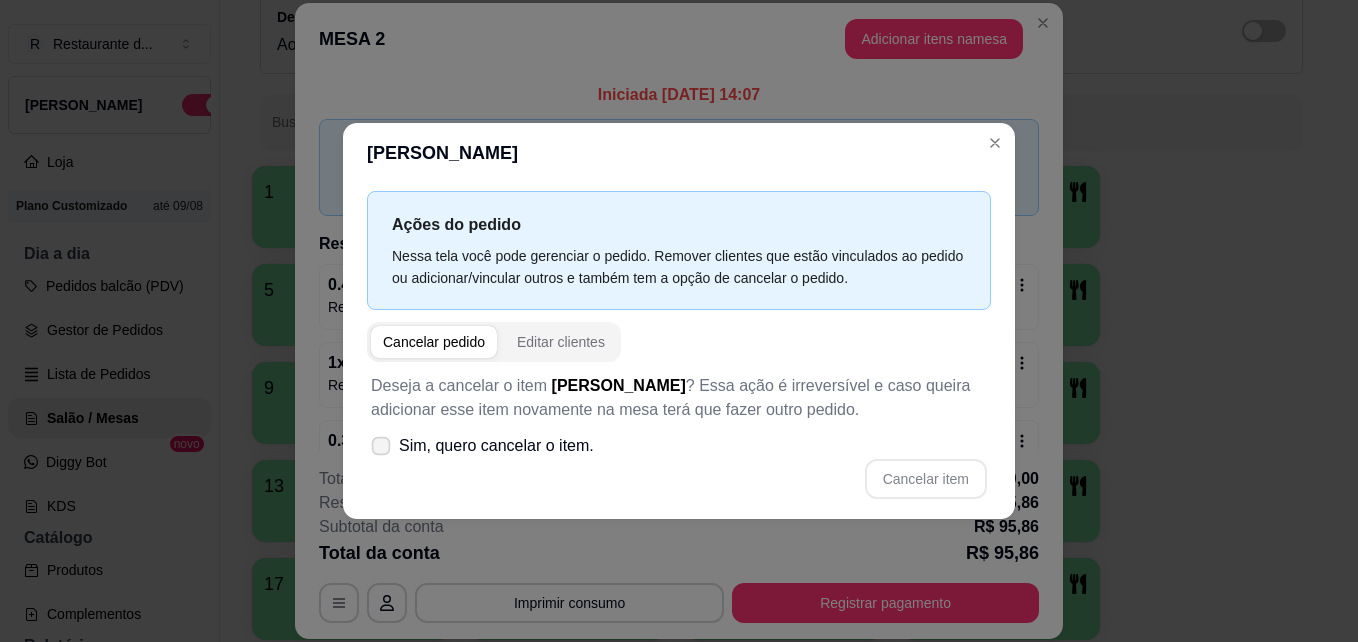 click 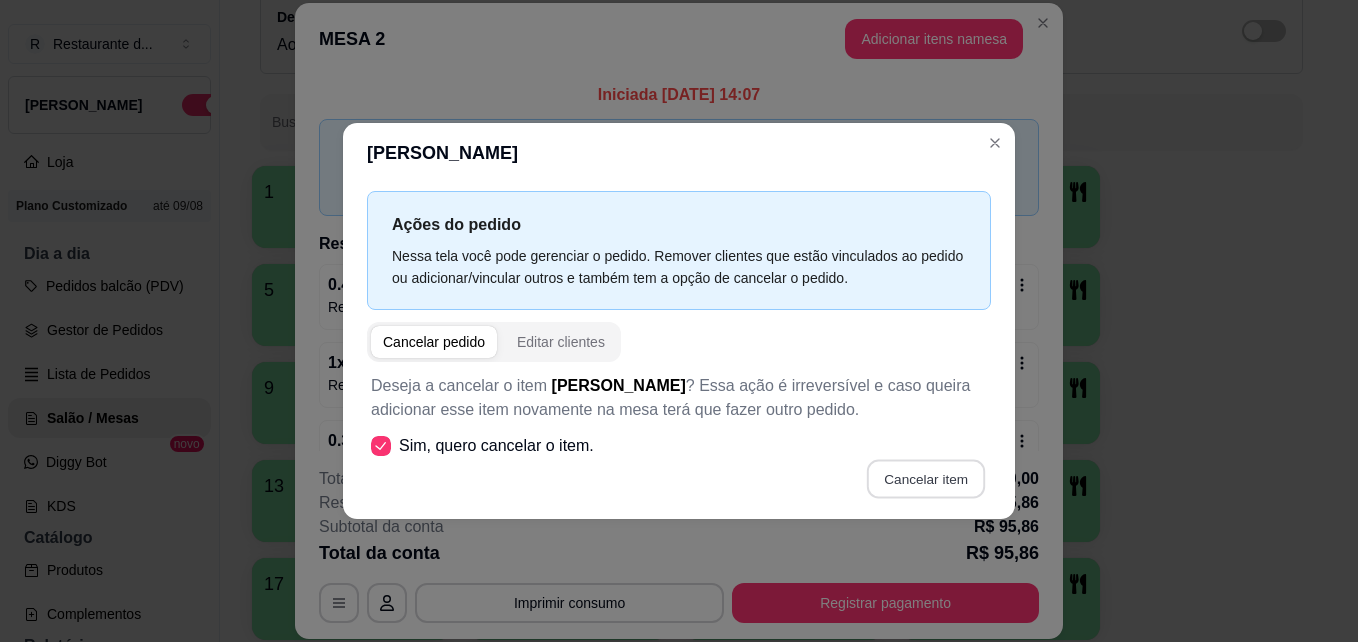 click on "Cancelar item" at bounding box center [925, 479] 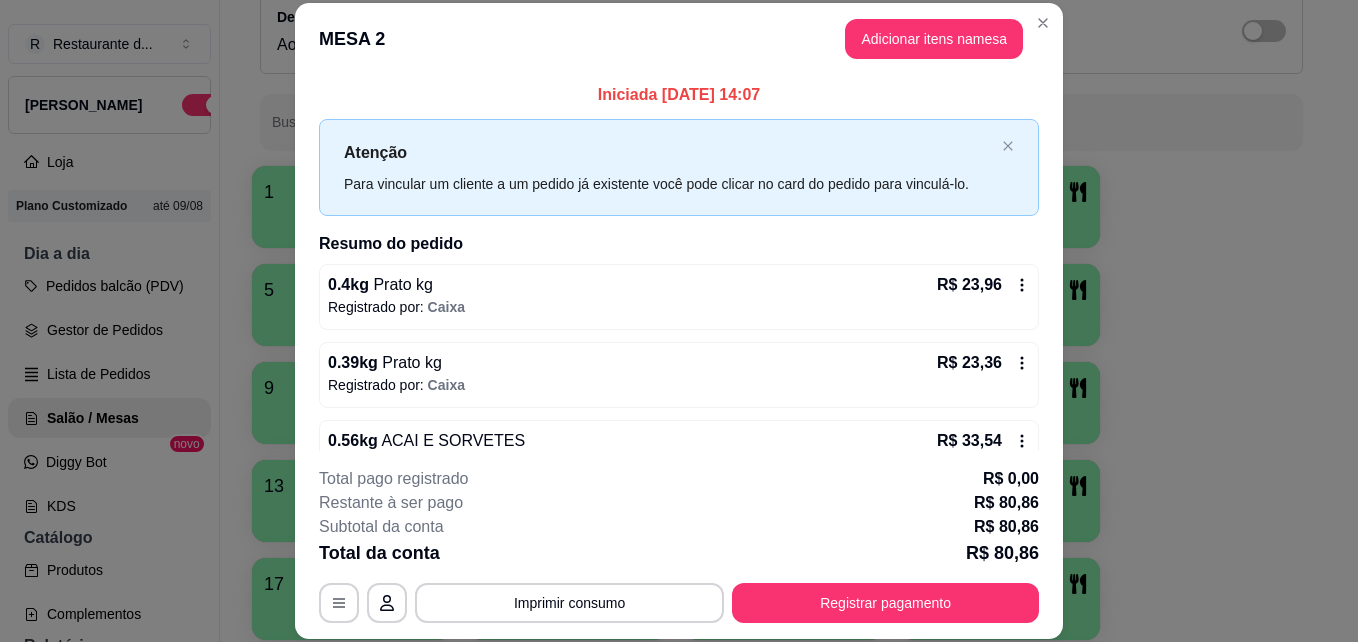 click 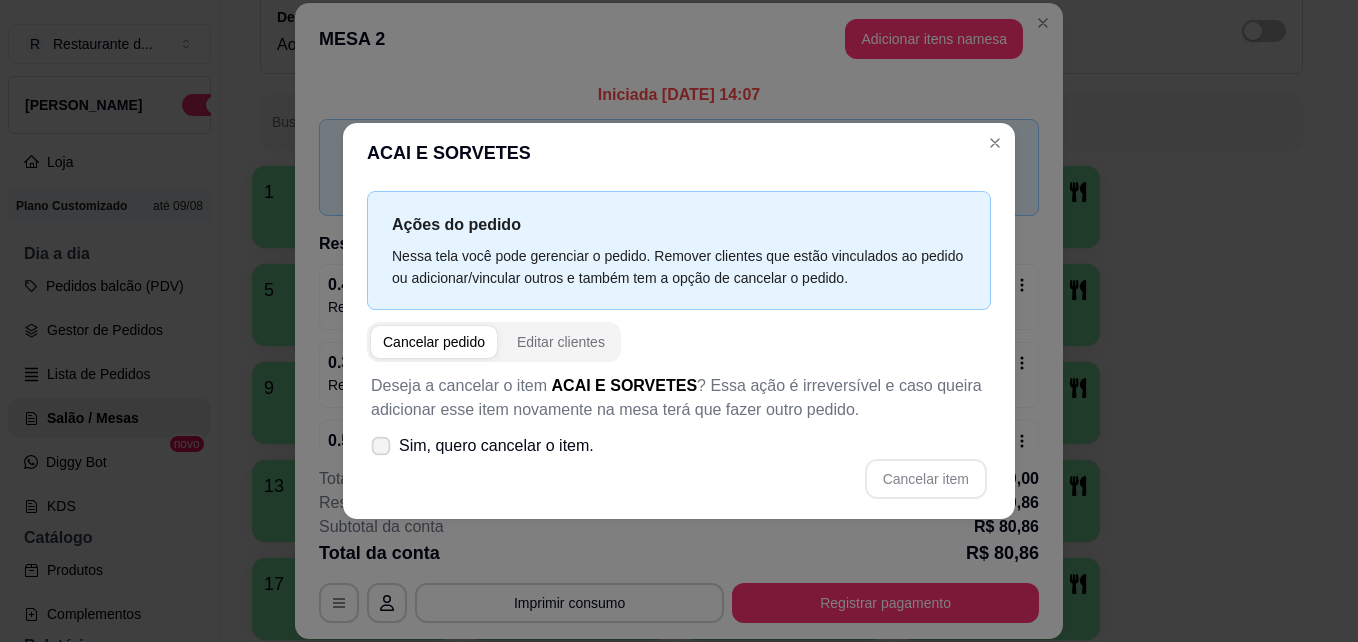 click at bounding box center [381, 446] 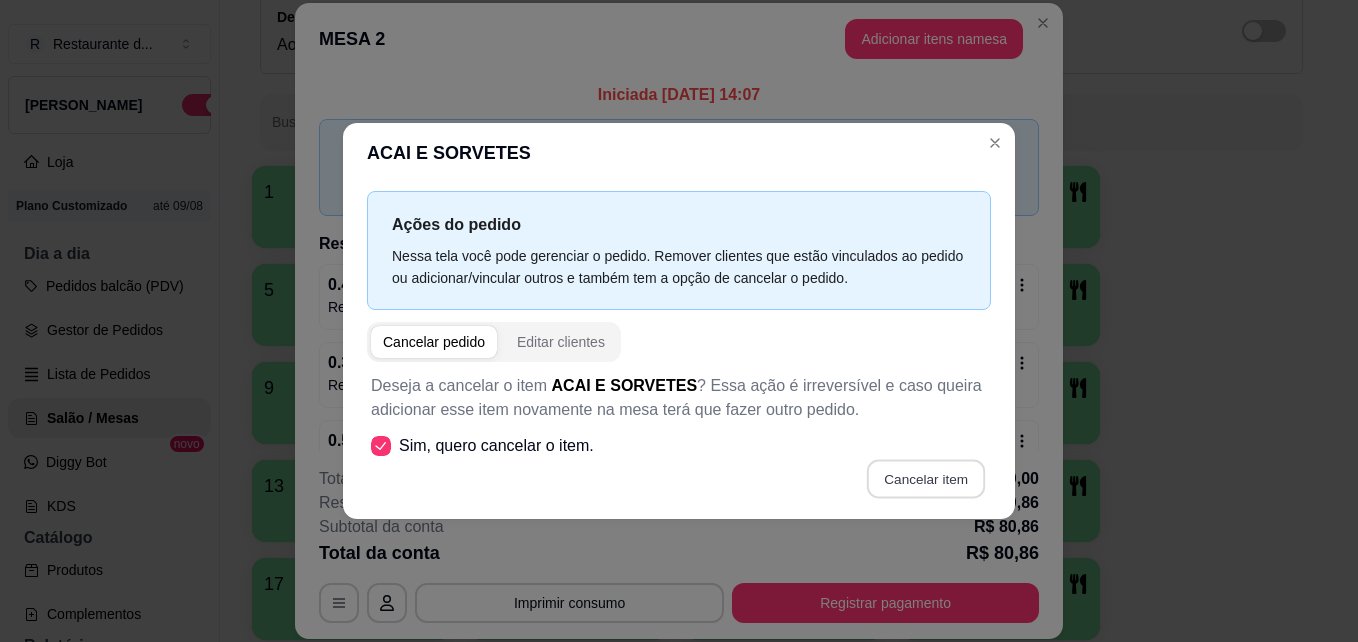 click on "Cancelar item" at bounding box center [925, 479] 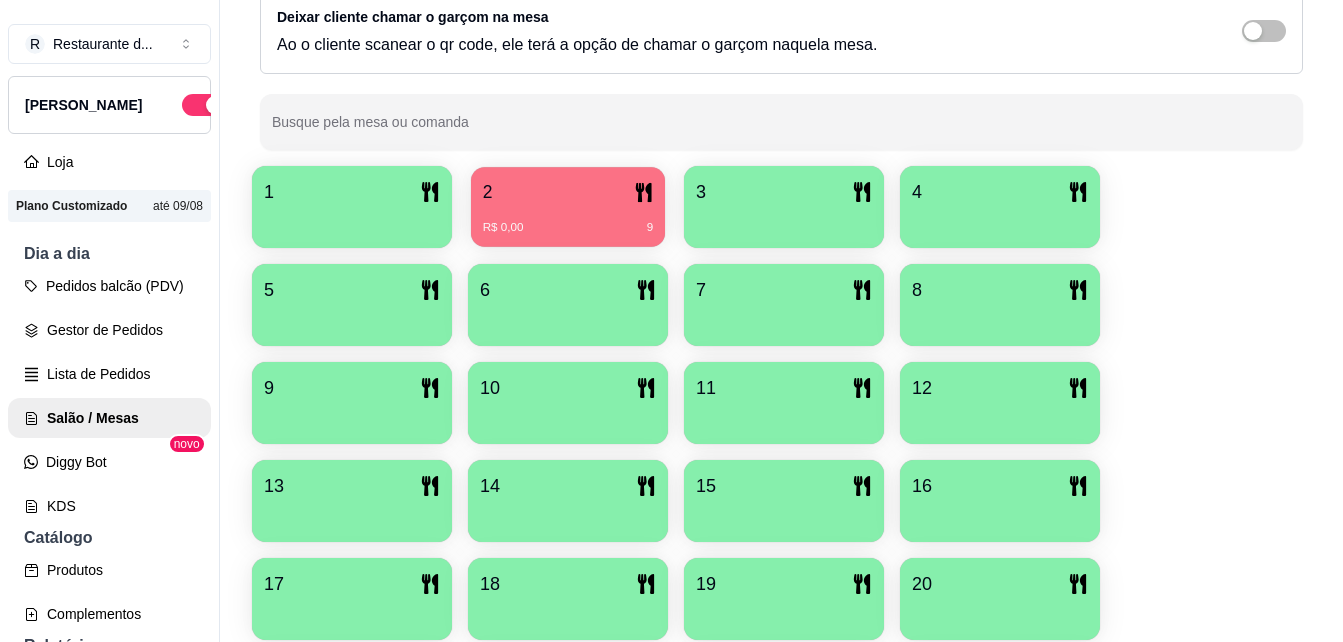 click on "R$ 0,00 9" at bounding box center (568, 220) 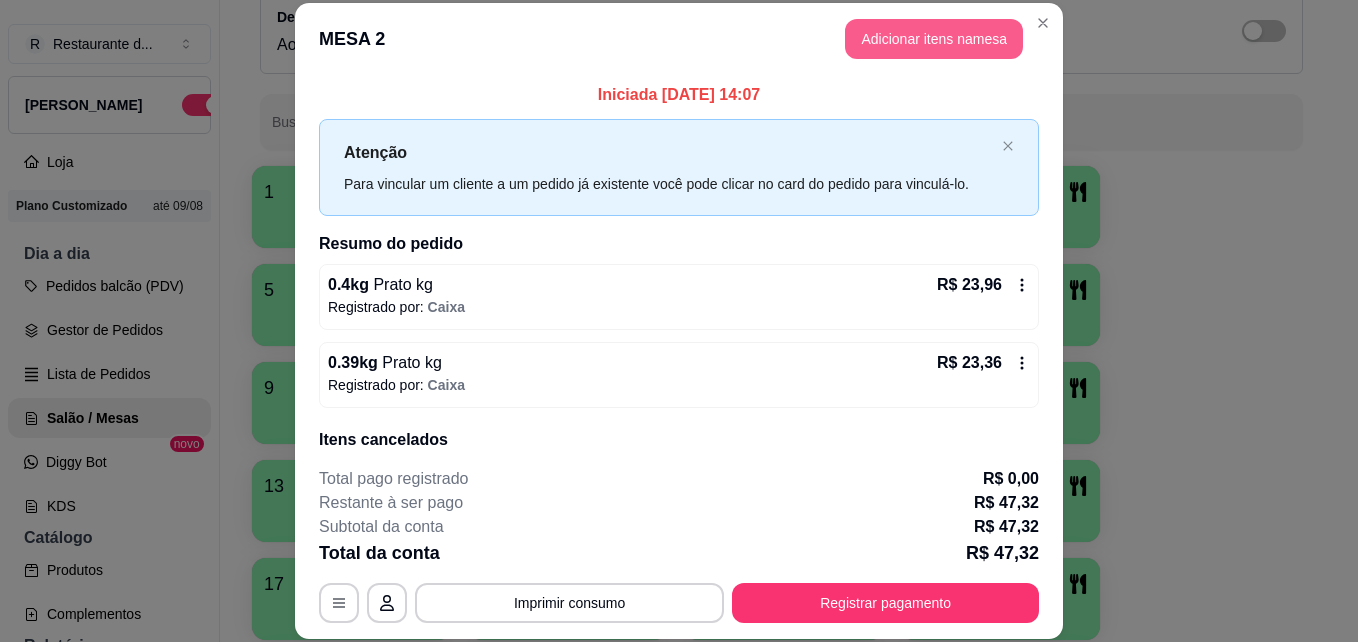 click on "Adicionar itens na  mesa" at bounding box center (934, 39) 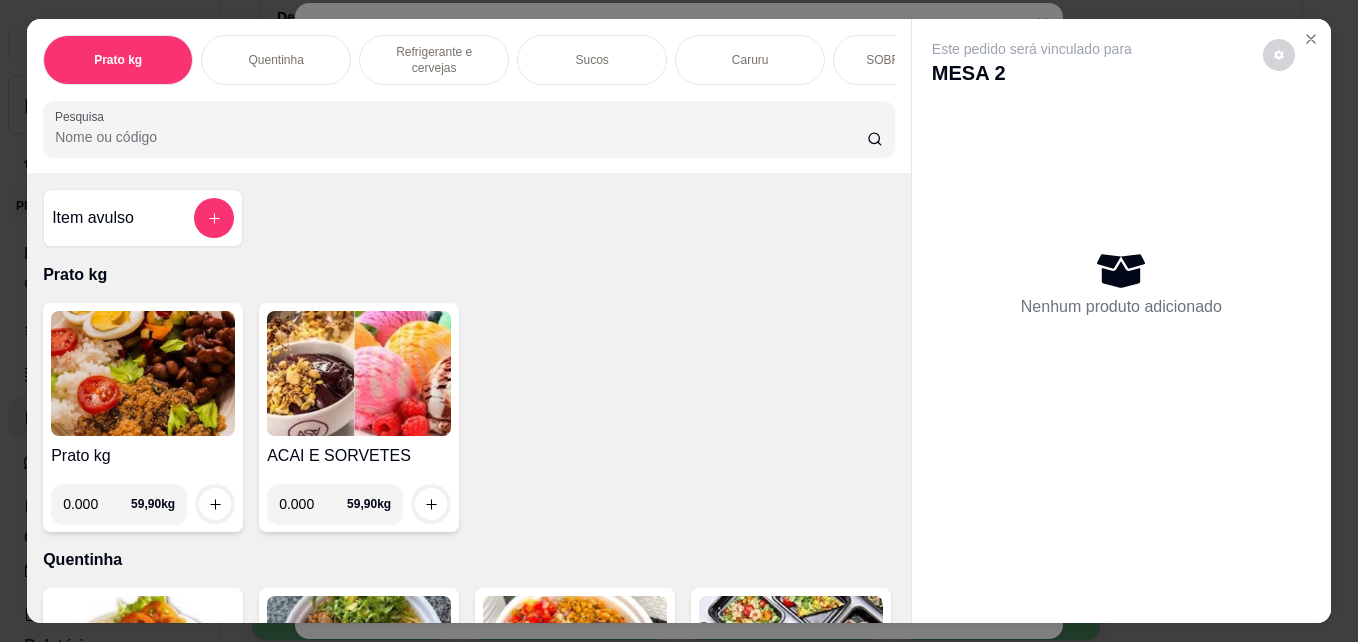 click on "0.000" at bounding box center [313, 504] 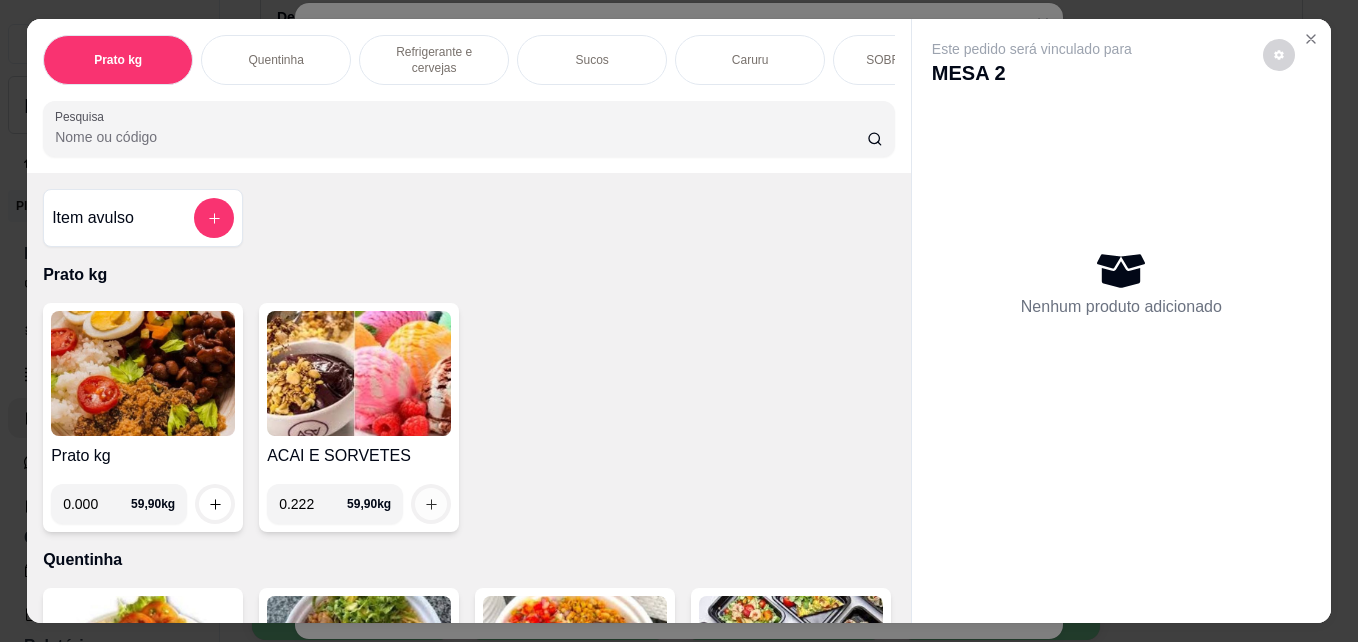 type on "0.222" 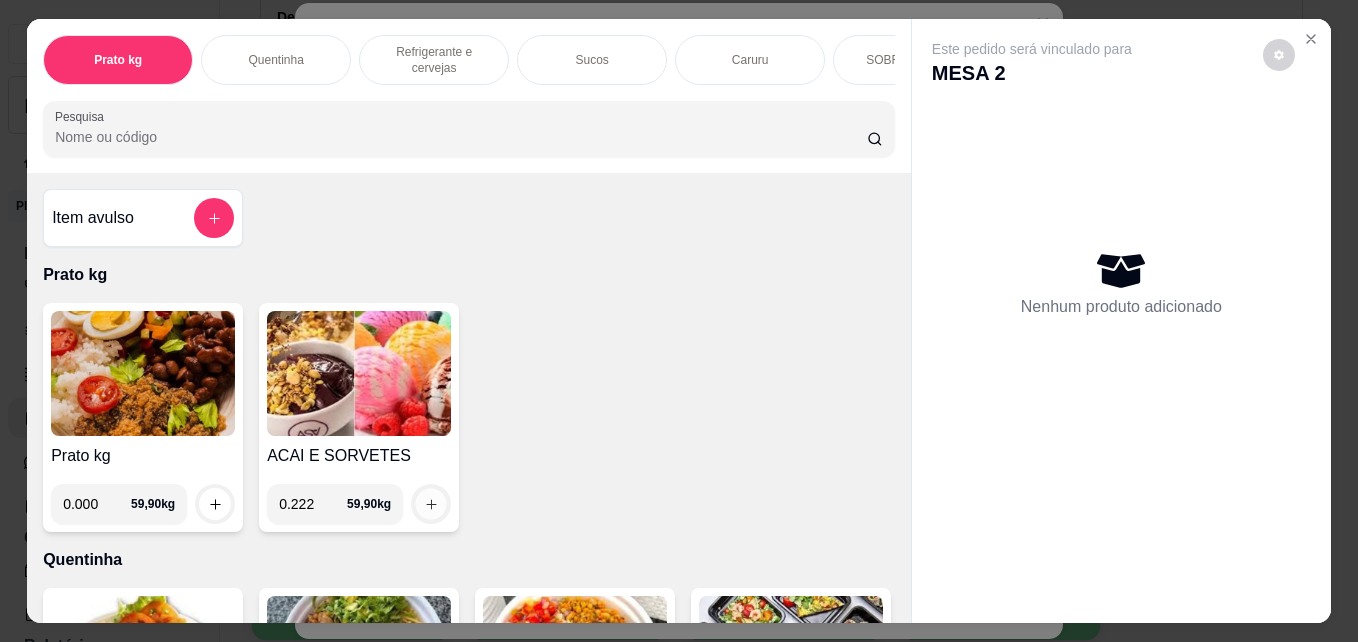 click 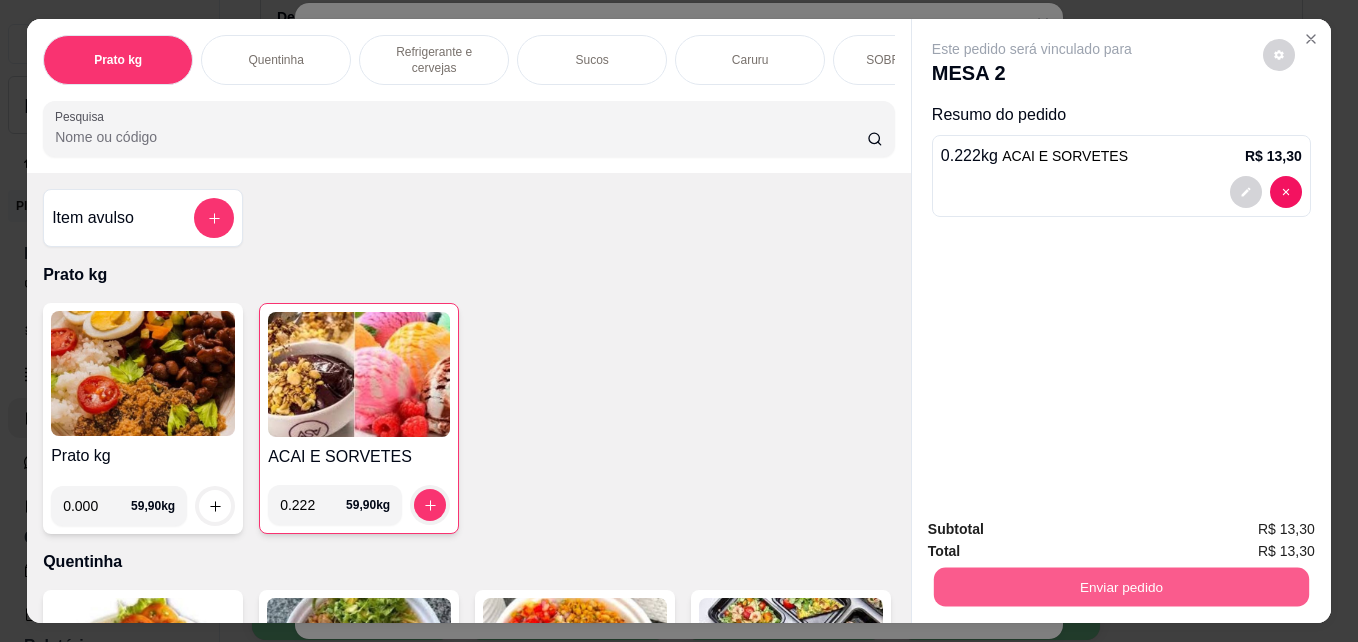 click on "Enviar pedido" at bounding box center [1121, 586] 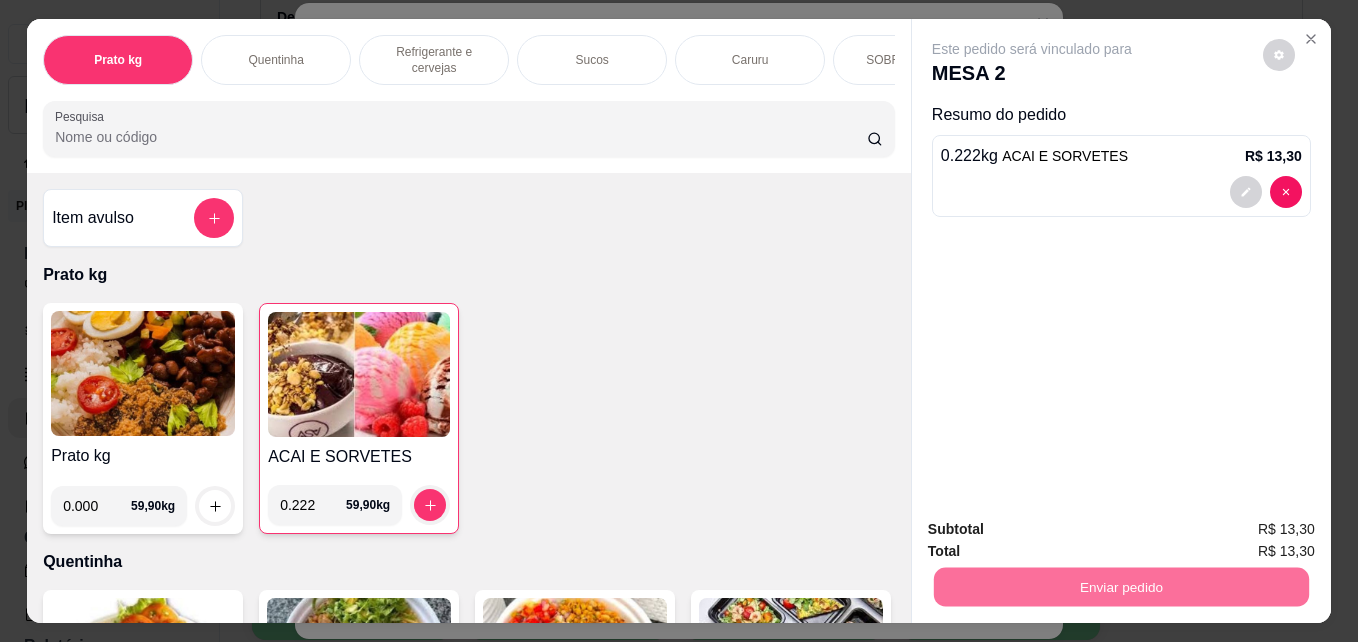 click on "Item avulso Prato kg Prato kg   0.000 59,90 kg ACAI E SORVETES    0.222 59,90 kg Quentinha Quentinha tamanho P   R$ 20,00 0 Quentinha tamanho M   R$ 25,00 0 Quentinha tamanho G   R$ 28,00 0 MARMITA   R$ 50,00 0 MARMITA   R$ 40,00 0 Refrigerante e cervejas  Coca Lata    R$ 6,00 0 Guaraná lata   R$ 6,00 0 Refrigerante 1l   R$ 10,00 0 h20   R$ 7,00 0 agua com gas   R$ 4,00 0 agua 250 ml   R$ 3,00 0 heineken 600ml   R$ 15,00 0 heineken long   R$ 10,00 0 amistel lata   R$ 6,00 0 Sucos Copo suco   R$ 8,00 0 Jarra suco   R$ 15,00 0 Caruru Caruaru meio kg   R$ 30,00 0 SOBREMESAS 123 - MOUSSE   R$ 6,00 0 DELÍCIA DE MORANGO   R$ 6,00 0 DEÍCIA DE ABACAXI   R$ 6,00 0 COCADA CREMOSA   R$ 5,00 0" at bounding box center (469, 397) 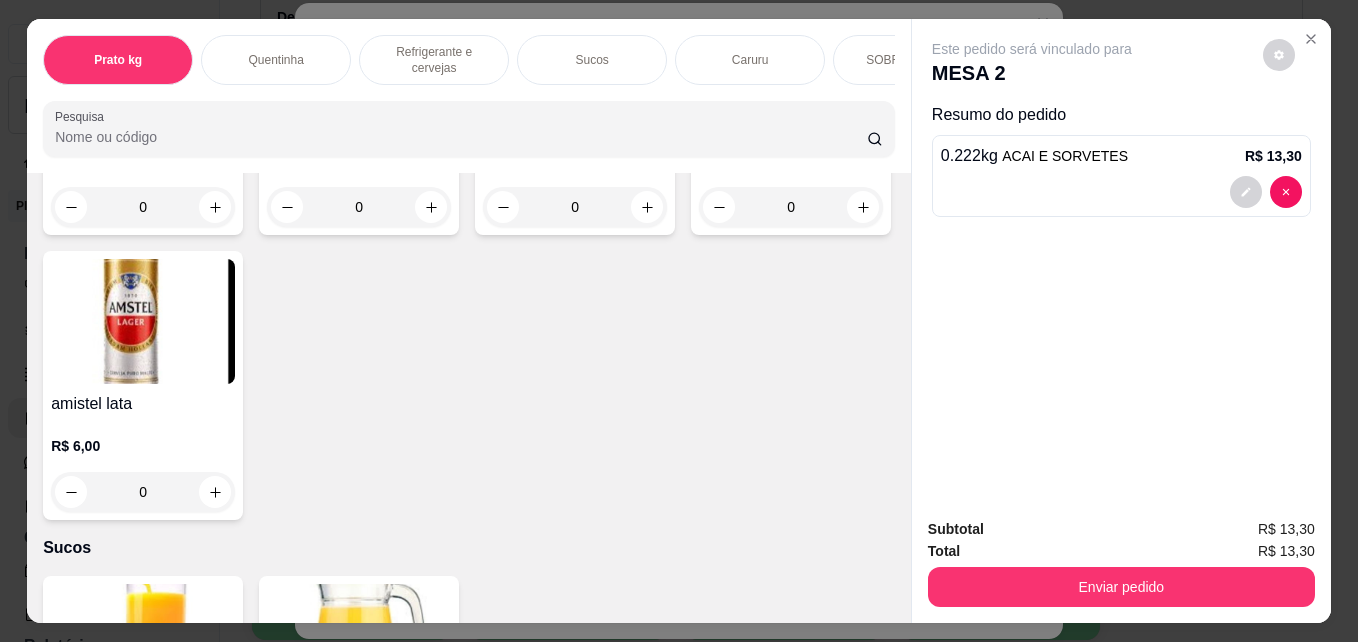 scroll, scrollTop: 1899, scrollLeft: 0, axis: vertical 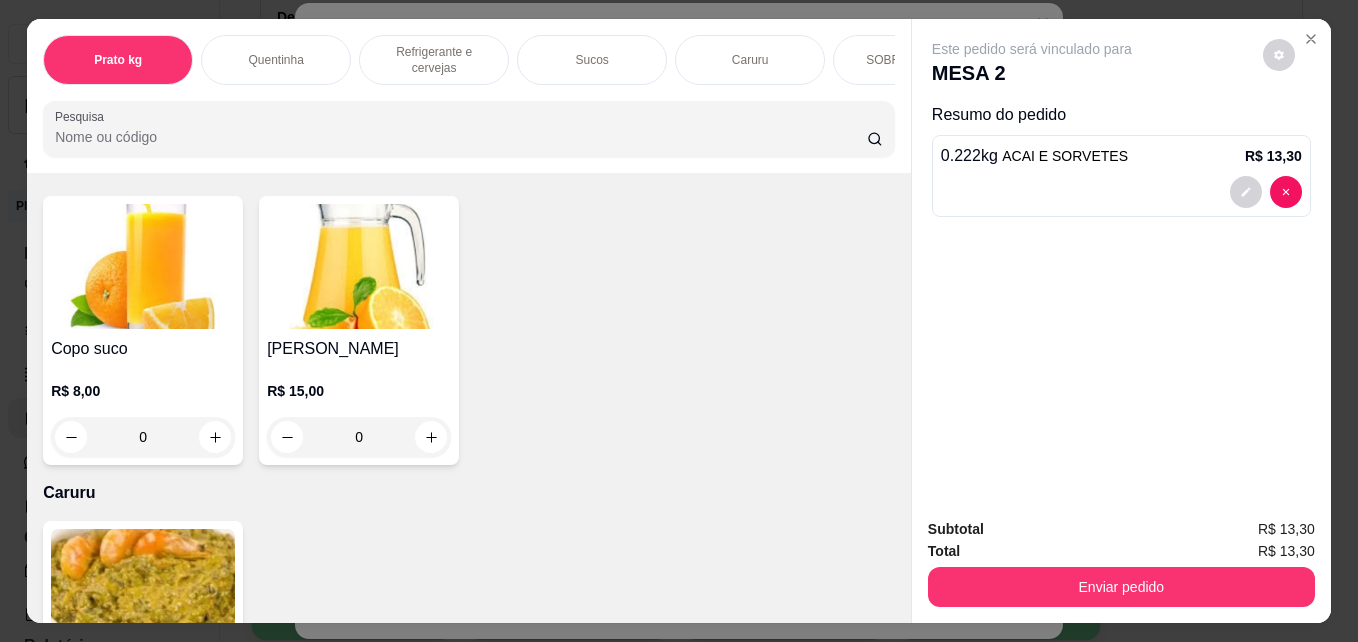 click on "Item avulso Prato kg Prato kg   0.000 59,90 kg ACAI E SORVETES    0.222 59,90 kg Quentinha Quentinha tamanho P   R$ 20,00 0 Quentinha tamanho M   R$ 25,00 0 Quentinha tamanho G   R$ 28,00 0 MARMITA   R$ 50,00 0 MARMITA   R$ 40,00 0 Refrigerante e cervejas  Coca Lata    R$ 6,00 0 Guaraná lata   R$ 6,00 0 Refrigerante 1l   R$ 10,00 0 h20   R$ 7,00 0 agua com gas   R$ 4,00 0 agua 250 ml   R$ 3,00 0 heineken 600ml   R$ 15,00 0 heineken long   R$ 10,00 0 amistel lata   R$ 6,00 0 Sucos Copo suco   R$ 8,00 0 Jarra suco   R$ 15,00 0 Caruru Caruaru meio kg   R$ 30,00 0 SOBREMESAS 123 - MOUSSE   R$ 6,00 0 DELÍCIA DE MORANGO   R$ 6,00 0 DEÍCIA DE ABACAXI   R$ 6,00 0 COCADA CREMOSA   R$ 5,00 0" at bounding box center (469, 397) 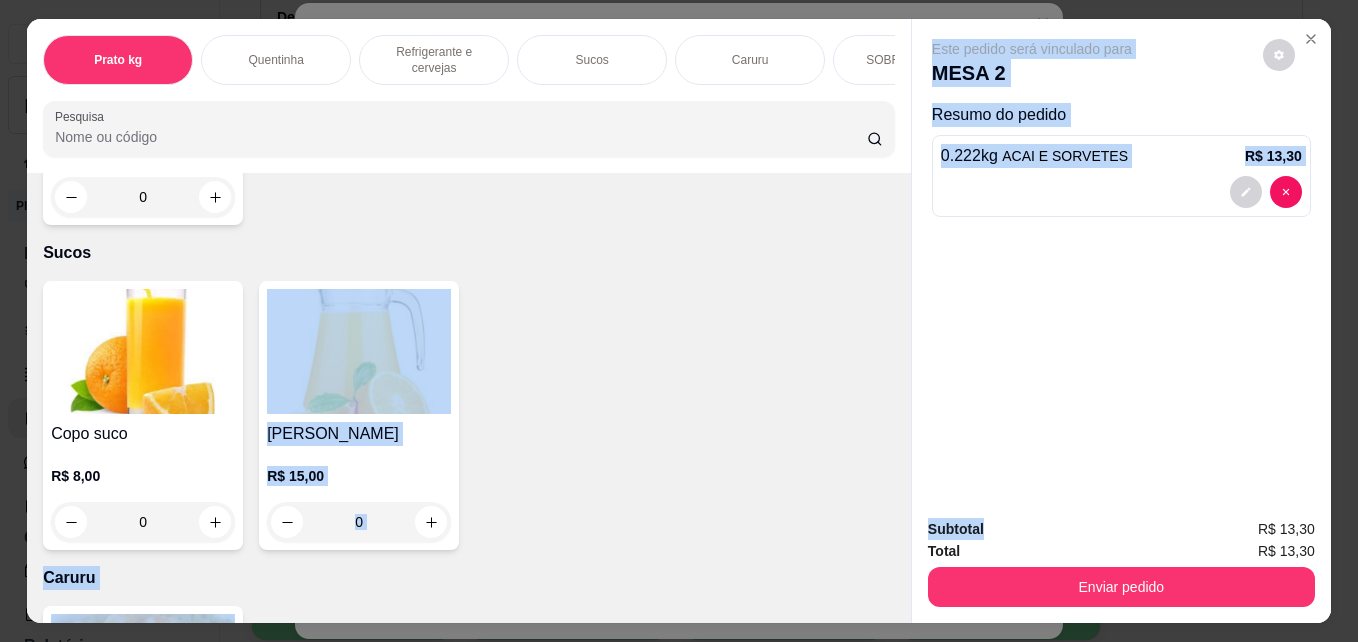 drag, startPoint x: 885, startPoint y: 194, endPoint x: 914, endPoint y: 188, distance: 29.614185 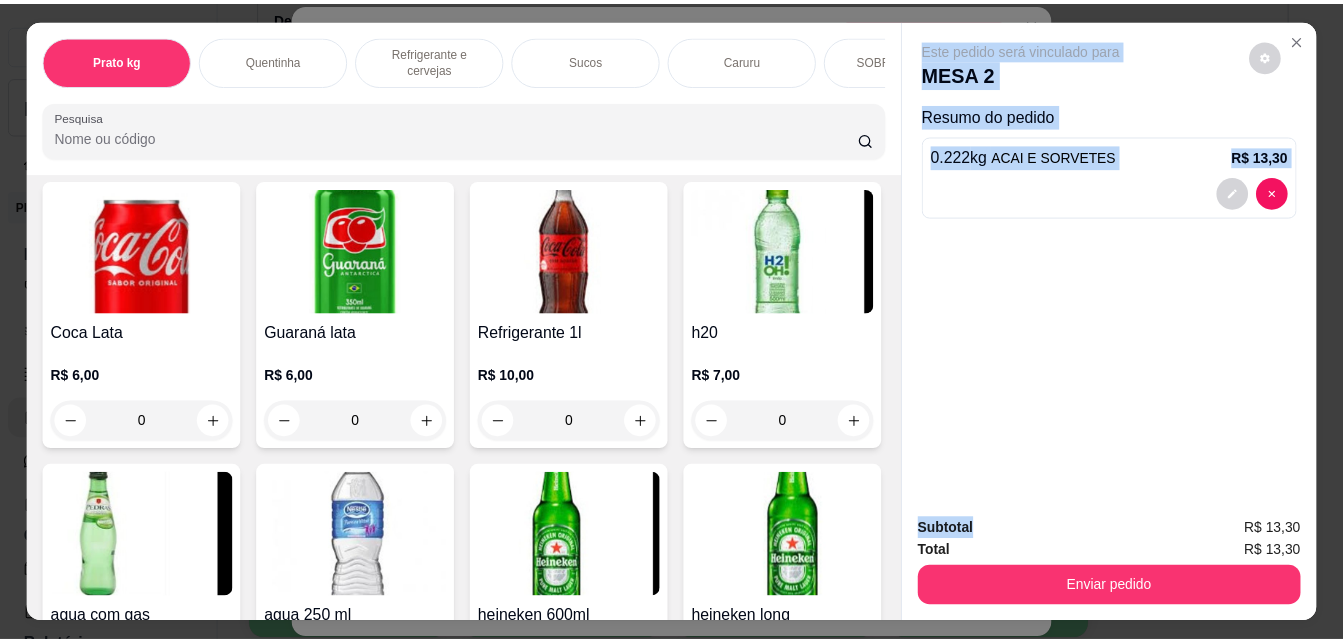 scroll, scrollTop: 1006, scrollLeft: 0, axis: vertical 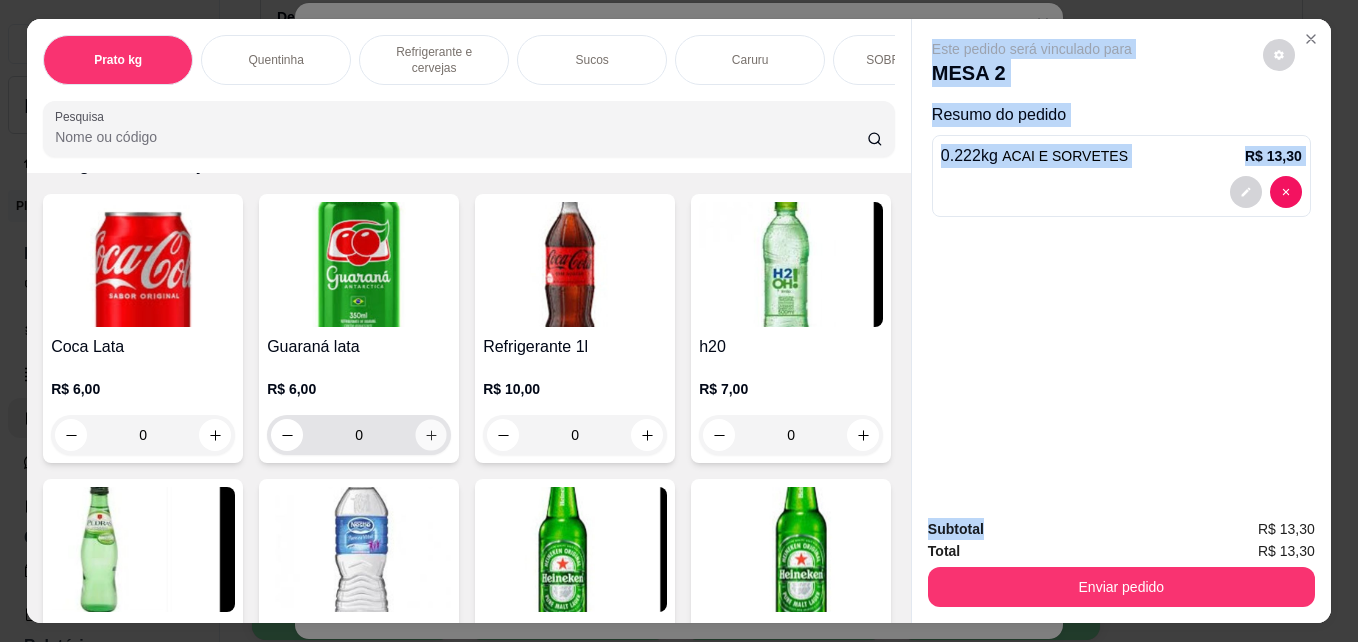 click at bounding box center [431, 435] 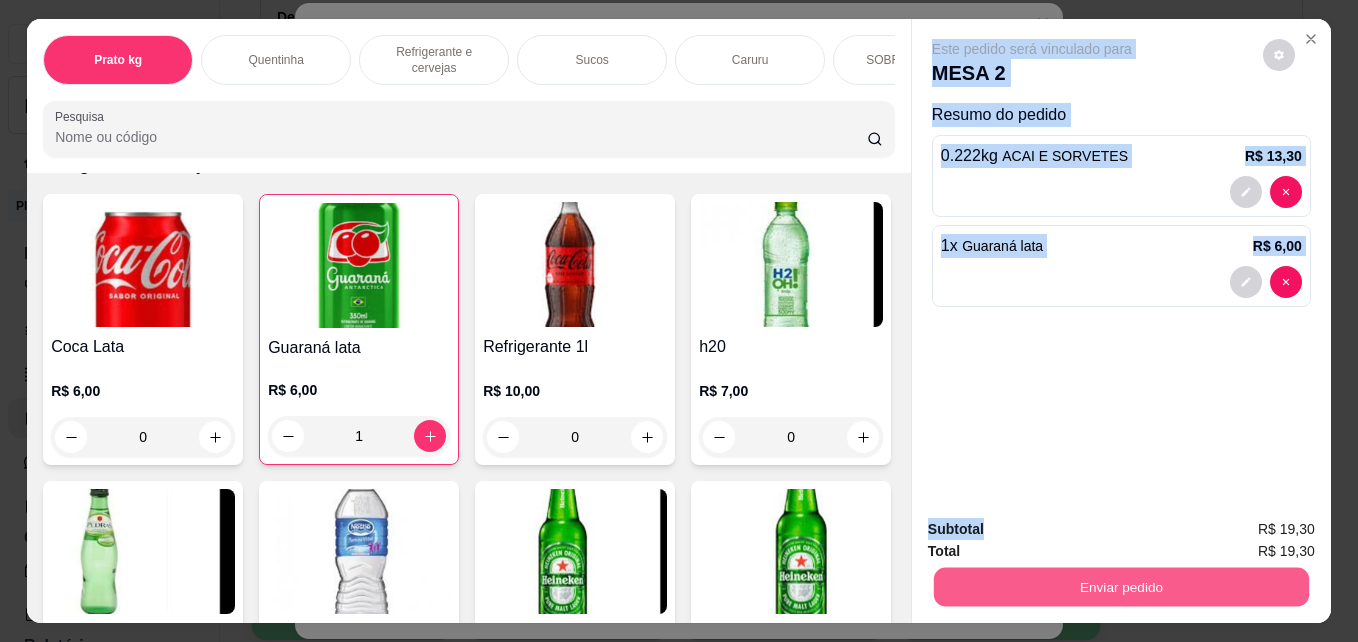 click on "Enviar pedido" at bounding box center (1121, 586) 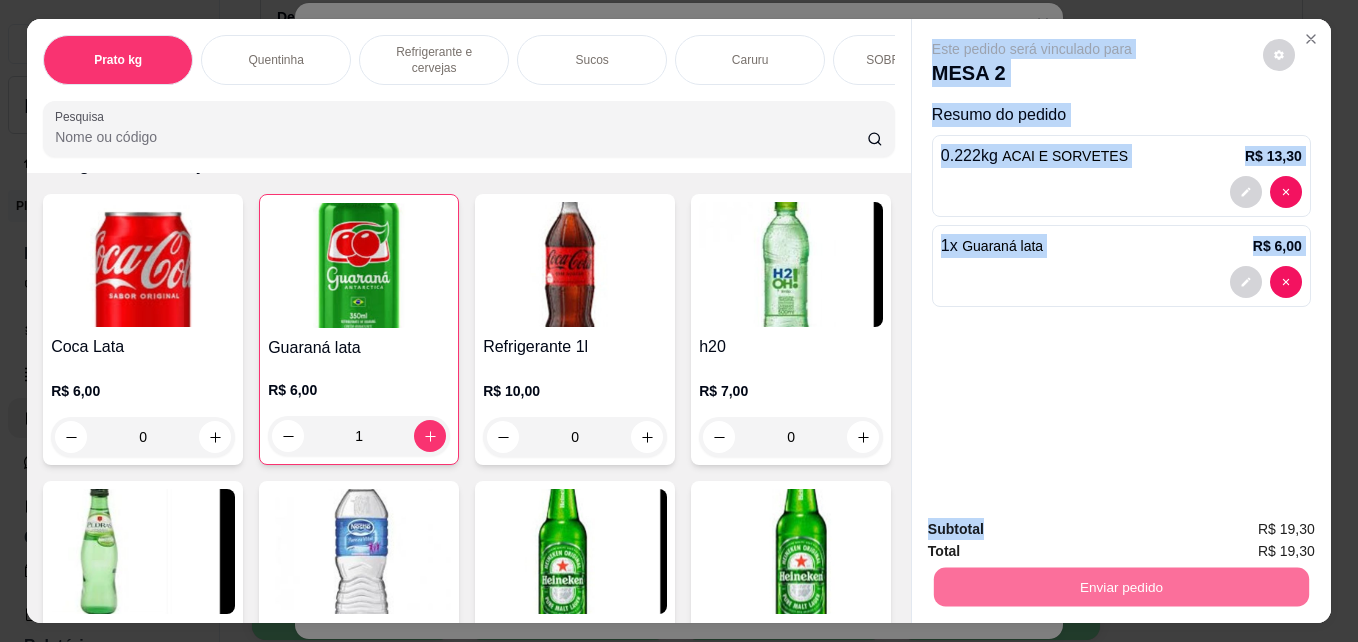 click on "Não registrar e enviar pedido" at bounding box center (1055, 529) 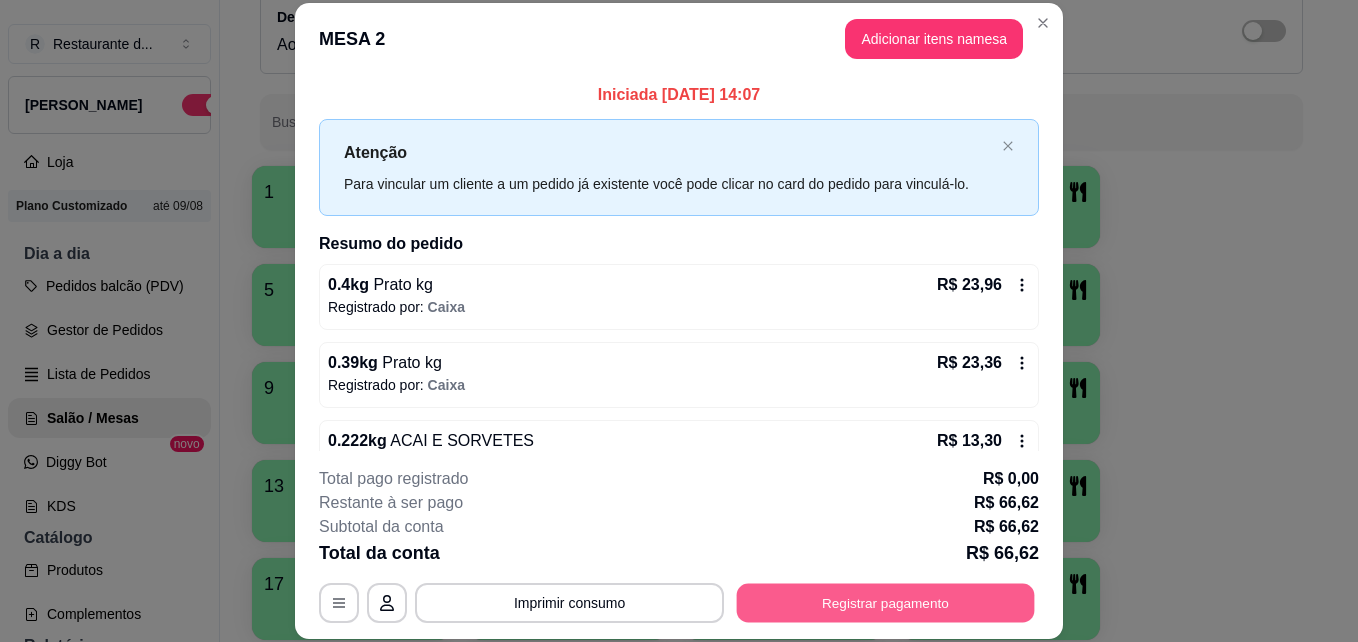 click on "Registrar pagamento" at bounding box center [886, 602] 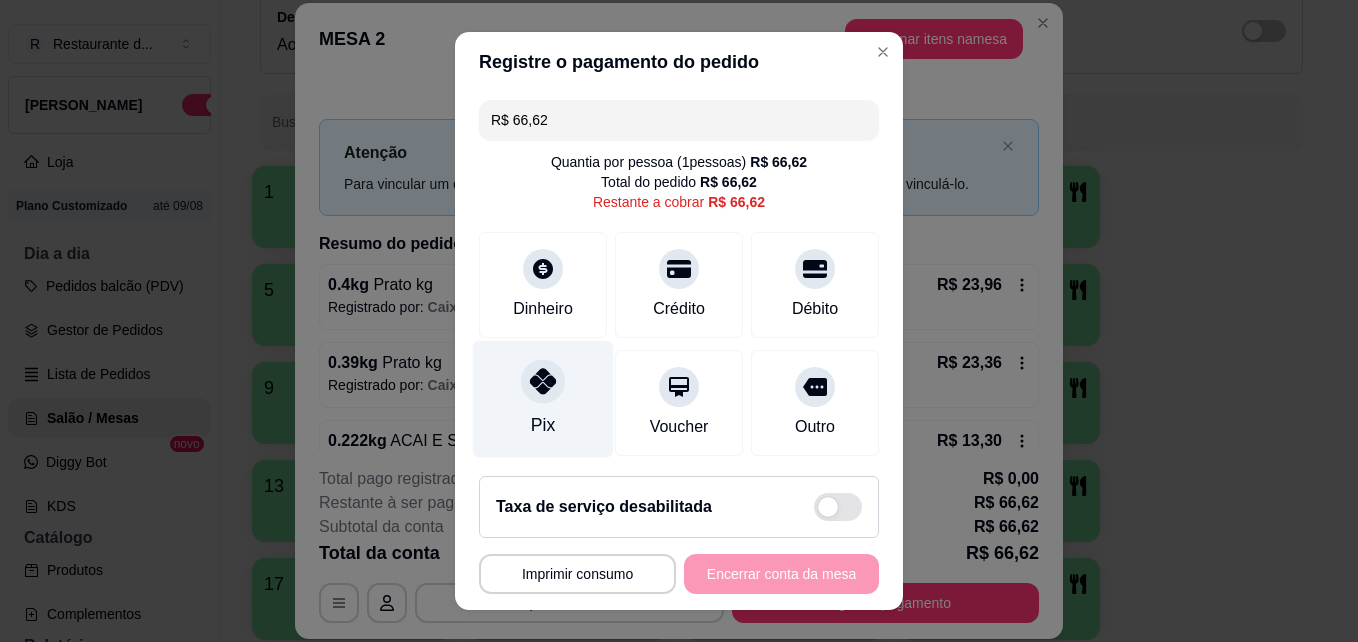 click on "Pix" at bounding box center [543, 425] 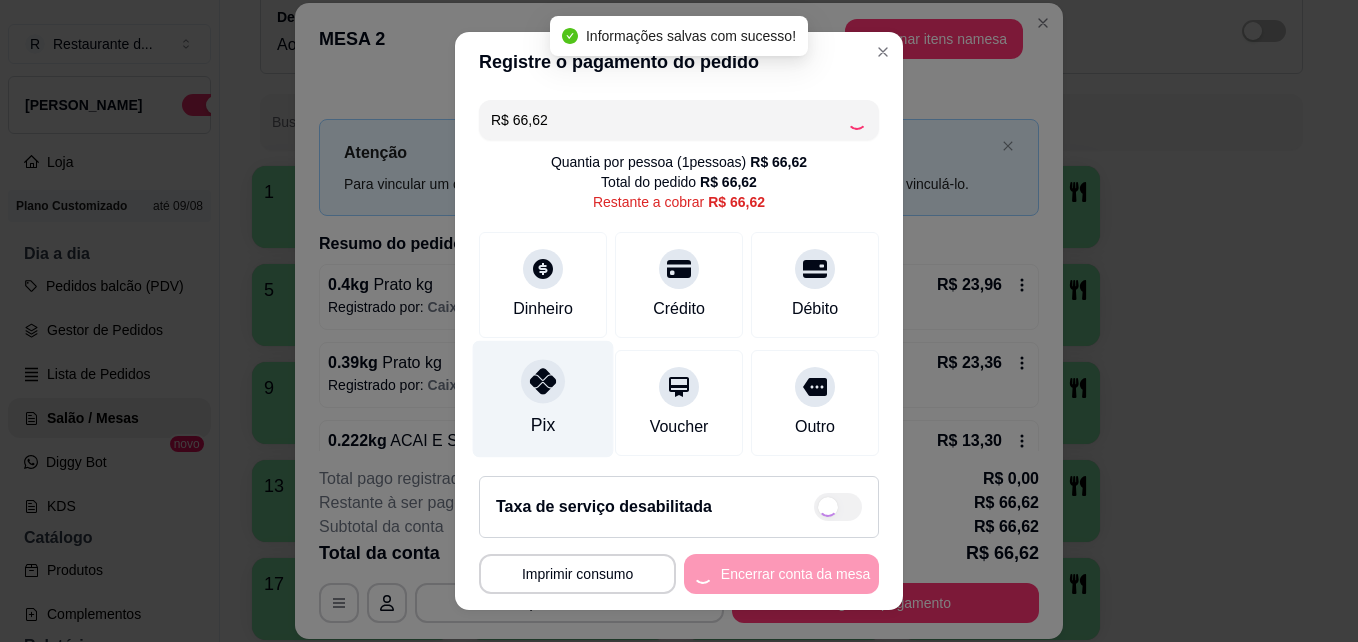 type on "R$ 0,00" 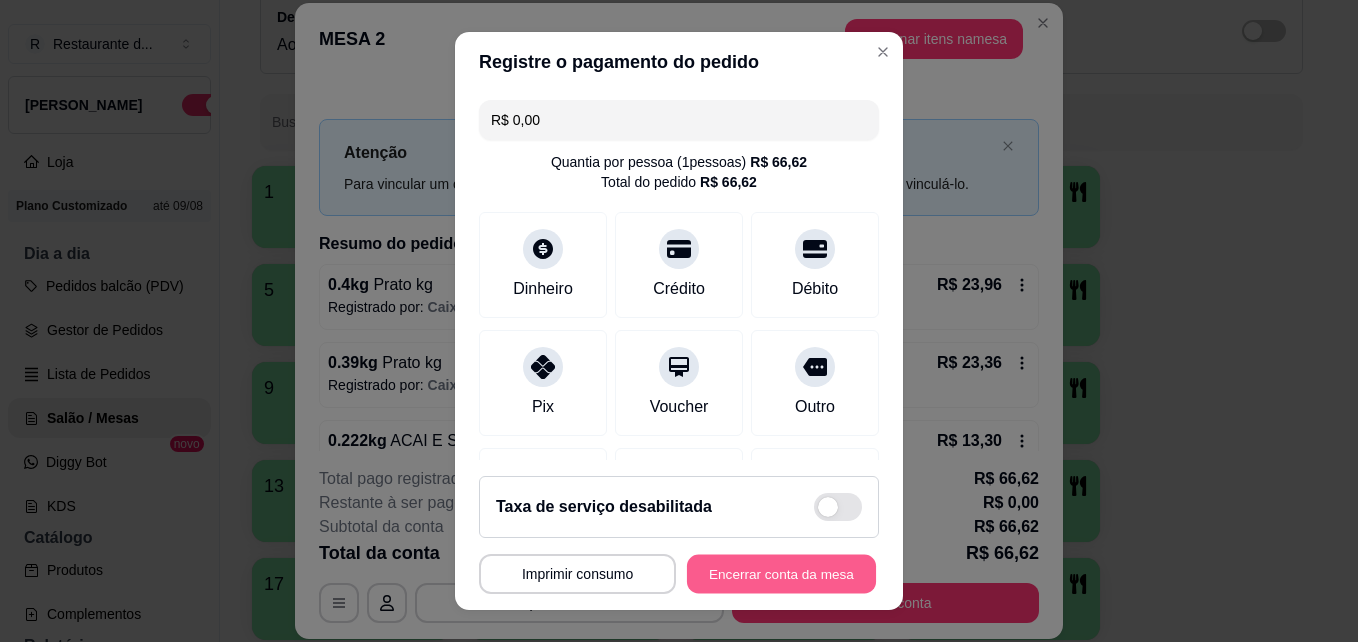click on "Encerrar conta da mesa" at bounding box center [781, 574] 